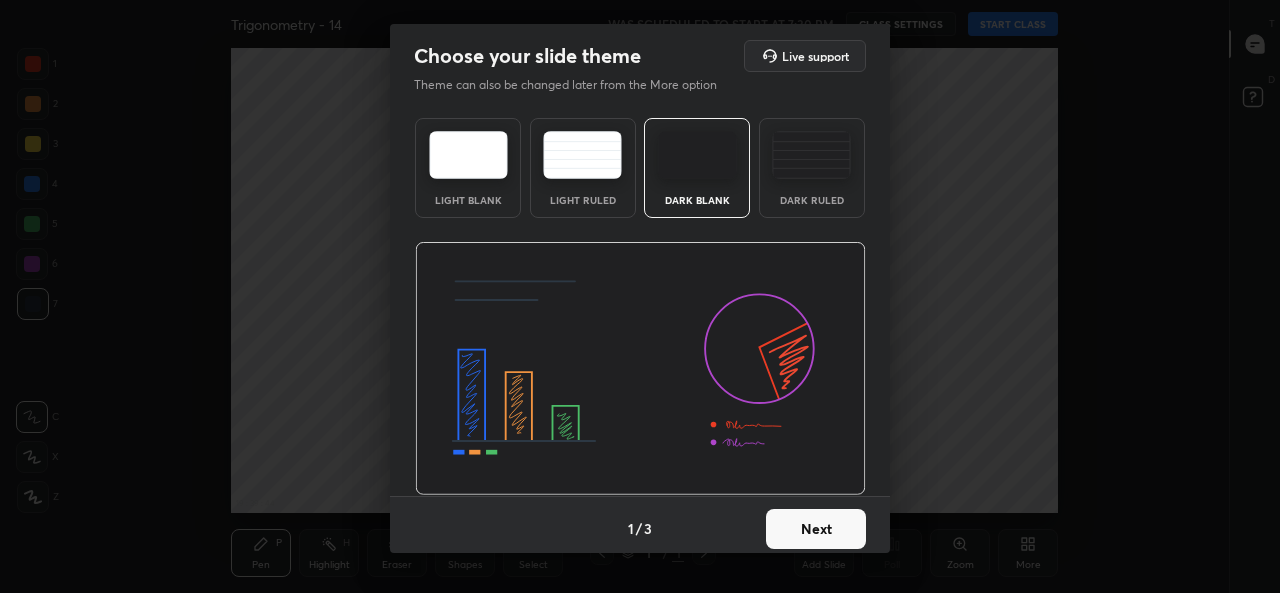 scroll, scrollTop: 0, scrollLeft: 0, axis: both 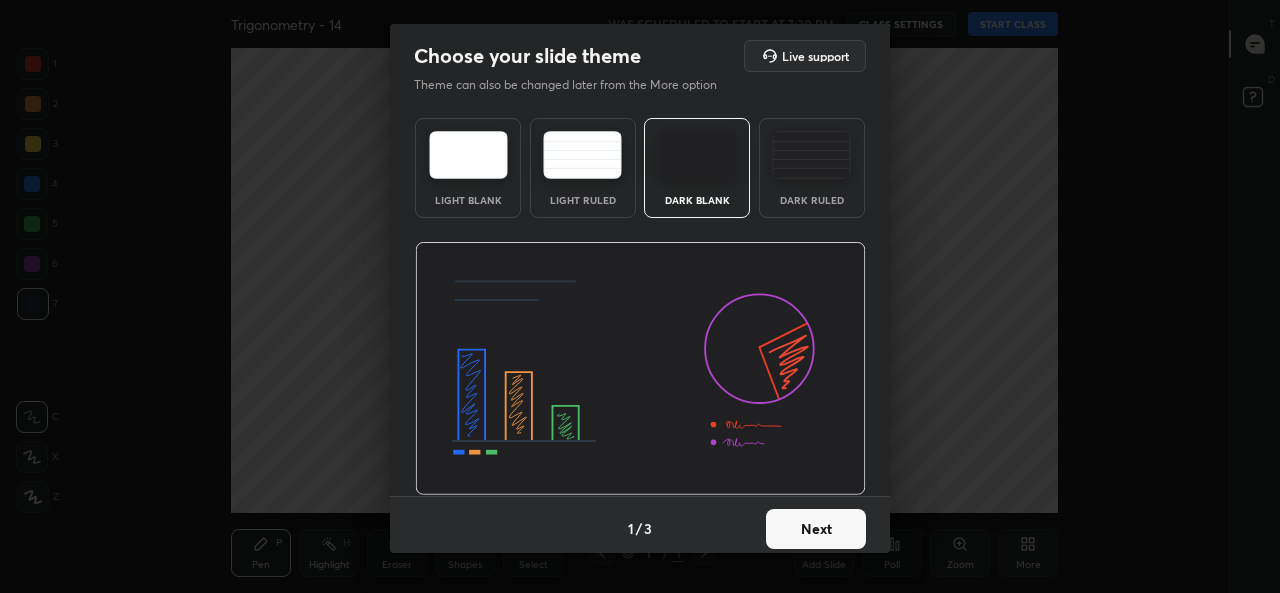 click on "Next" at bounding box center [816, 529] 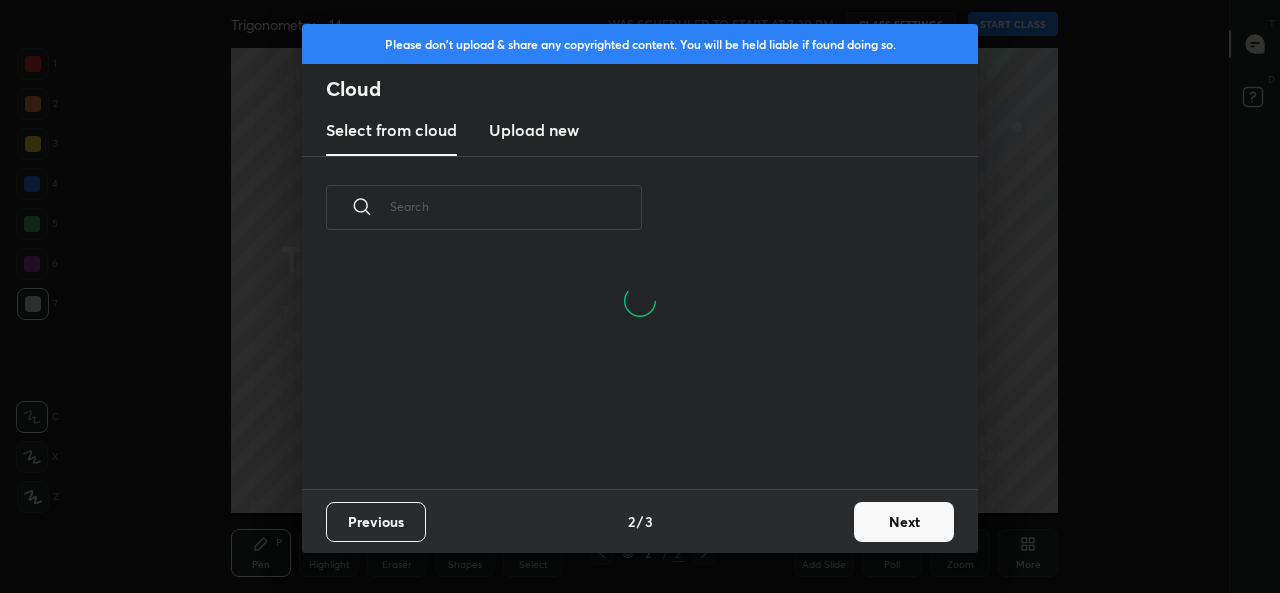 scroll, scrollTop: 7, scrollLeft: 11, axis: both 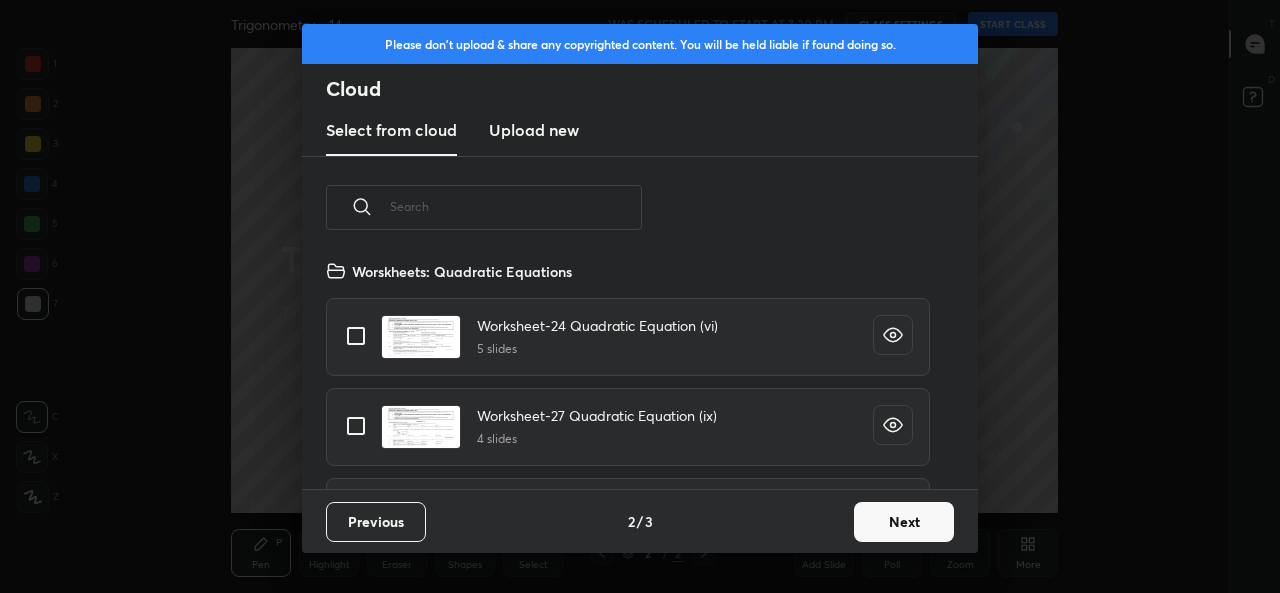 click on "Next" at bounding box center (904, 522) 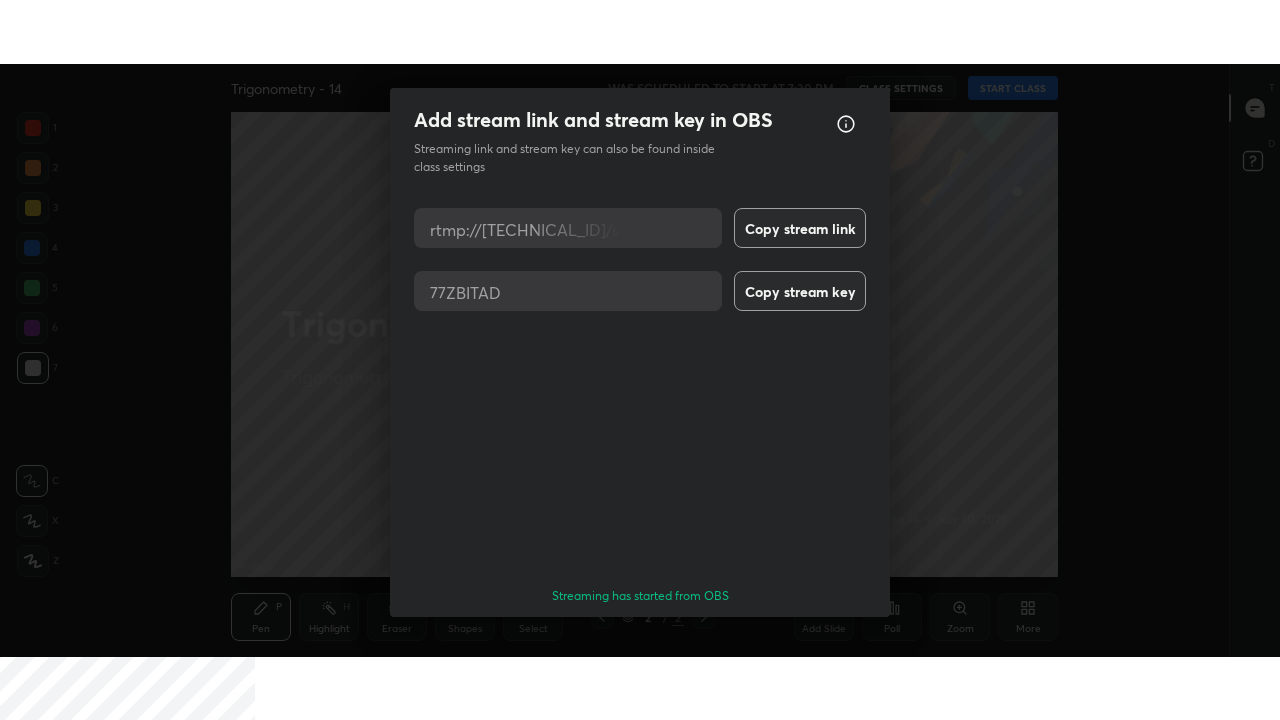 scroll, scrollTop: 64, scrollLeft: 0, axis: vertical 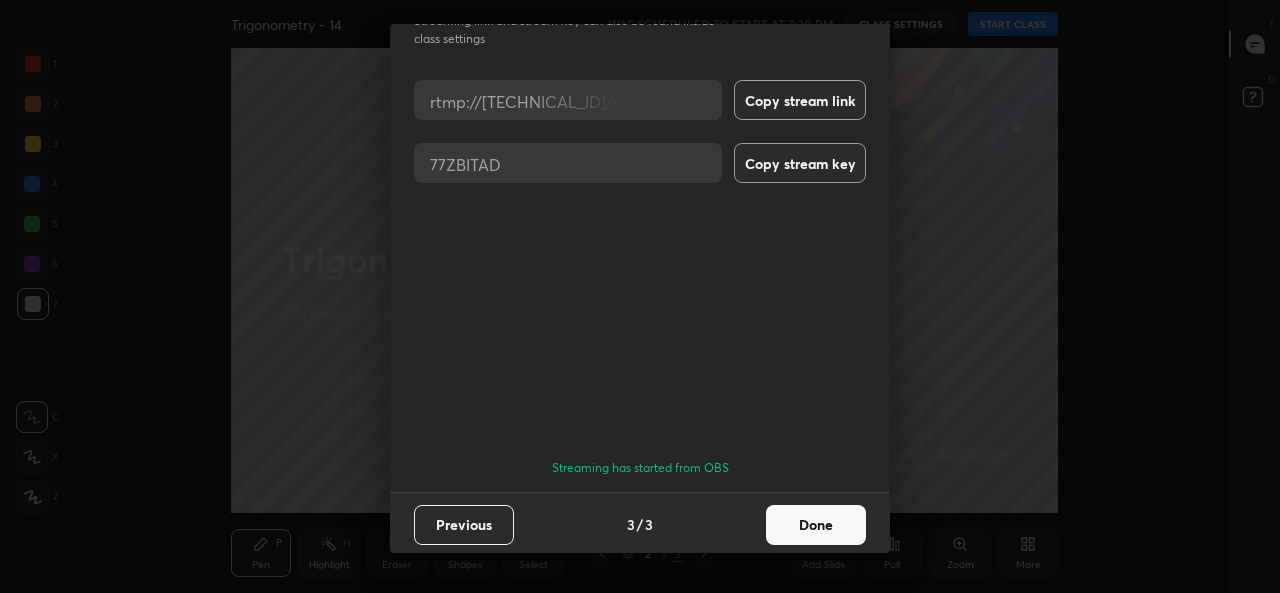 click on "Done" at bounding box center [816, 525] 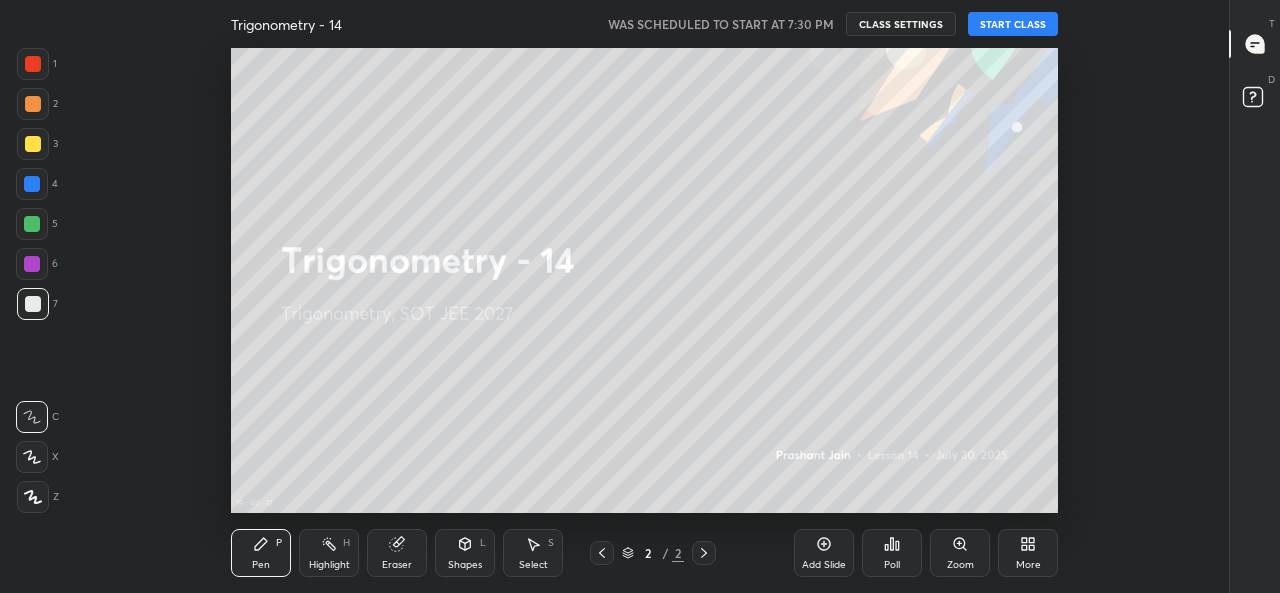 click on "START CLASS" at bounding box center [1013, 24] 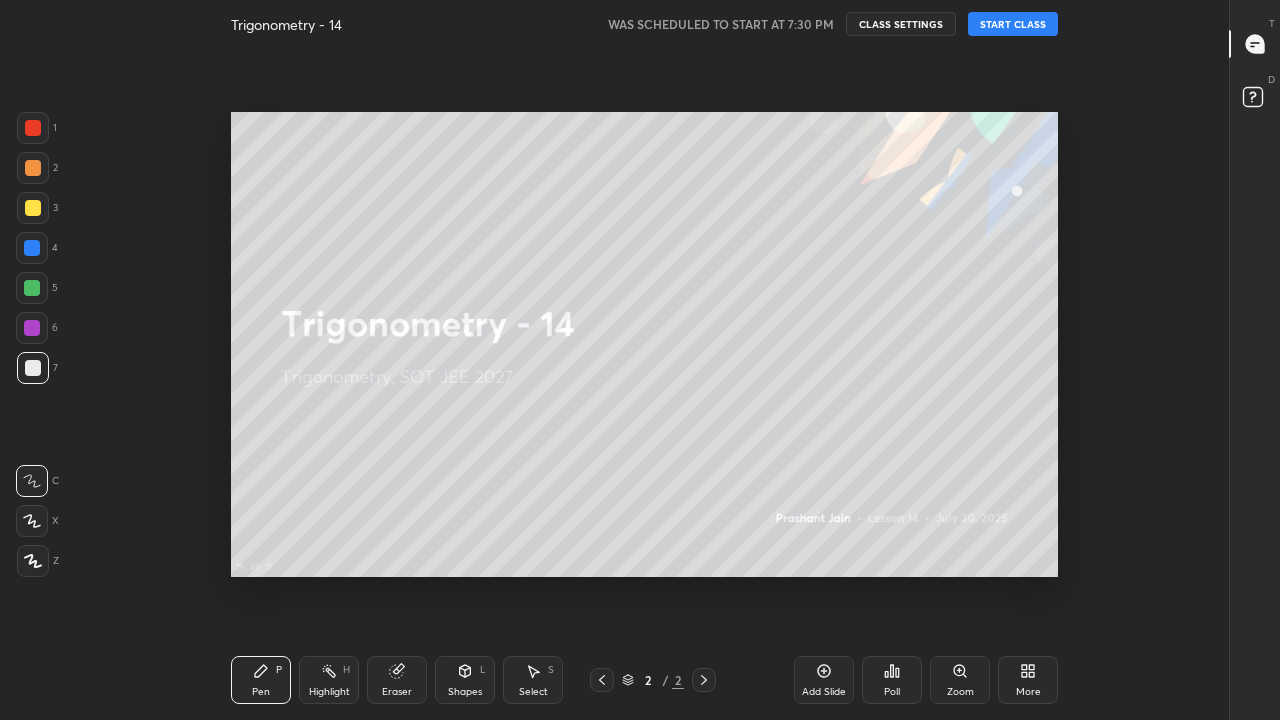 scroll, scrollTop: 99408, scrollLeft: 98838, axis: both 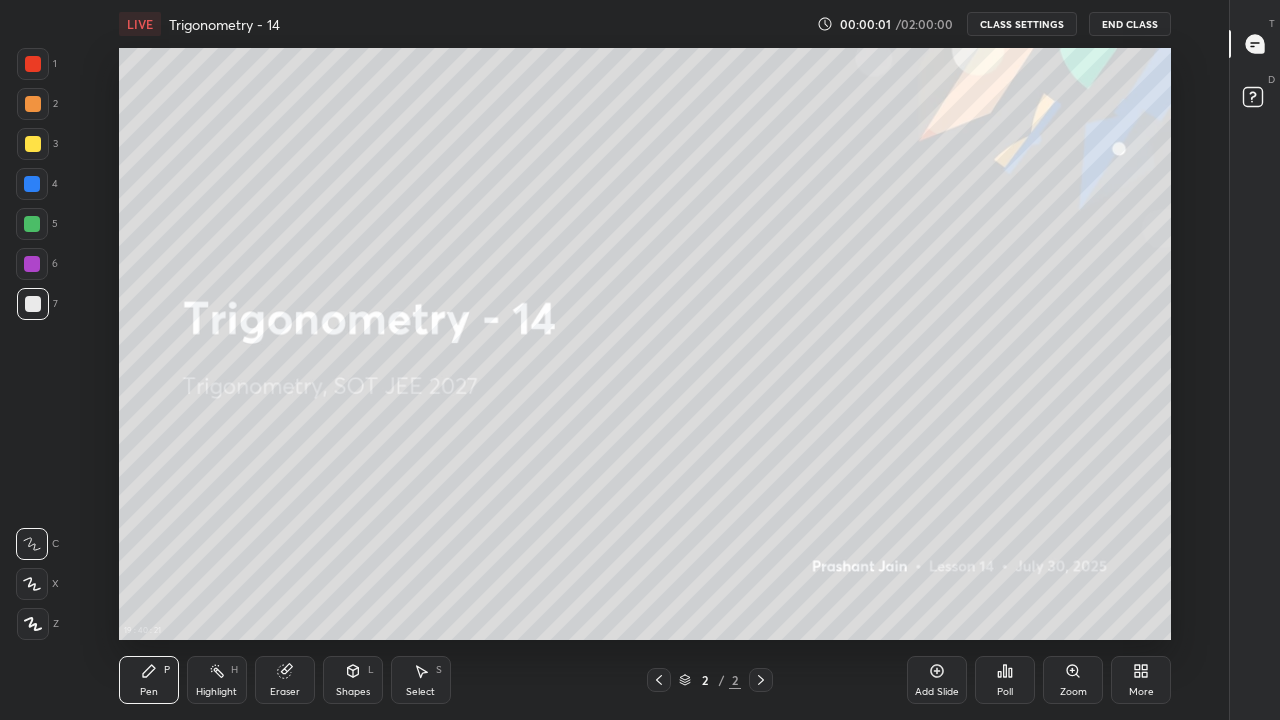 click 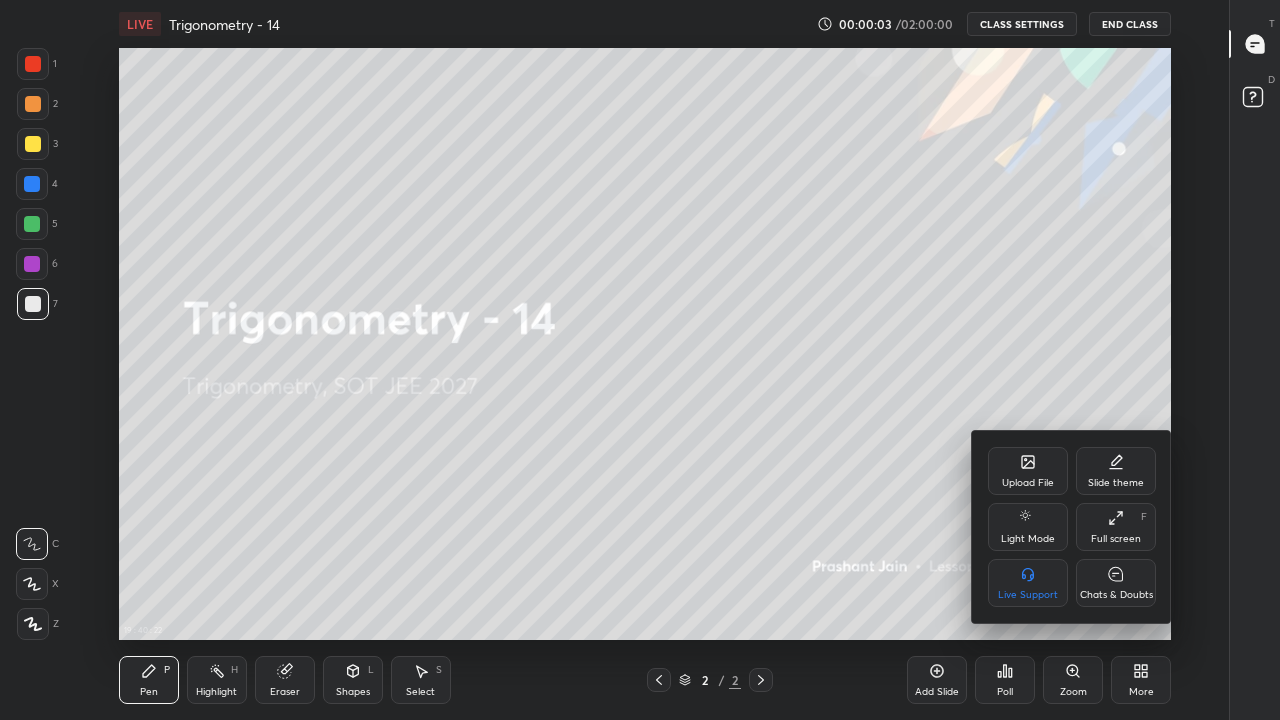click at bounding box center [640, 360] 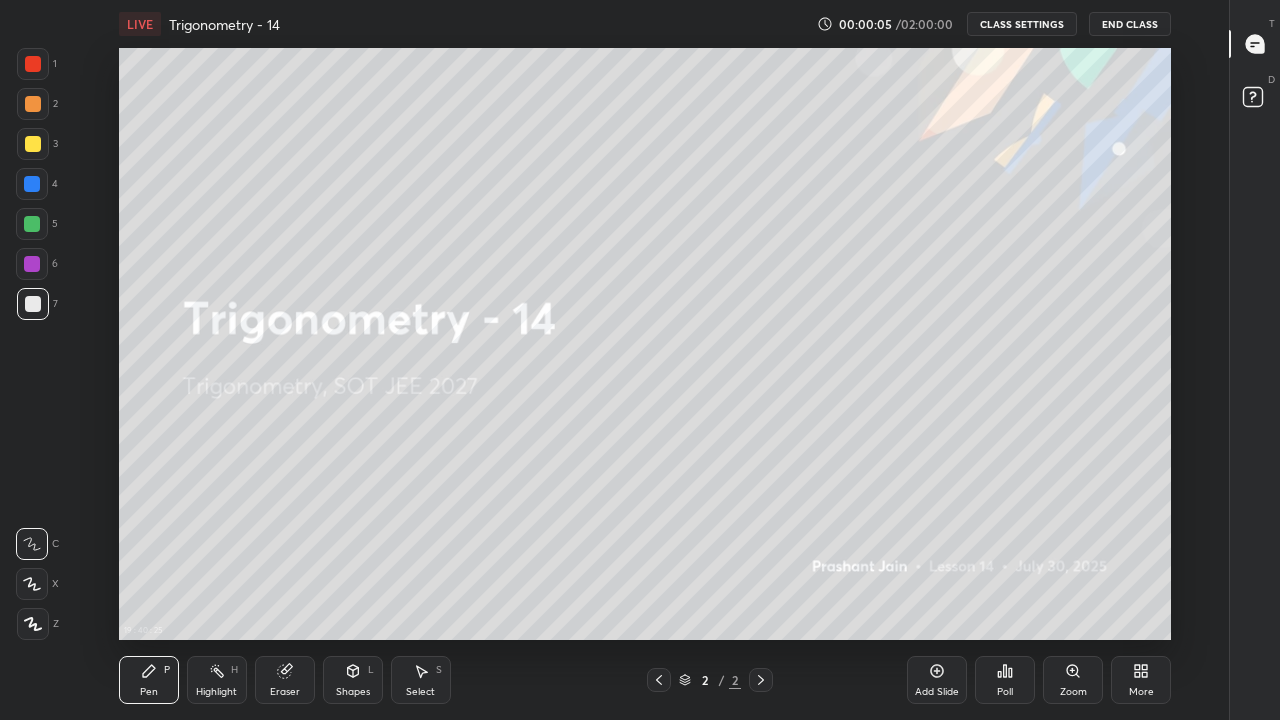click on "More" at bounding box center (1141, 680) 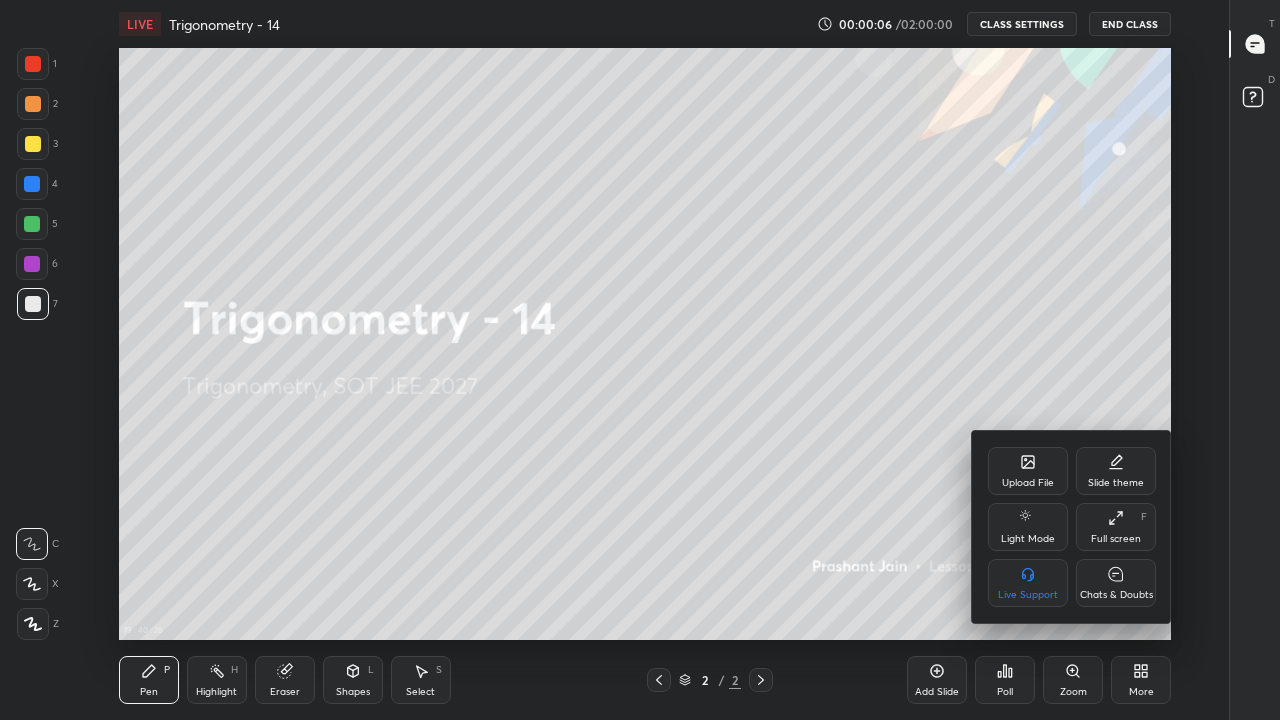 click on "Full screen F" at bounding box center (1116, 527) 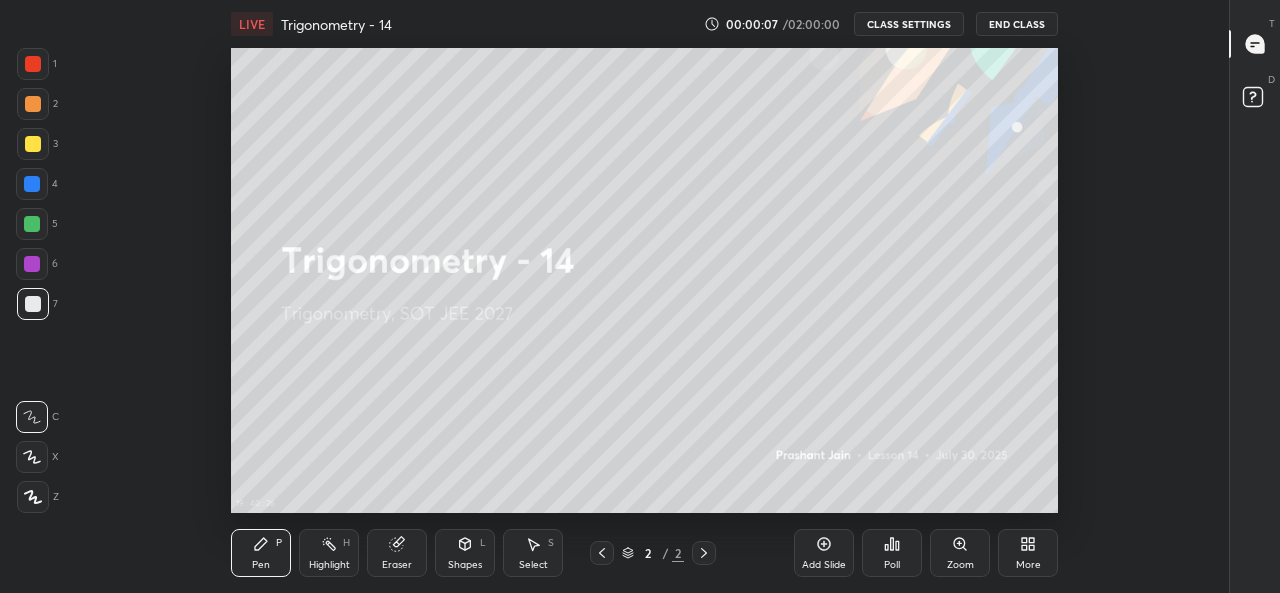 scroll, scrollTop: 465, scrollLeft: 1161, axis: both 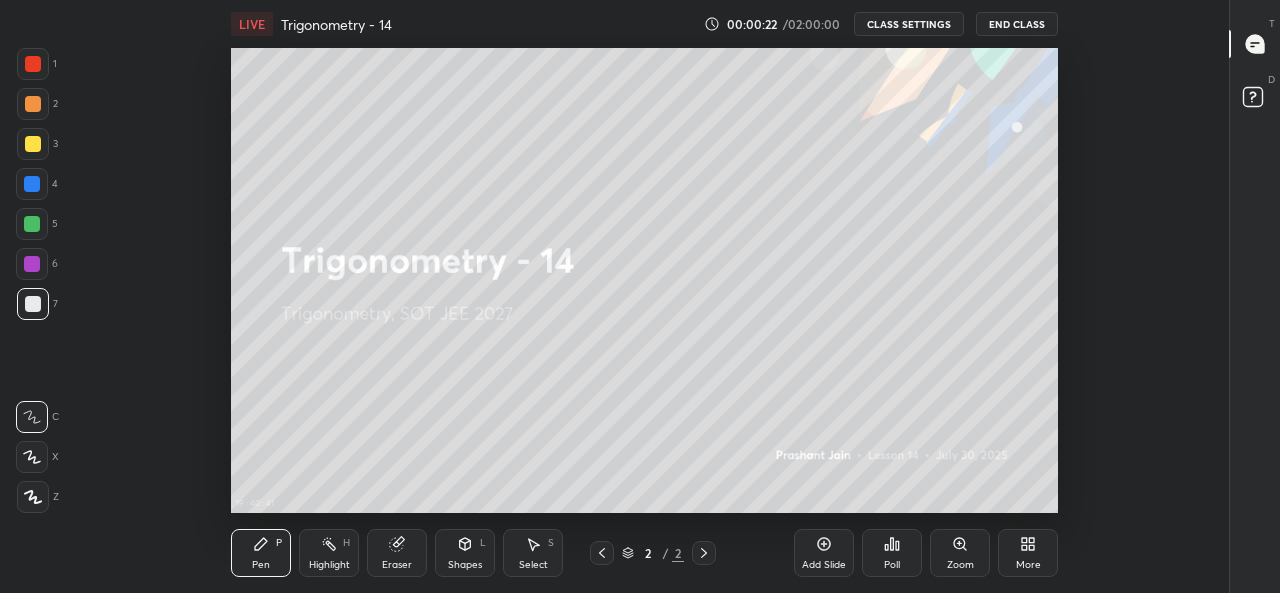 click 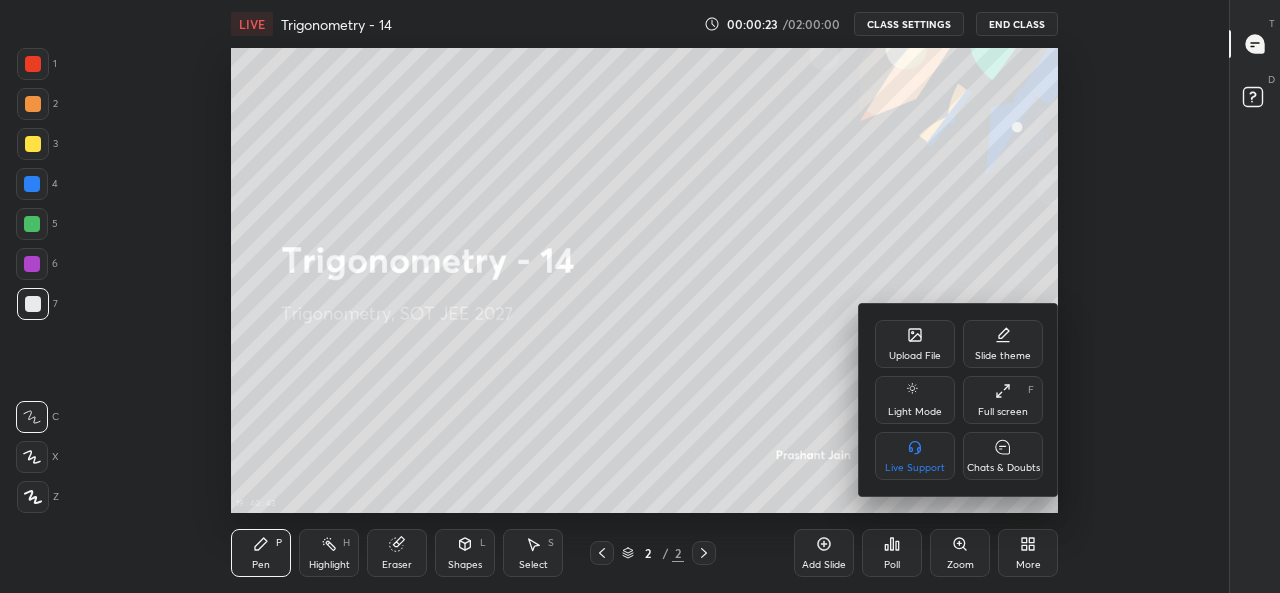 click on "Full screen F" at bounding box center (1003, 400) 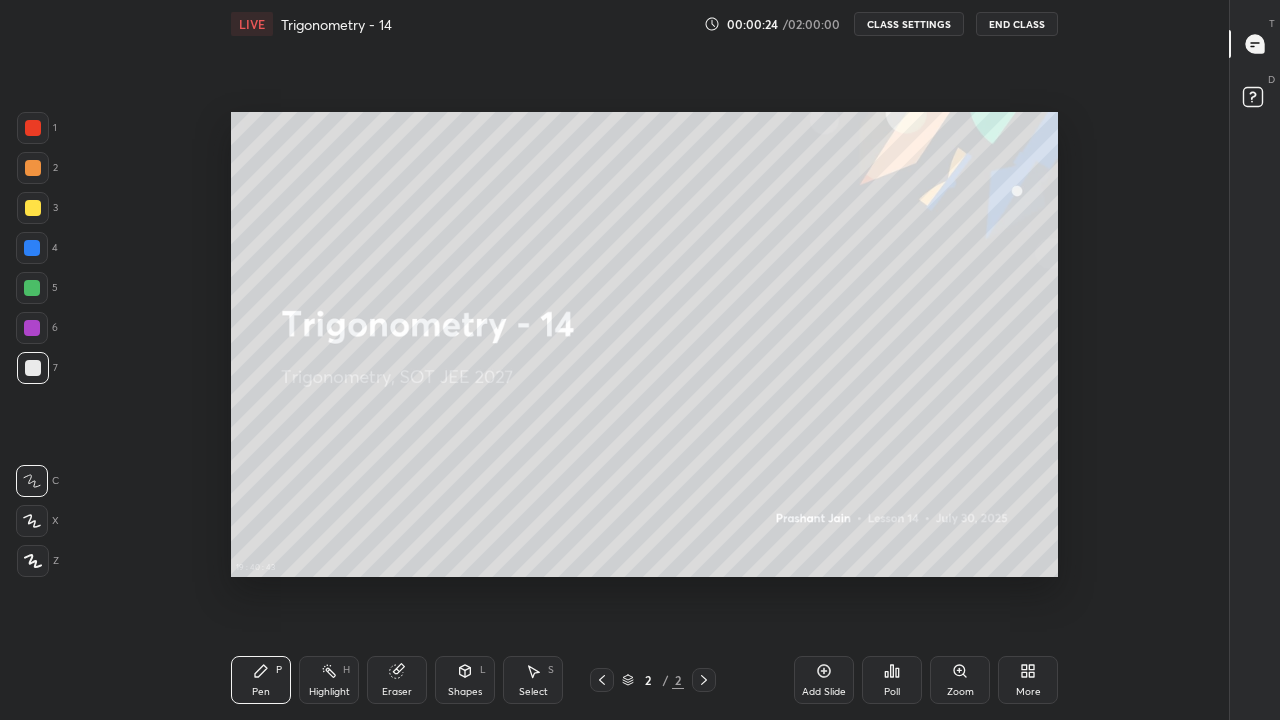 scroll, scrollTop: 99408, scrollLeft: 98838, axis: both 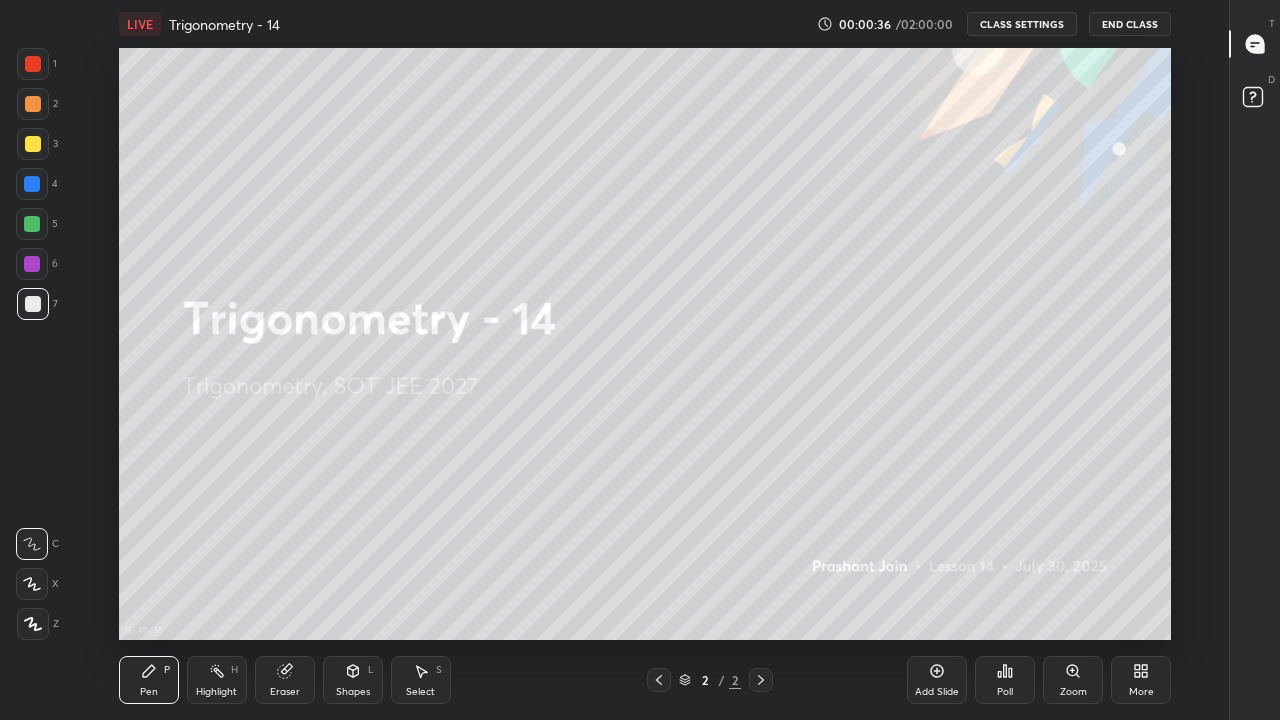 click on "More" at bounding box center (1141, 680) 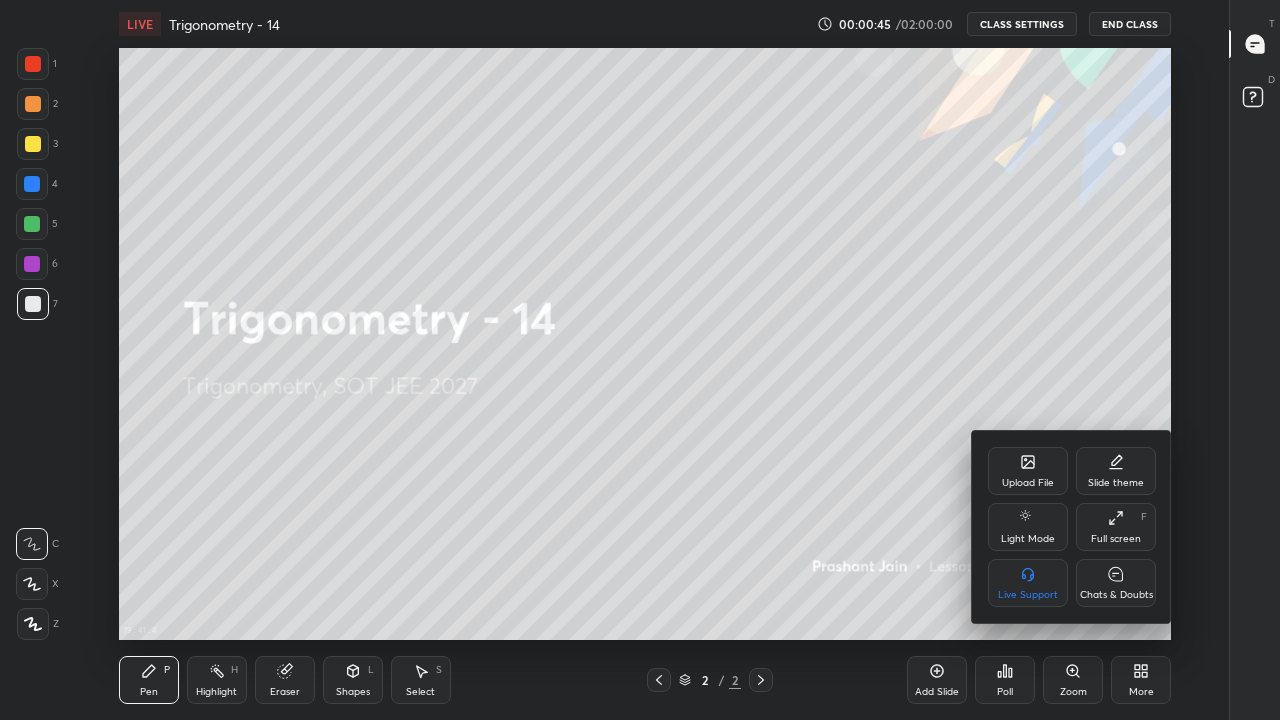 click 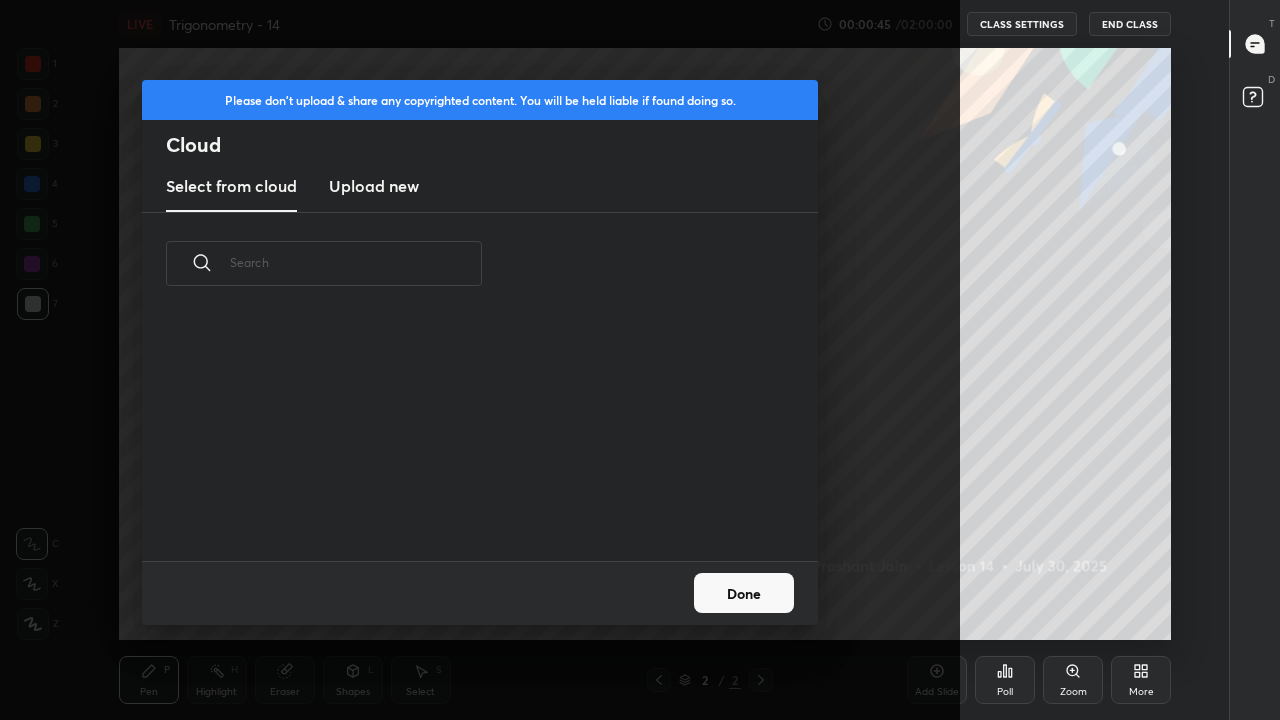 type on "x" 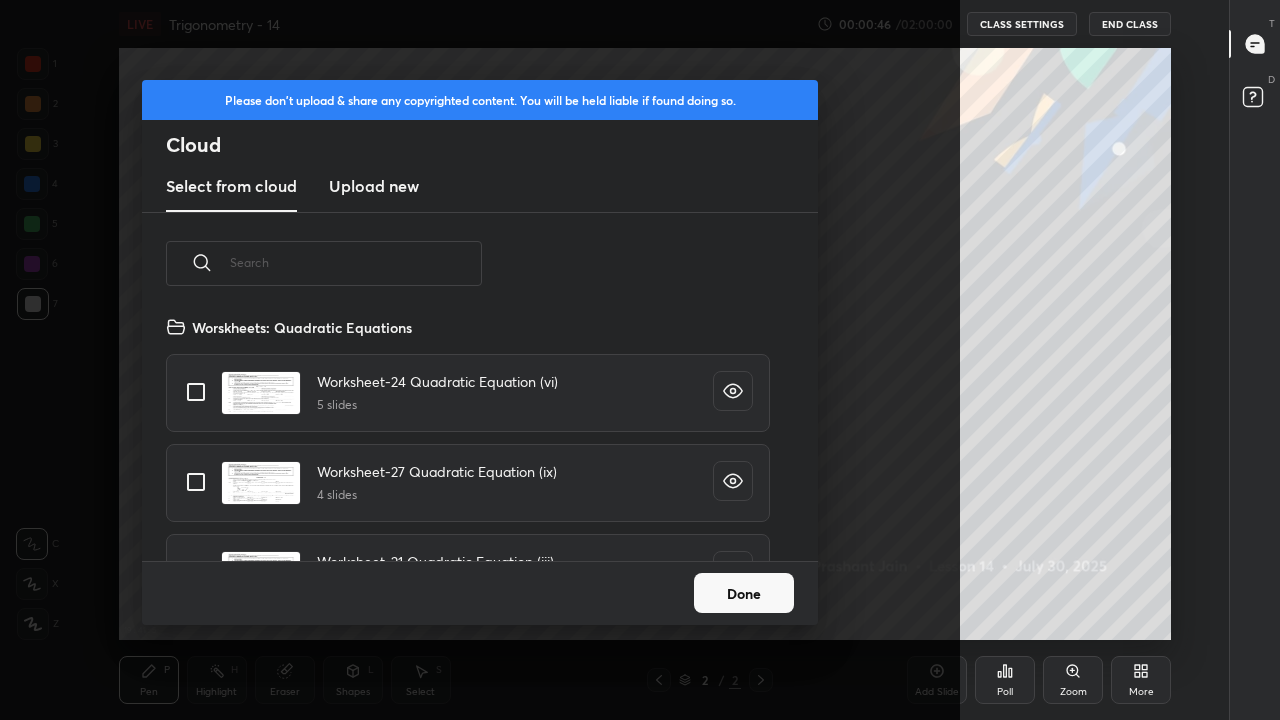 scroll, scrollTop: 7, scrollLeft: 11, axis: both 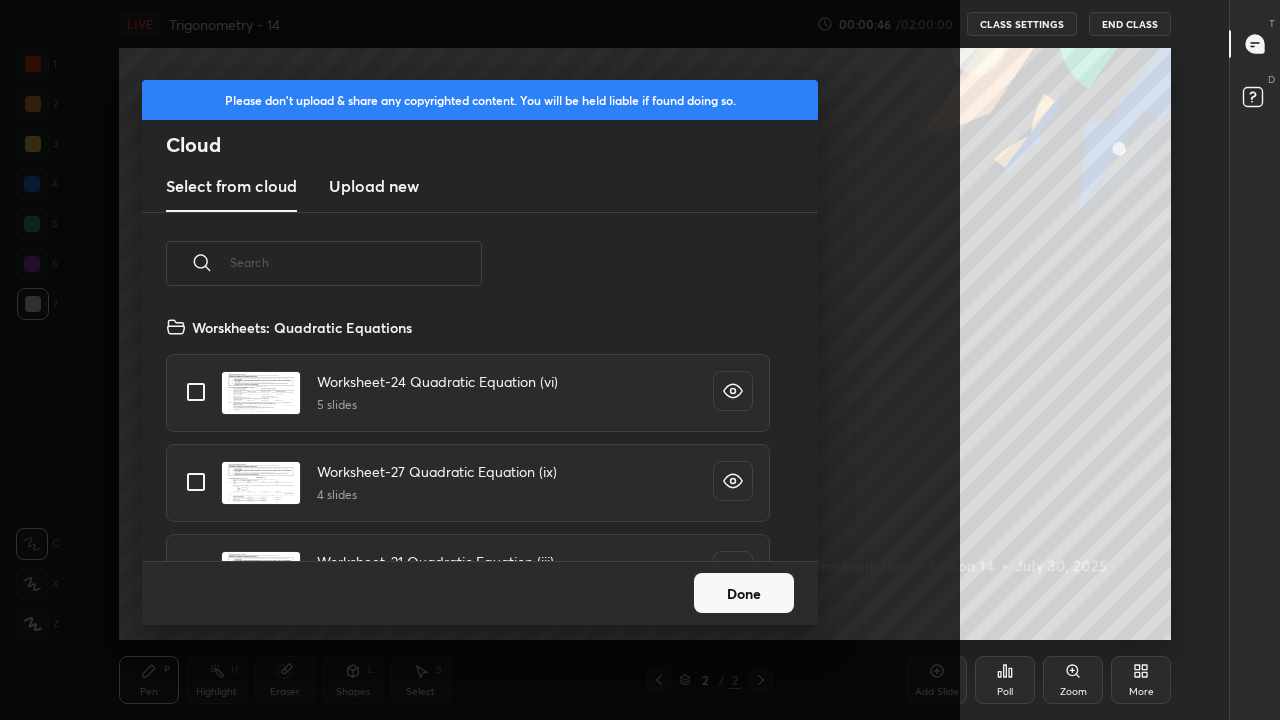 click at bounding box center [356, 262] 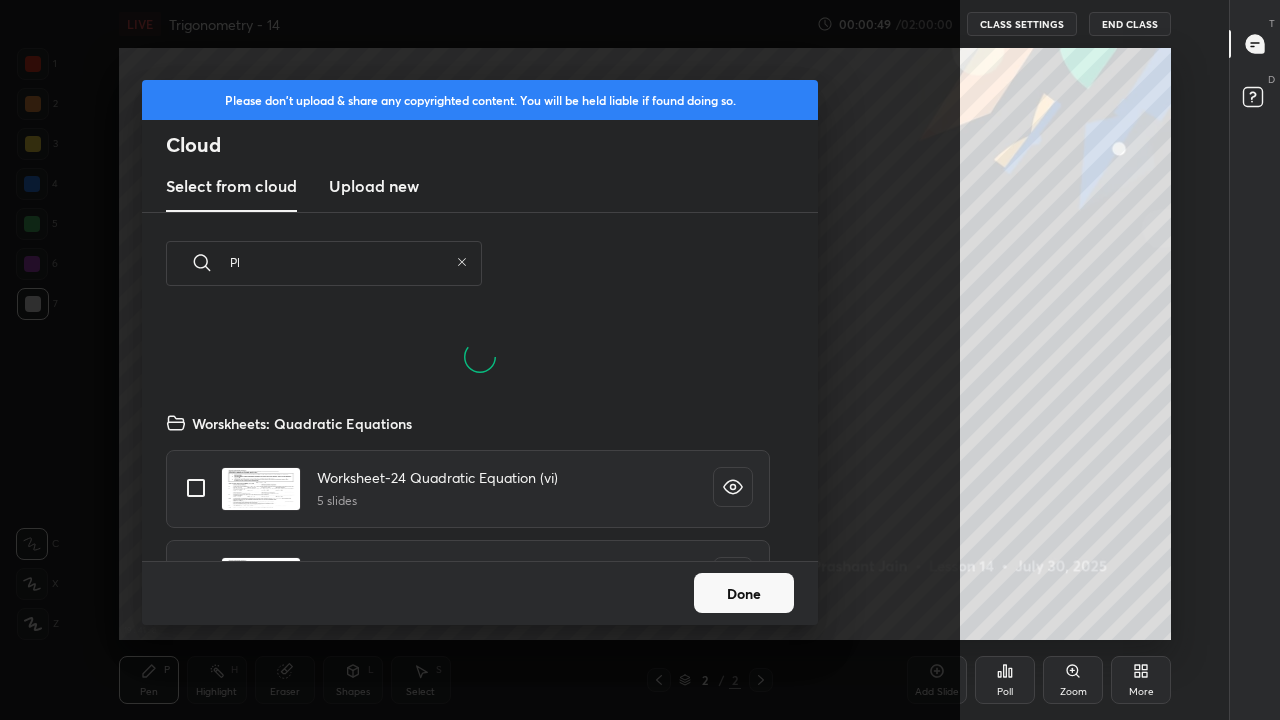 scroll, scrollTop: 150, scrollLeft: 642, axis: both 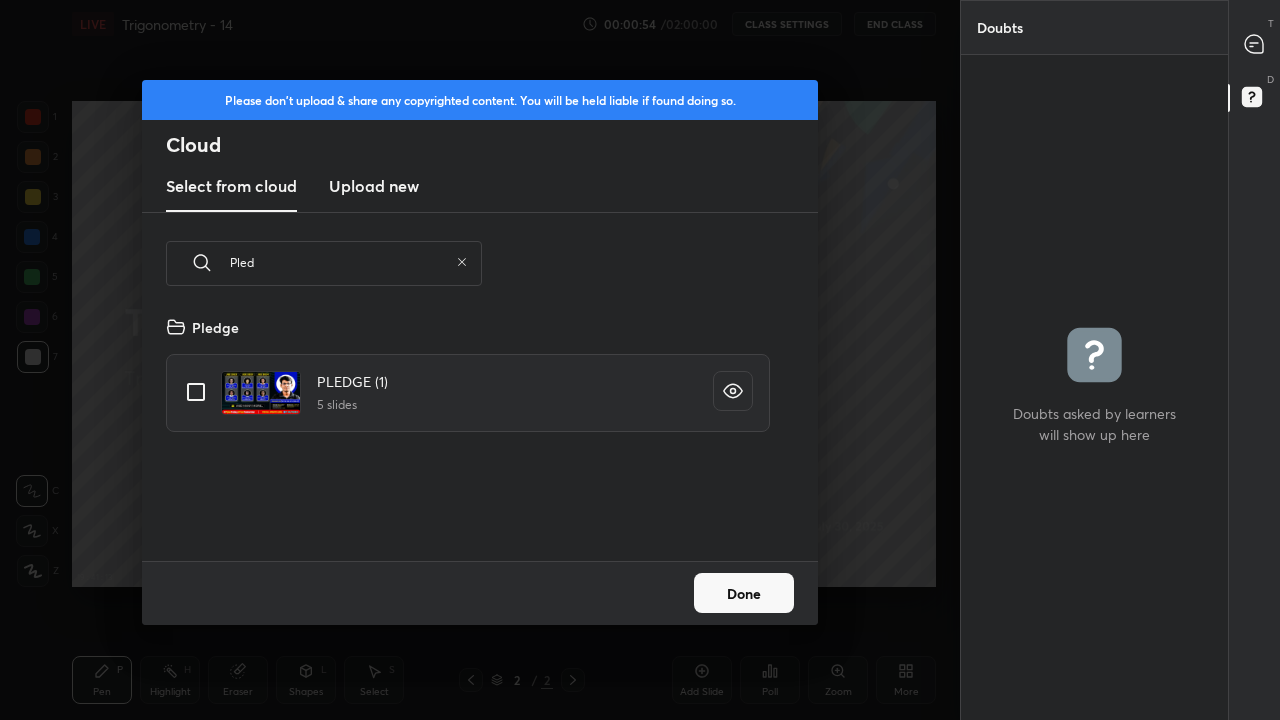 type on "Pled" 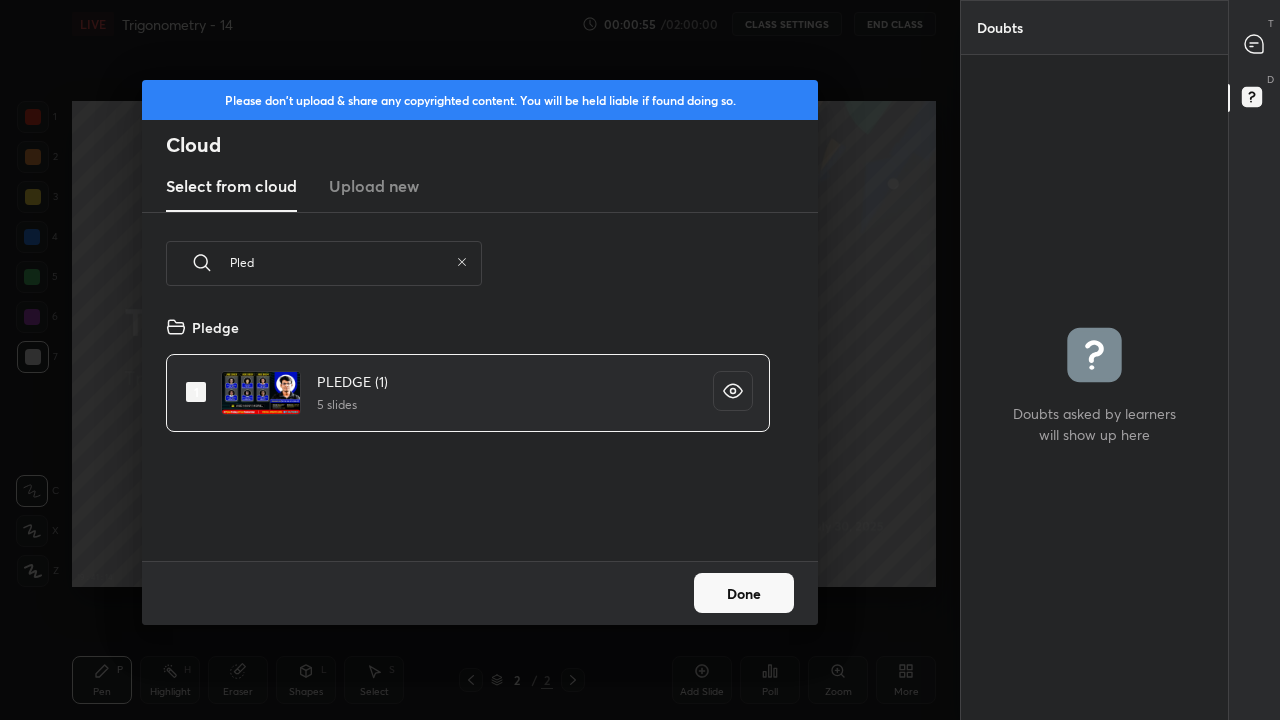 click on "Done" at bounding box center [744, 593] 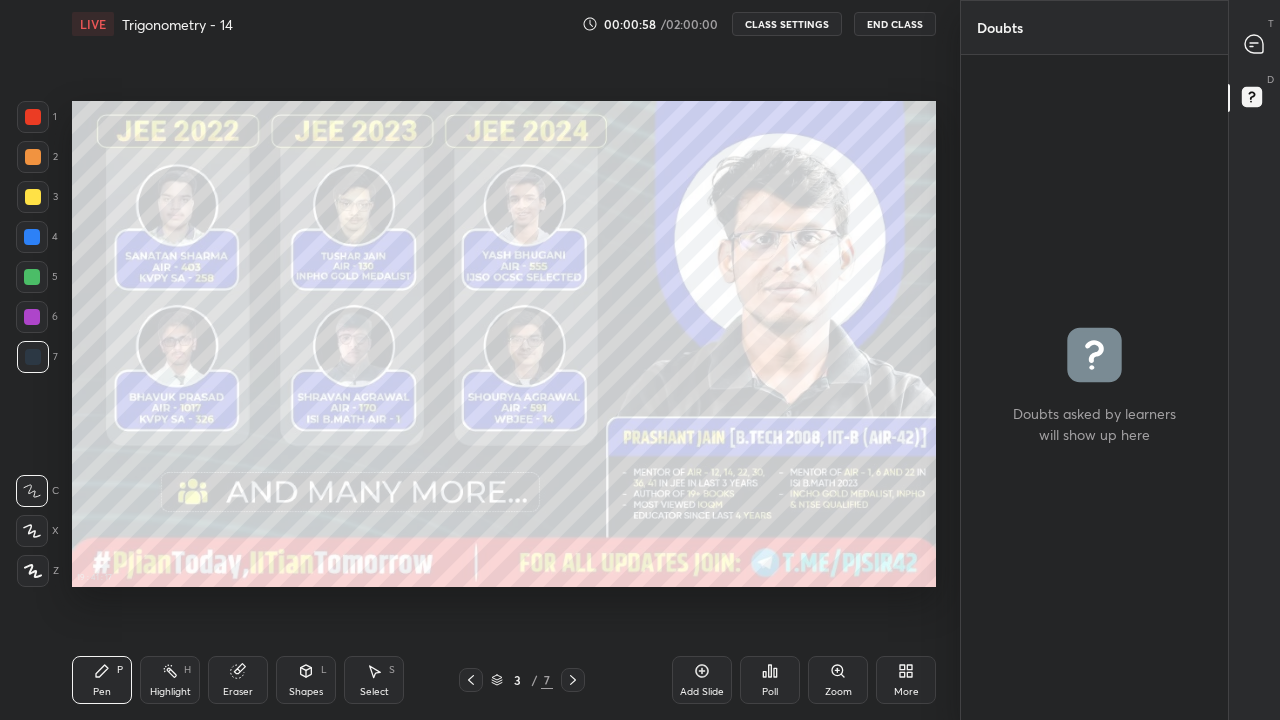 click 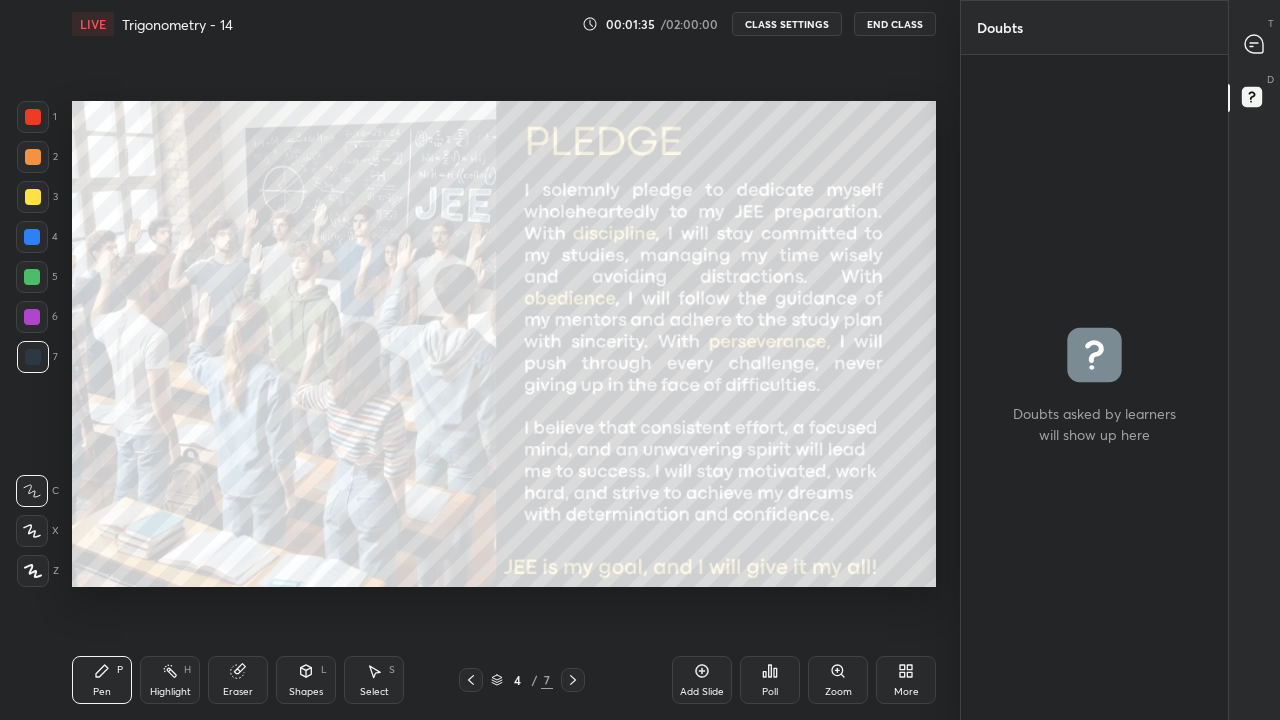 click at bounding box center (33, 197) 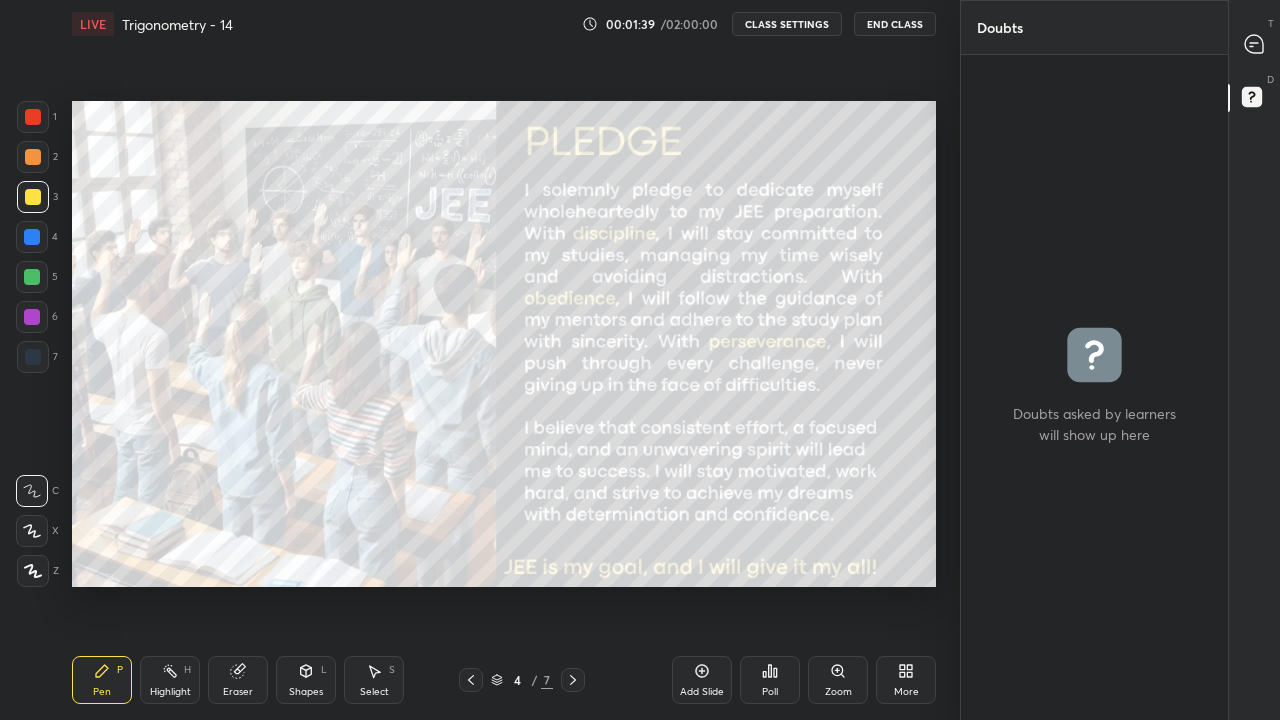 click 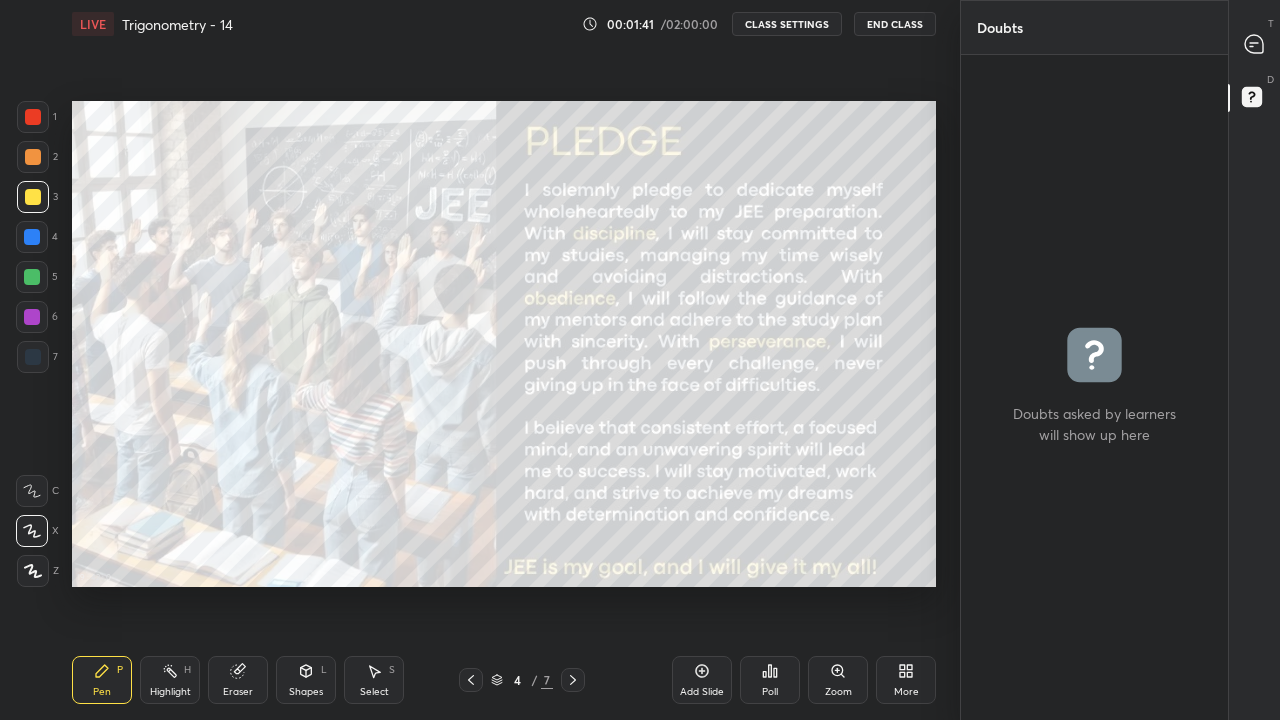 click 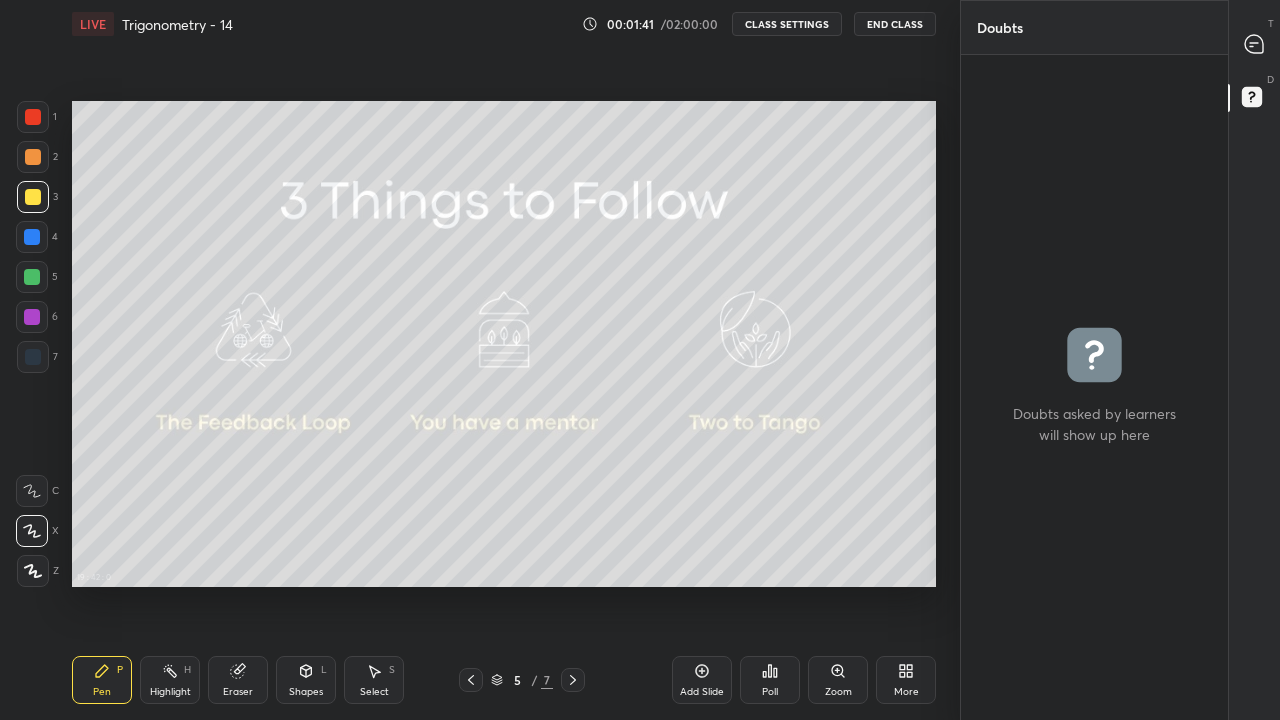 click 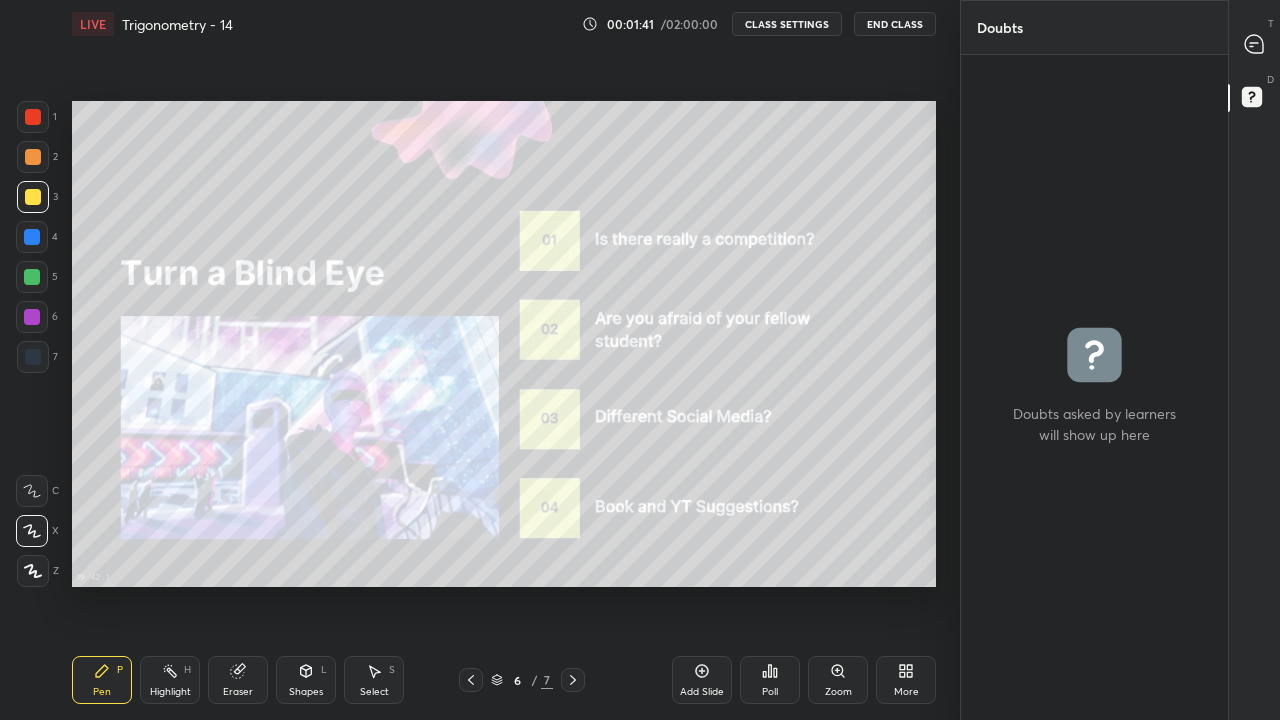 click at bounding box center [573, 680] 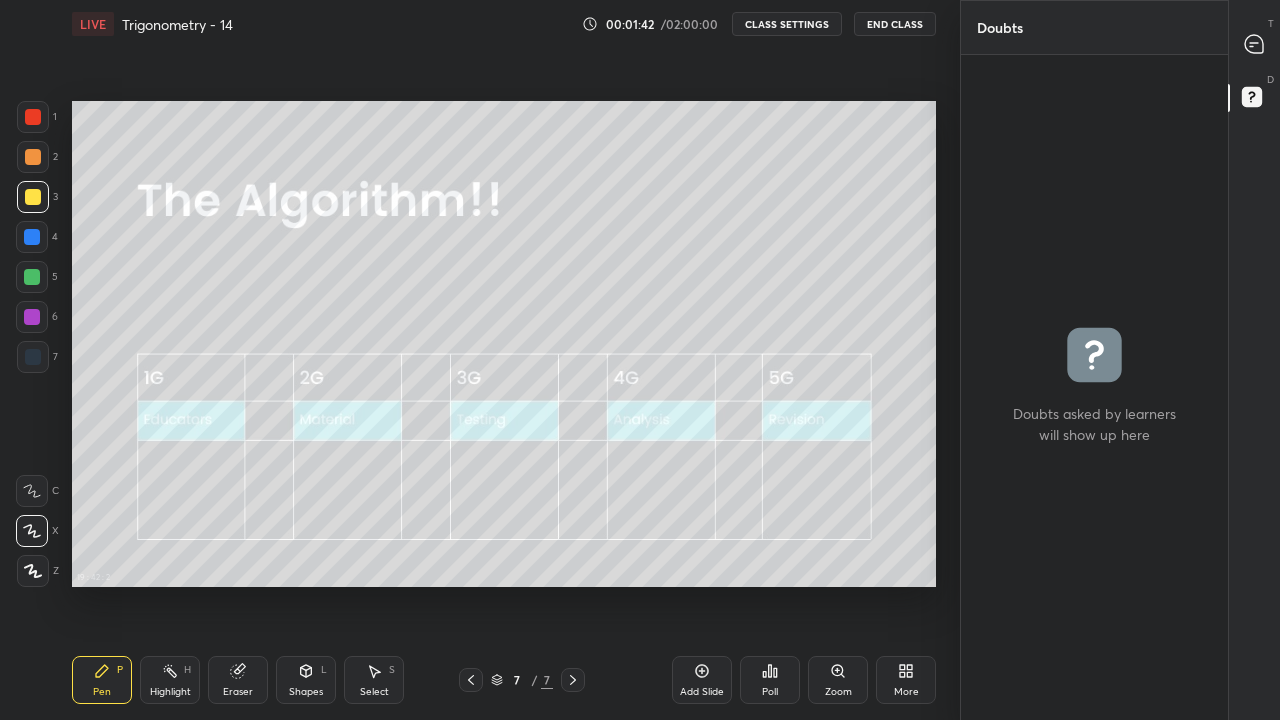click on "Add Slide" at bounding box center [702, 680] 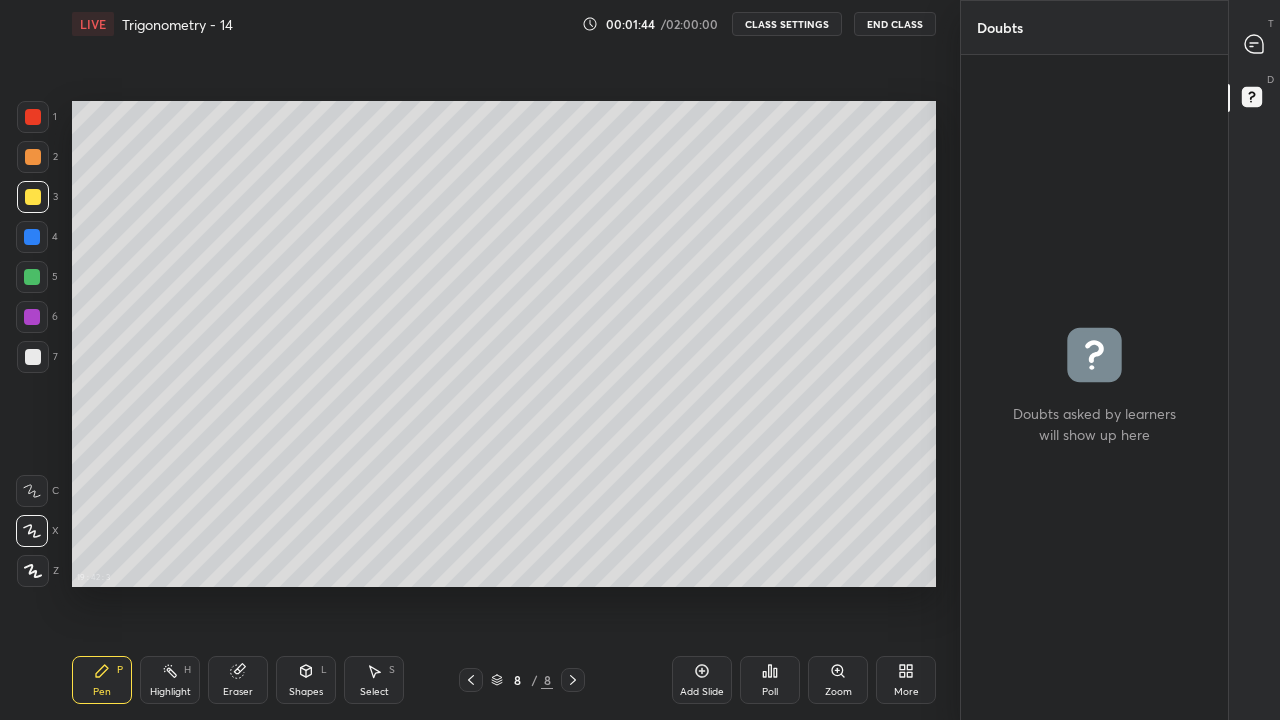 click on "More" at bounding box center (906, 680) 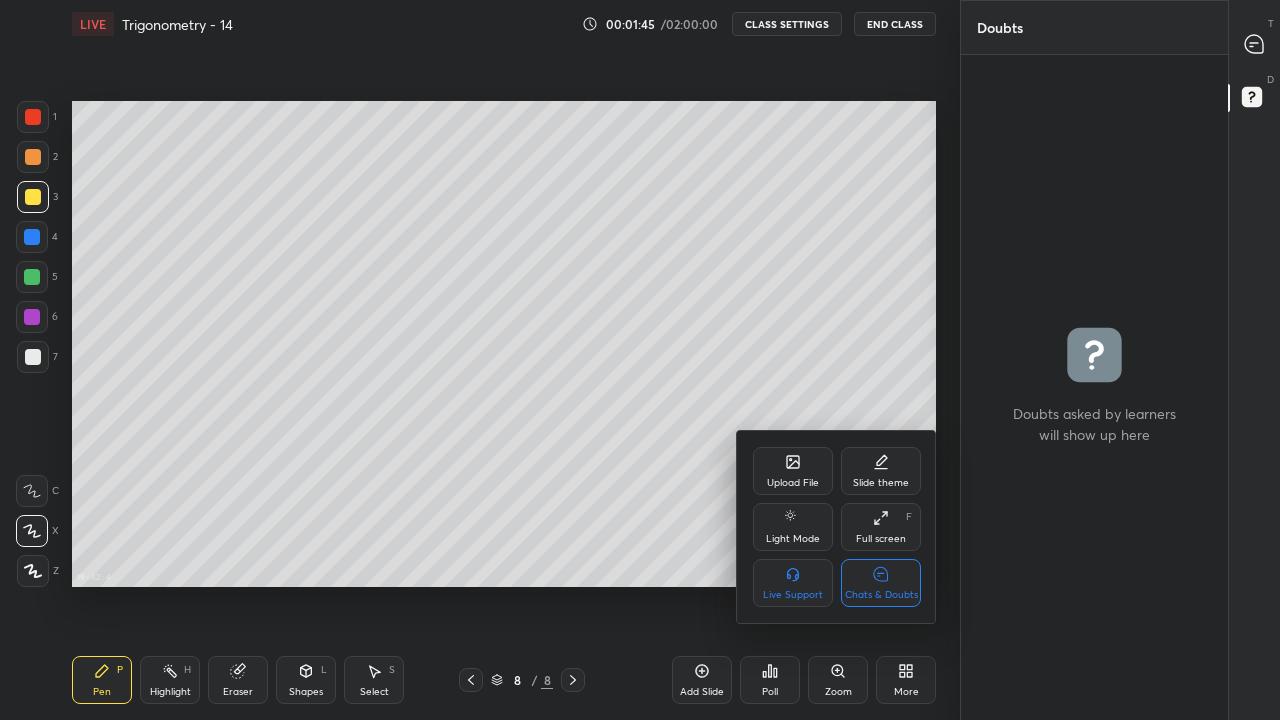 click on "Chats & Doubts" at bounding box center (881, 595) 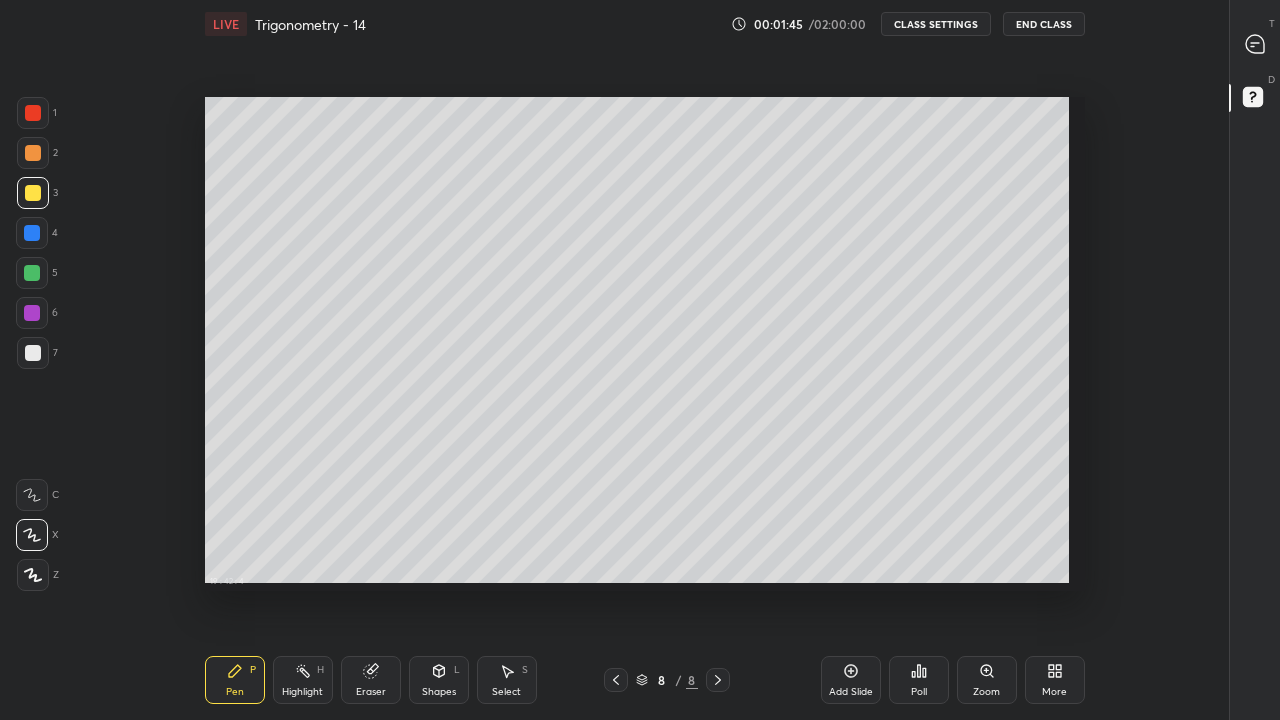 scroll, scrollTop: 7, scrollLeft: 1, axis: both 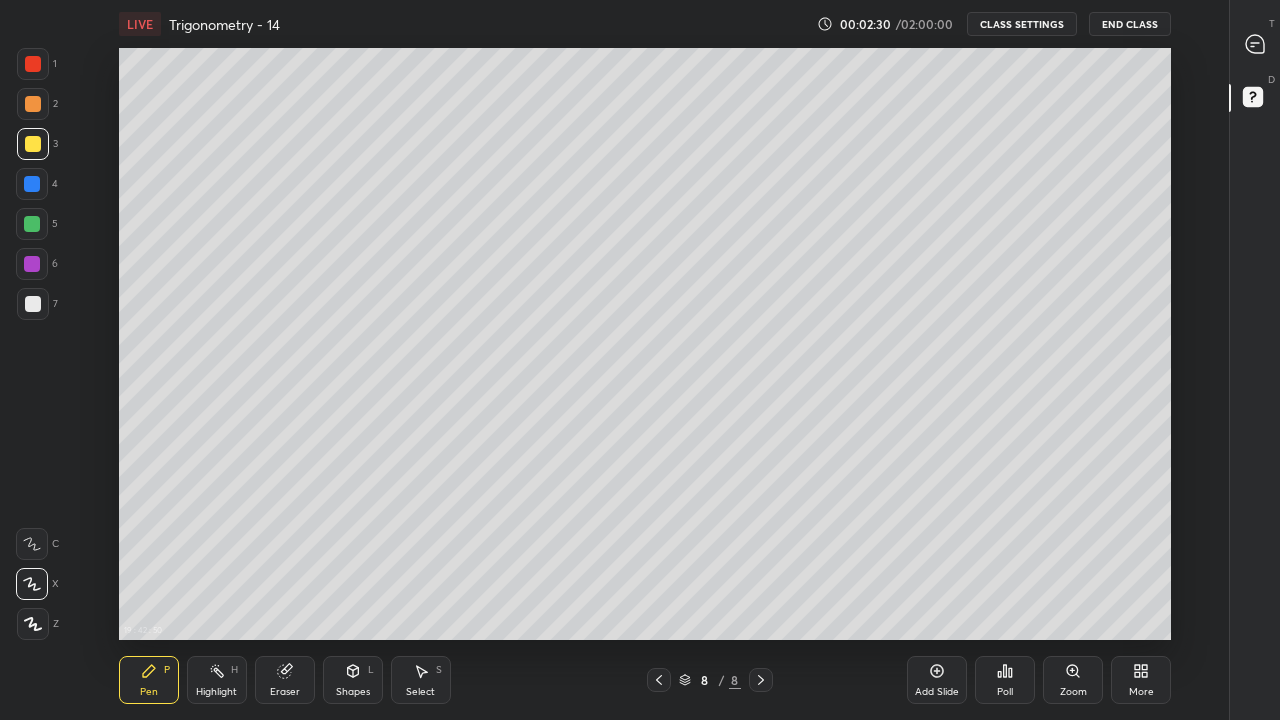 click 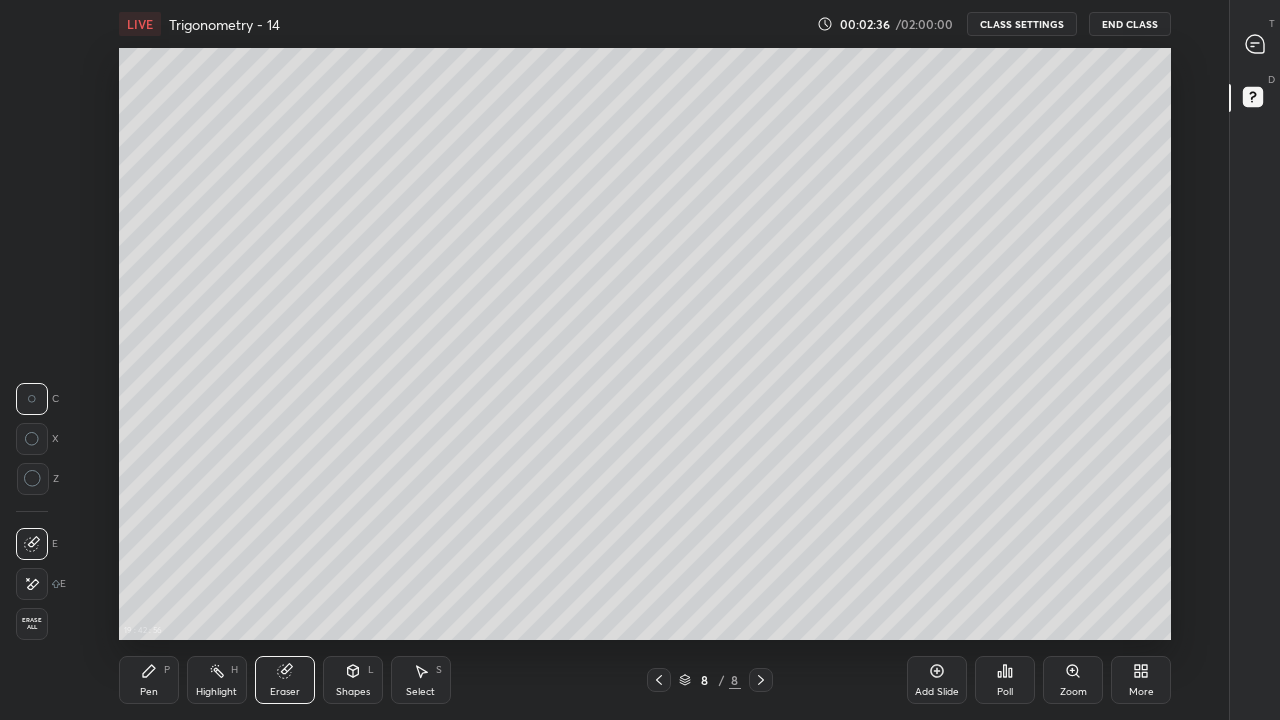 click on "Pen P" at bounding box center [149, 680] 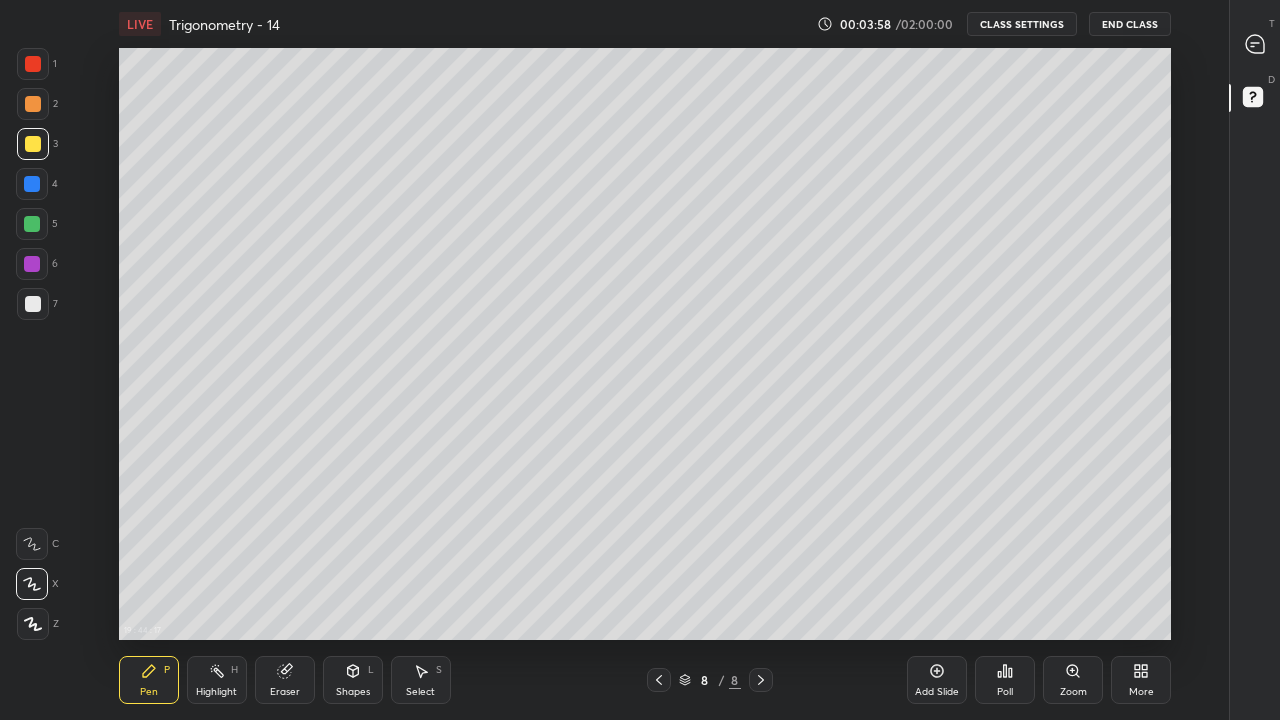 click at bounding box center [33, 304] 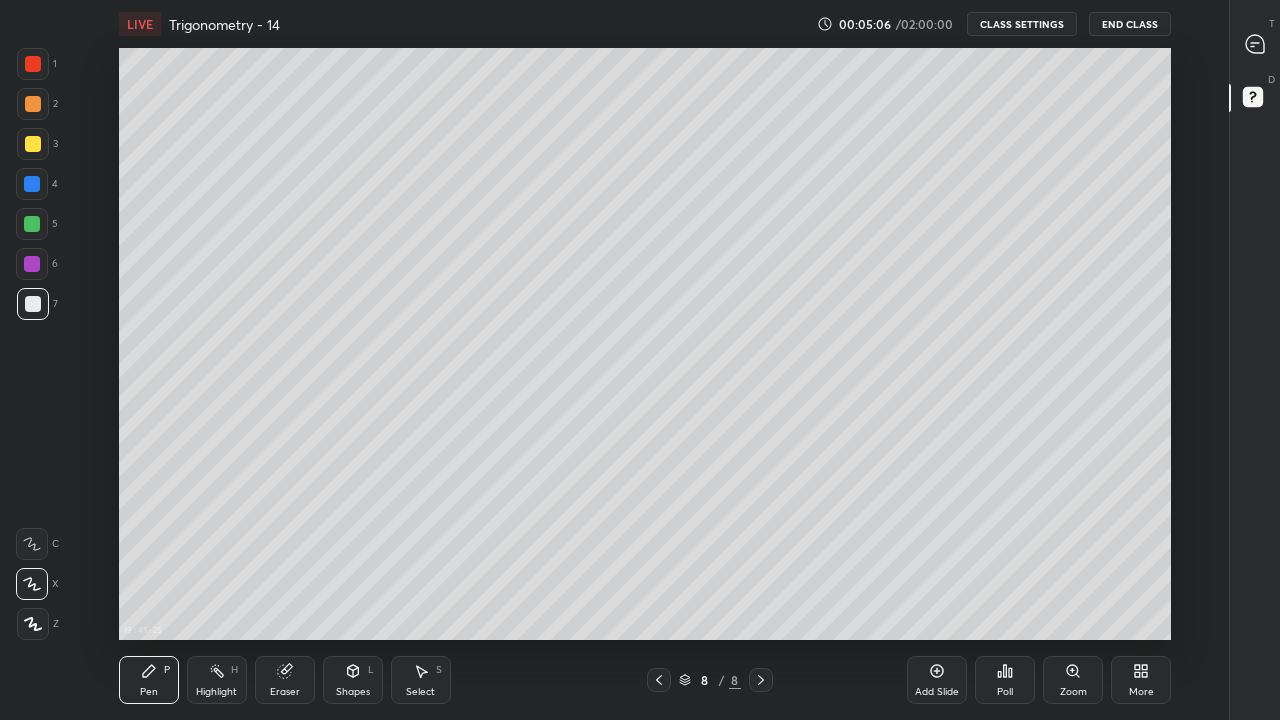 click on "More" at bounding box center [1141, 680] 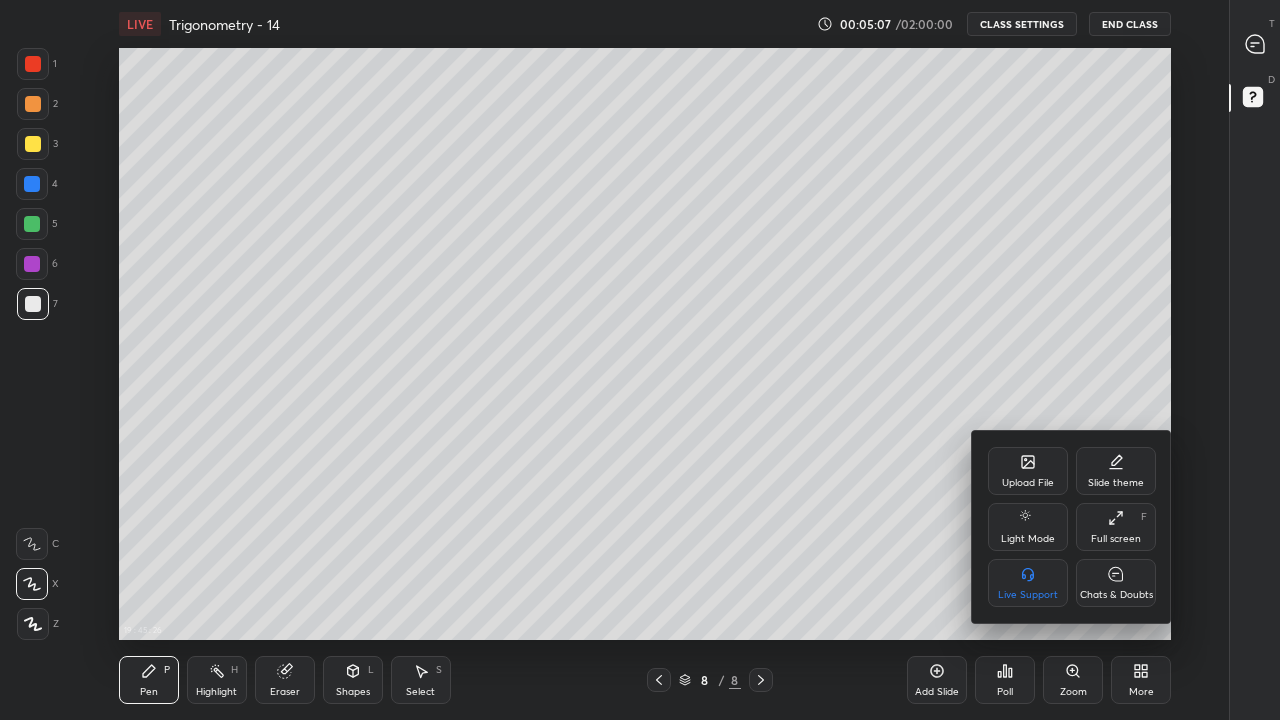 click on "Full screen" at bounding box center (1116, 539) 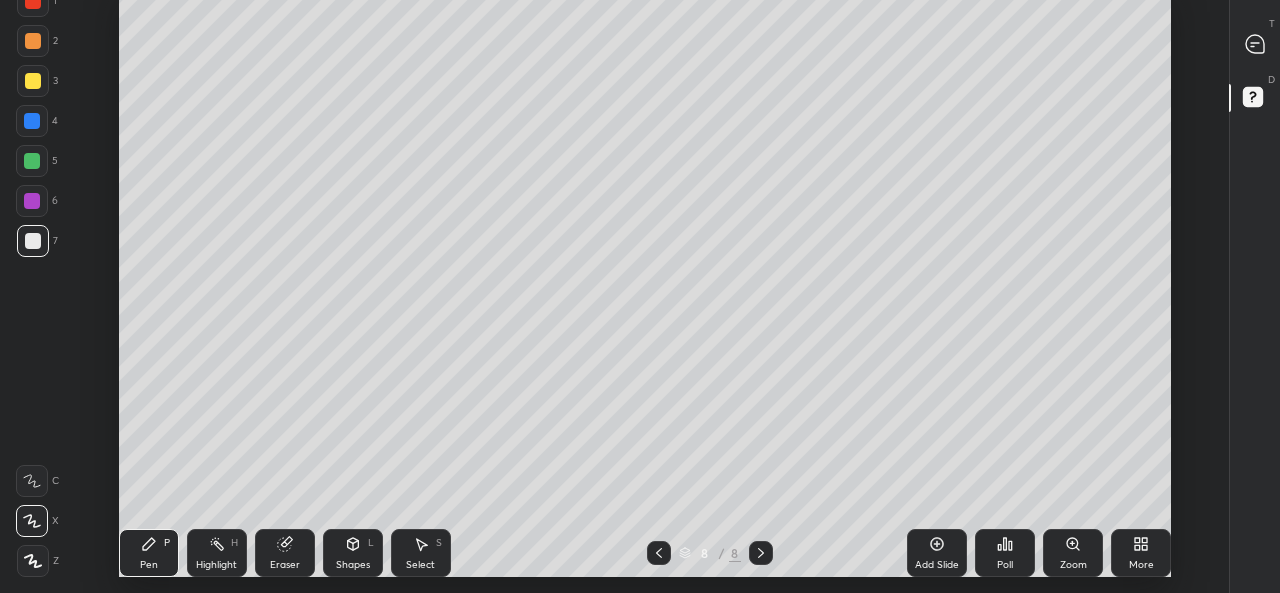 scroll, scrollTop: 465, scrollLeft: 1161, axis: both 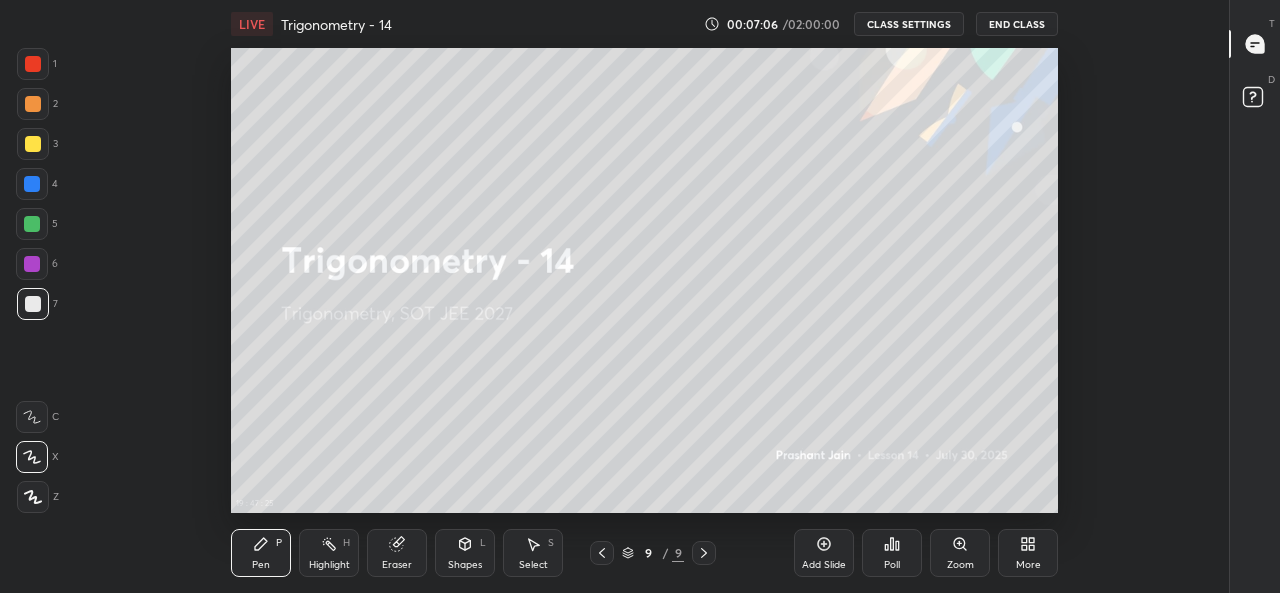 click on "LIVE Trigonometry - 14 00:07:06 /  02:00:00 CLASS SETTINGS End Class 19 : 47 : 25 Setting up your live class Back Trigonometry - 14 • L14 of Trigonometry, SOT JEE 2027 [PERSON_NAME] Pen P Highlight H Eraser Shapes L Select S 9 / 9 Add Slide Poll Zoom More" at bounding box center [645, 296] 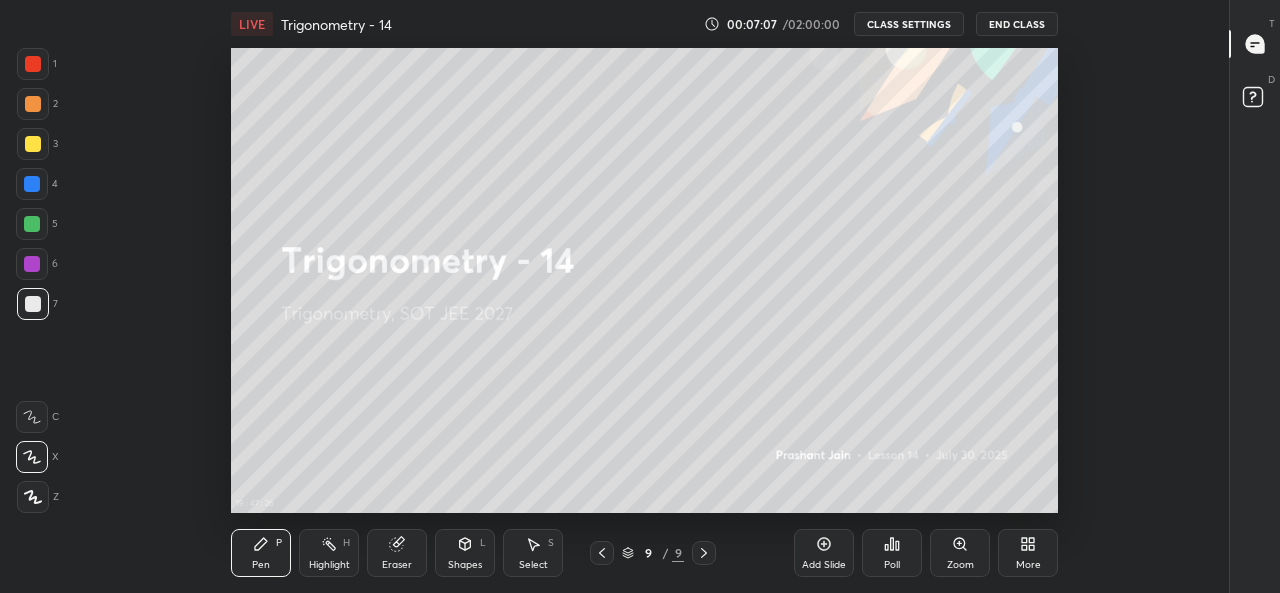 click 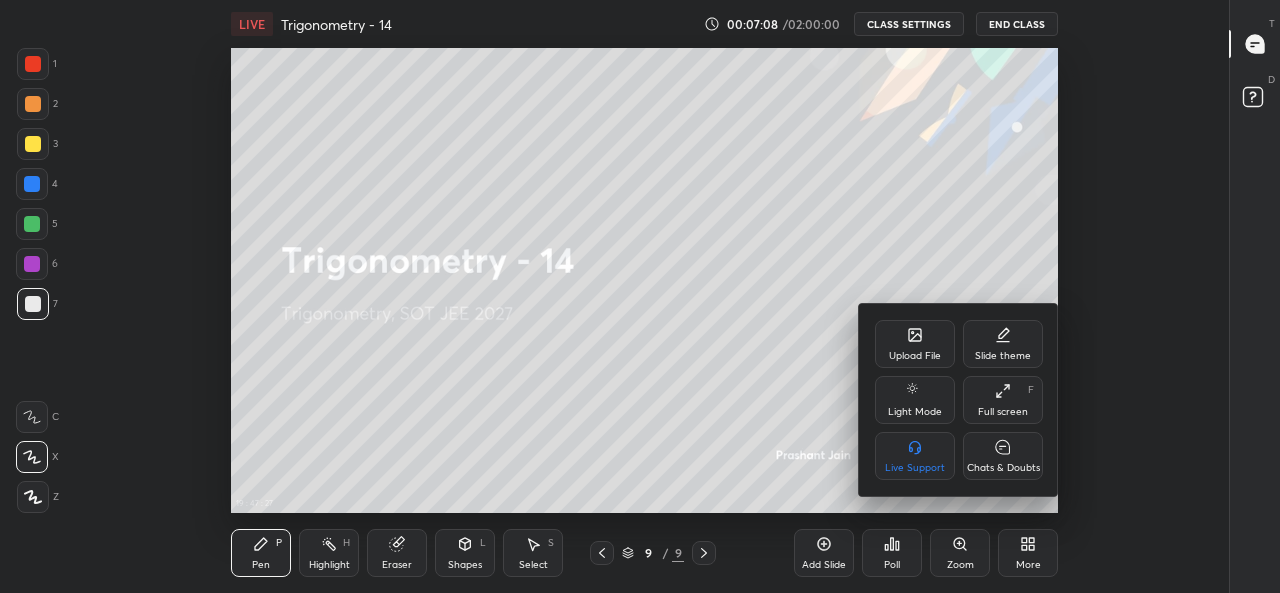 click on "Full screen F" at bounding box center [1003, 400] 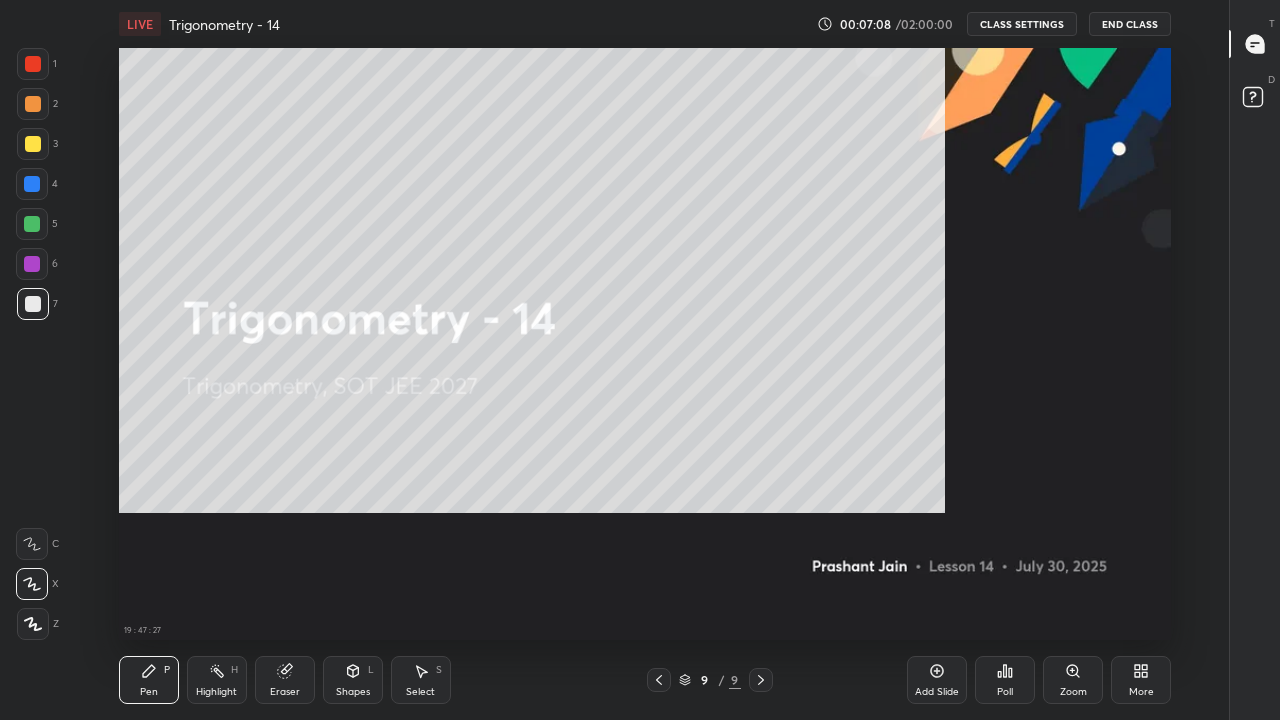 scroll, scrollTop: 99408, scrollLeft: 98838, axis: both 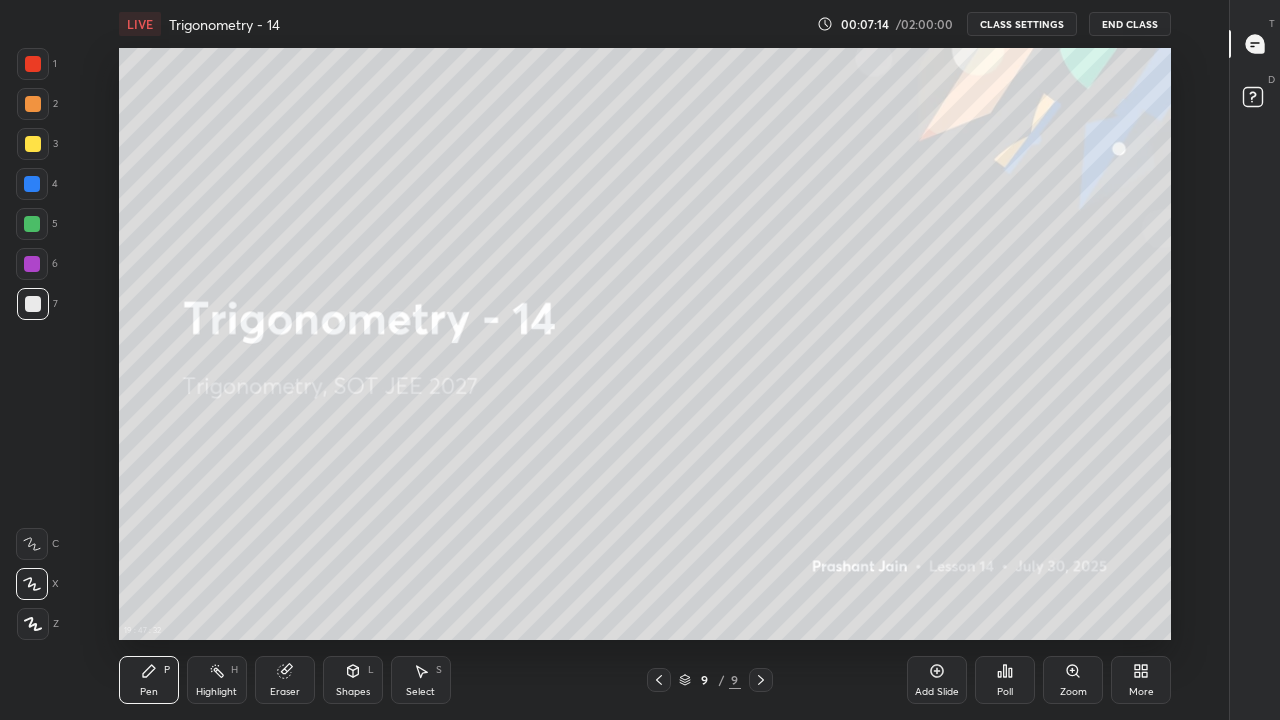 click 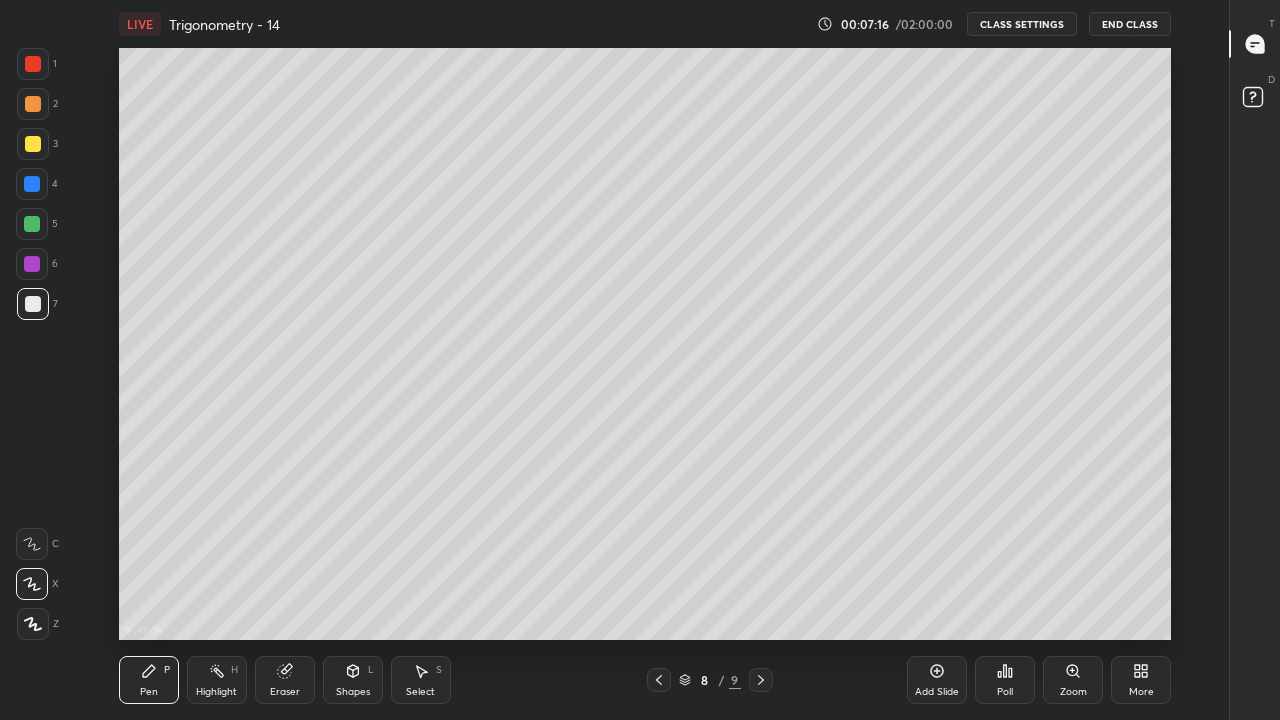 click 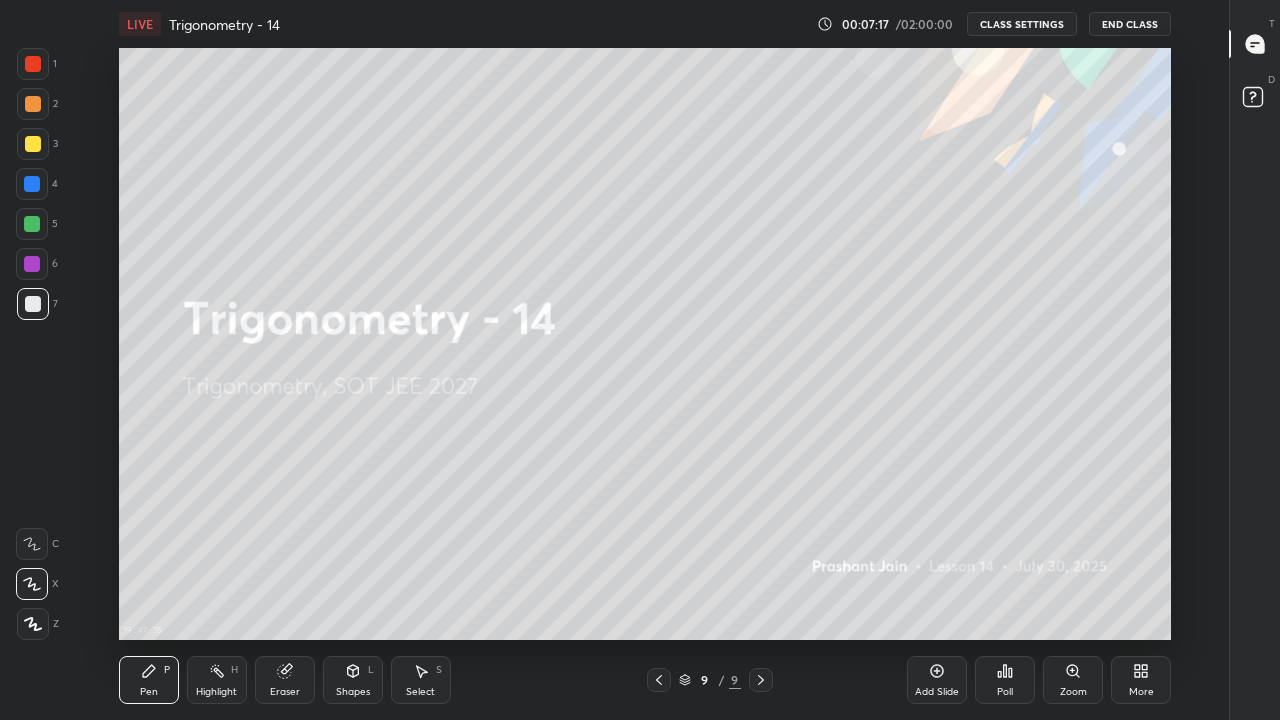 click 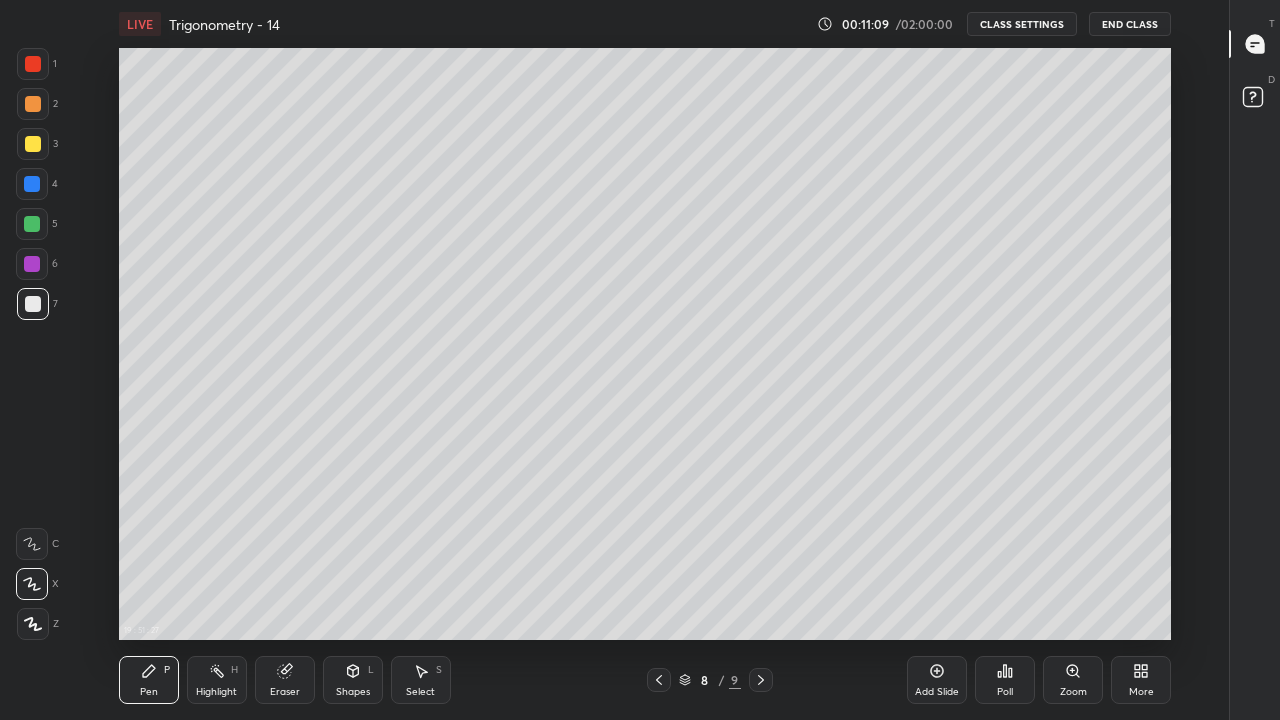 click 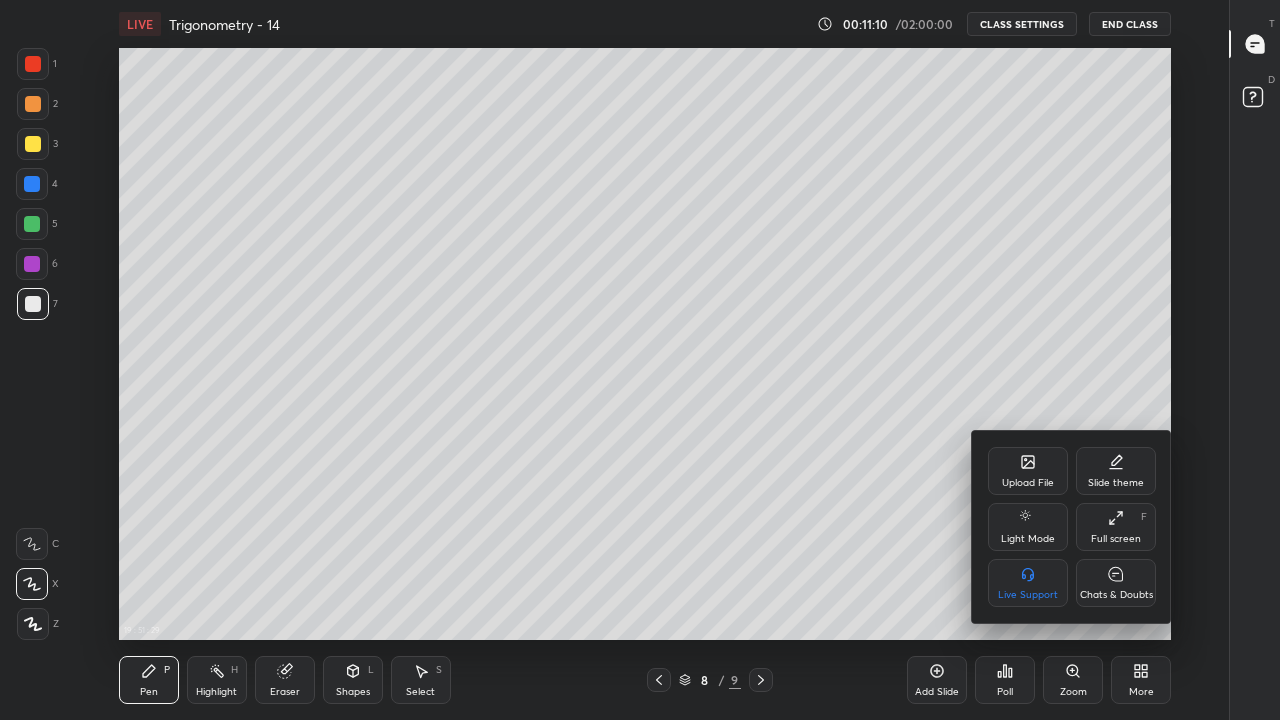 click on "Full screen F" at bounding box center (1116, 527) 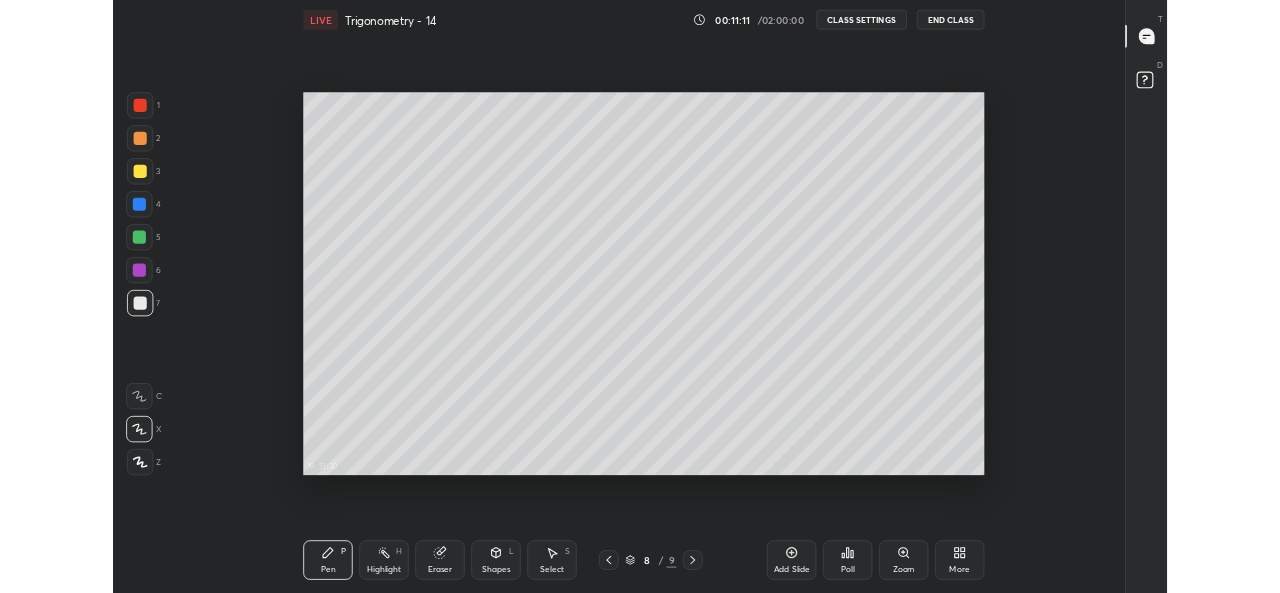 scroll, scrollTop: 465, scrollLeft: 1161, axis: both 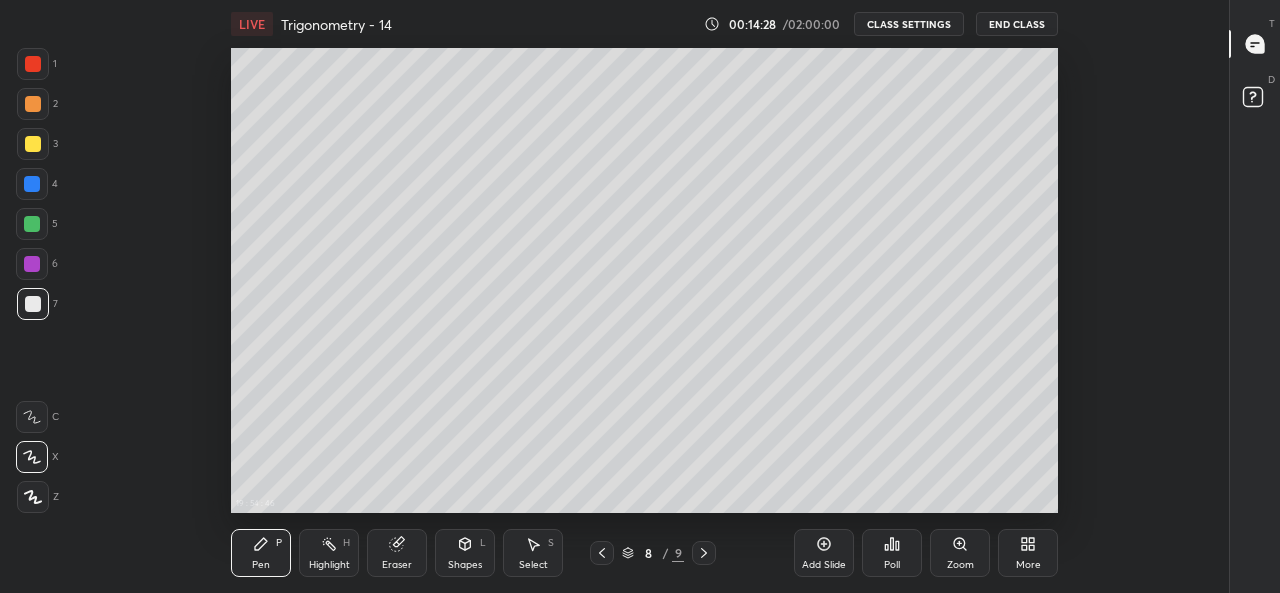 click on "More" at bounding box center (1028, 565) 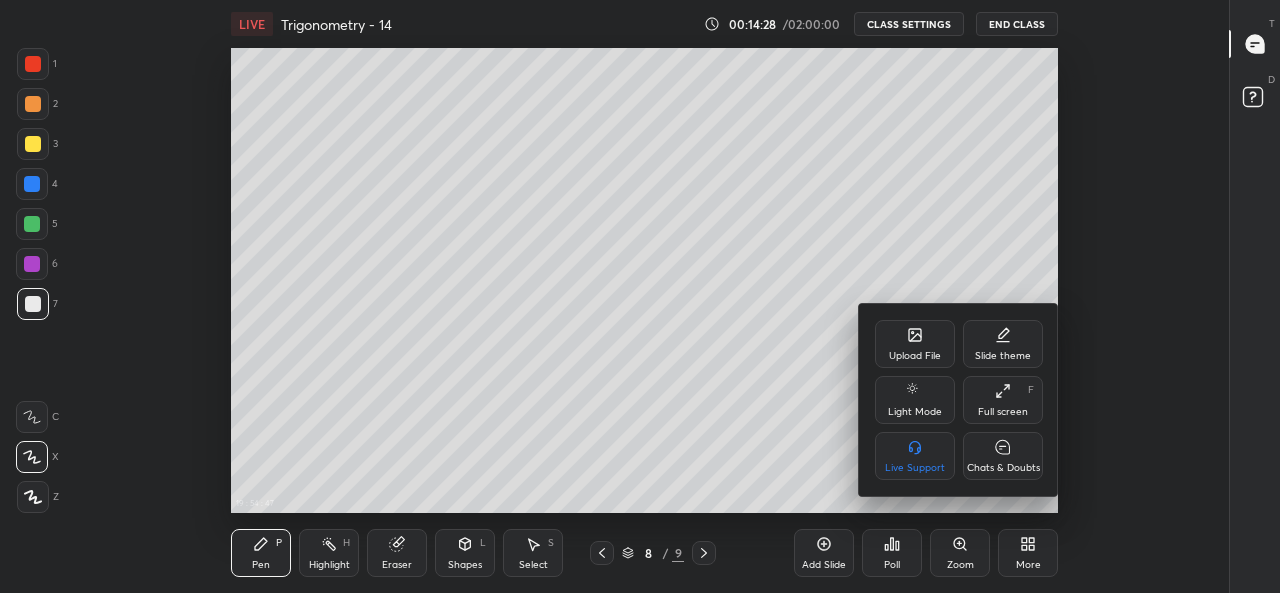 click on "Chats & Doubts" at bounding box center (1003, 456) 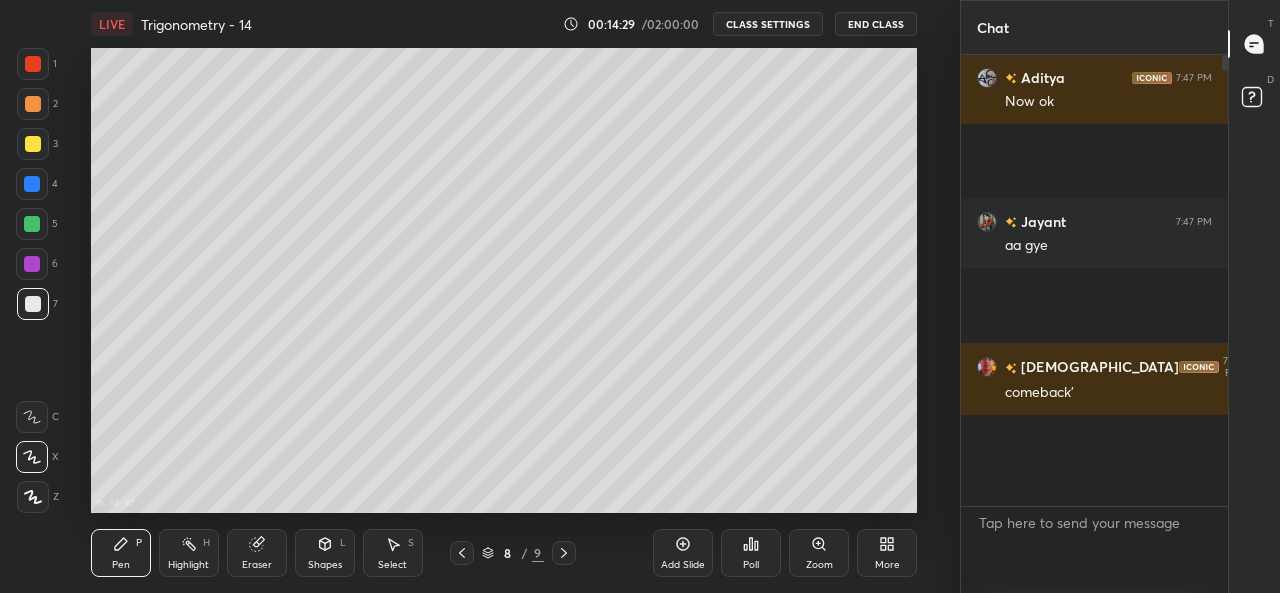 scroll, scrollTop: 465, scrollLeft: 958, axis: both 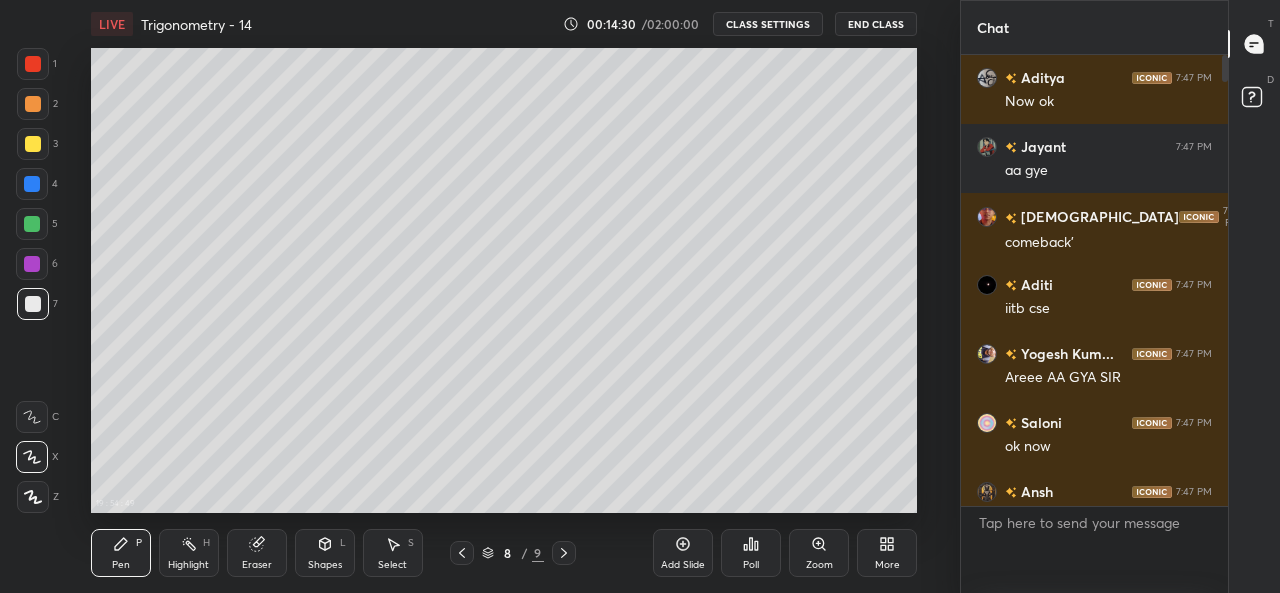 click on "More" at bounding box center (887, 565) 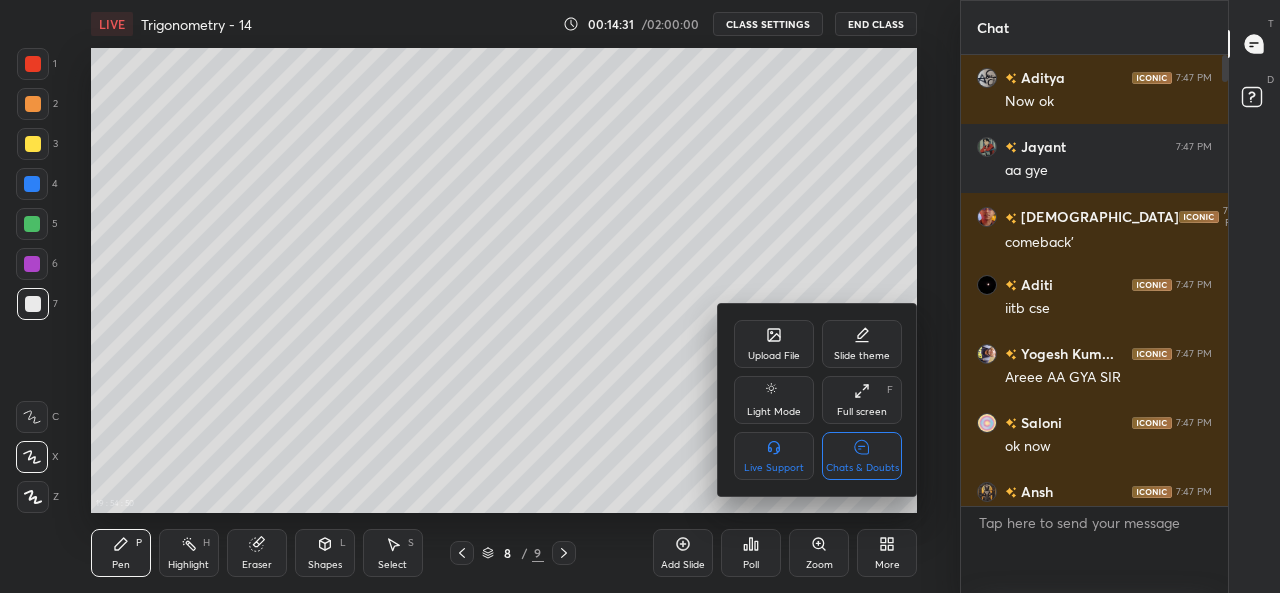 click on "Chats & Doubts" at bounding box center [862, 456] 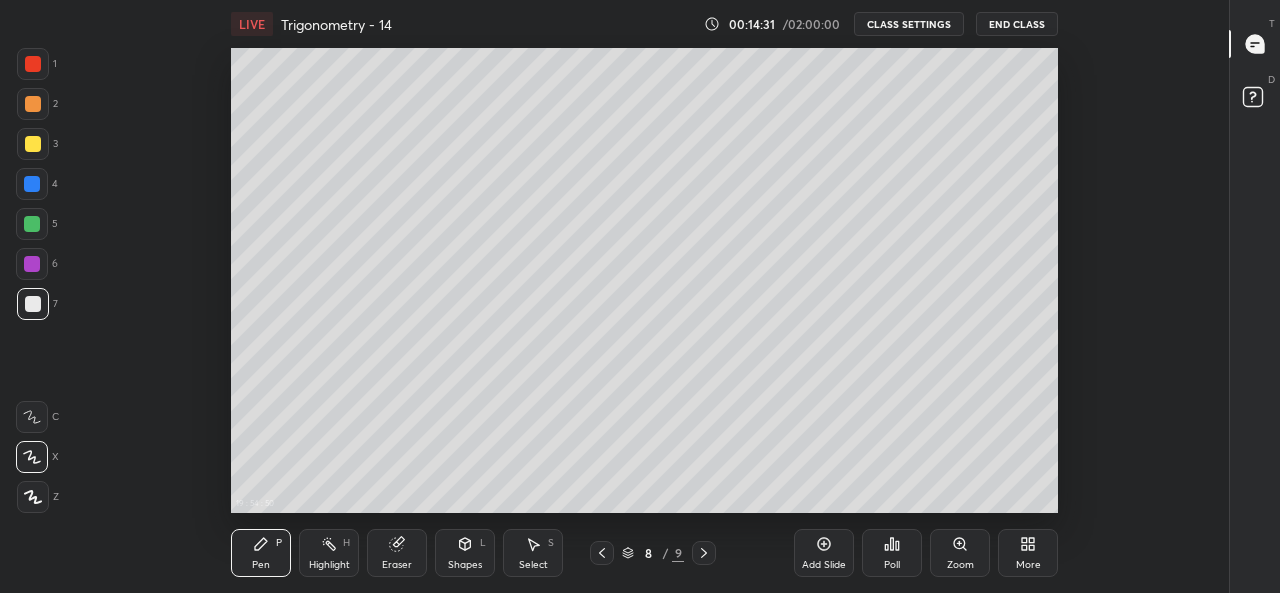 scroll, scrollTop: 7, scrollLeft: 1, axis: both 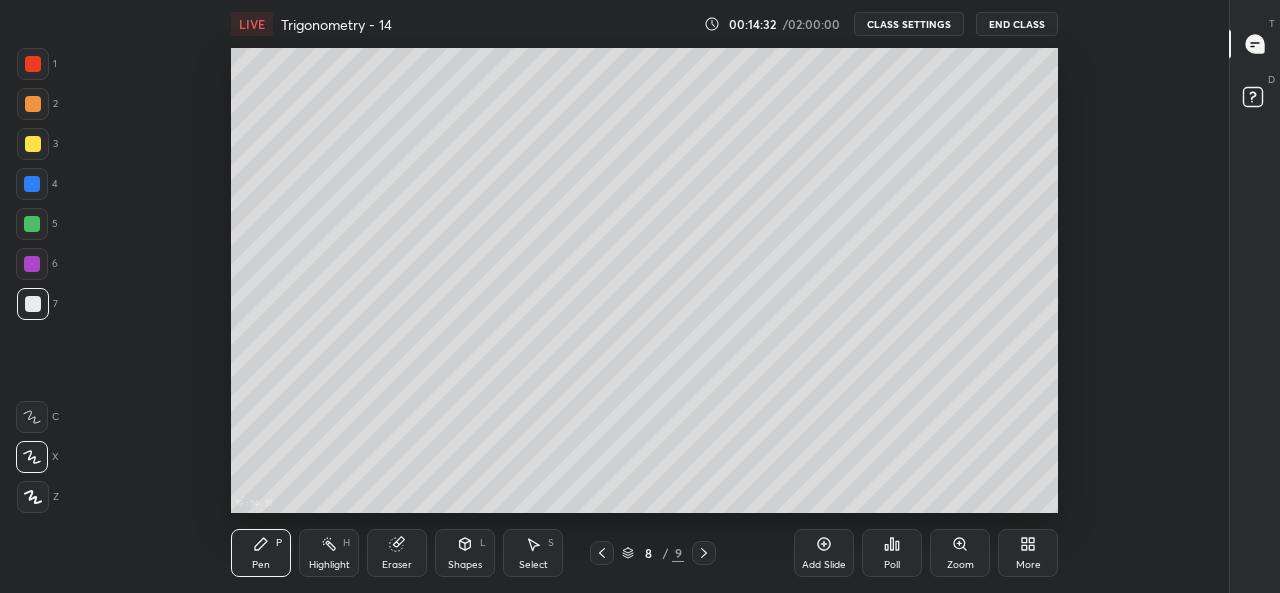click on "More" at bounding box center [1028, 565] 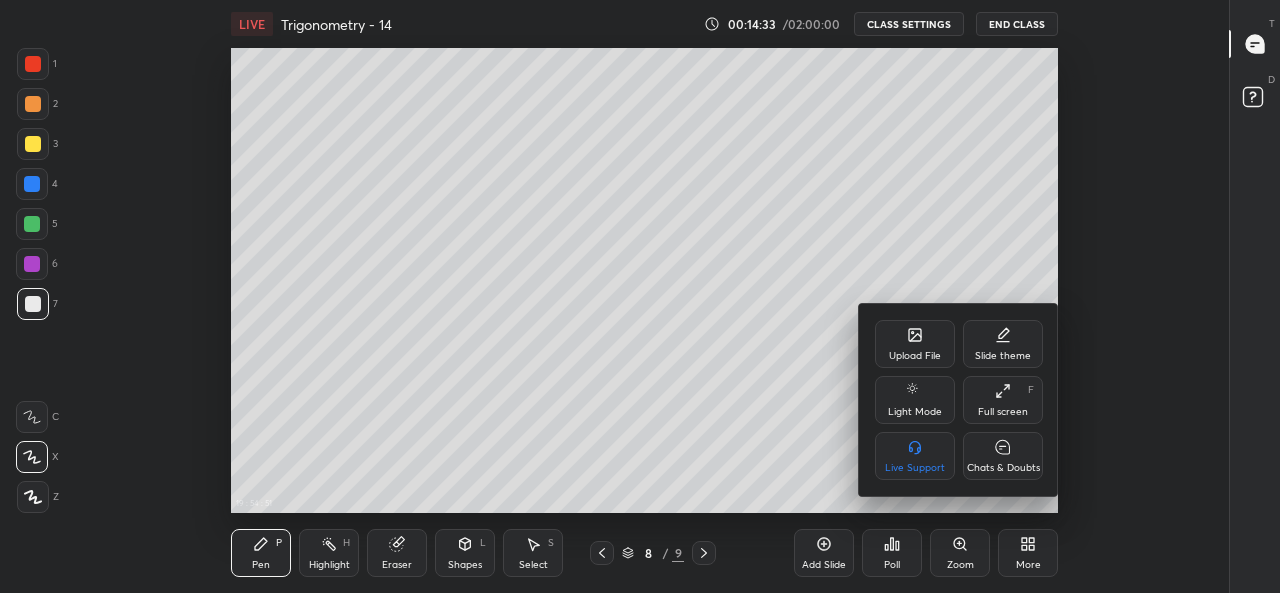 click on "Full screen F" at bounding box center [1003, 400] 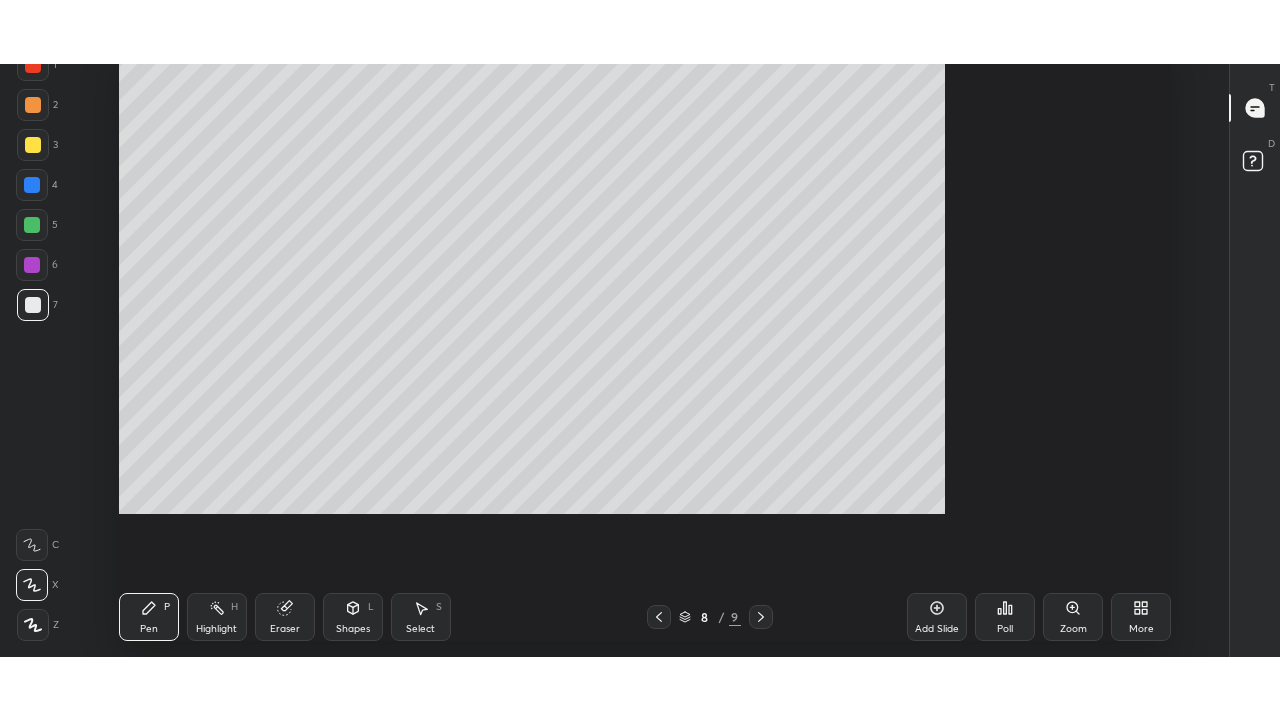 scroll, scrollTop: 99408, scrollLeft: 98838, axis: both 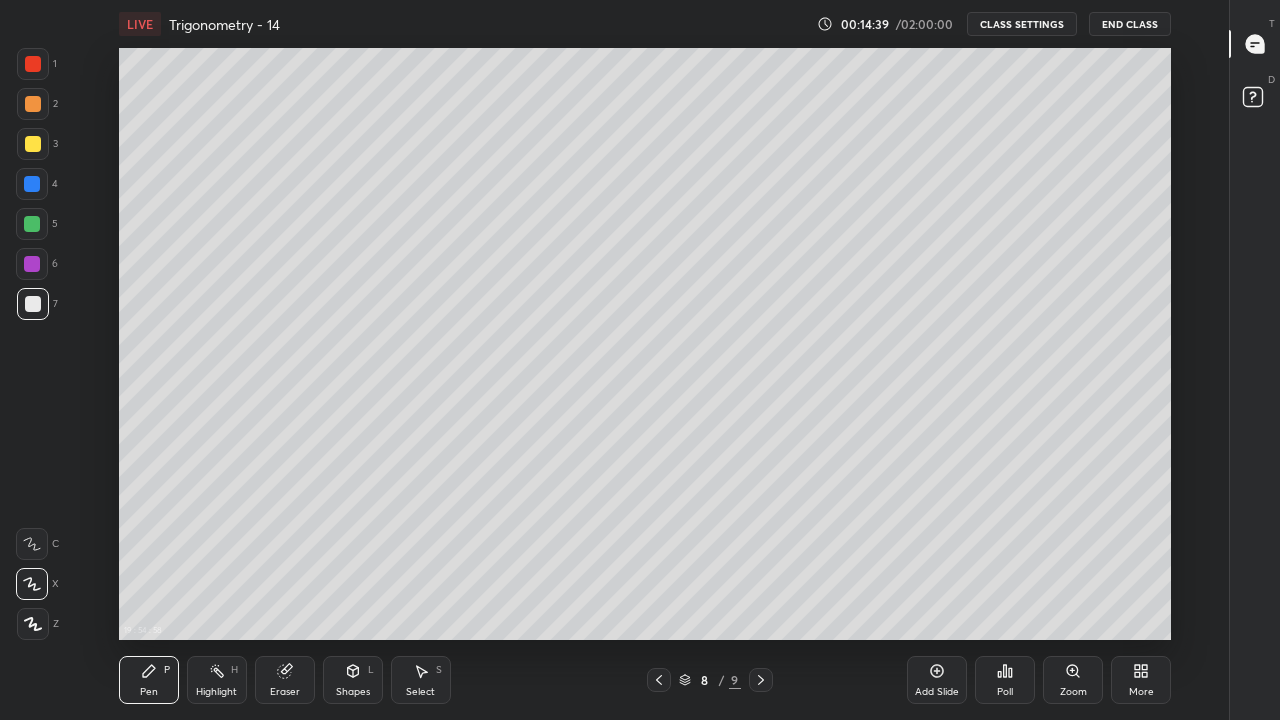 click 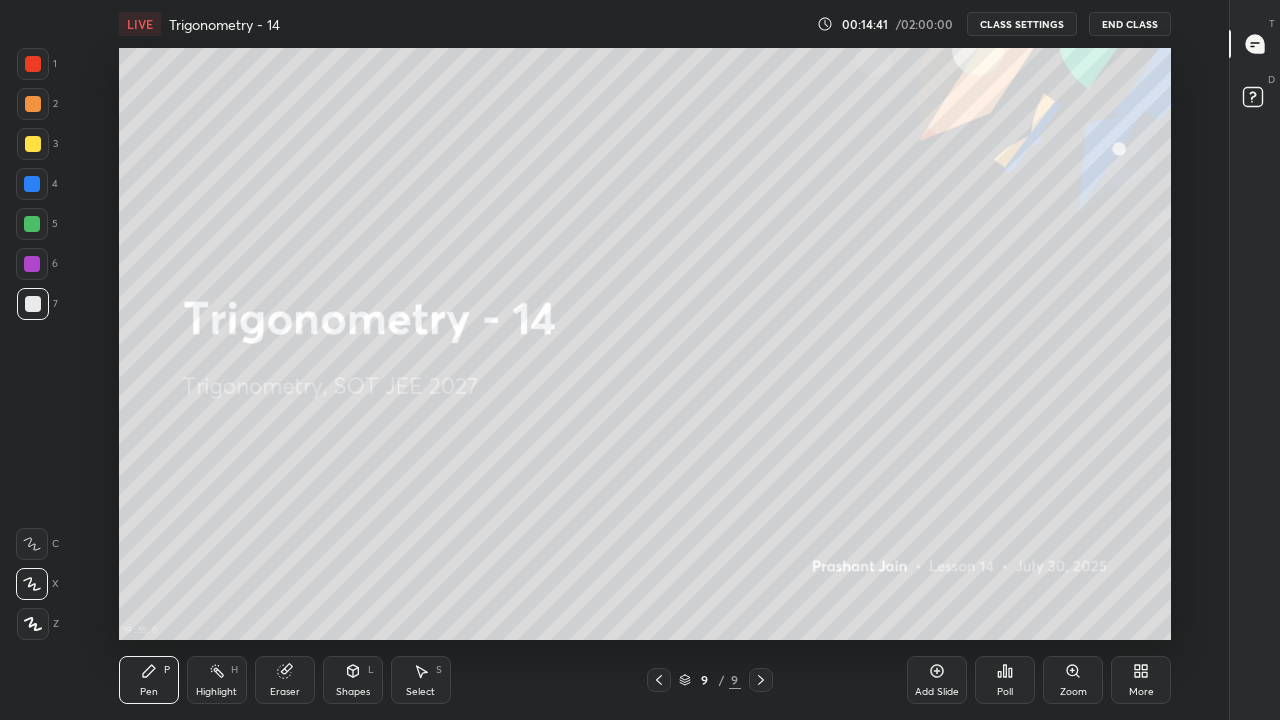 click 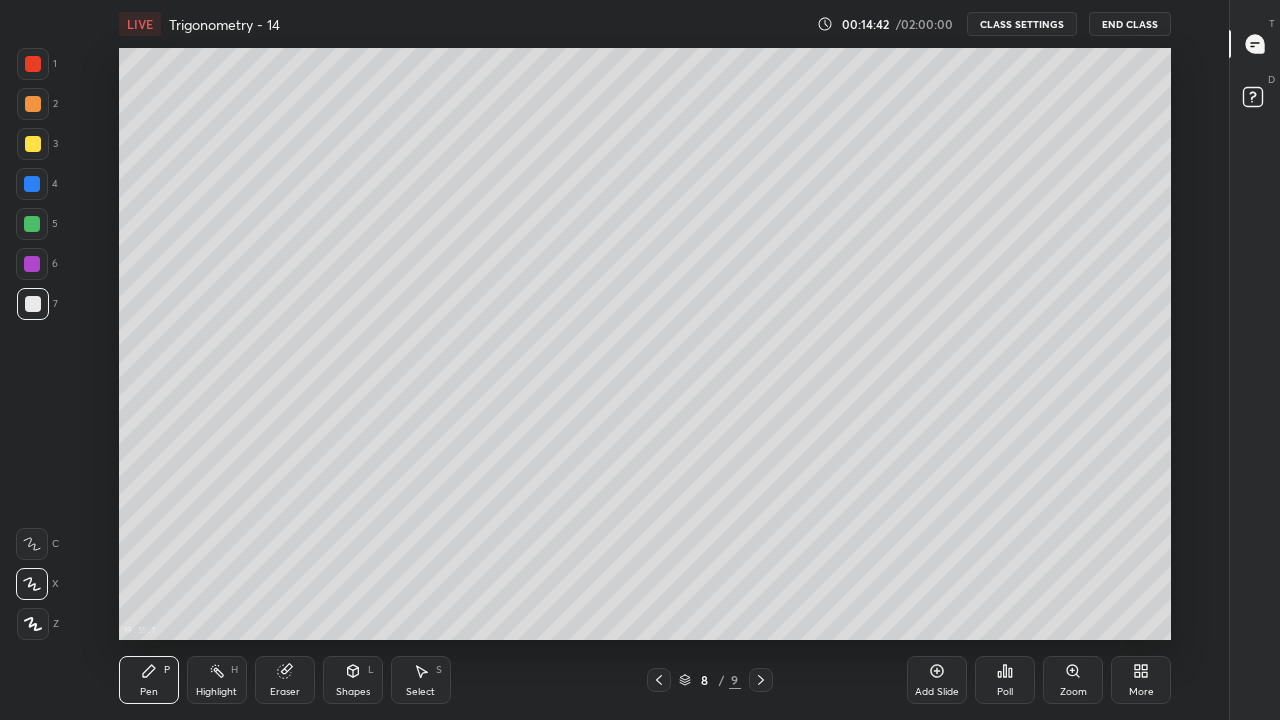 click on "Add Slide" at bounding box center (937, 680) 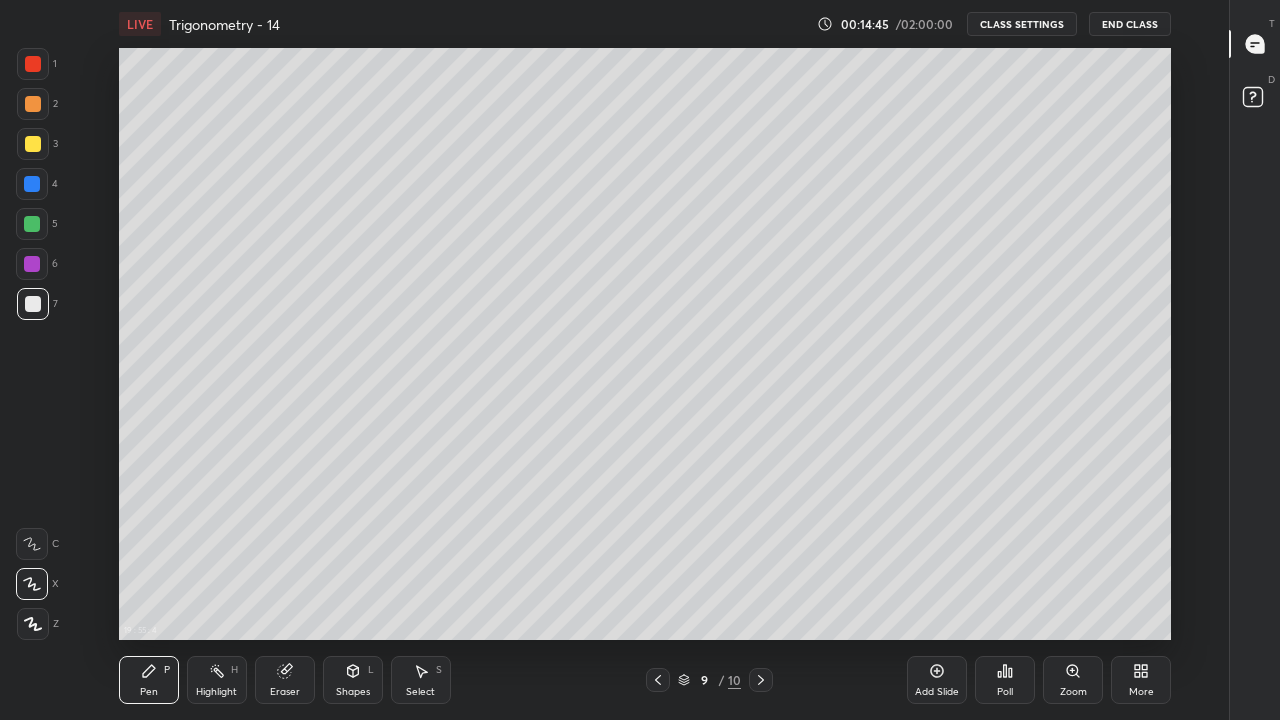 click at bounding box center [33, 144] 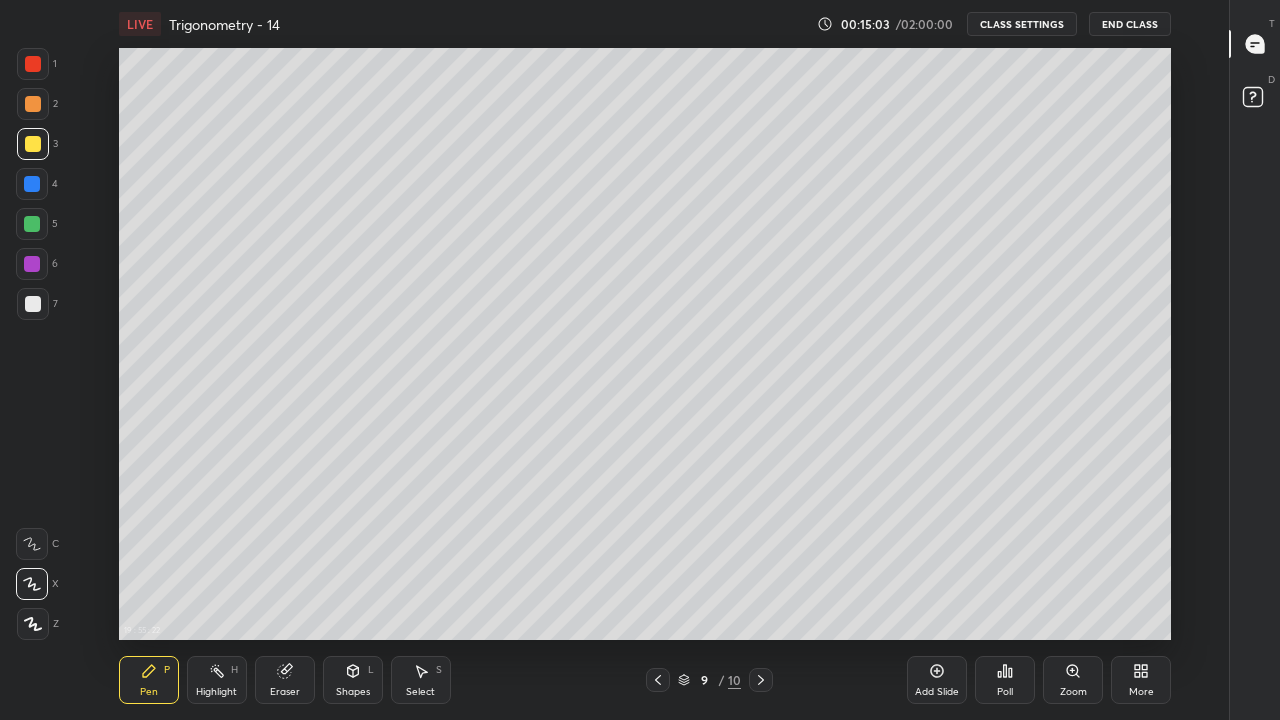 click on "CLASS SETTINGS" at bounding box center (1022, 24) 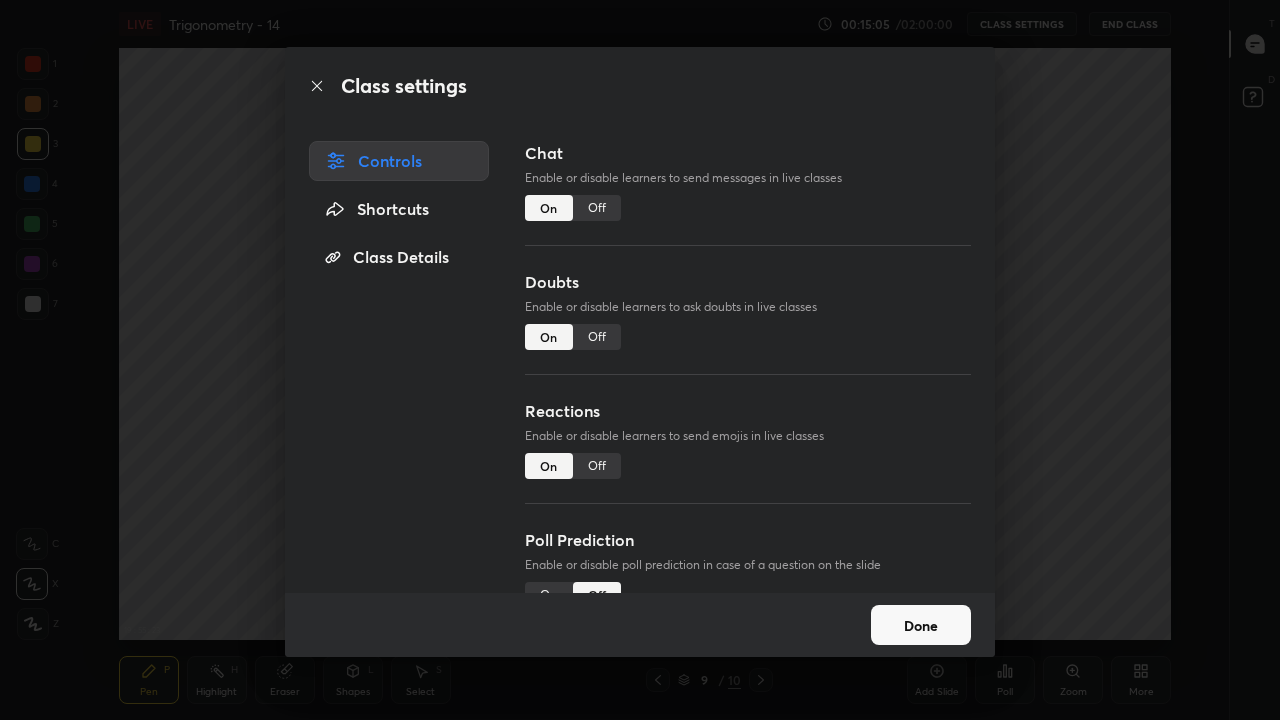 click on "Off" at bounding box center [597, 208] 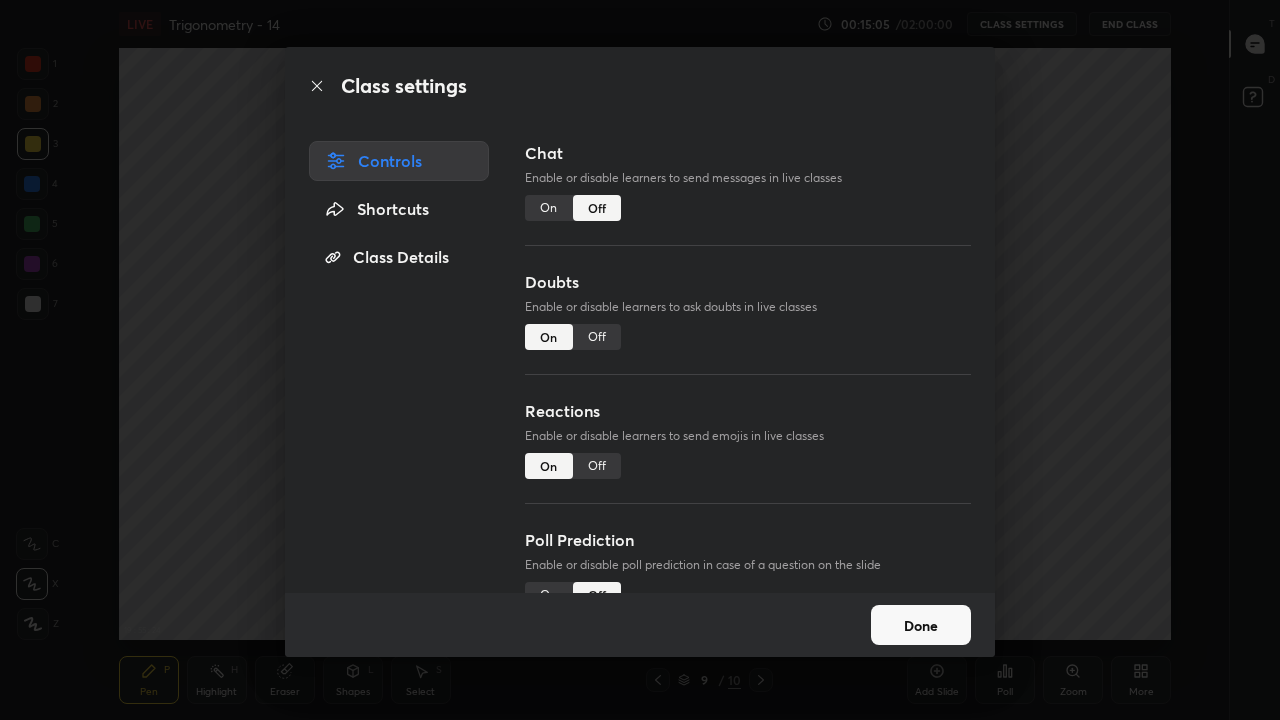 click on "Class settings Controls Shortcuts Class Details Chat Enable or disable learners to send messages in live classes On Off Doubts Enable or disable learners to ask doubts in live classes On Off Reactions Enable or disable learners to send emojis in live classes On Off Poll Prediction Enable or disable poll prediction in case of a question on the slide On Off Done" at bounding box center (640, 360) 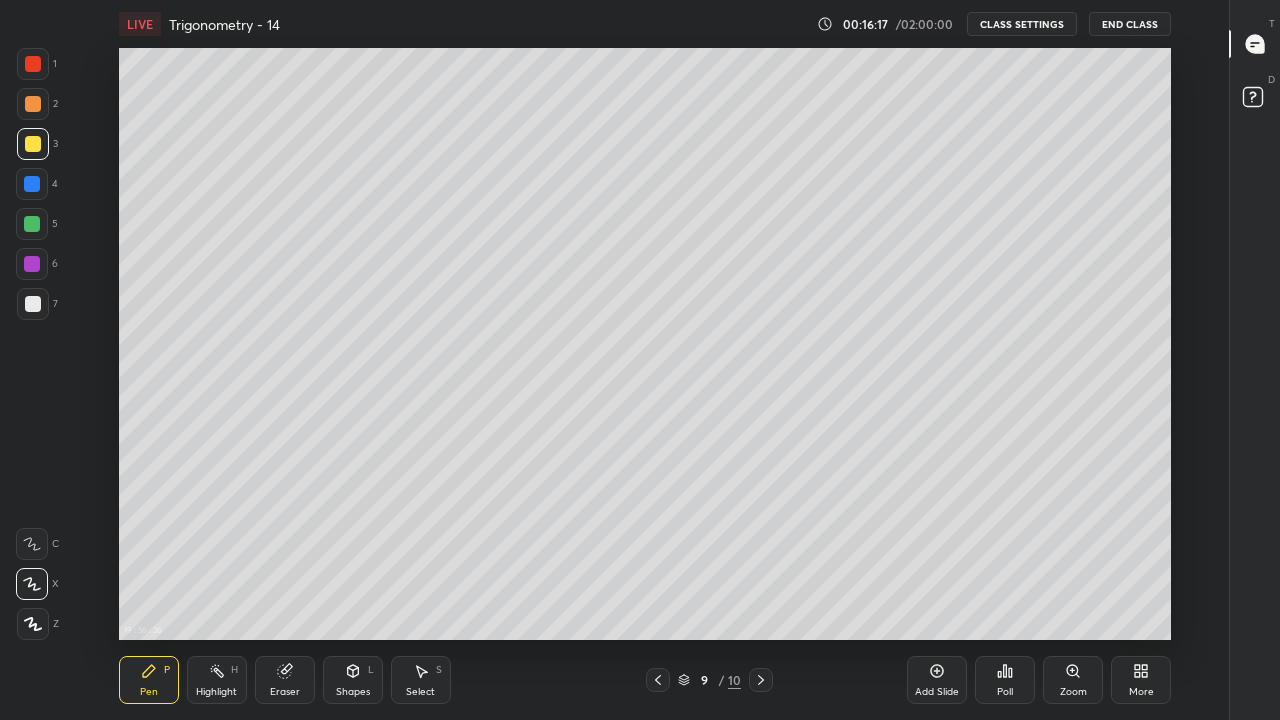 click on "Poll" at bounding box center (1005, 692) 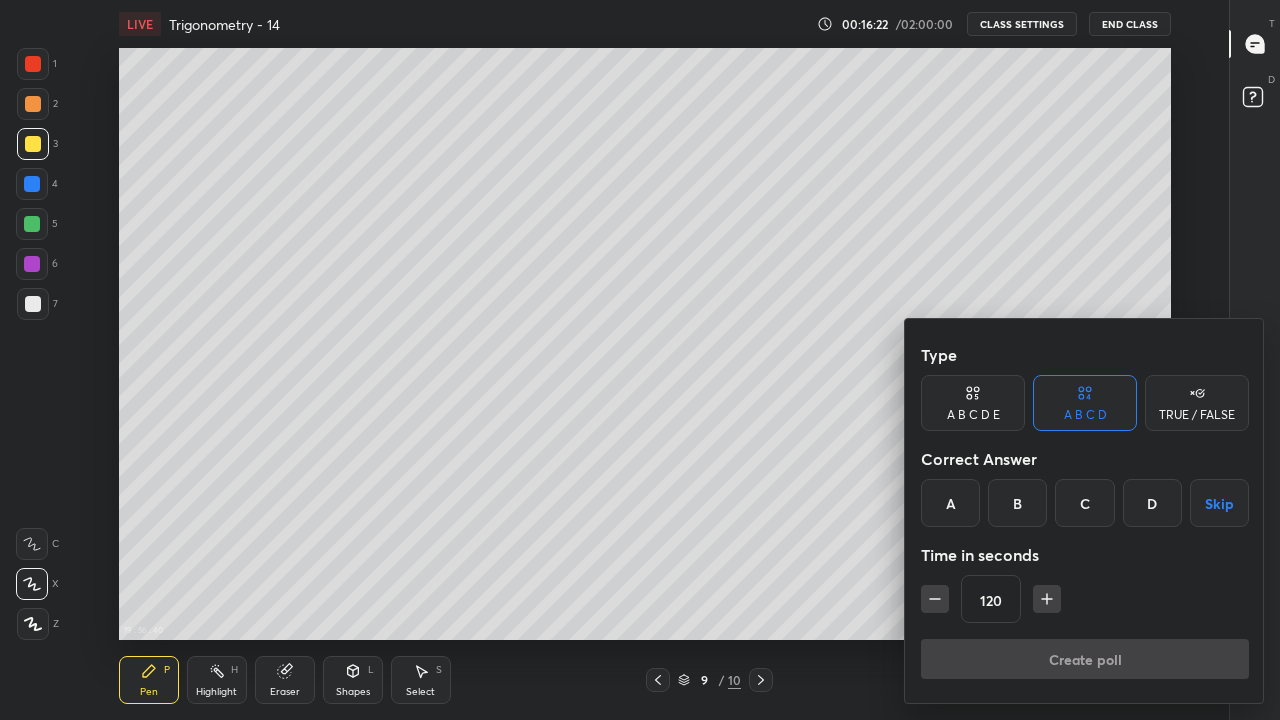 click 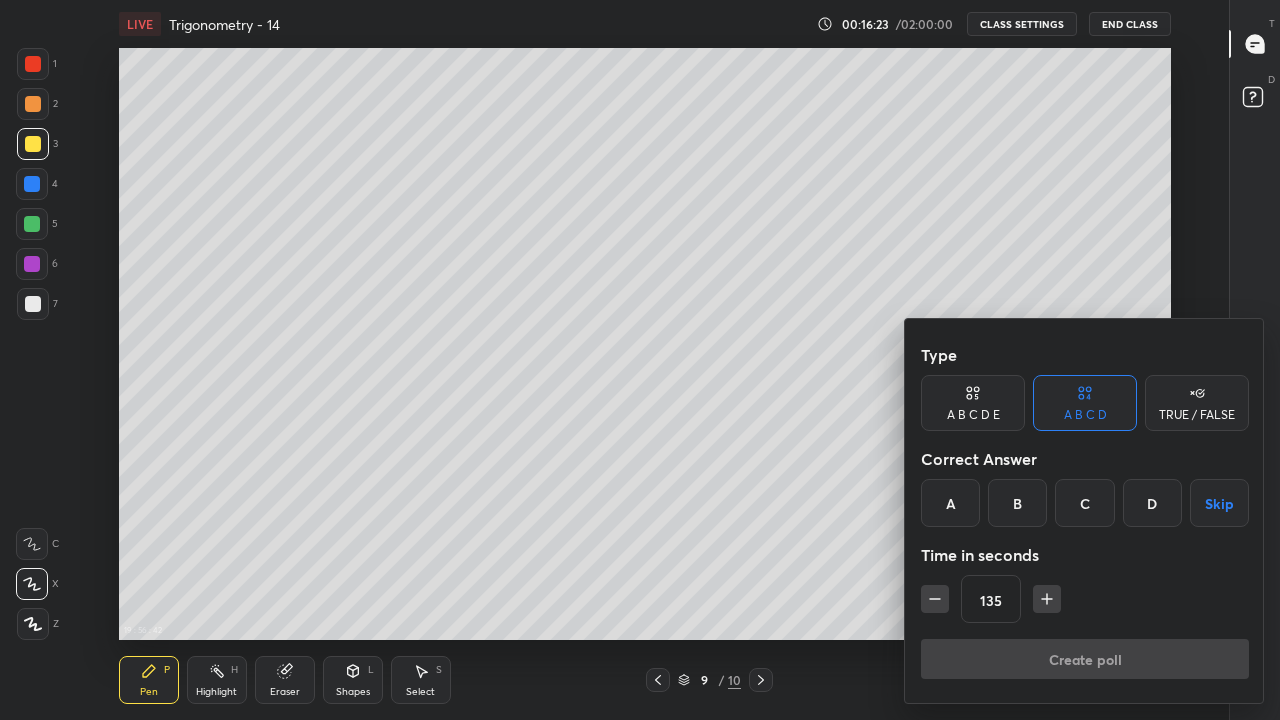 click on "C" at bounding box center [1084, 503] 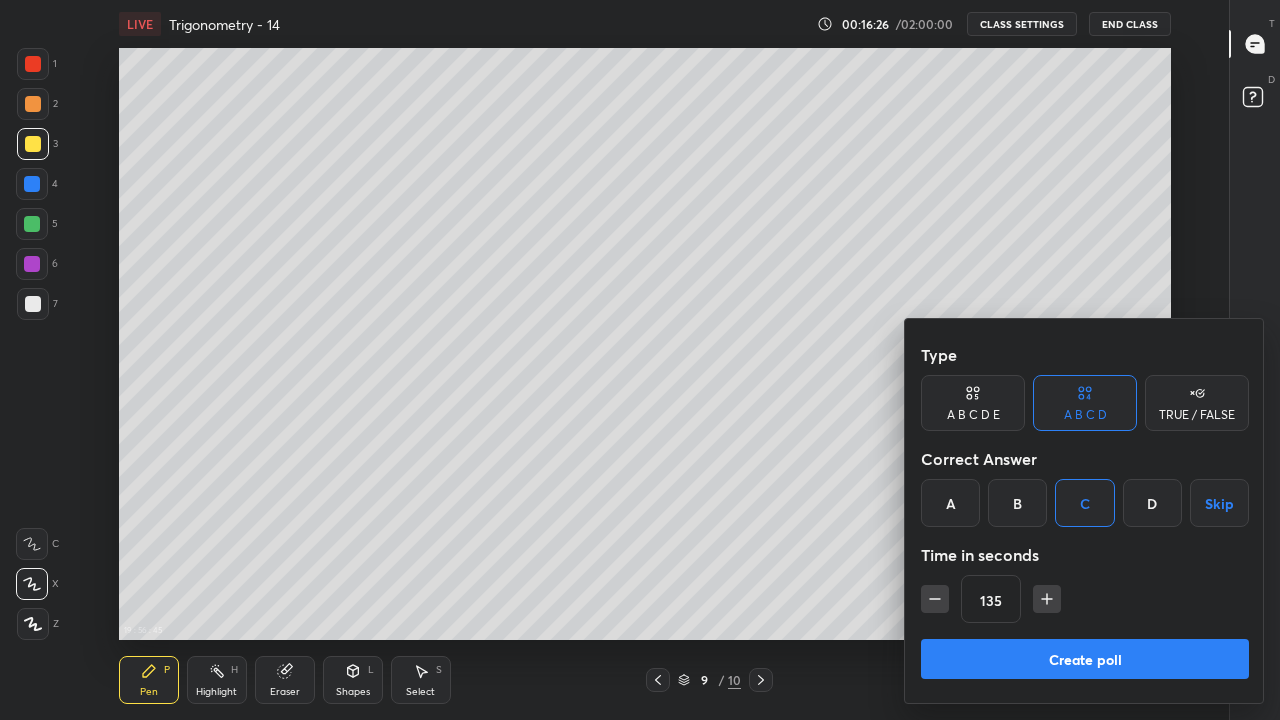 click on "Create poll" at bounding box center [1085, 659] 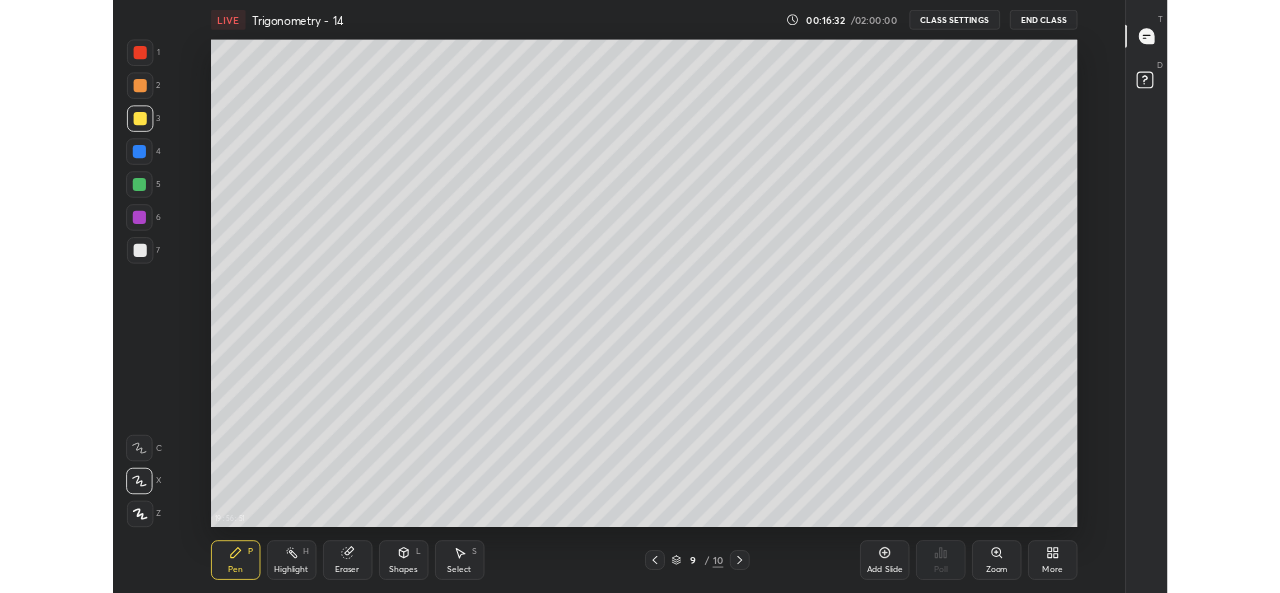 scroll, scrollTop: 7, scrollLeft: 1, axis: both 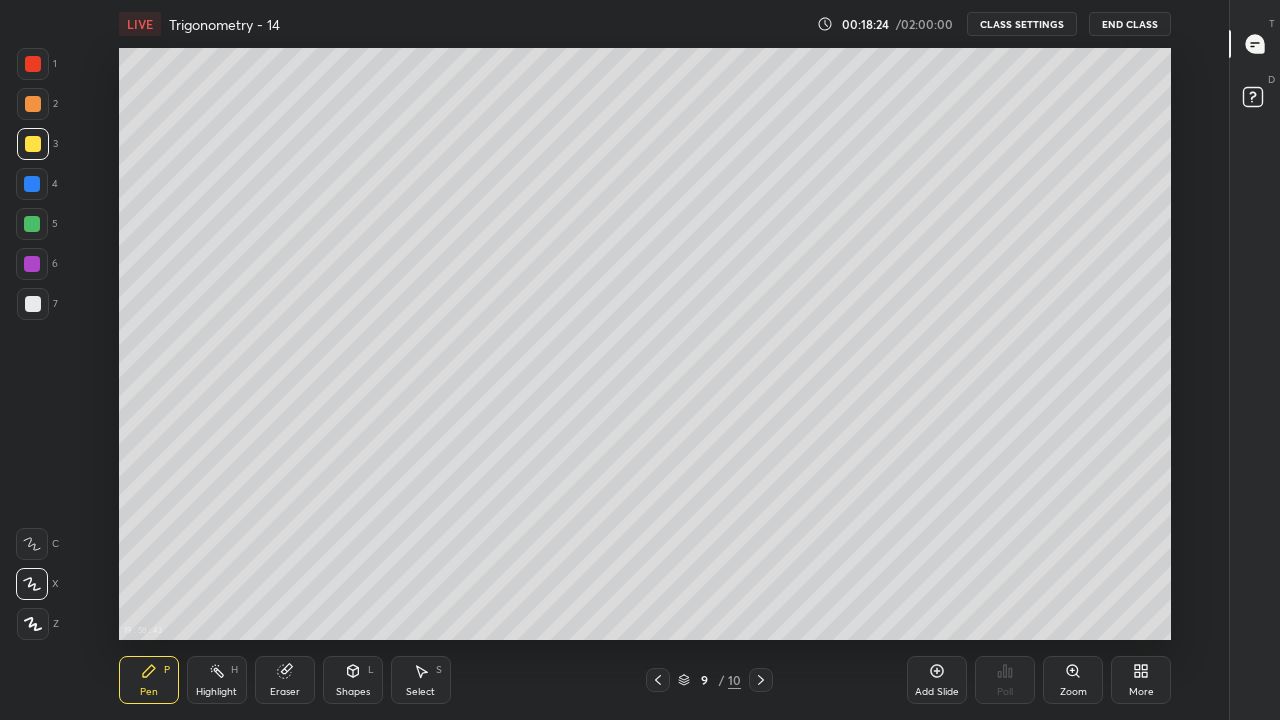 click on "CLASS SETTINGS" at bounding box center [1022, 24] 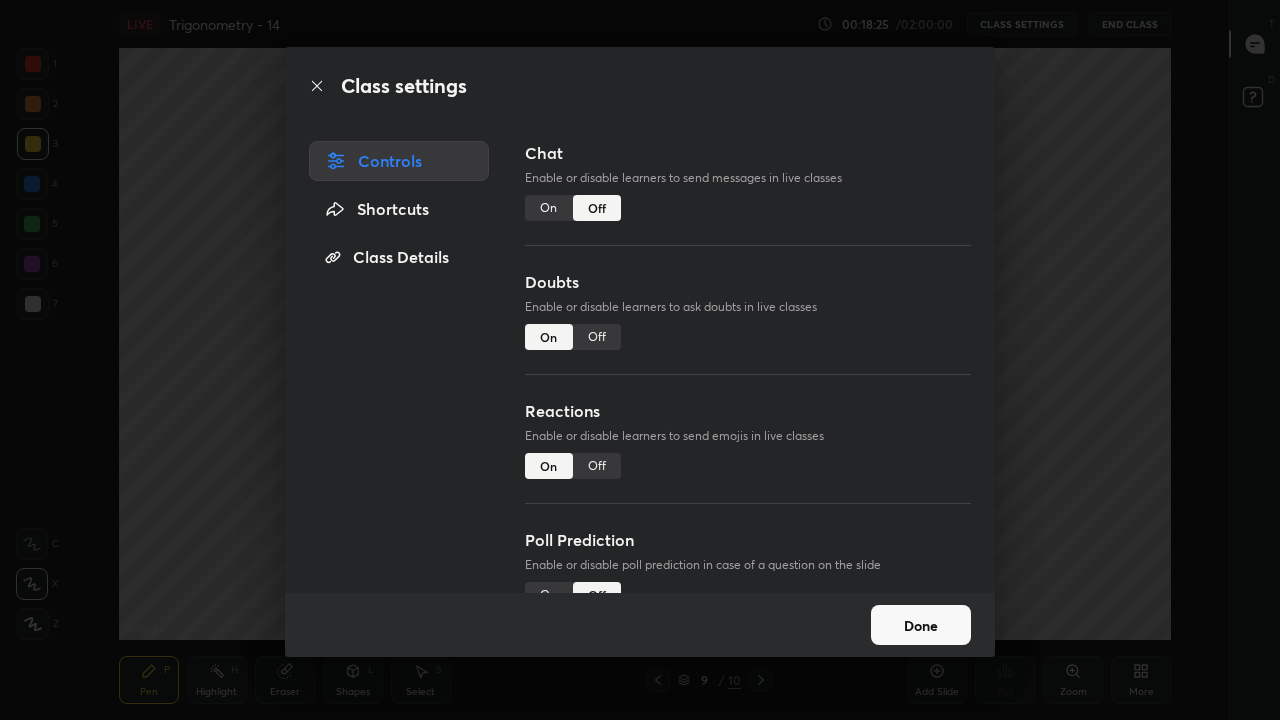 click on "On" at bounding box center [549, 208] 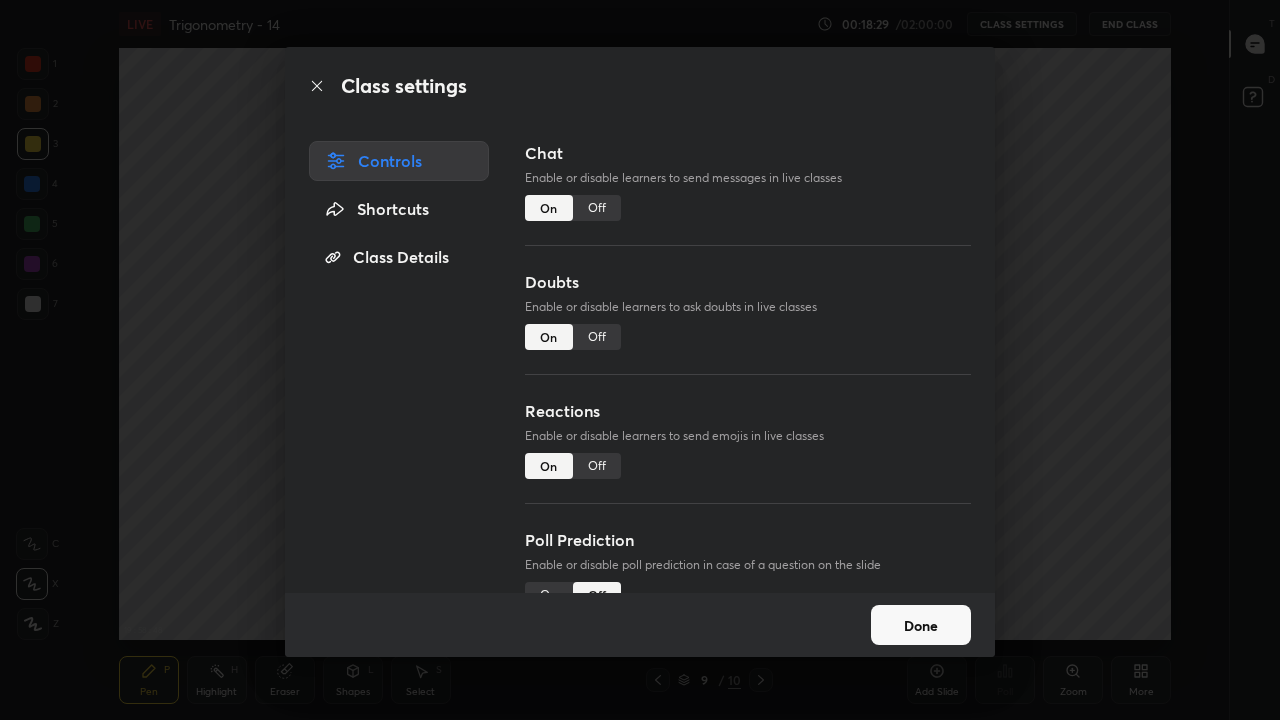 click on "Done" at bounding box center (921, 625) 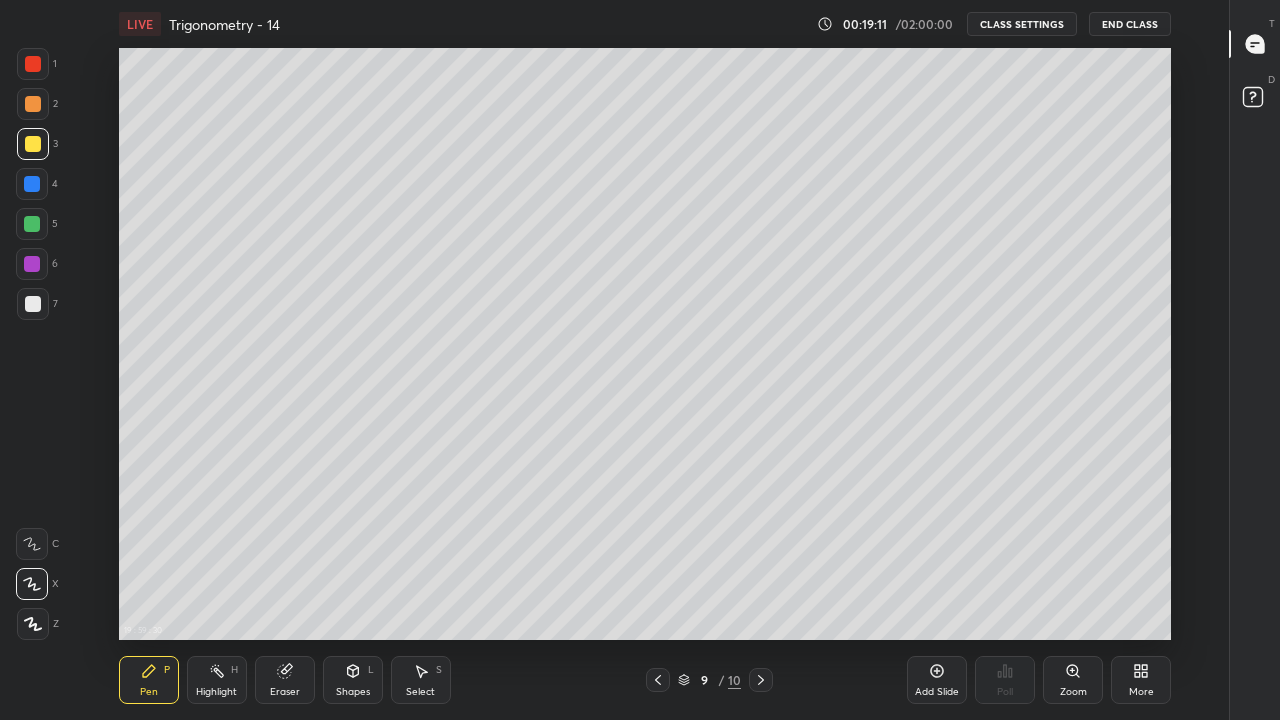 click at bounding box center (33, 304) 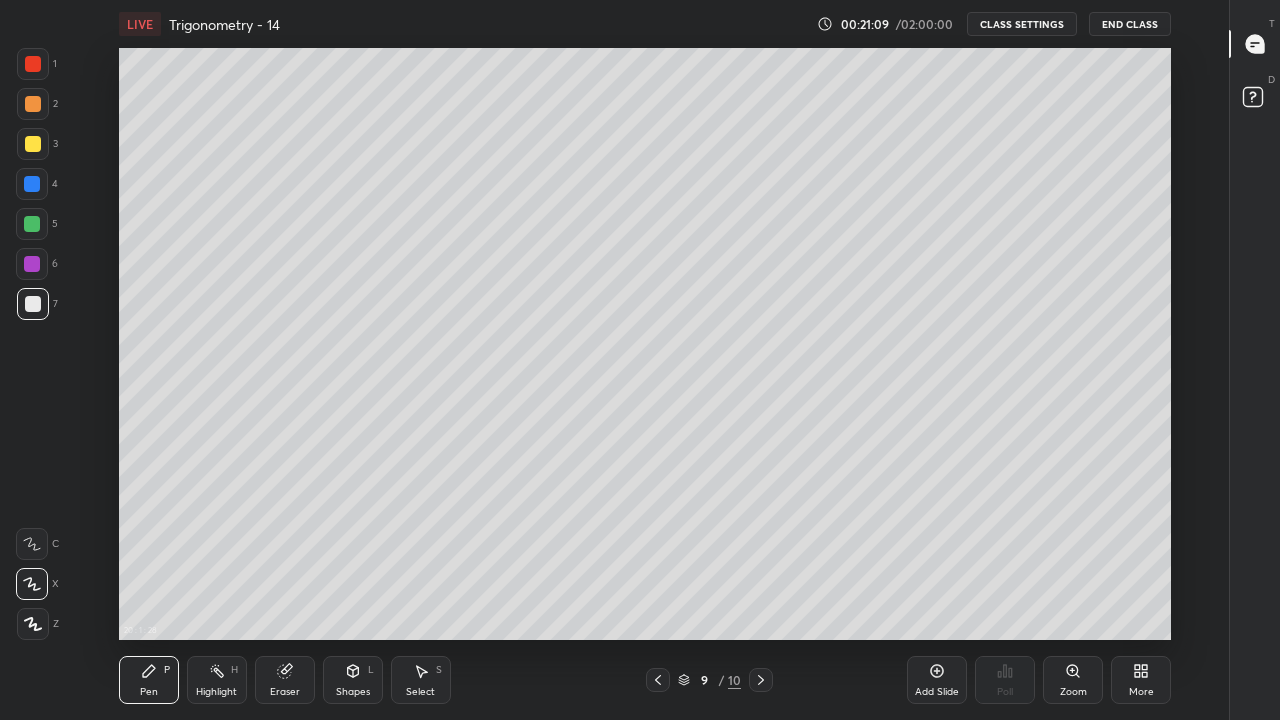click 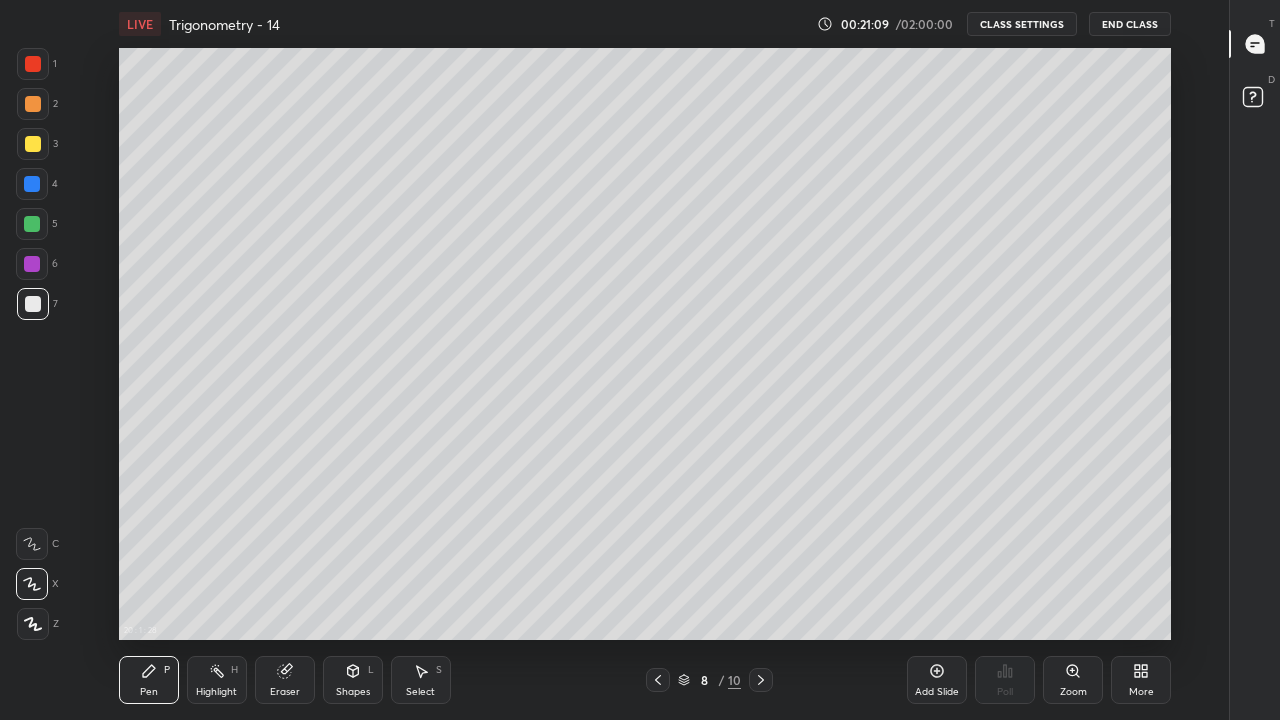 click 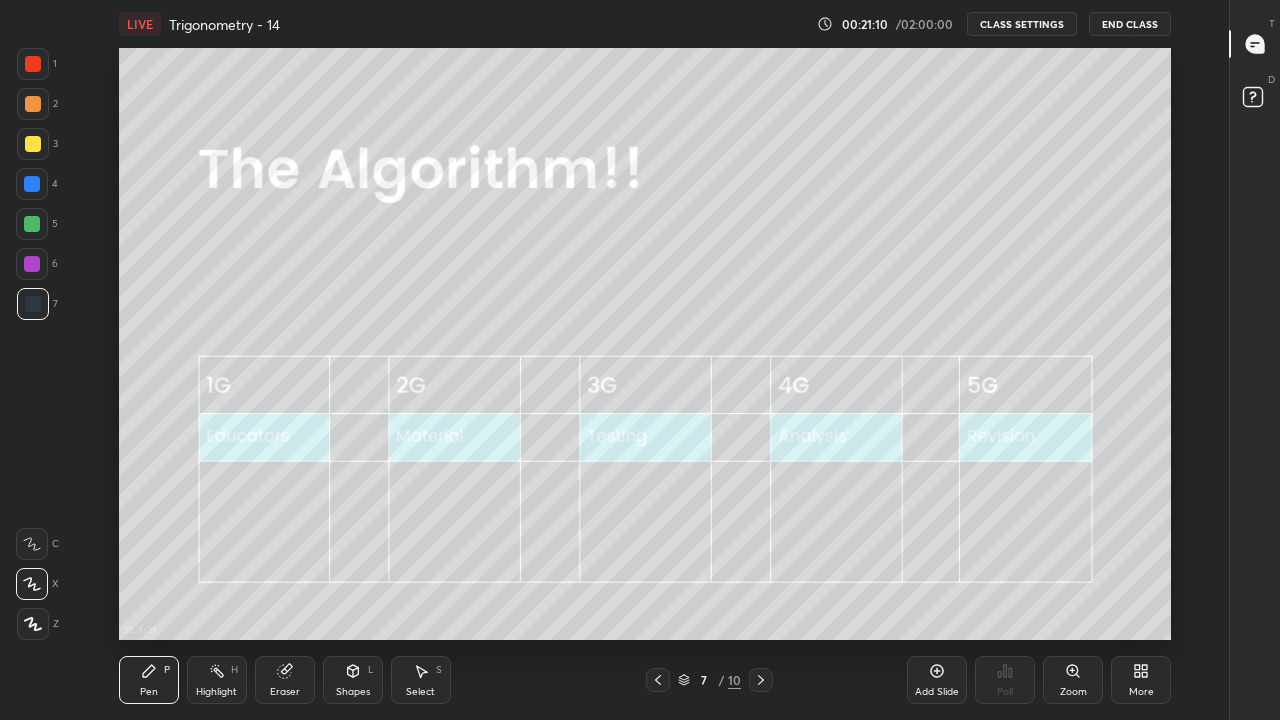 click 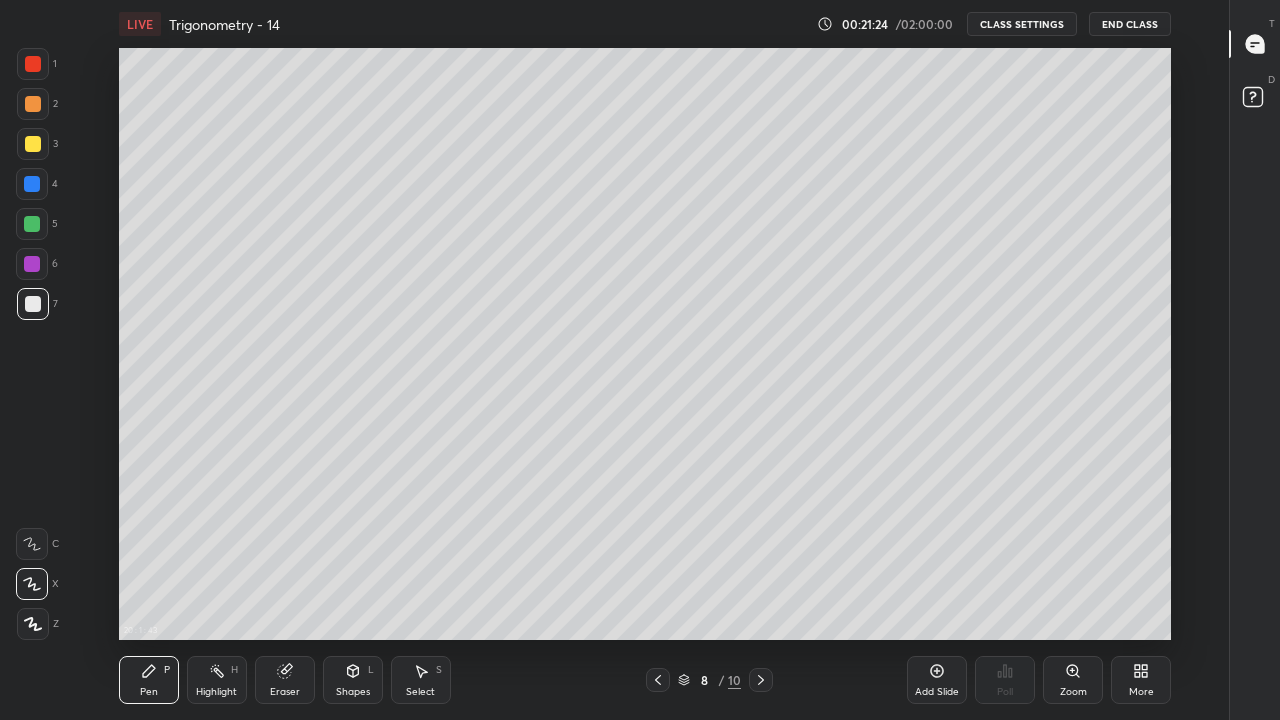 click at bounding box center [761, 680] 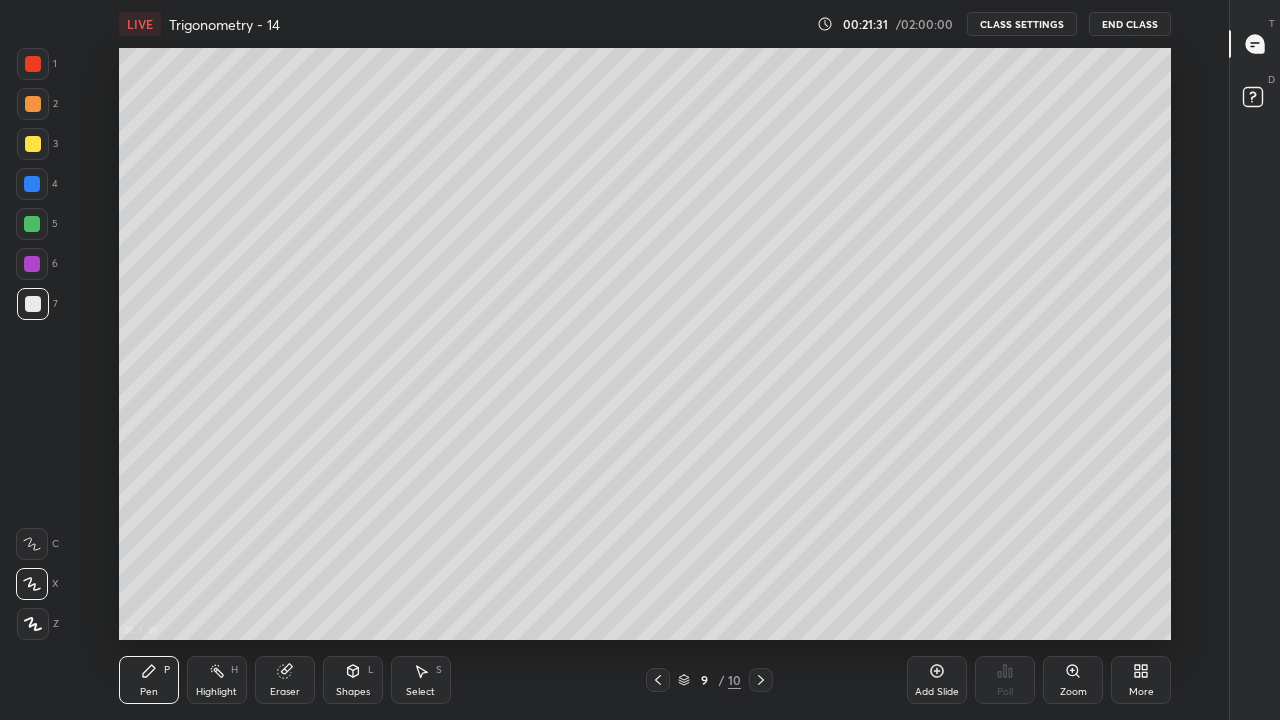 click 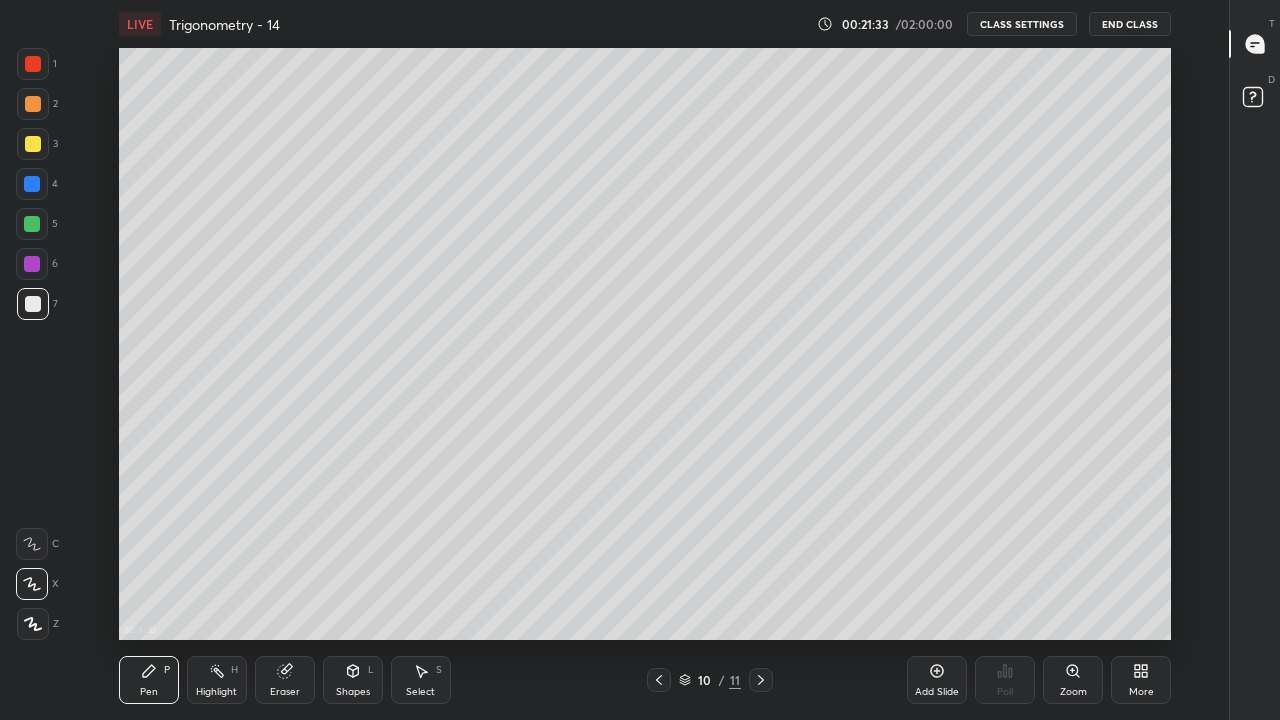 click at bounding box center [33, 144] 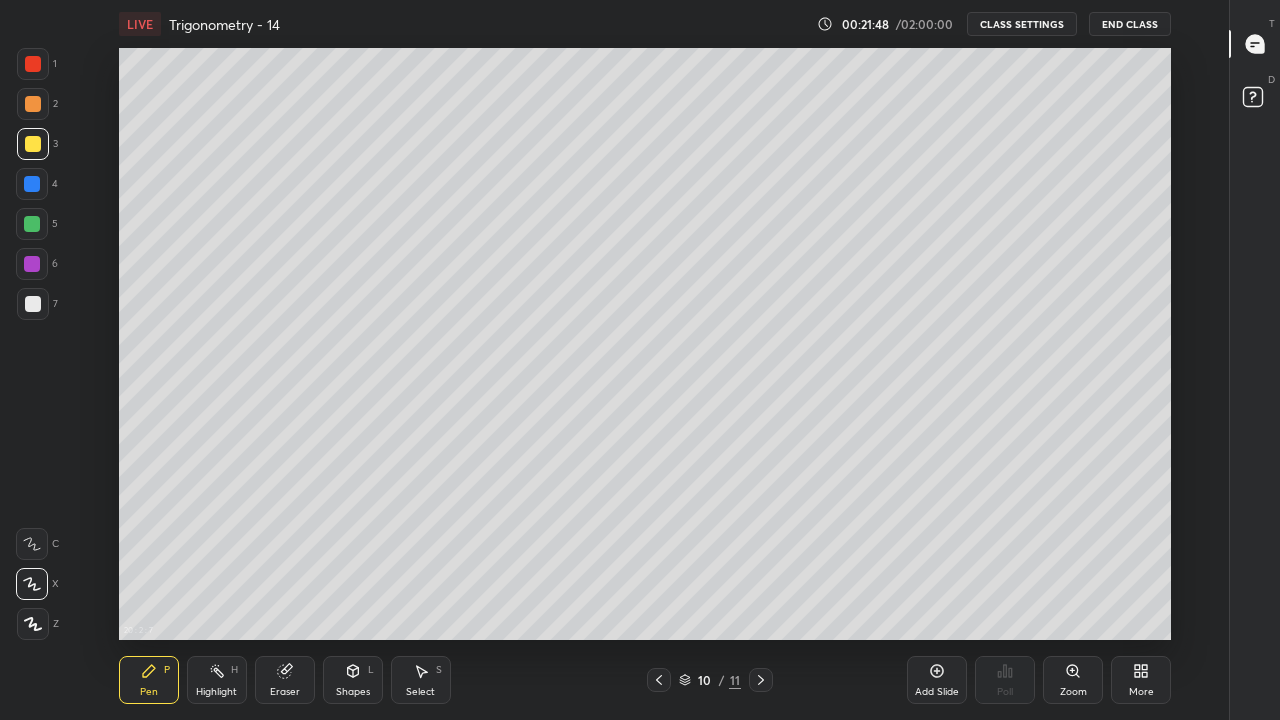 click at bounding box center [33, 304] 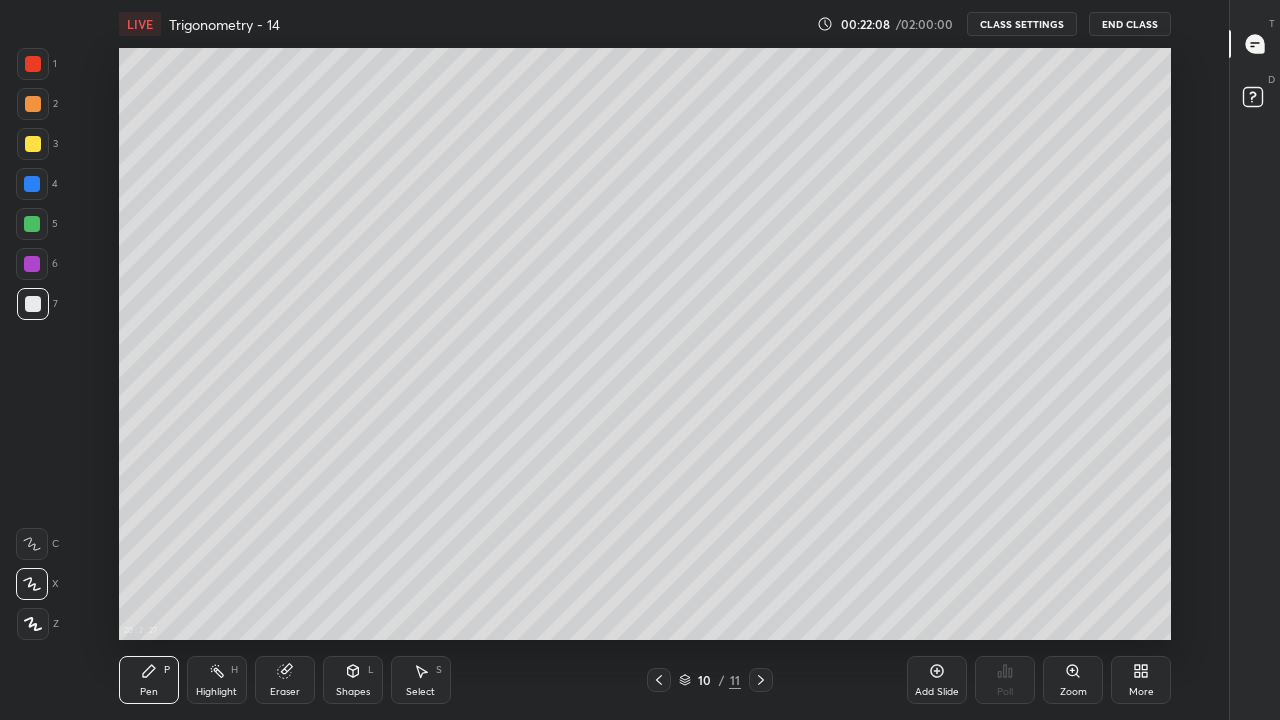 click on "More" at bounding box center [1141, 692] 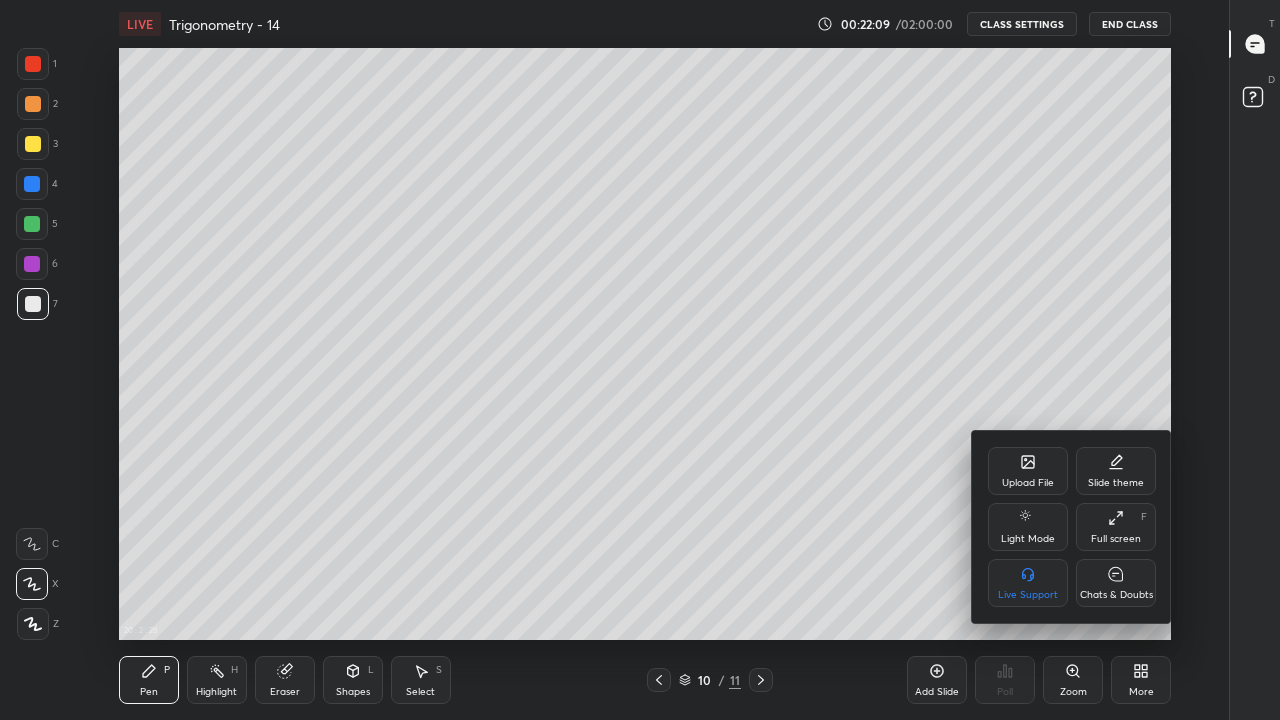 click on "Full screen F" at bounding box center [1116, 527] 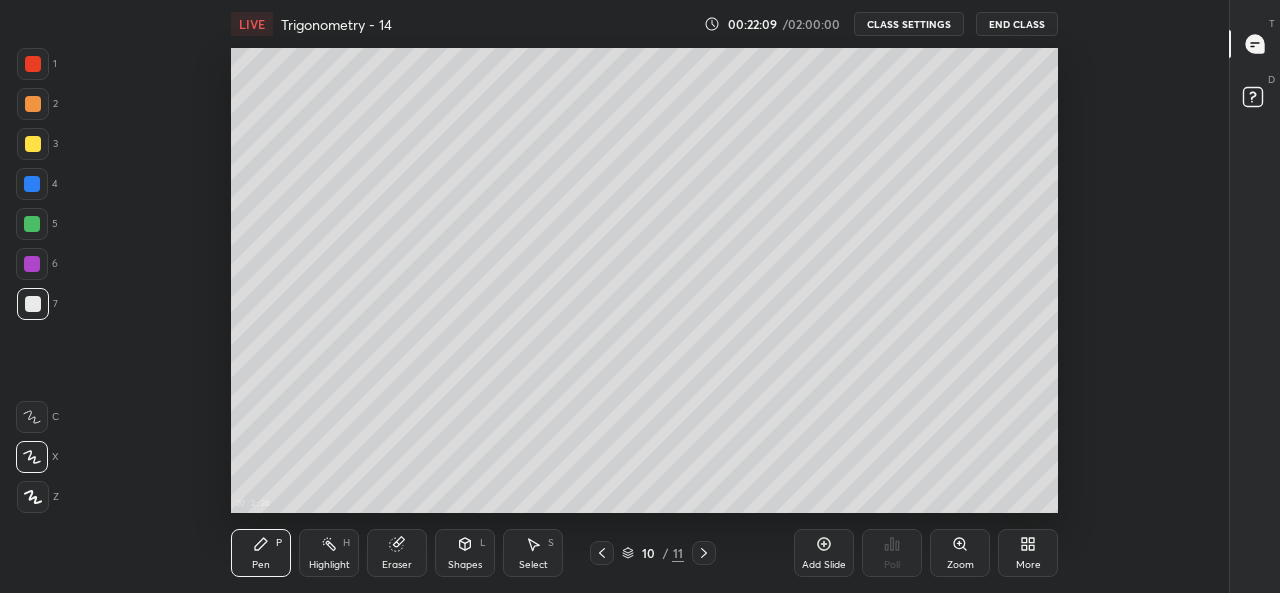 scroll, scrollTop: 465, scrollLeft: 1161, axis: both 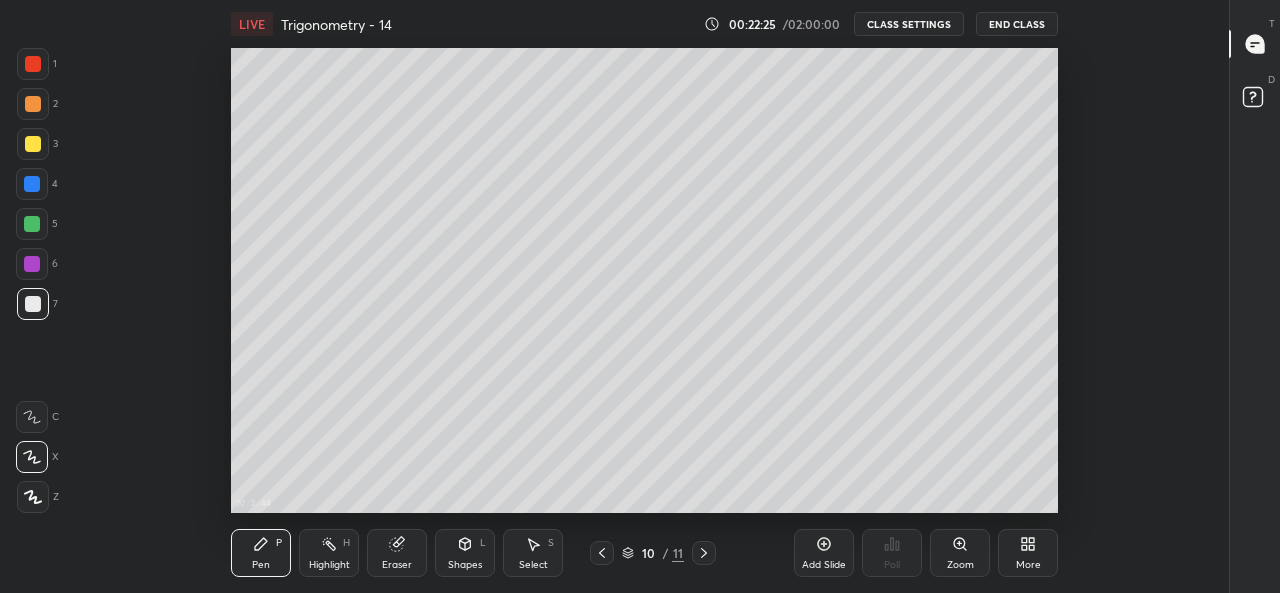 click on "LIVE Trigonometry - 14 00:22:25 /  02:00:00 CLASS SETTINGS End Class 20 : 2 : 44 Setting up your live class Back Trigonometry - 14 • L14 of Trigonometry, SOT JEE 2027 [PERSON_NAME] Pen P Highlight H Eraser Shapes L Select S 10 / 11 Add Slide Poll Zoom More" at bounding box center [645, 296] 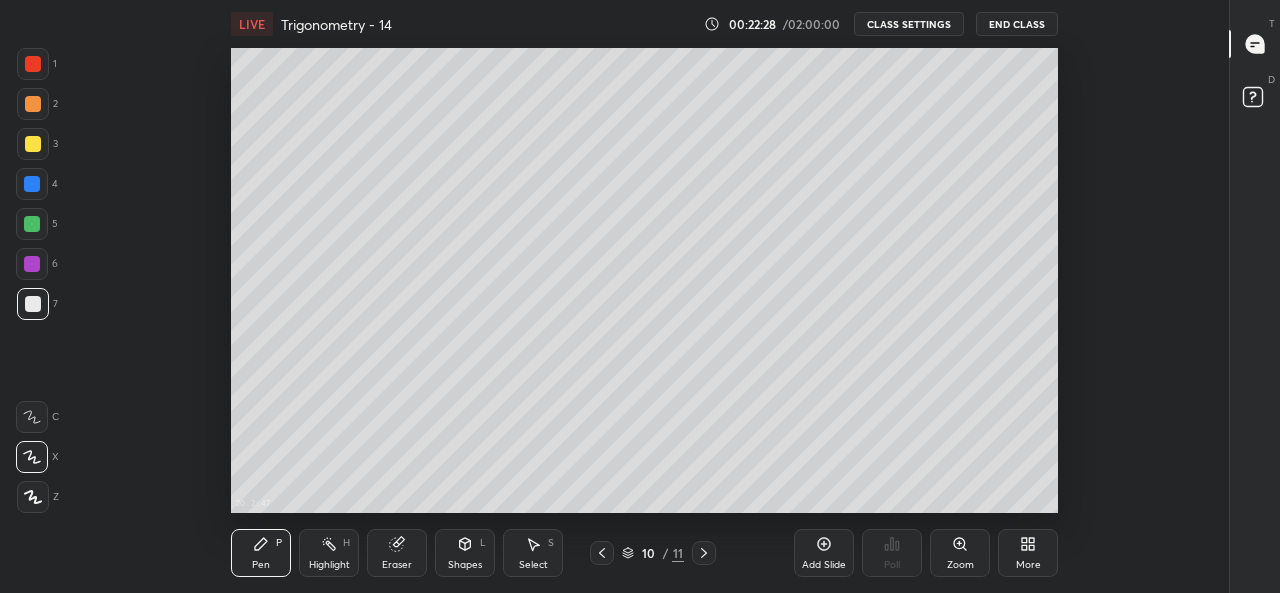 click on "Poll" at bounding box center (892, 553) 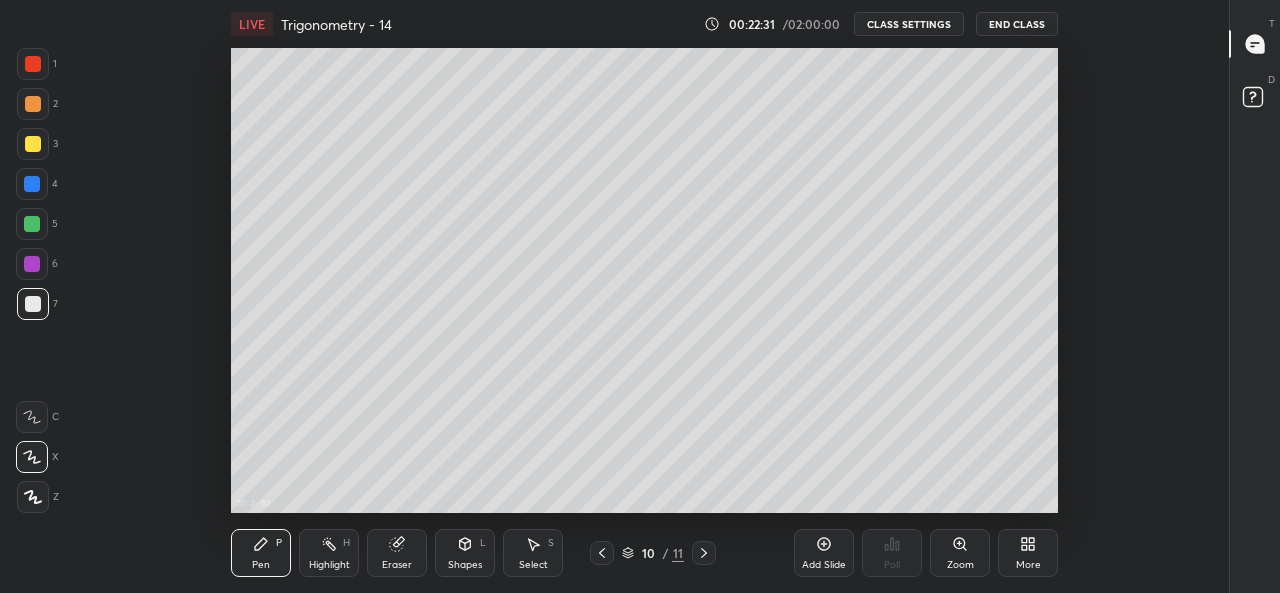 click 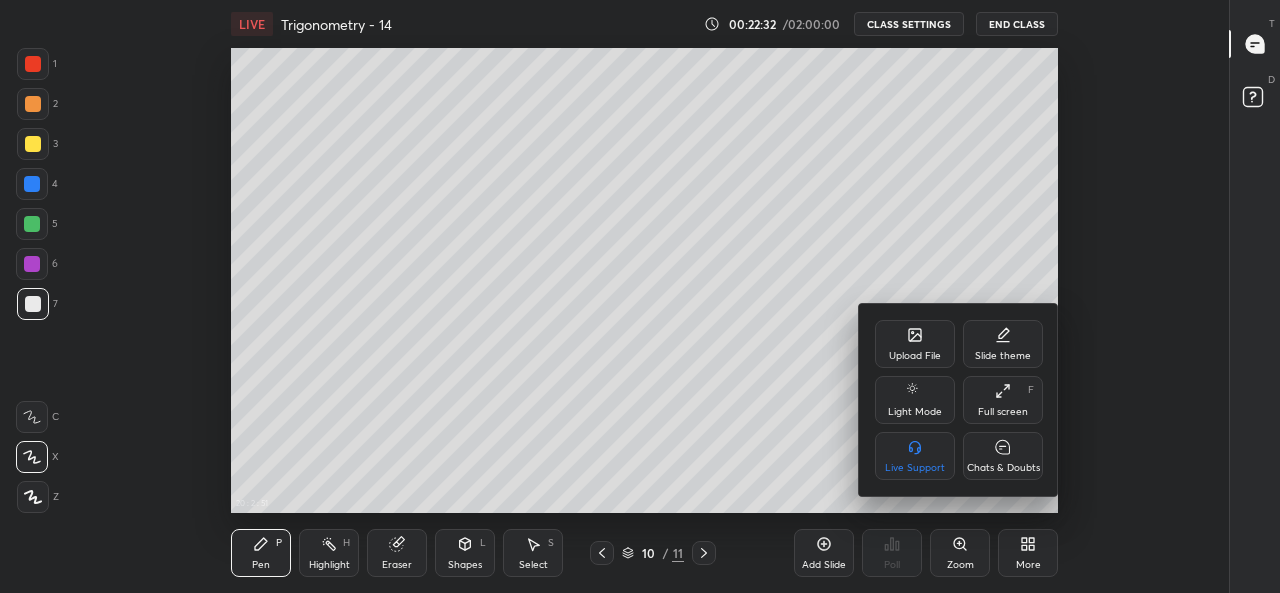 click on "Full screen F" at bounding box center [1003, 400] 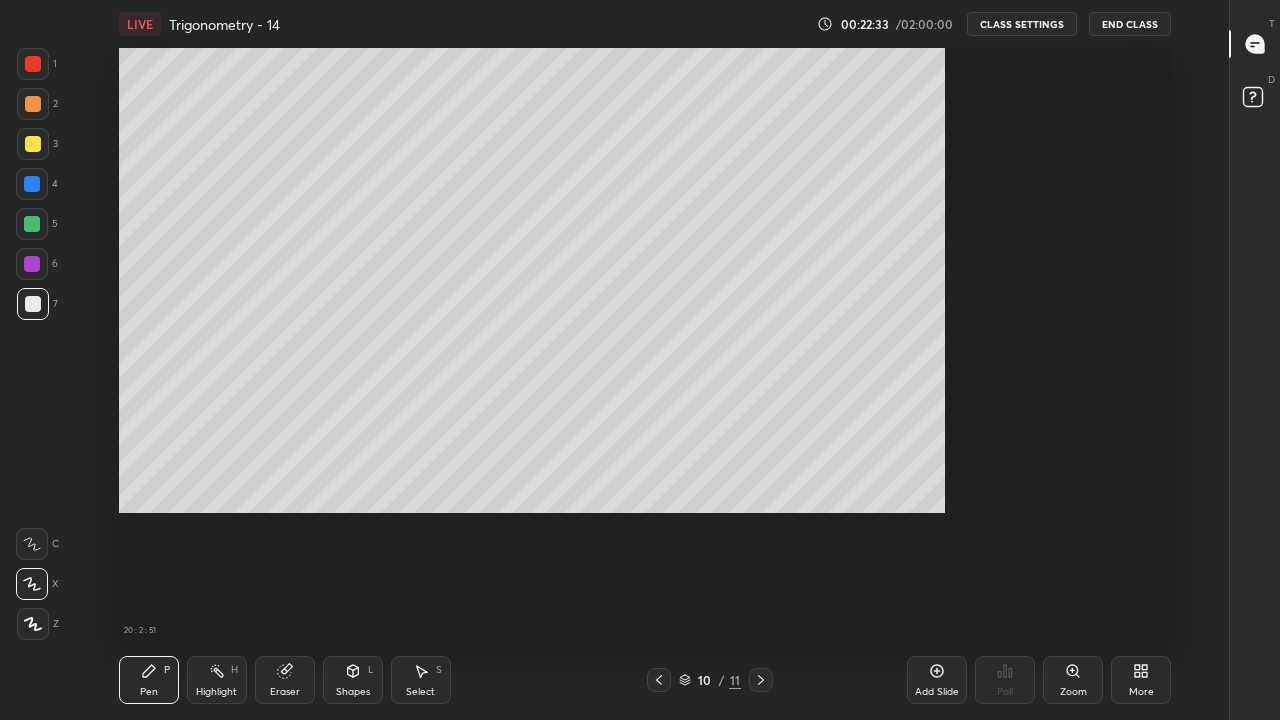 scroll, scrollTop: 99408, scrollLeft: 98838, axis: both 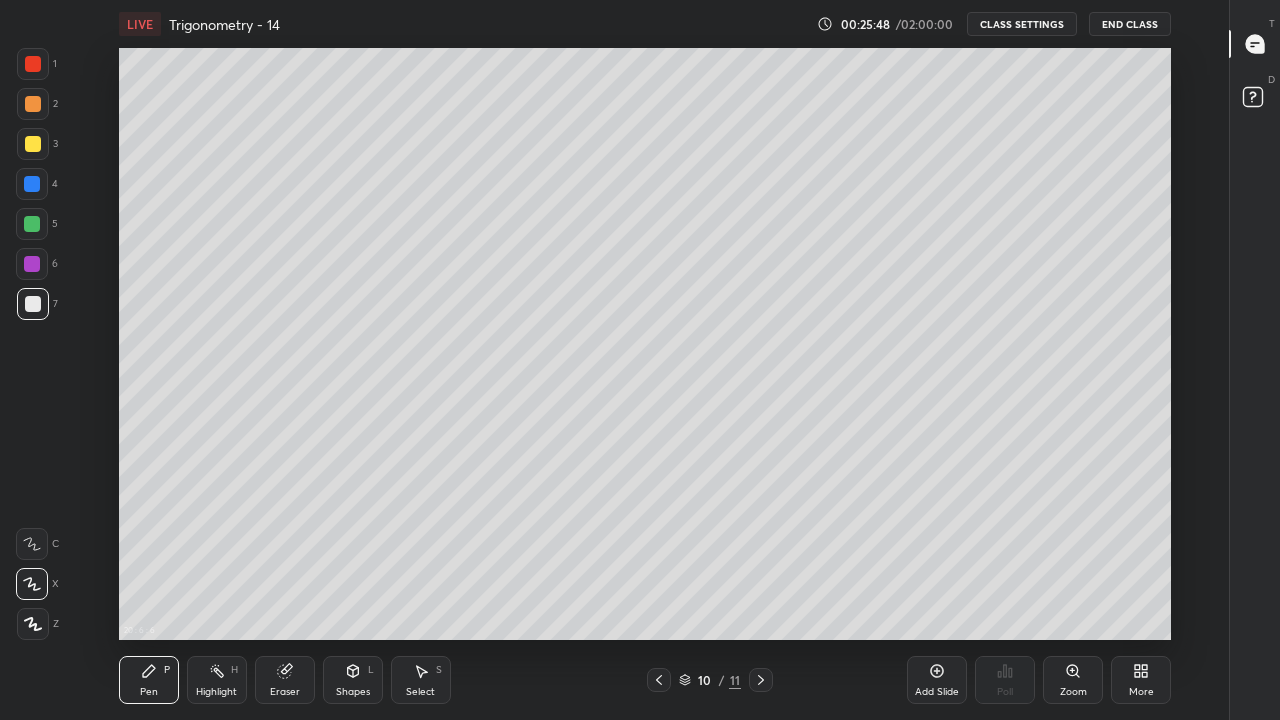click 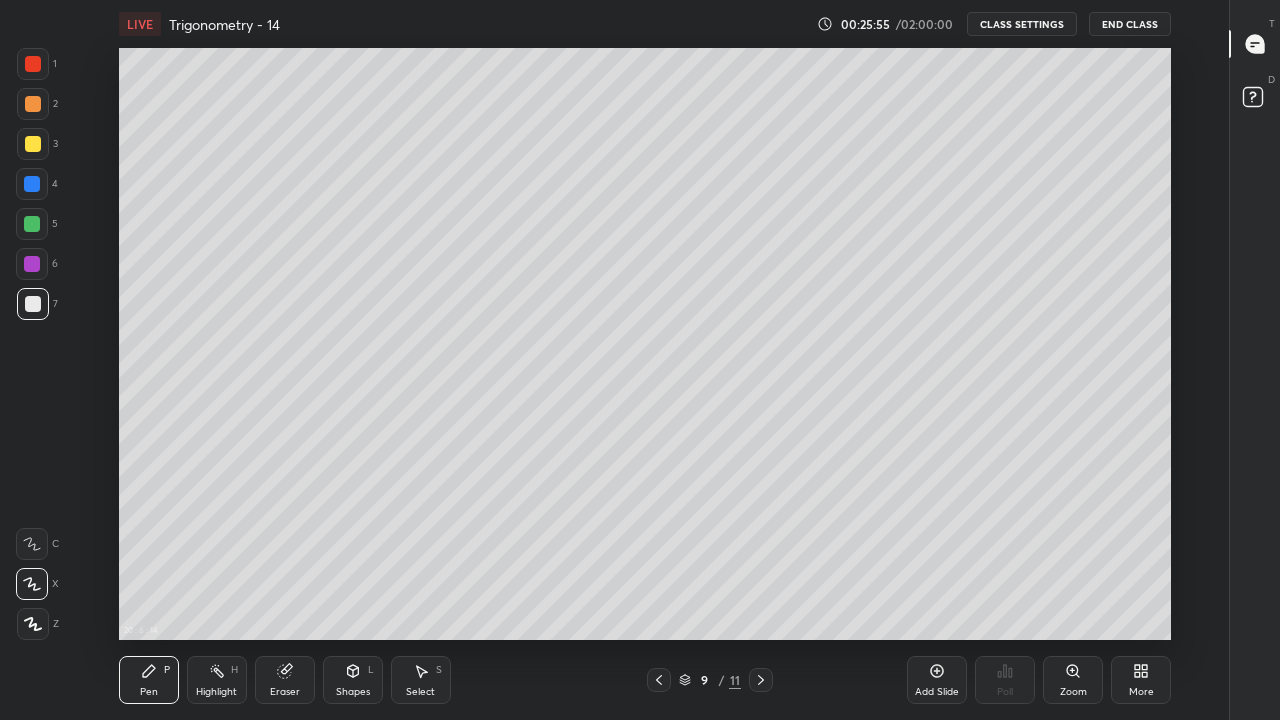 click at bounding box center (761, 680) 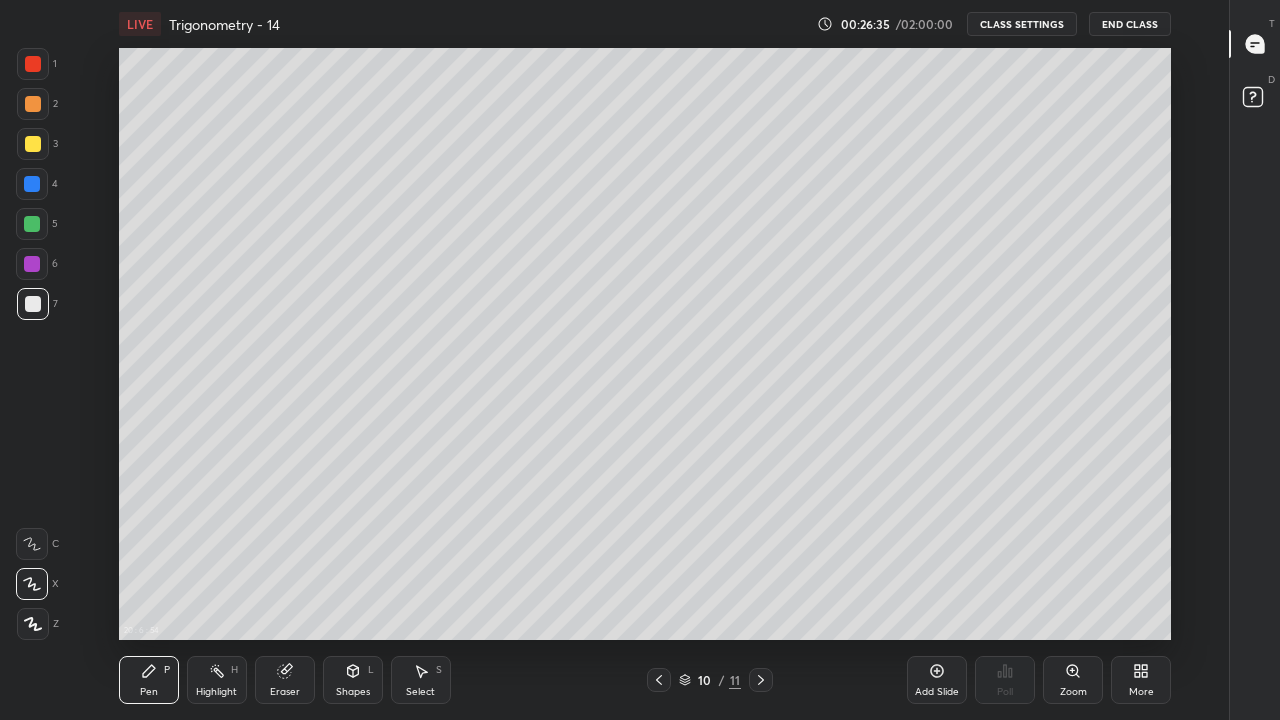 click 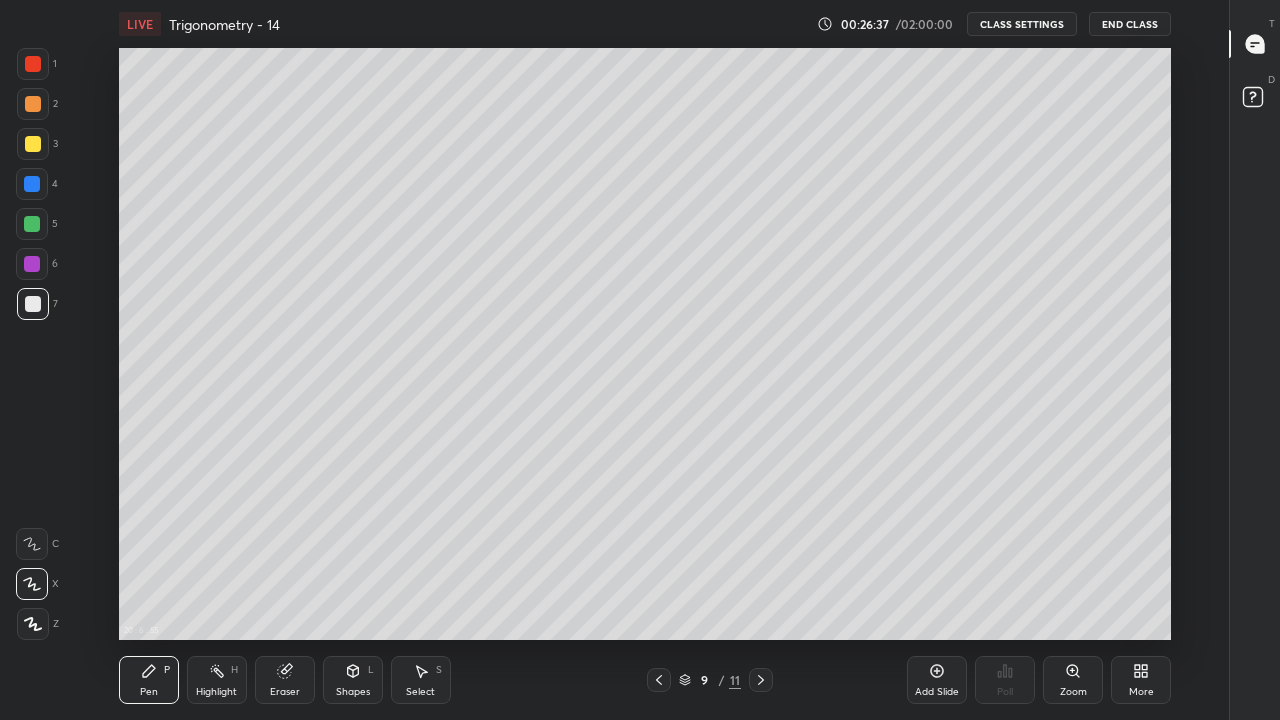 click 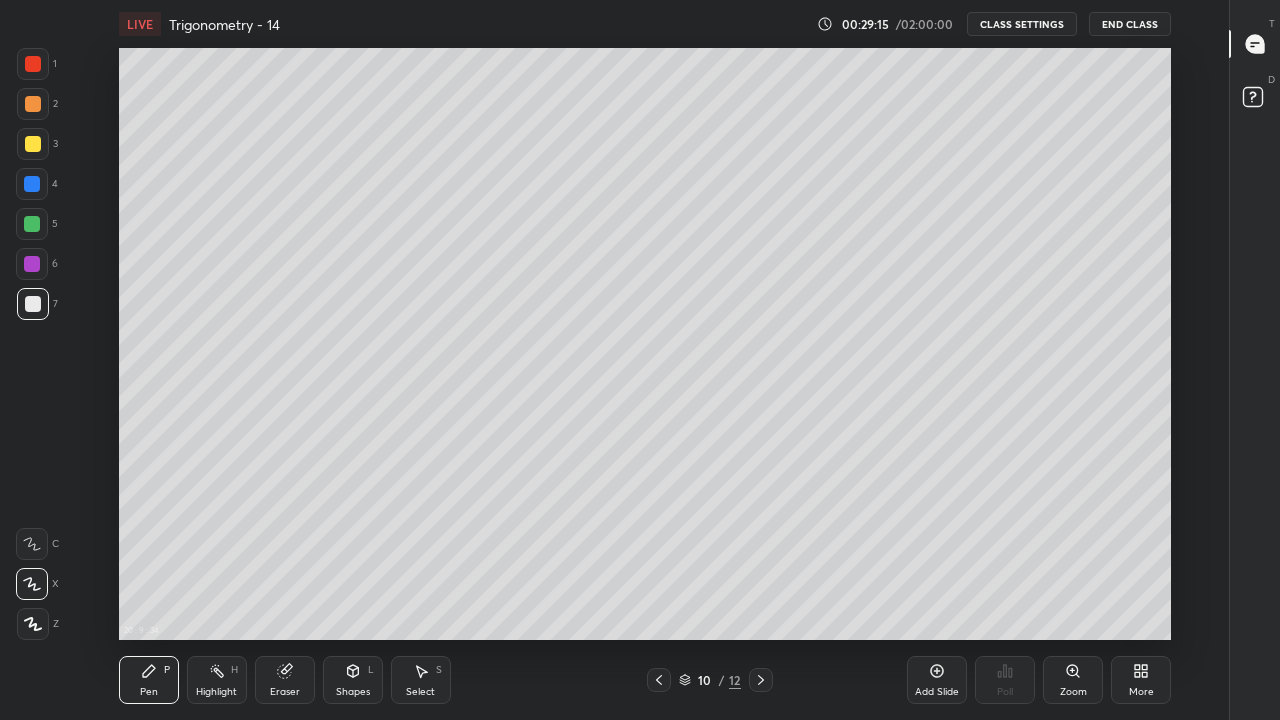 click 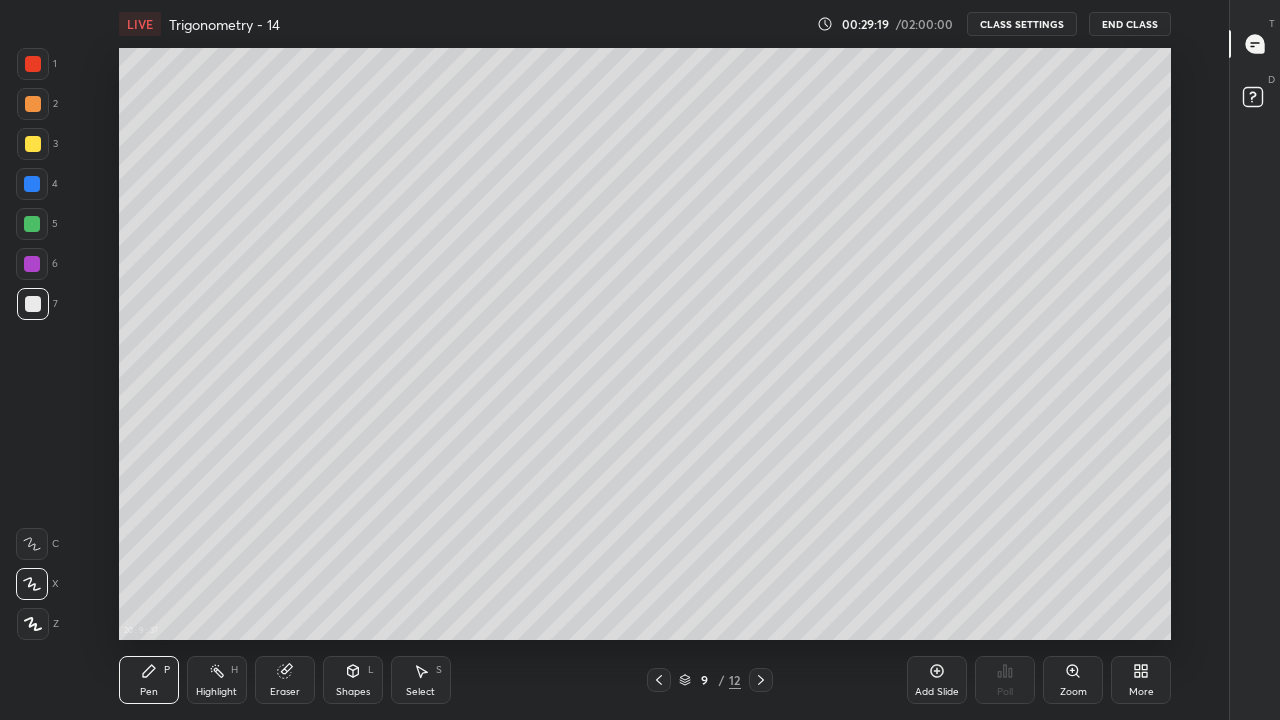 click 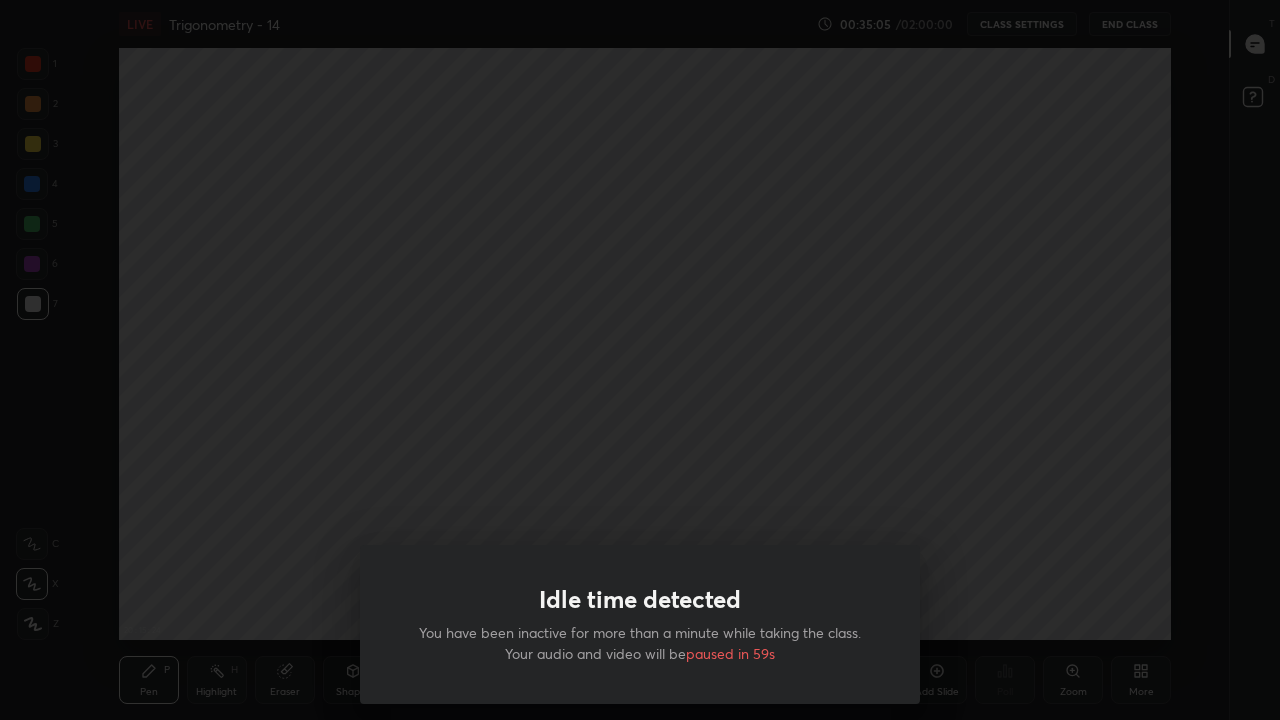click on "Idle time detected You have been inactive for more than a minute while taking the class. Your audio and video will be  paused in 59s" at bounding box center (640, 360) 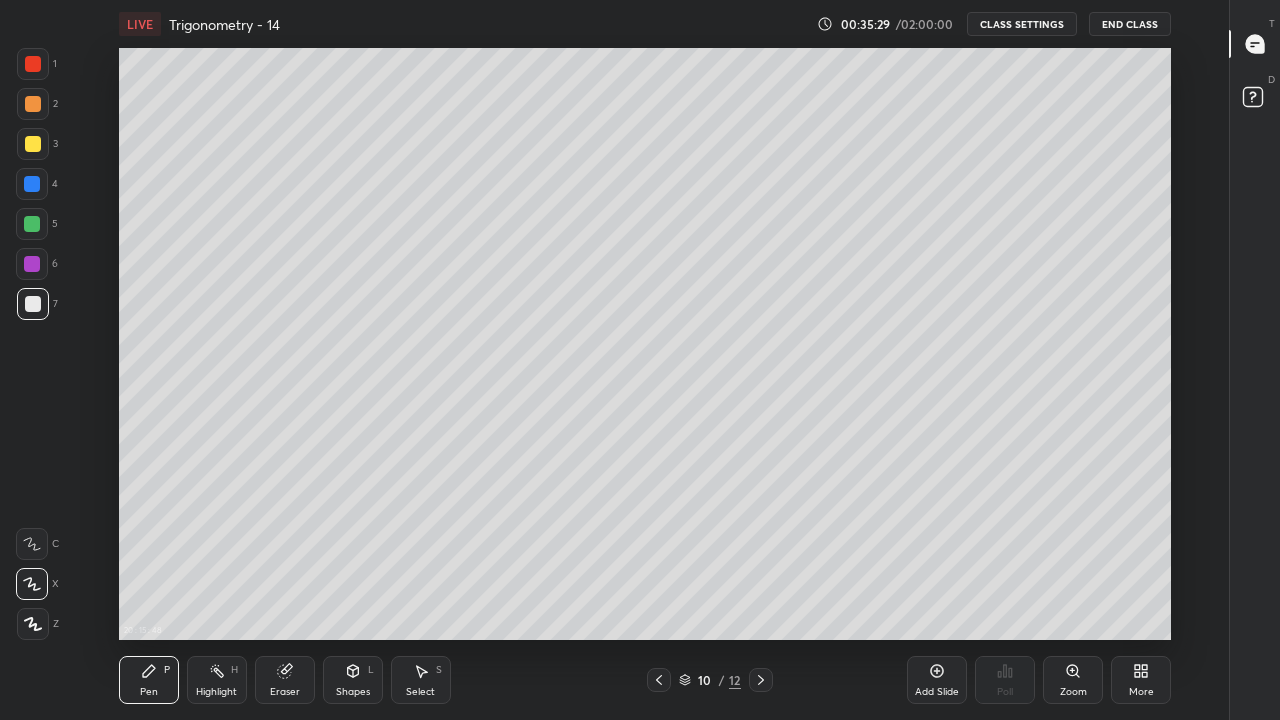 click 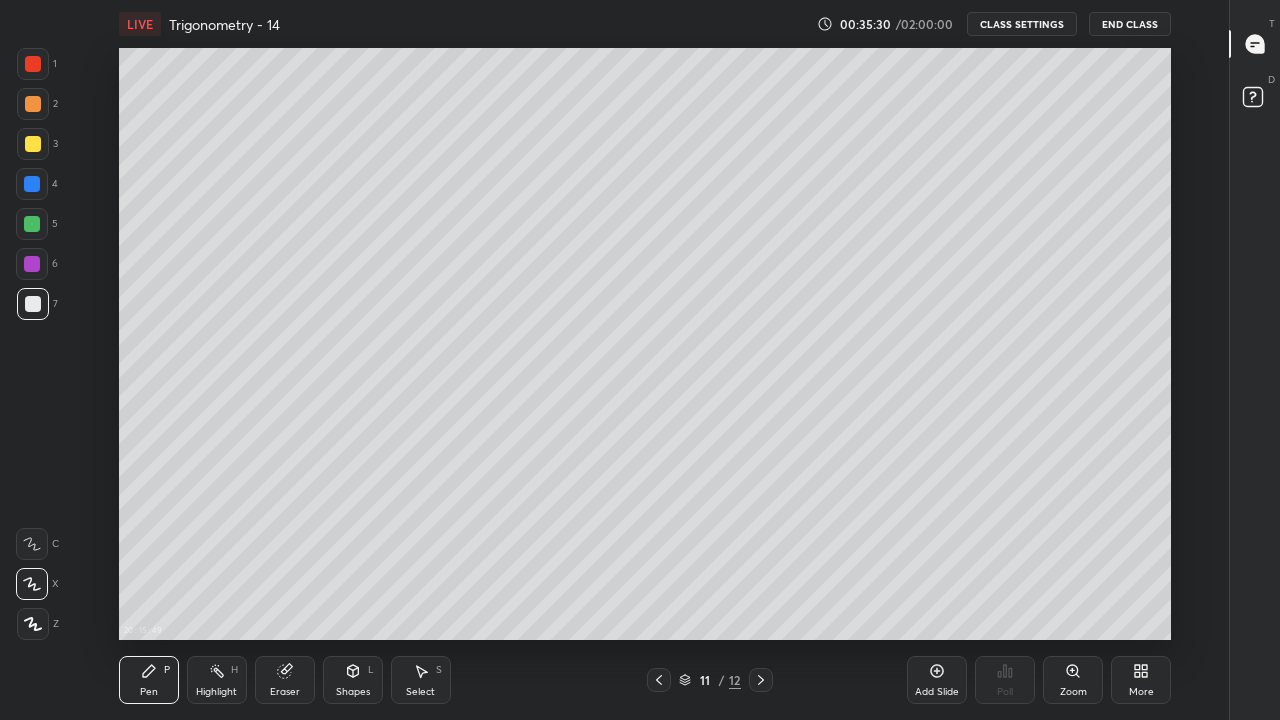 click 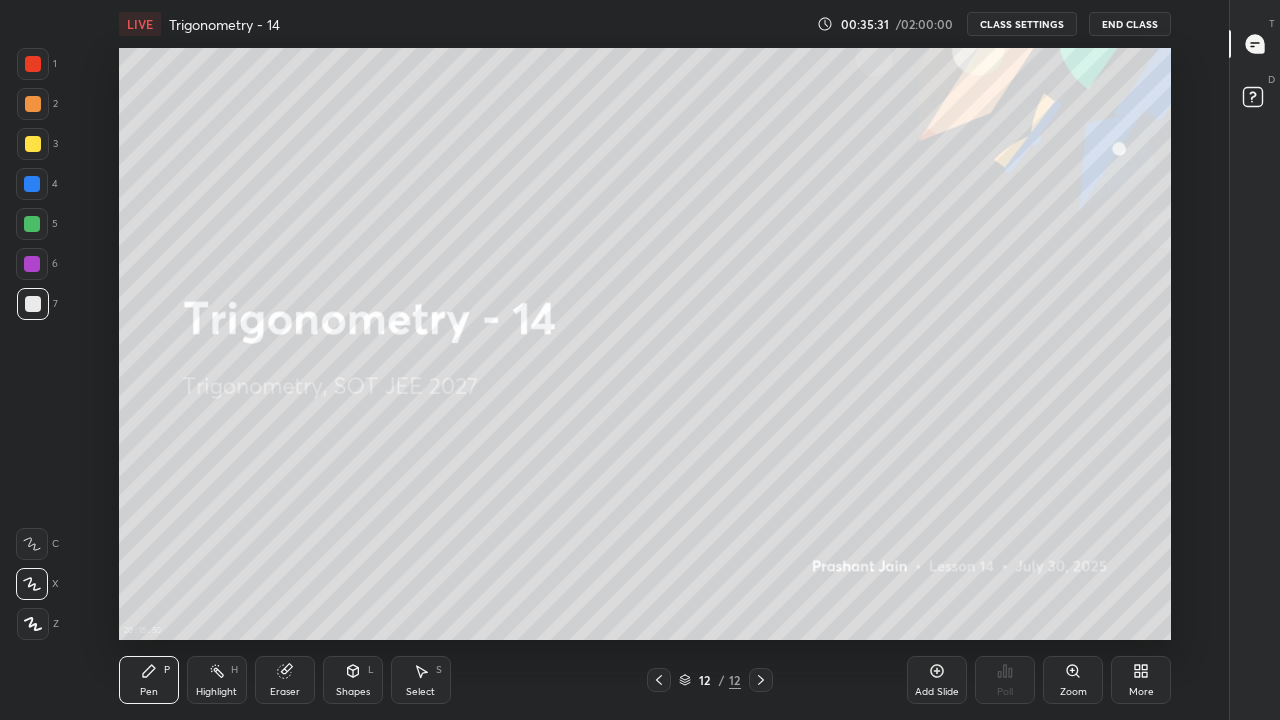 click on "Add Slide" at bounding box center [937, 680] 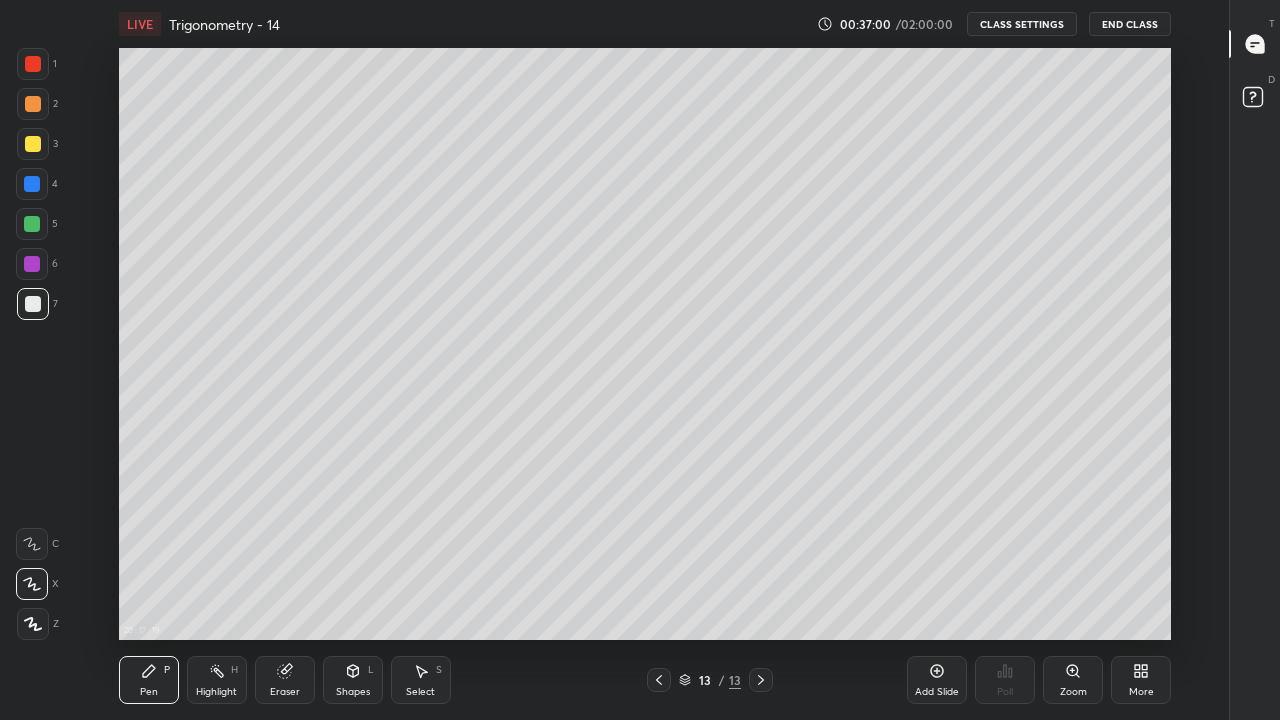 click at bounding box center (33, 144) 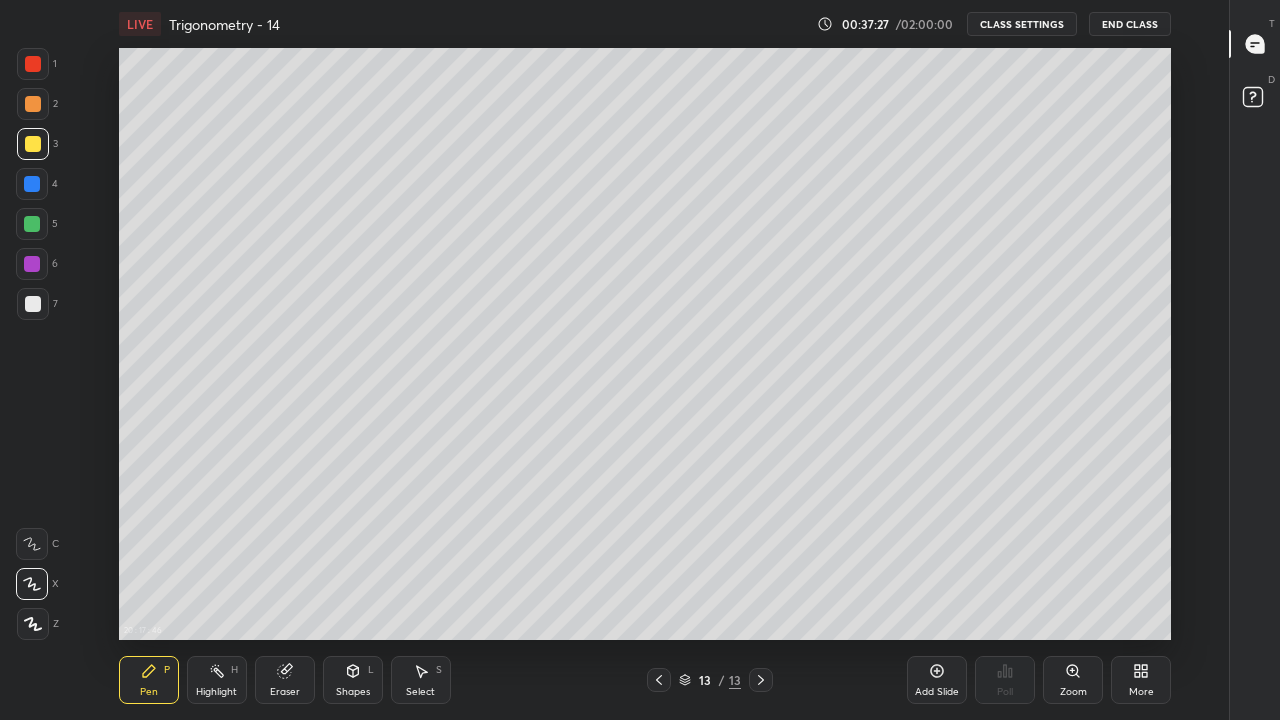 click on "Eraser" at bounding box center [285, 692] 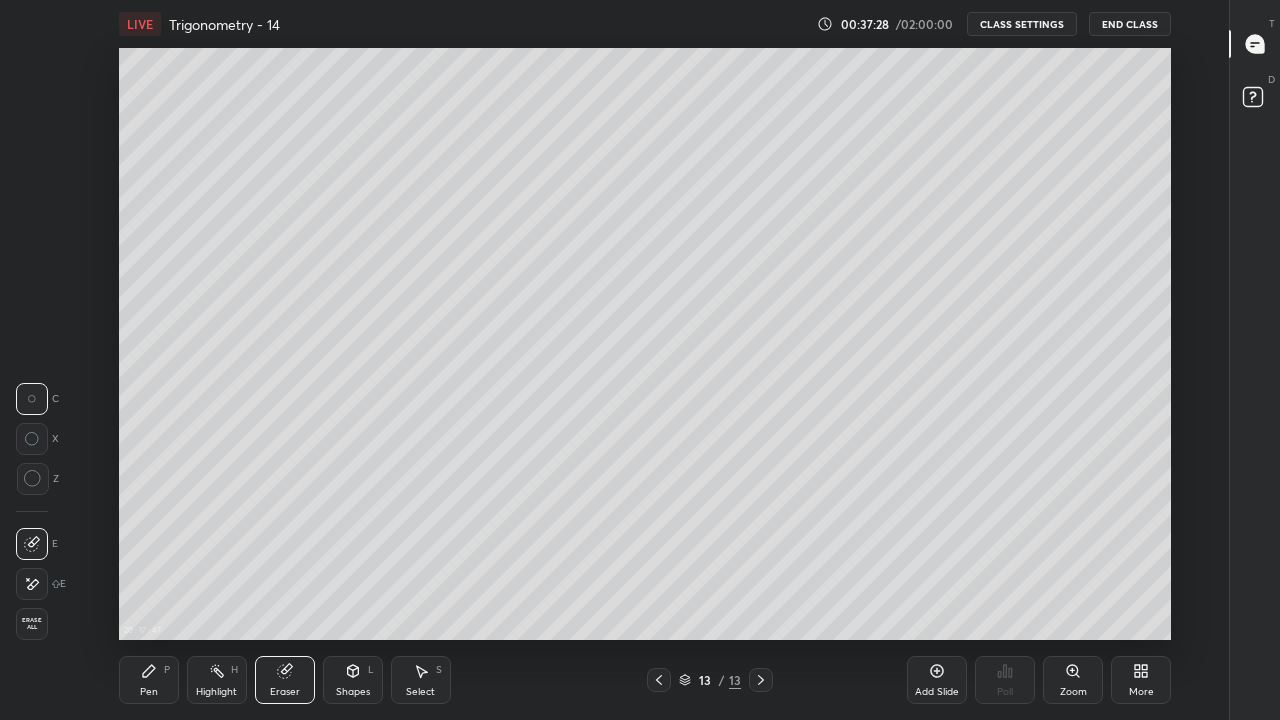 click 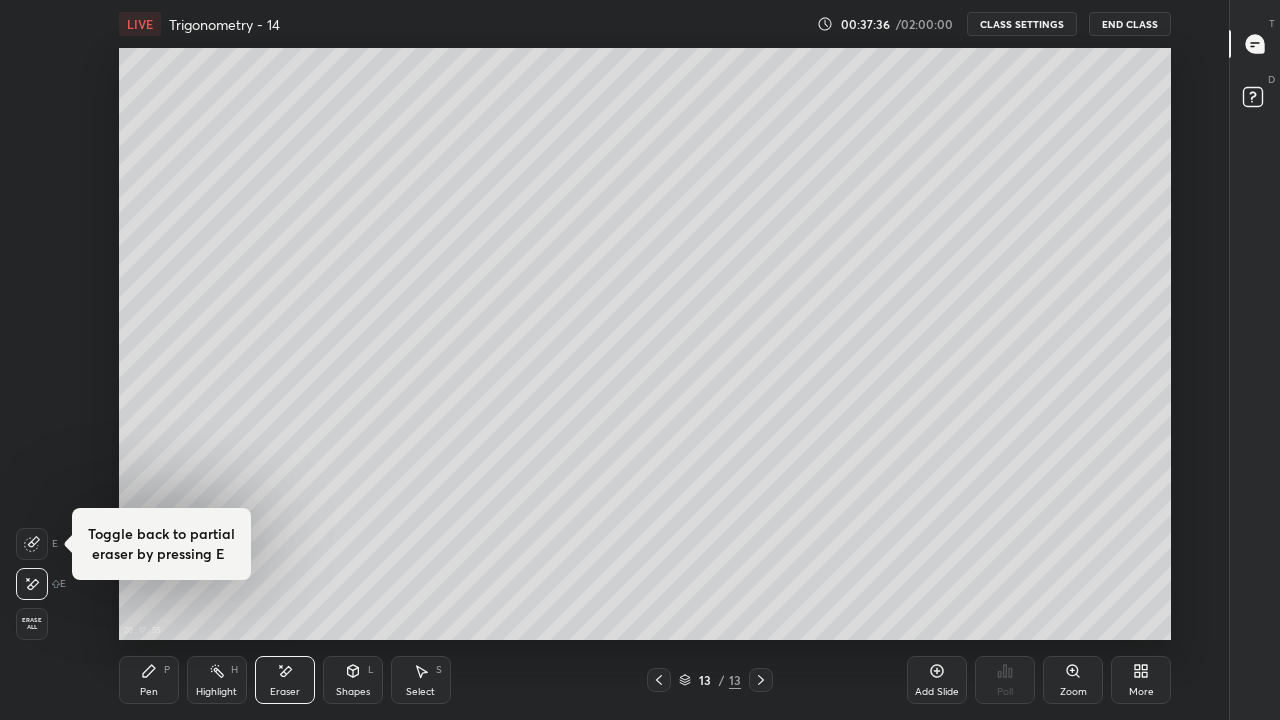click on "Pen P" at bounding box center [149, 680] 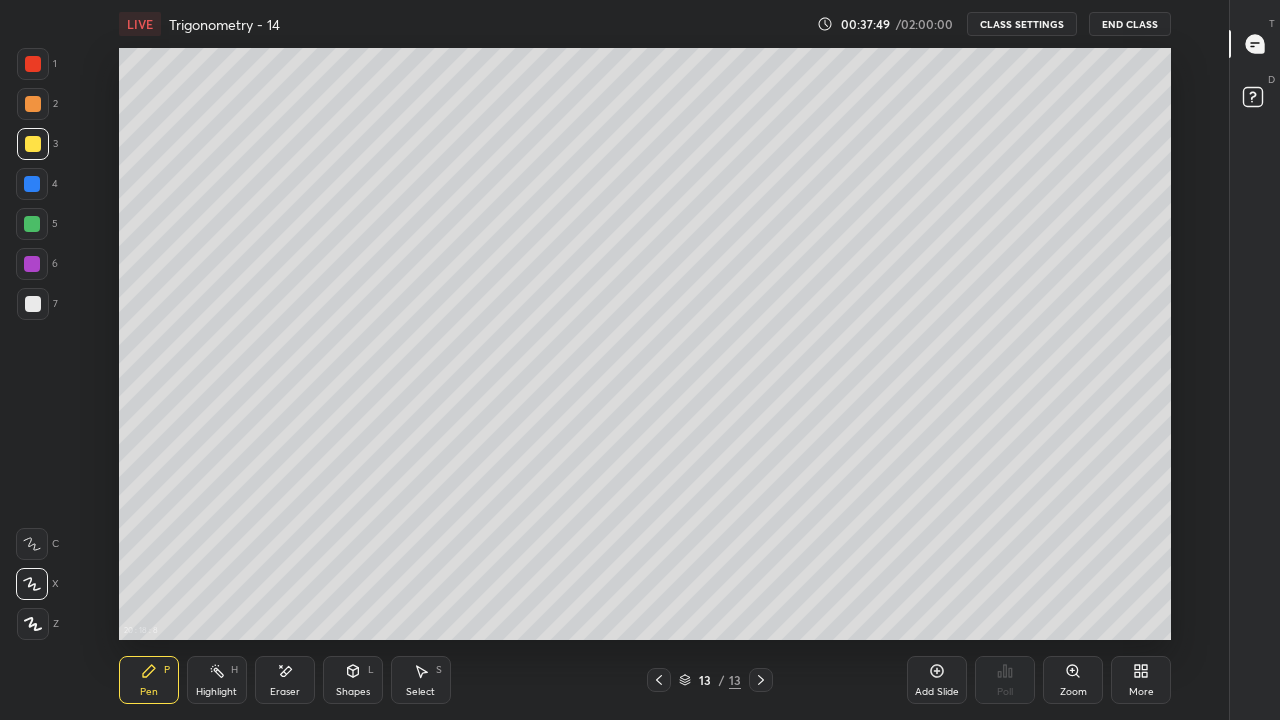 click at bounding box center [33, 304] 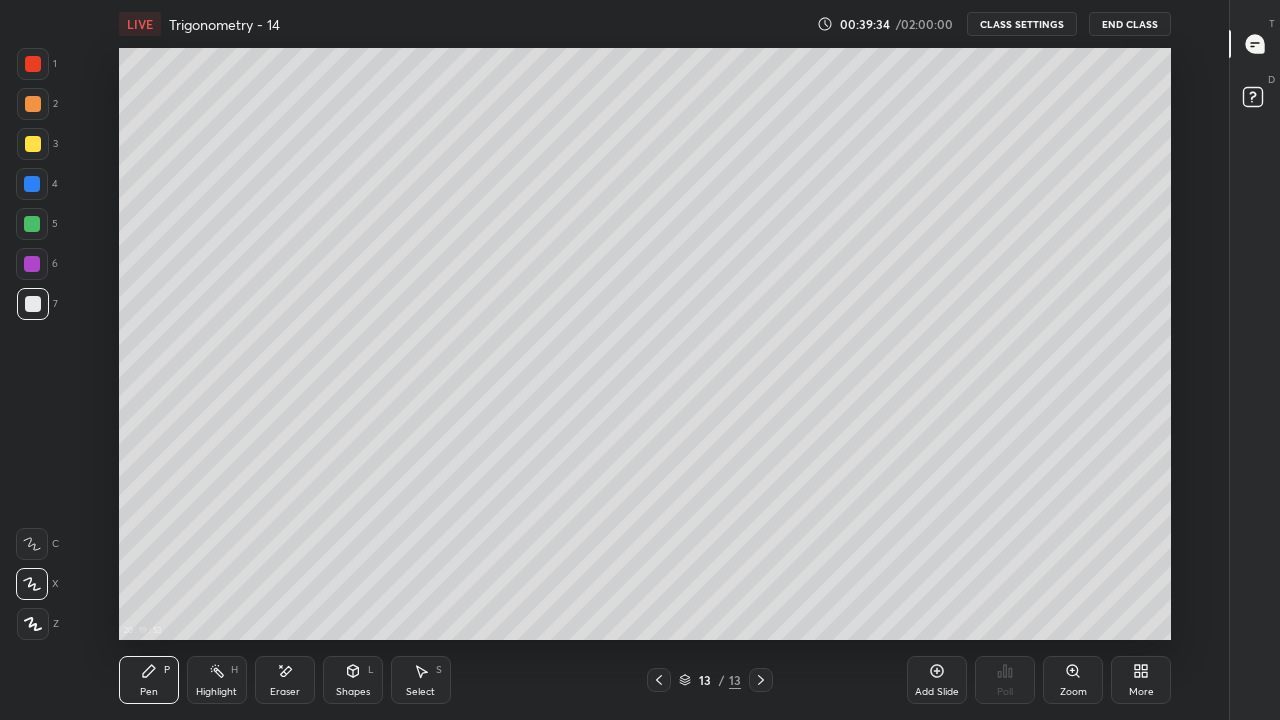 click at bounding box center (33, 144) 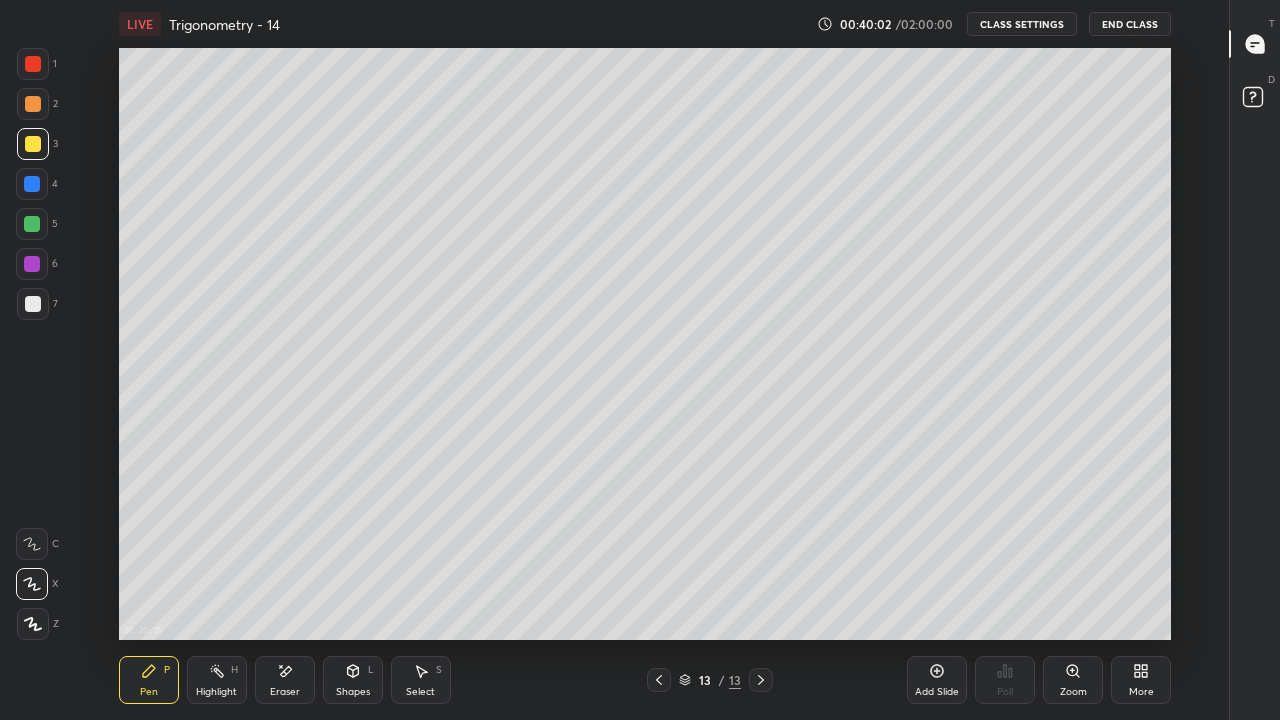 click 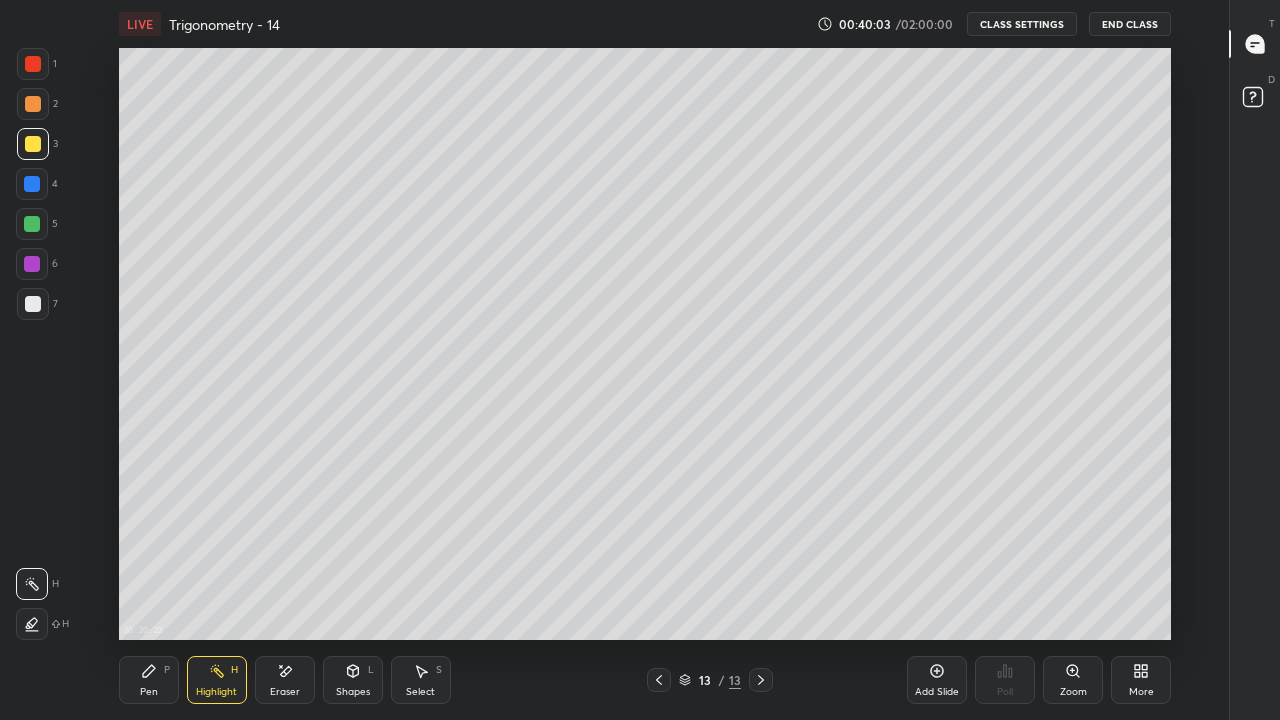 click on "Eraser" at bounding box center [285, 680] 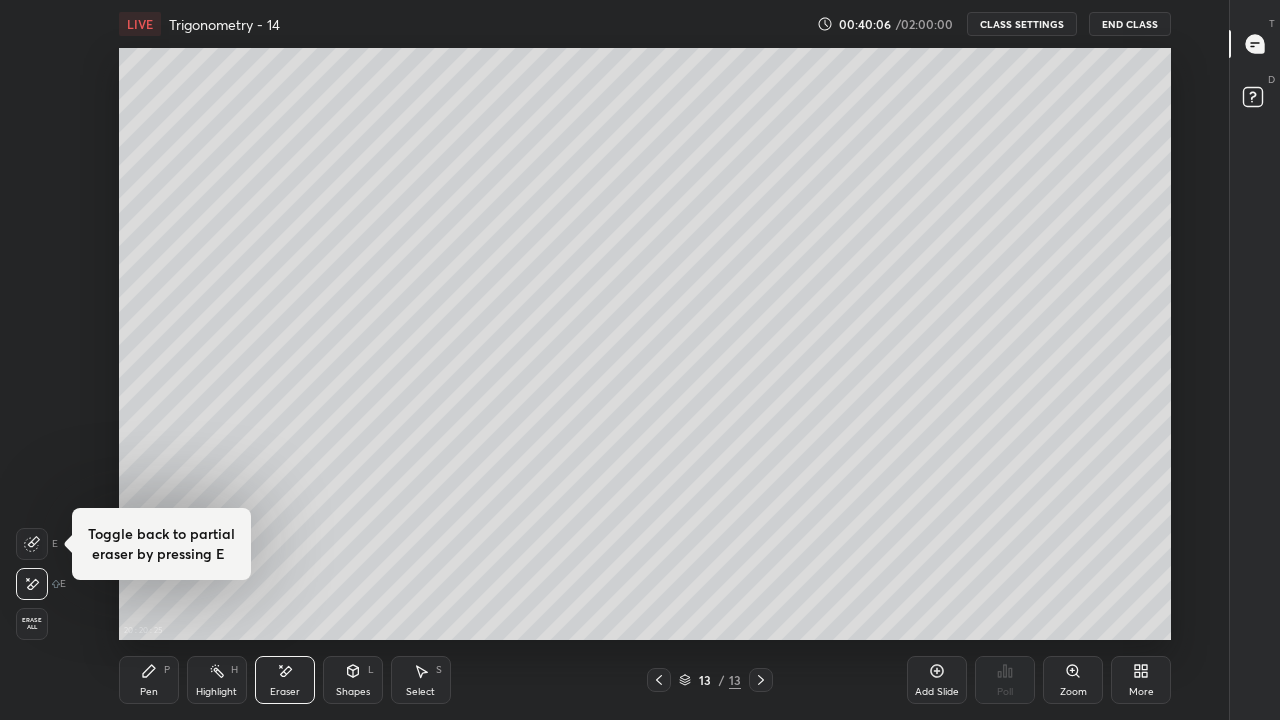 click on "Pen P" at bounding box center [149, 680] 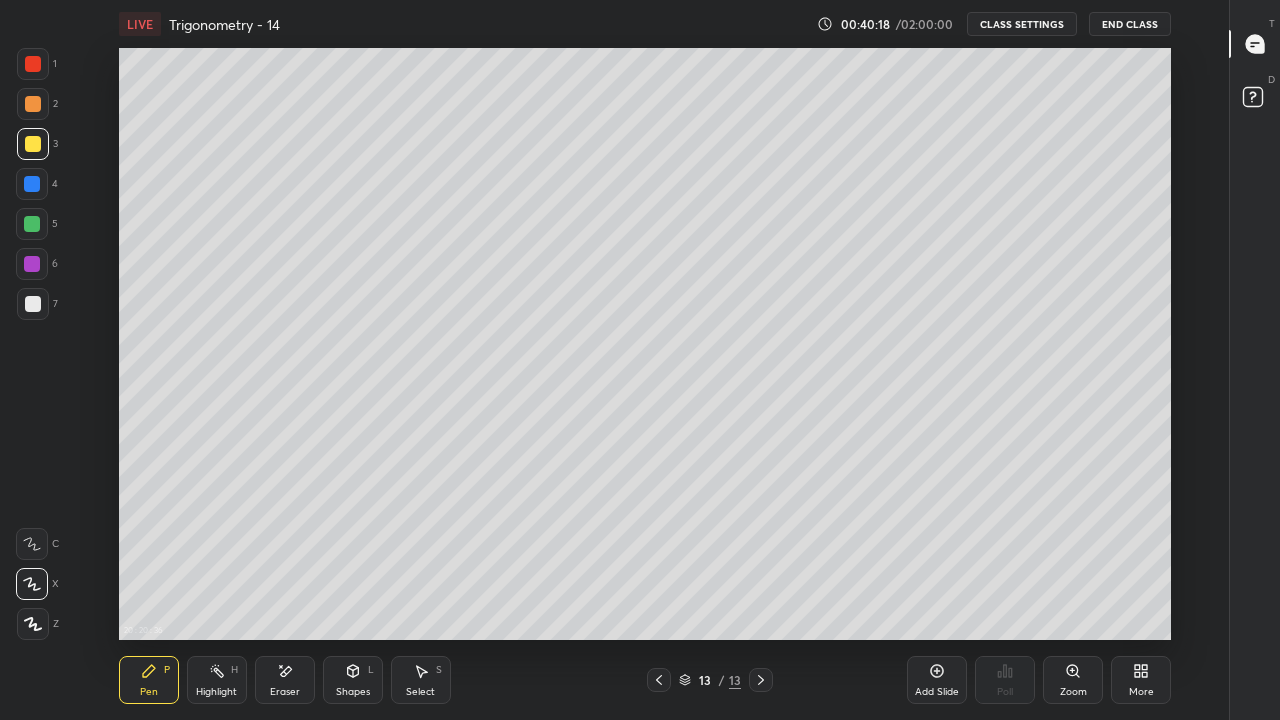 click on "Eraser" at bounding box center (285, 680) 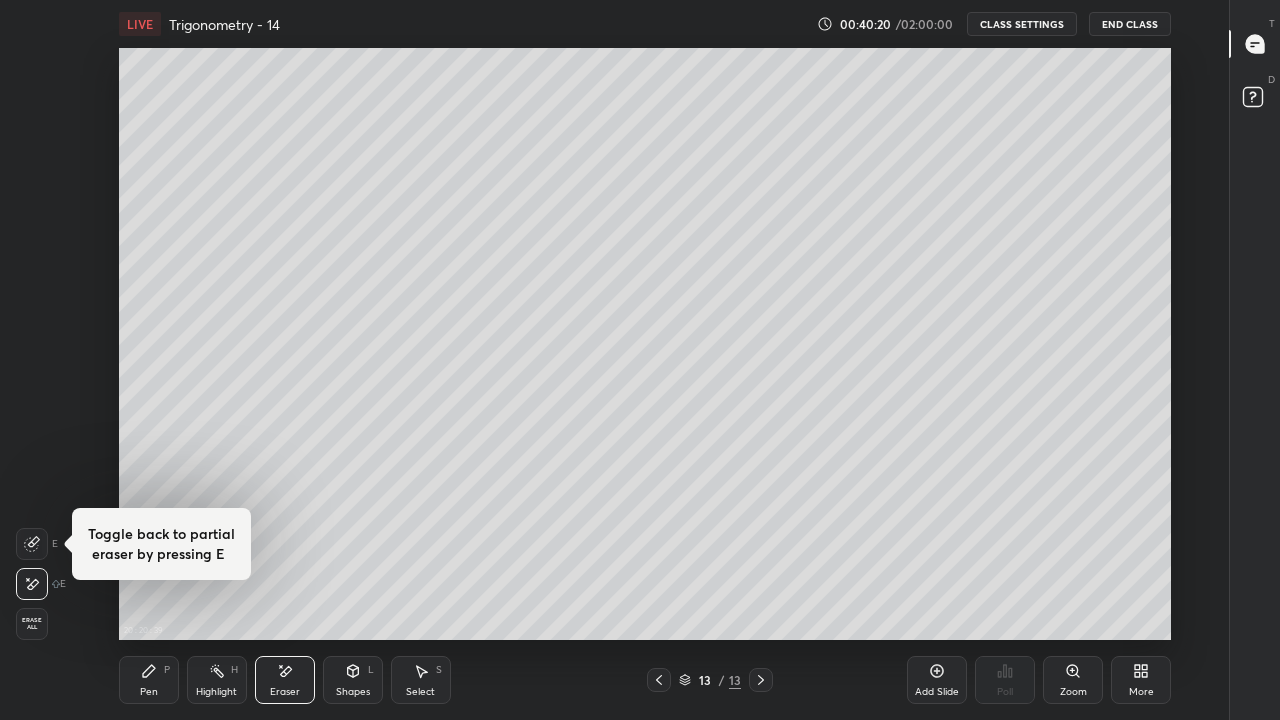 click on "Pen" at bounding box center (149, 692) 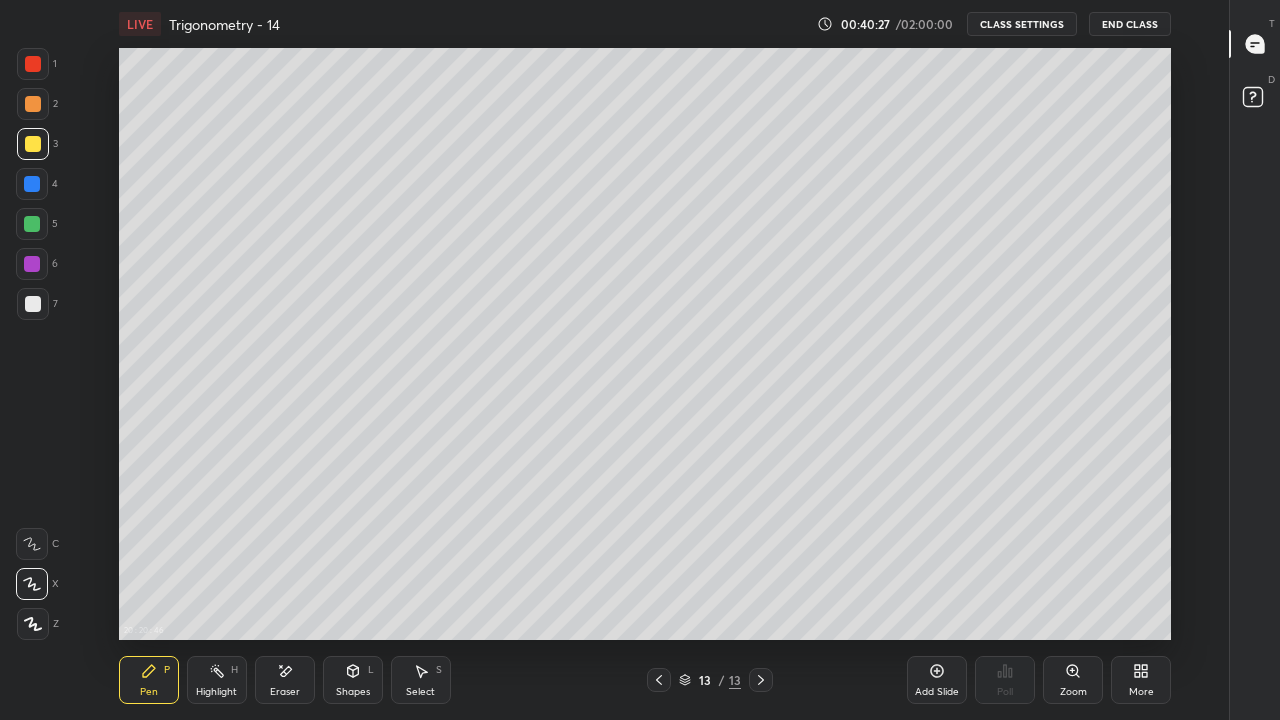 click at bounding box center (659, 680) 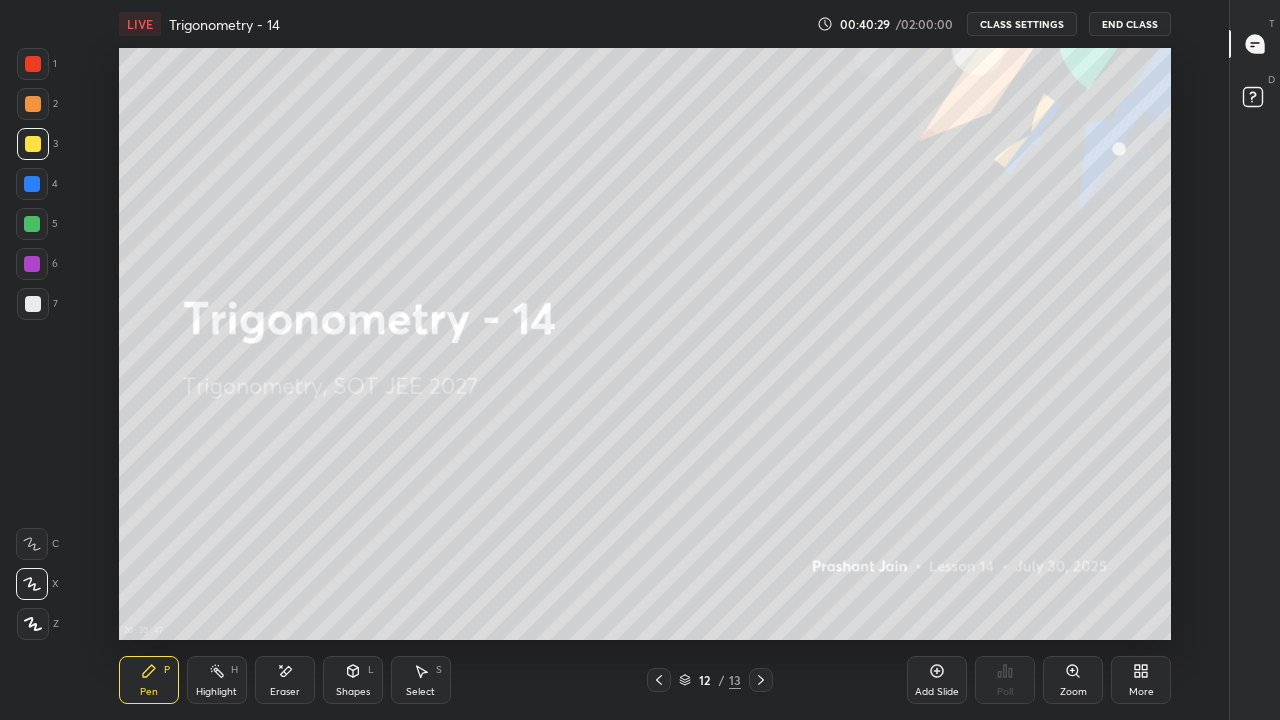 click 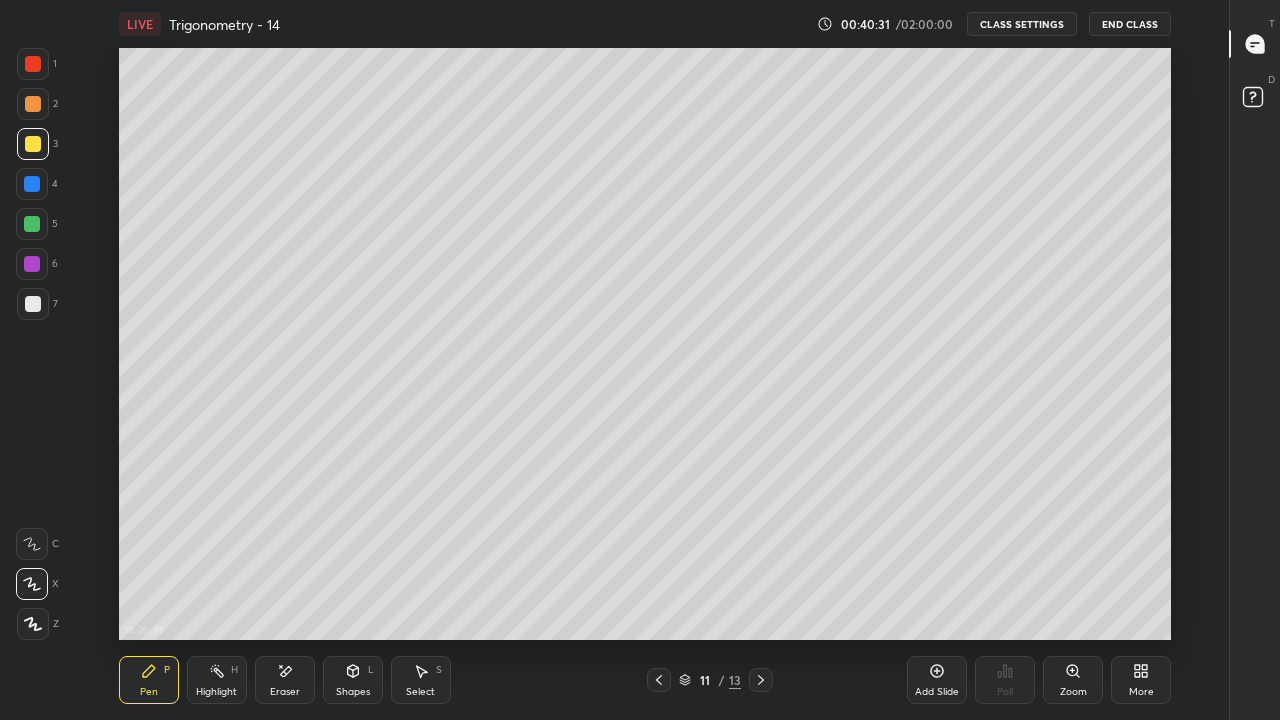 click 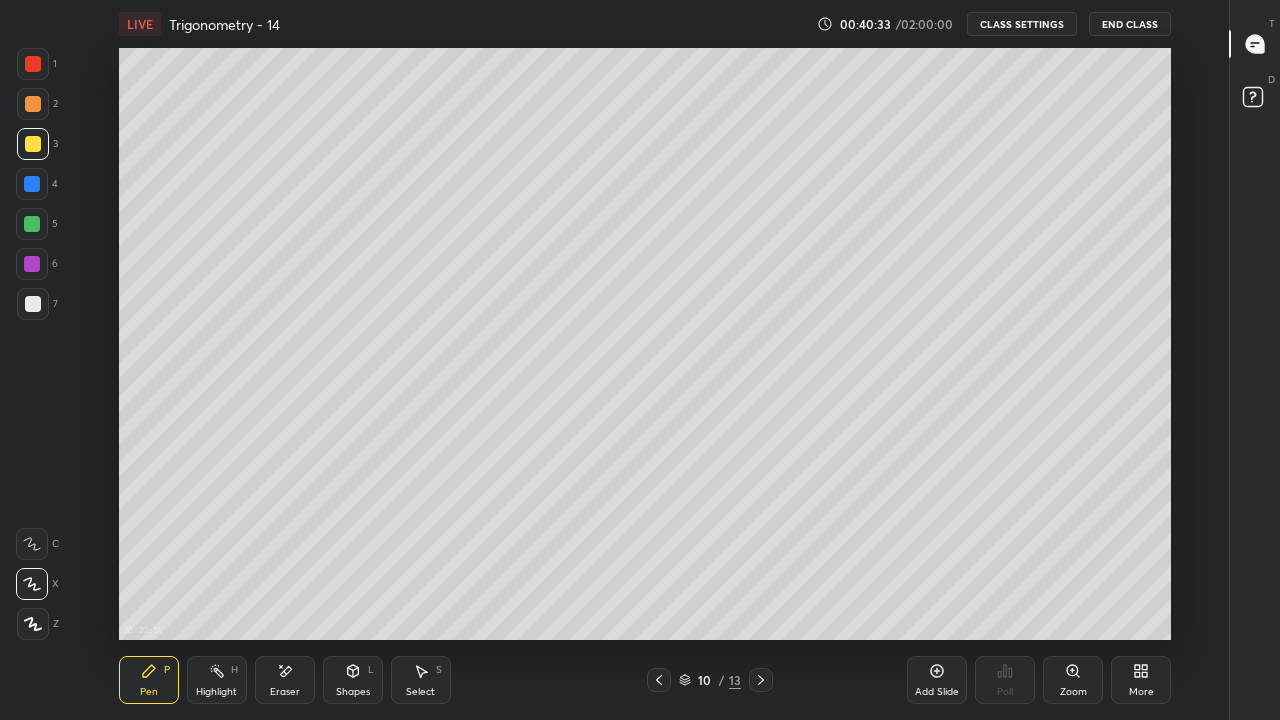 click at bounding box center [659, 680] 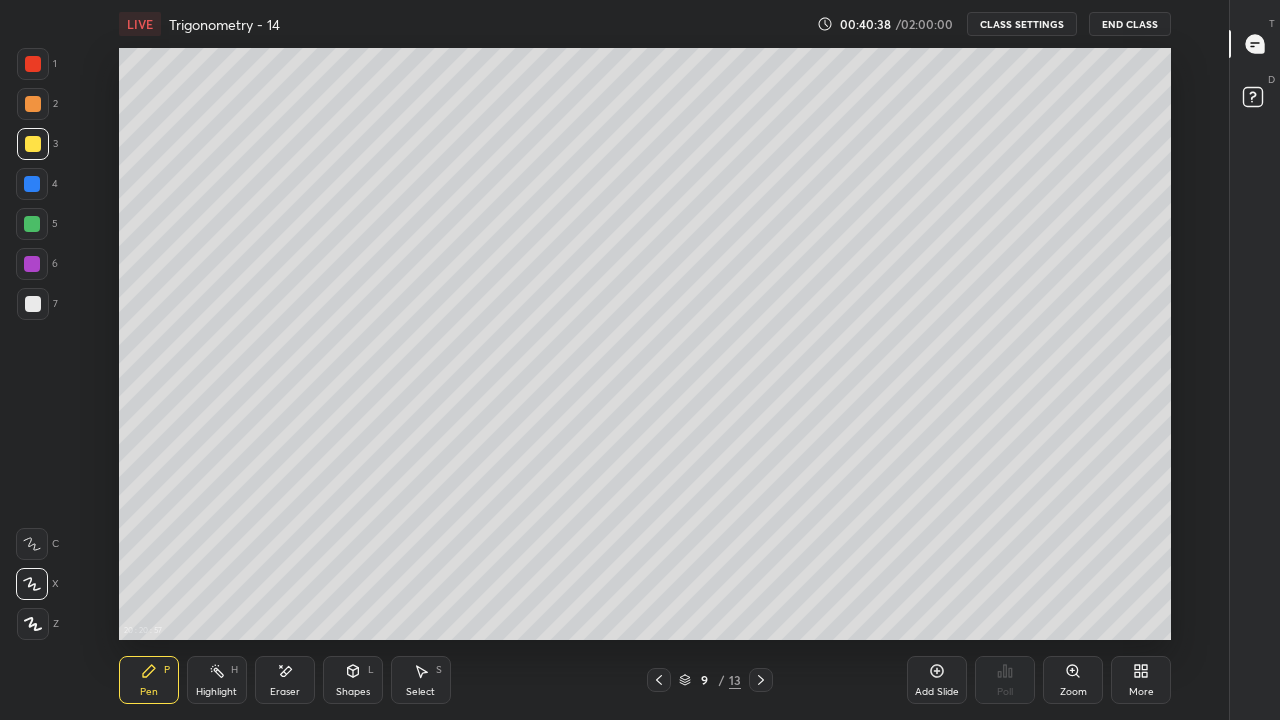 click 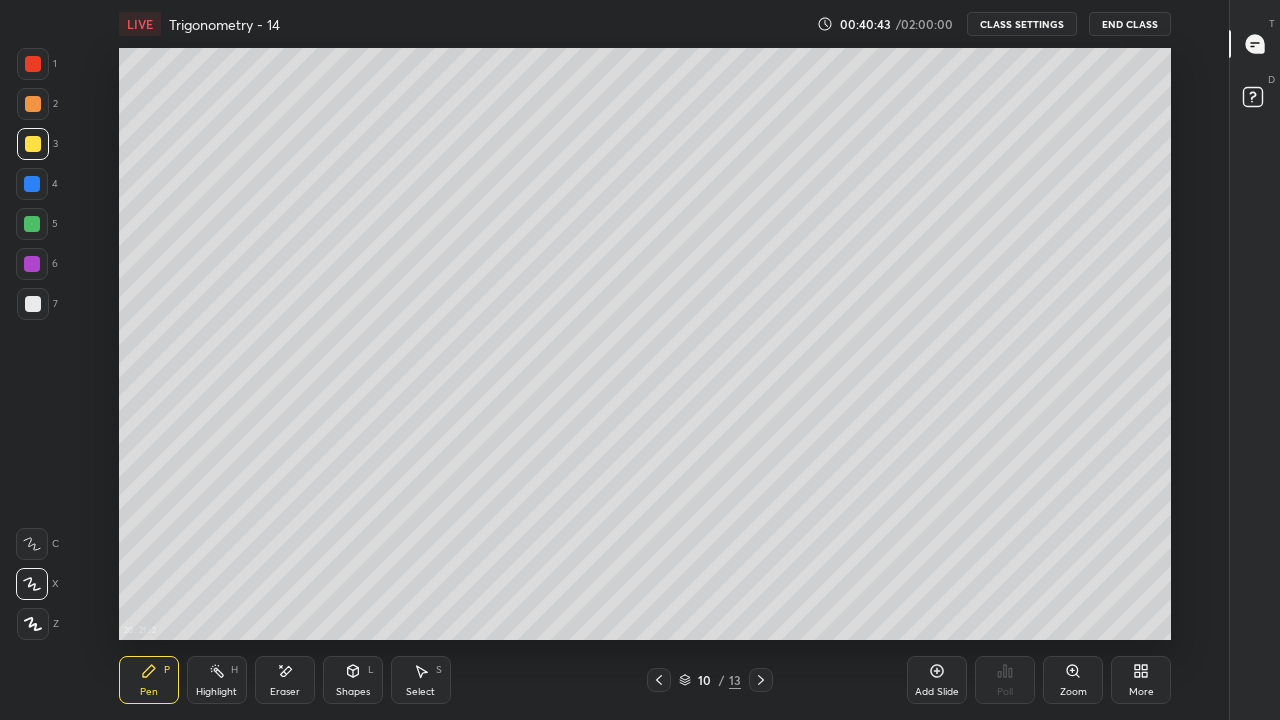 click 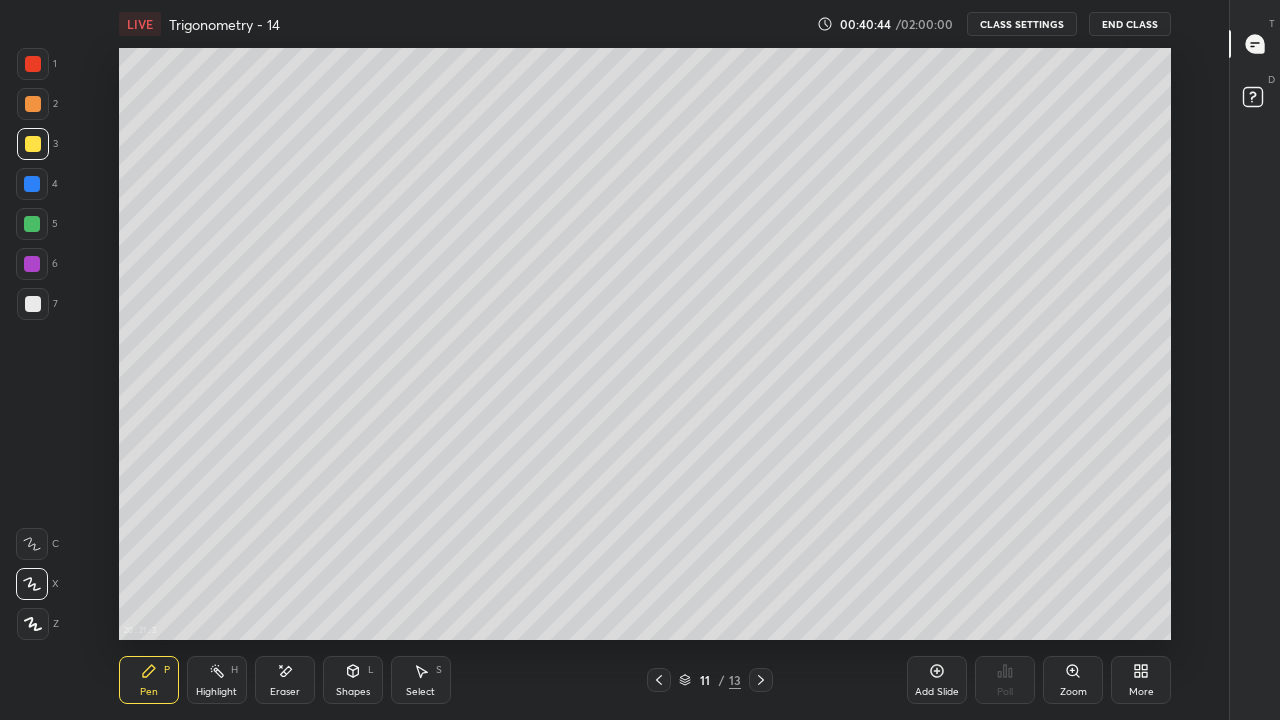 click at bounding box center (761, 680) 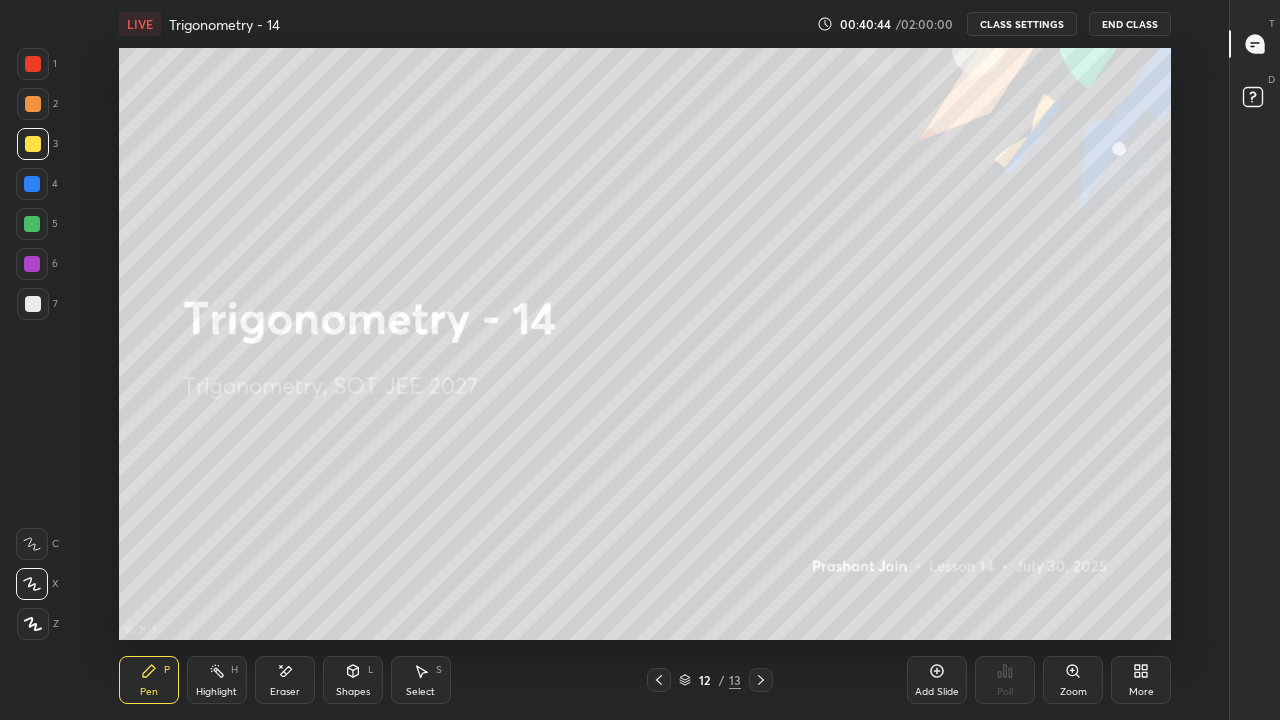 click at bounding box center [761, 680] 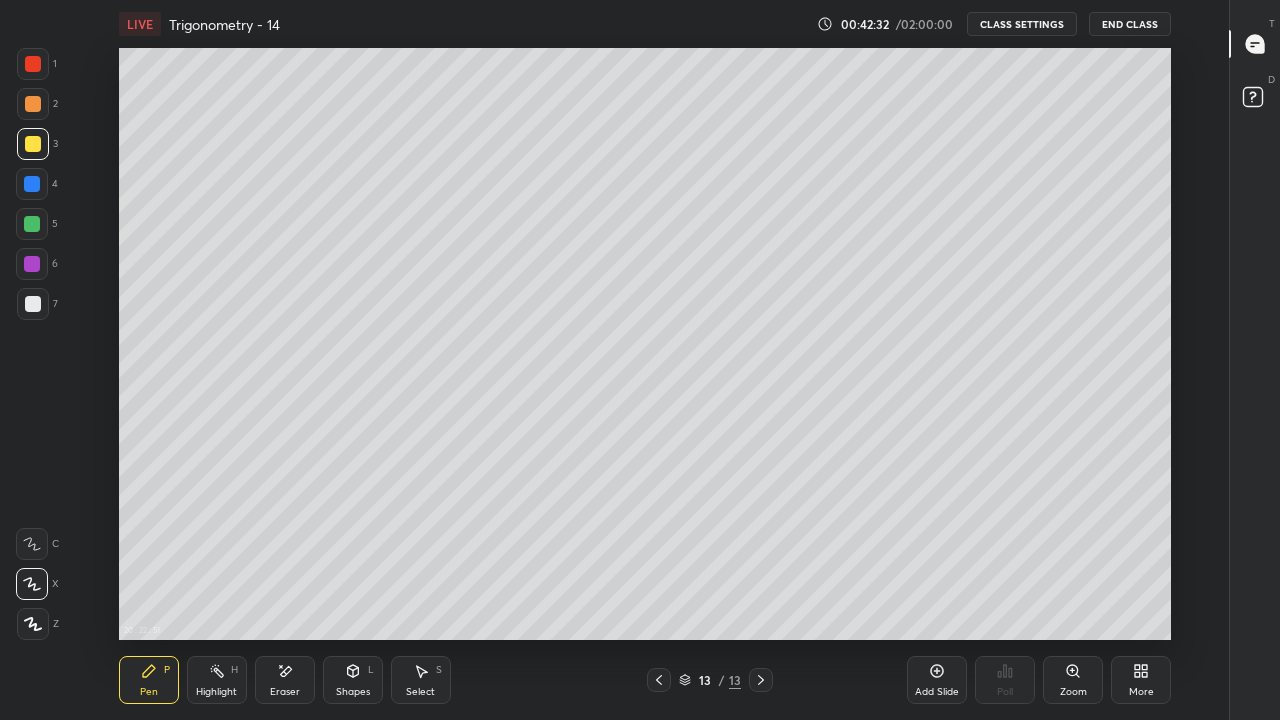 type on "x" 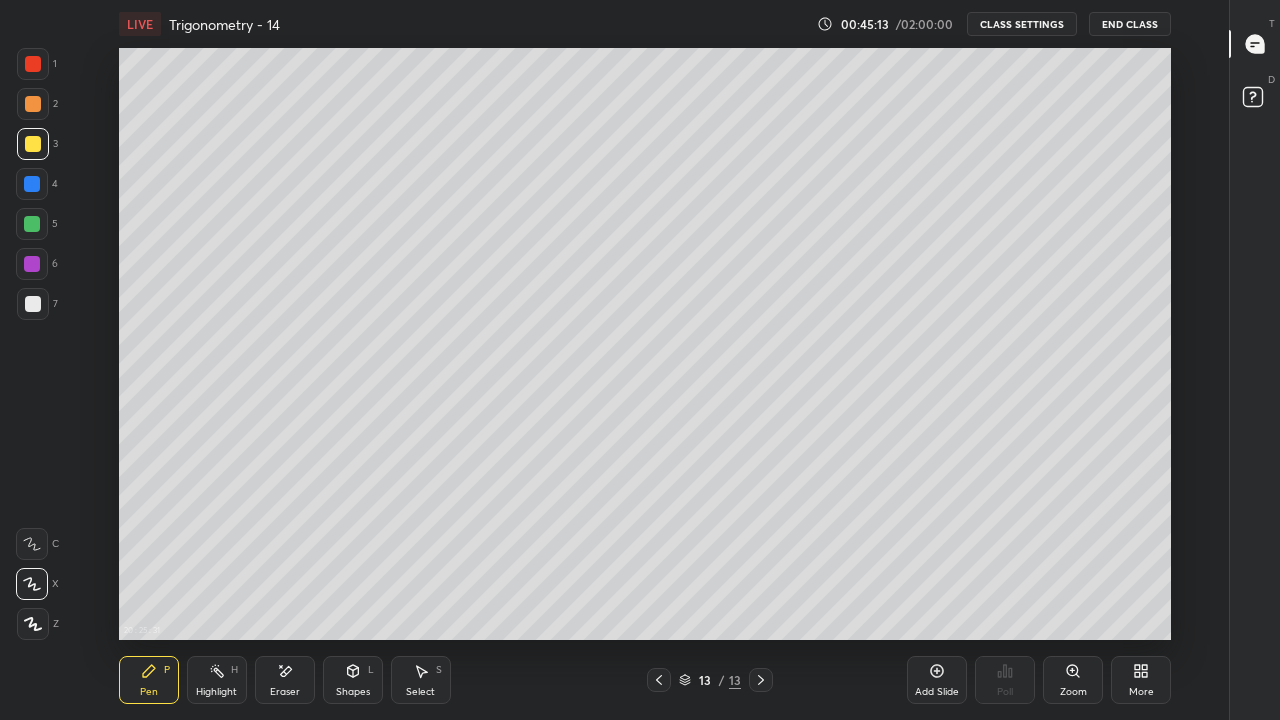 click at bounding box center [33, 304] 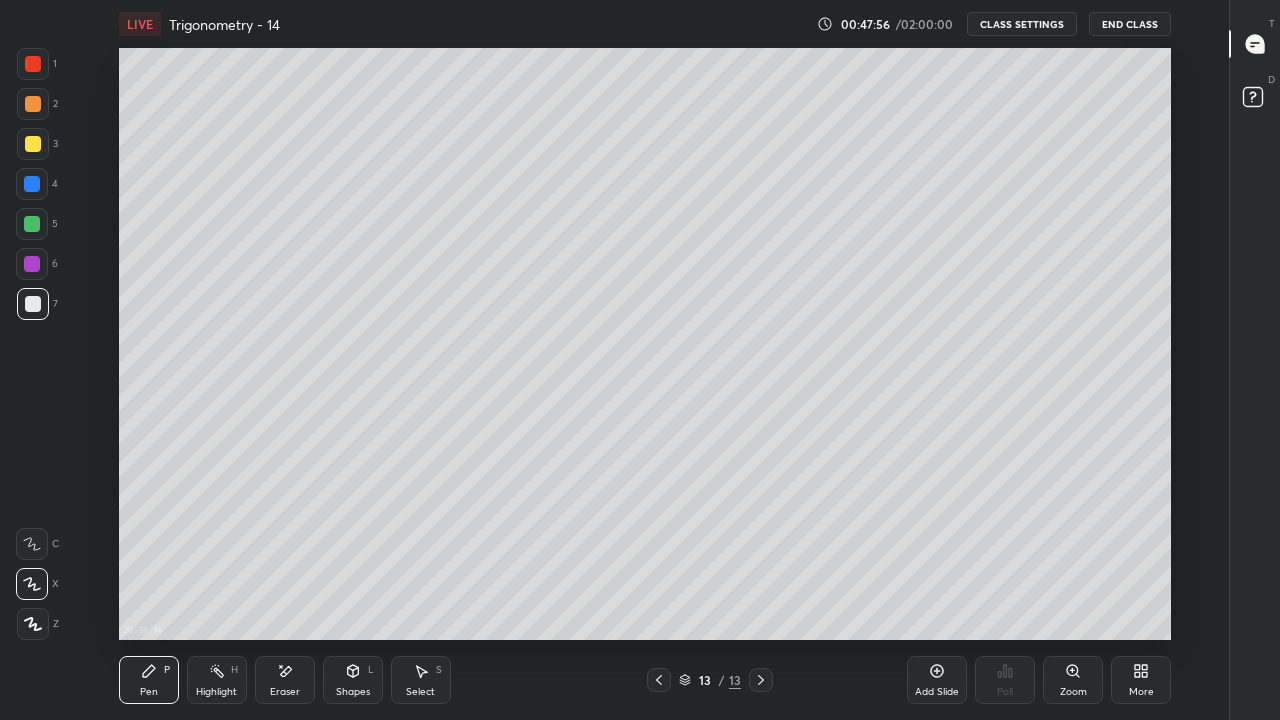 click on "Add Slide" at bounding box center (937, 680) 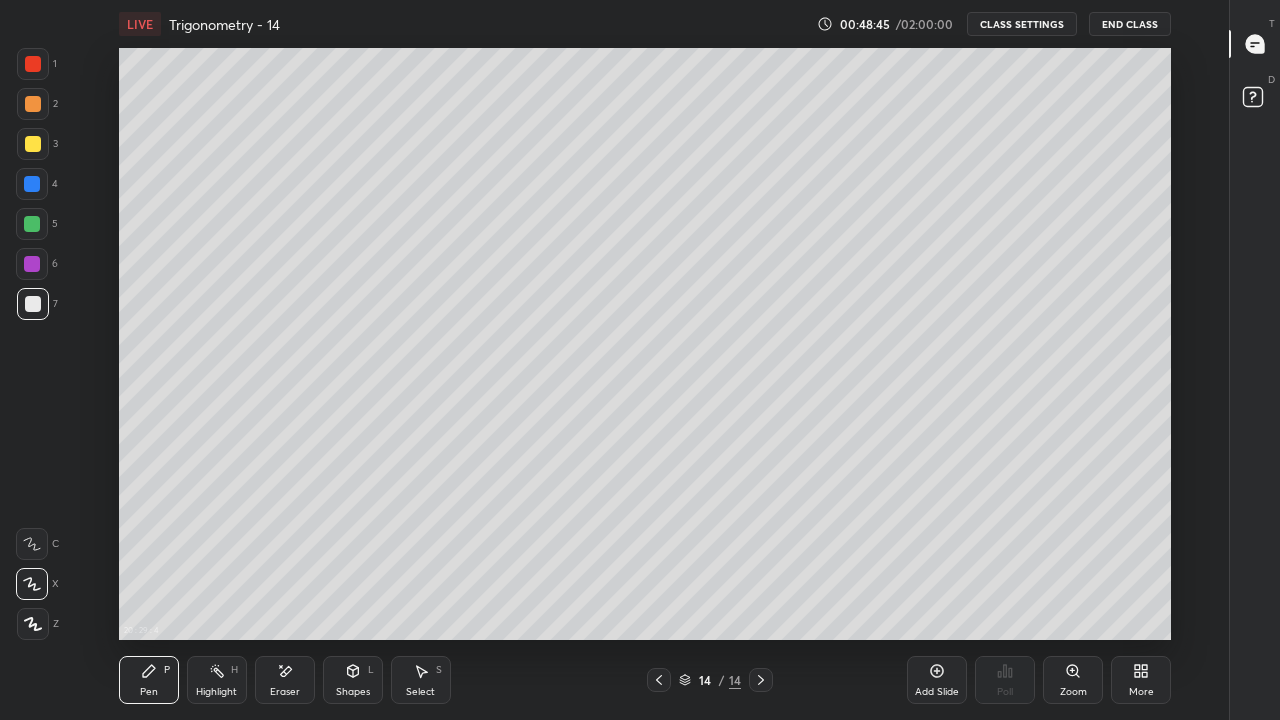 click at bounding box center [33, 144] 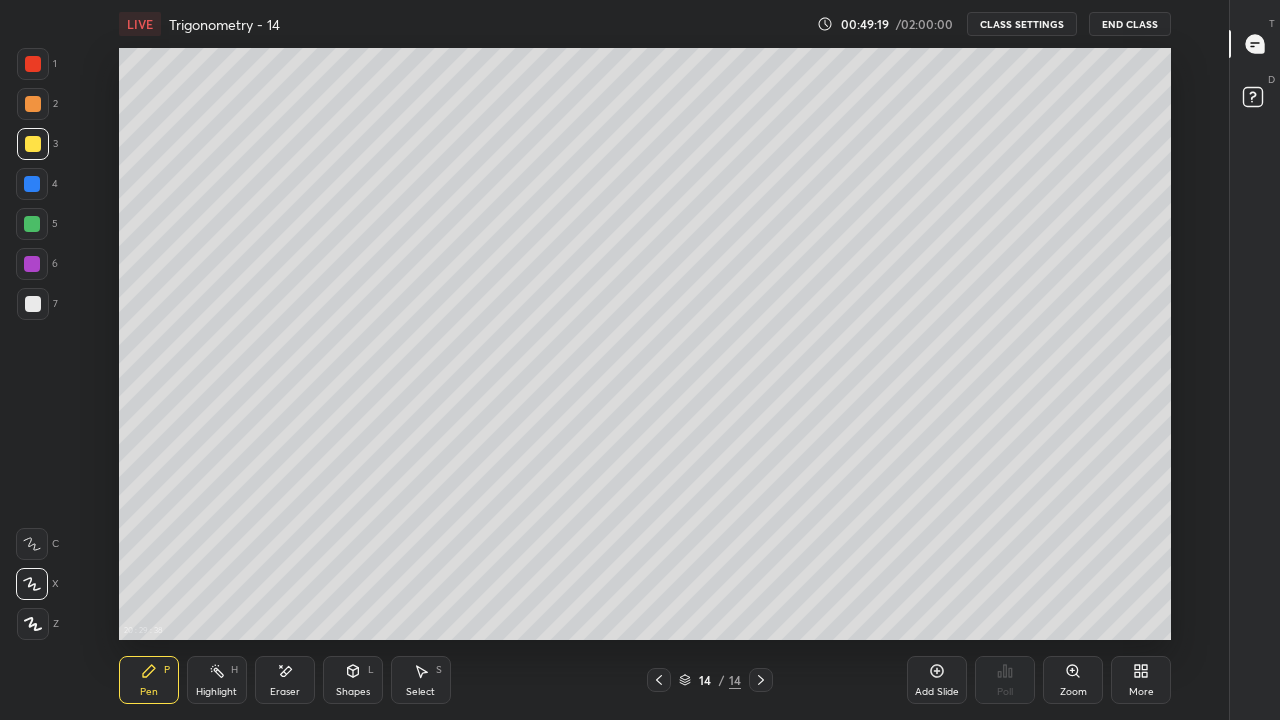 click on "Eraser" at bounding box center [285, 680] 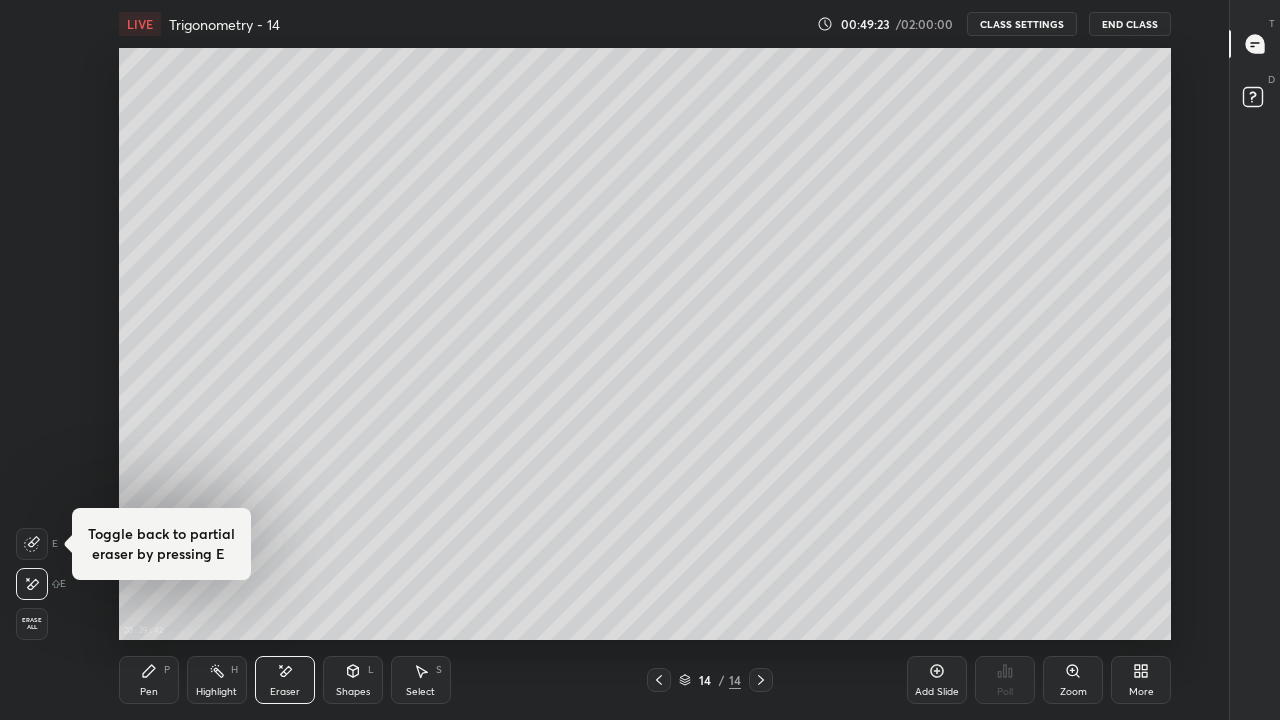 click on "Pen P" at bounding box center [149, 680] 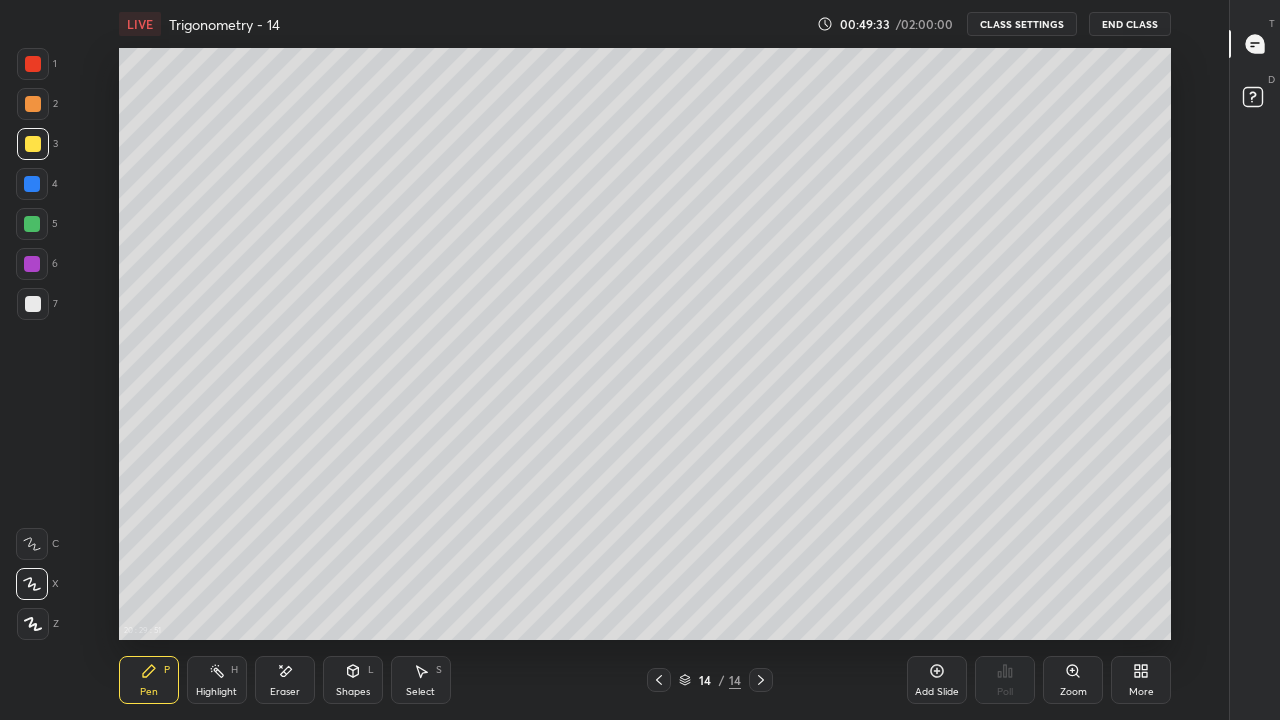click 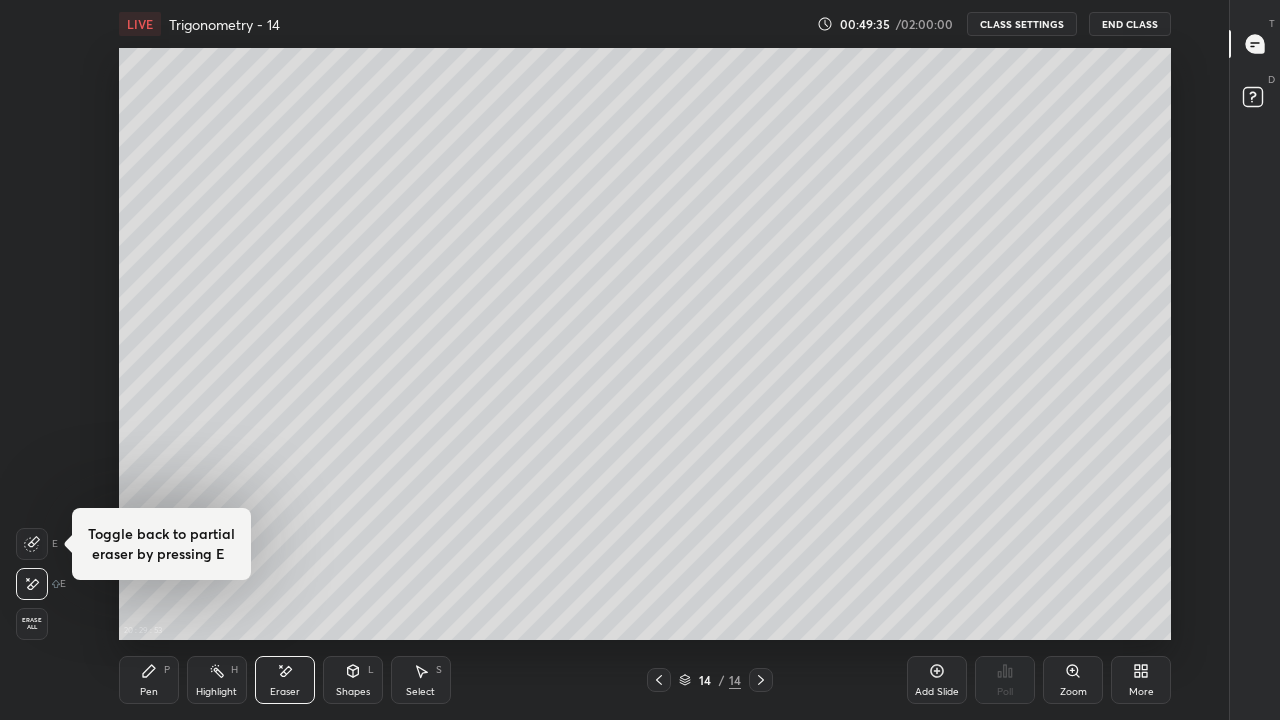 click on "Pen P" at bounding box center [149, 680] 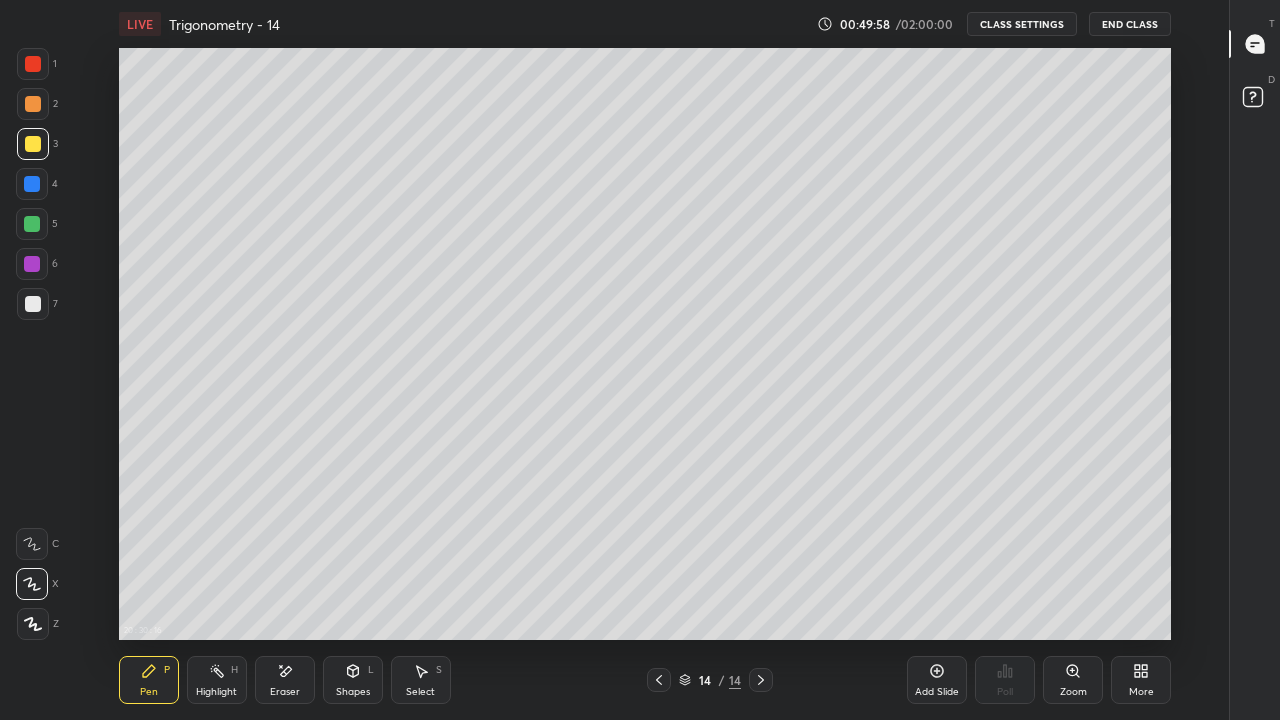click on "CLASS SETTINGS" at bounding box center (1022, 24) 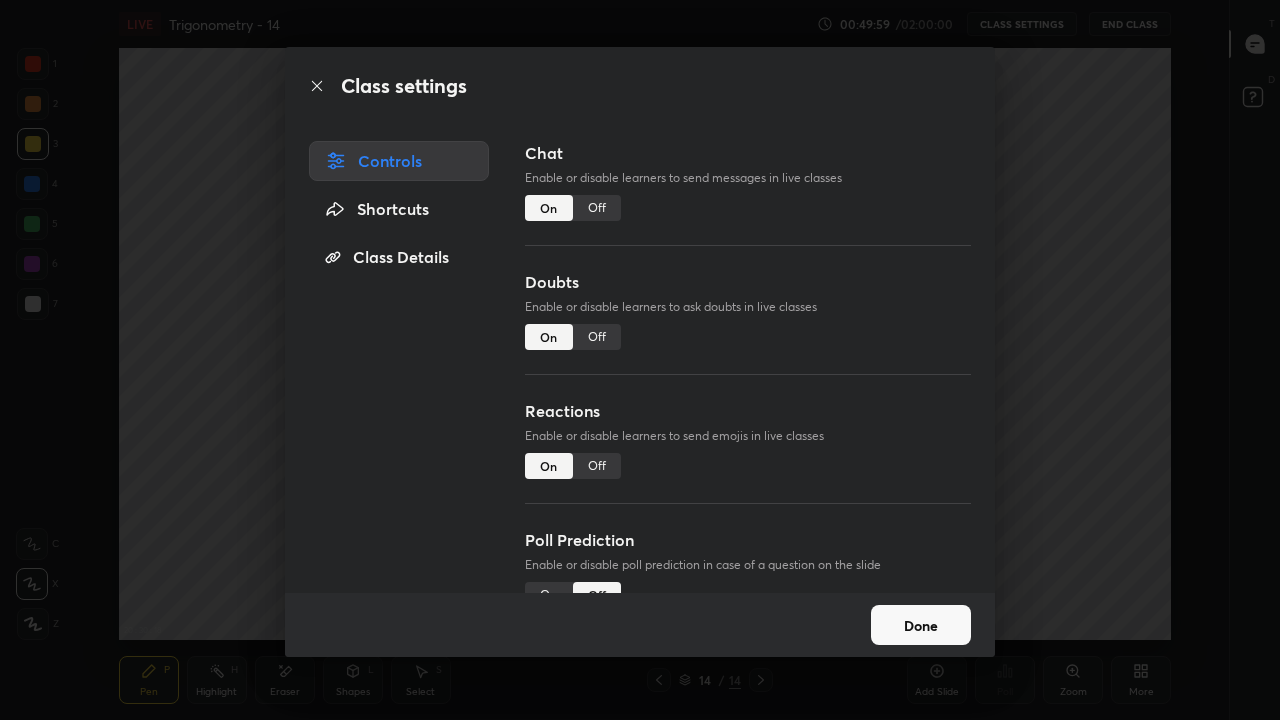 click on "Off" at bounding box center [597, 208] 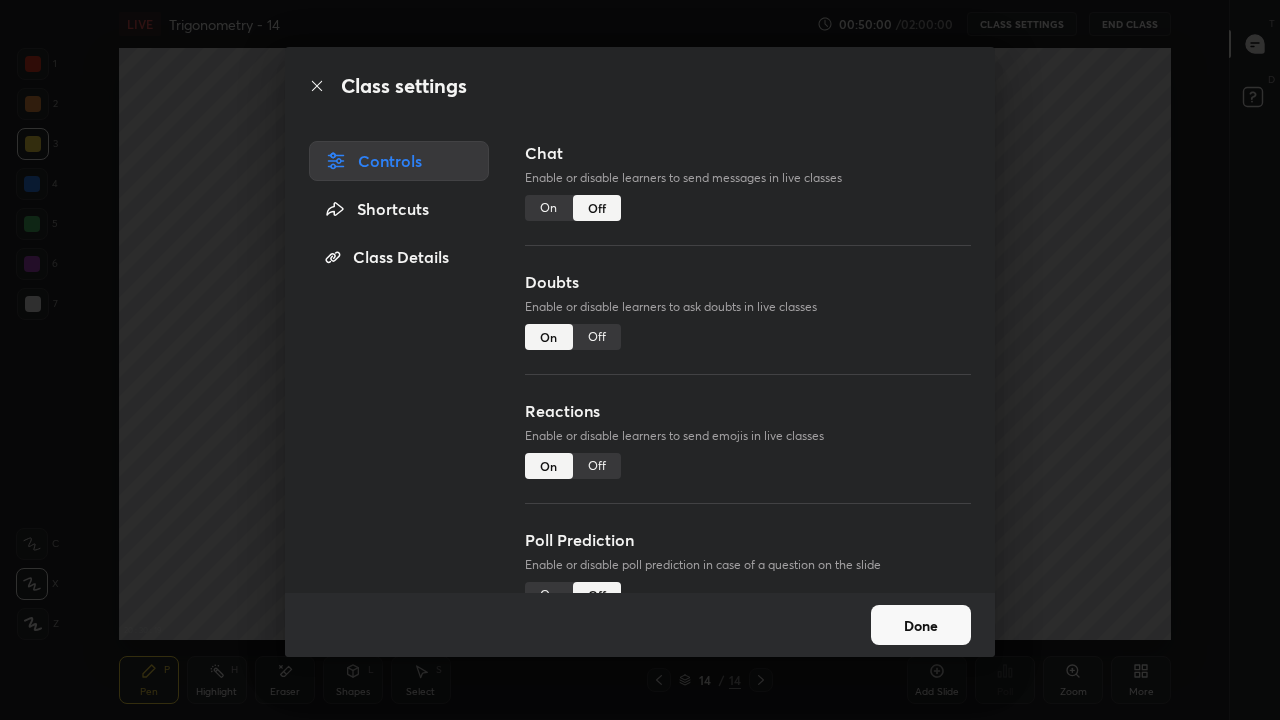 click on "Class settings Controls Shortcuts Class Details Chat Enable or disable learners to send messages in live classes On Off Doubts Enable or disable learners to ask doubts in live classes On Off Reactions Enable or disable learners to send emojis in live classes On Off Poll Prediction Enable or disable poll prediction in case of a question on the slide On Off Done" at bounding box center (640, 360) 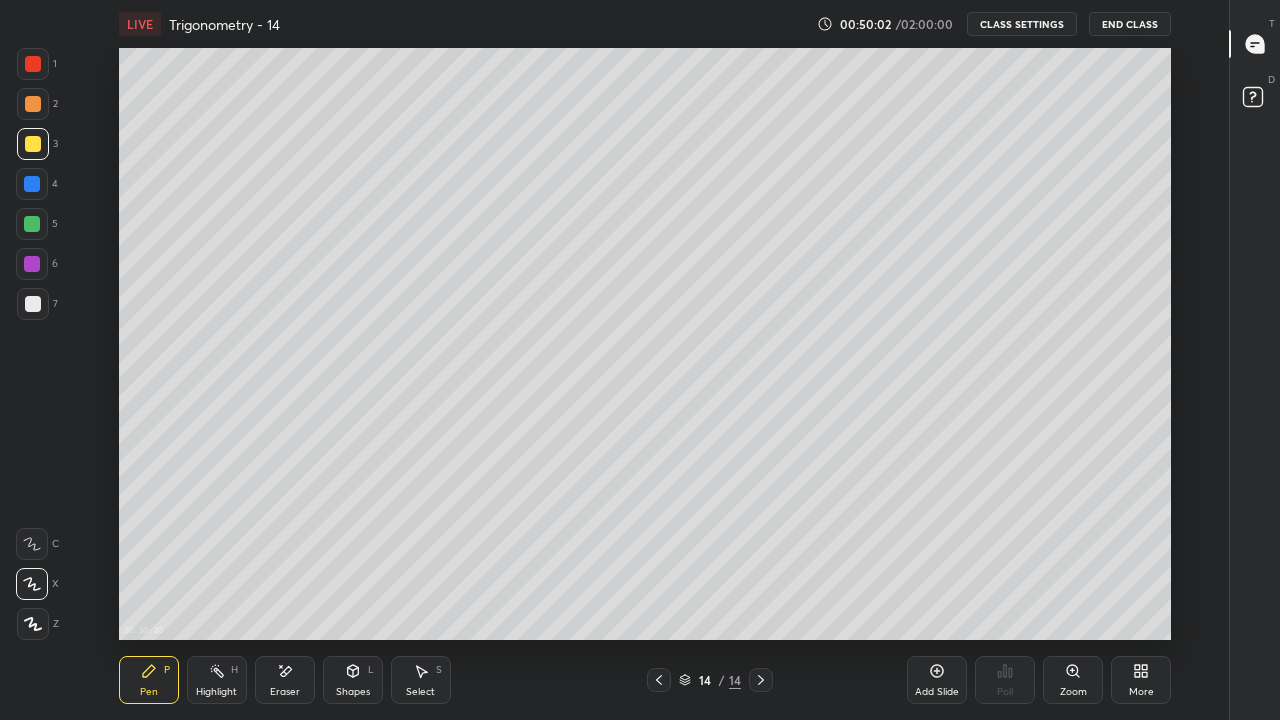 click at bounding box center (33, 304) 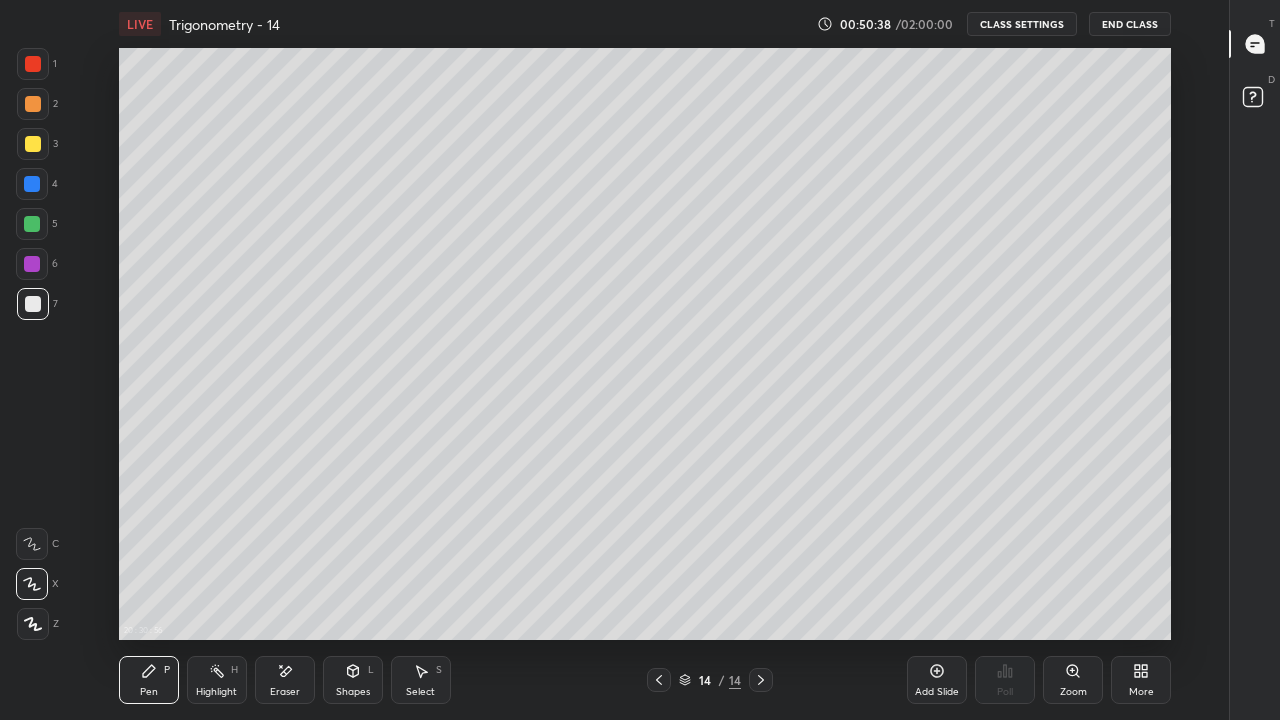click on "More" at bounding box center (1141, 680) 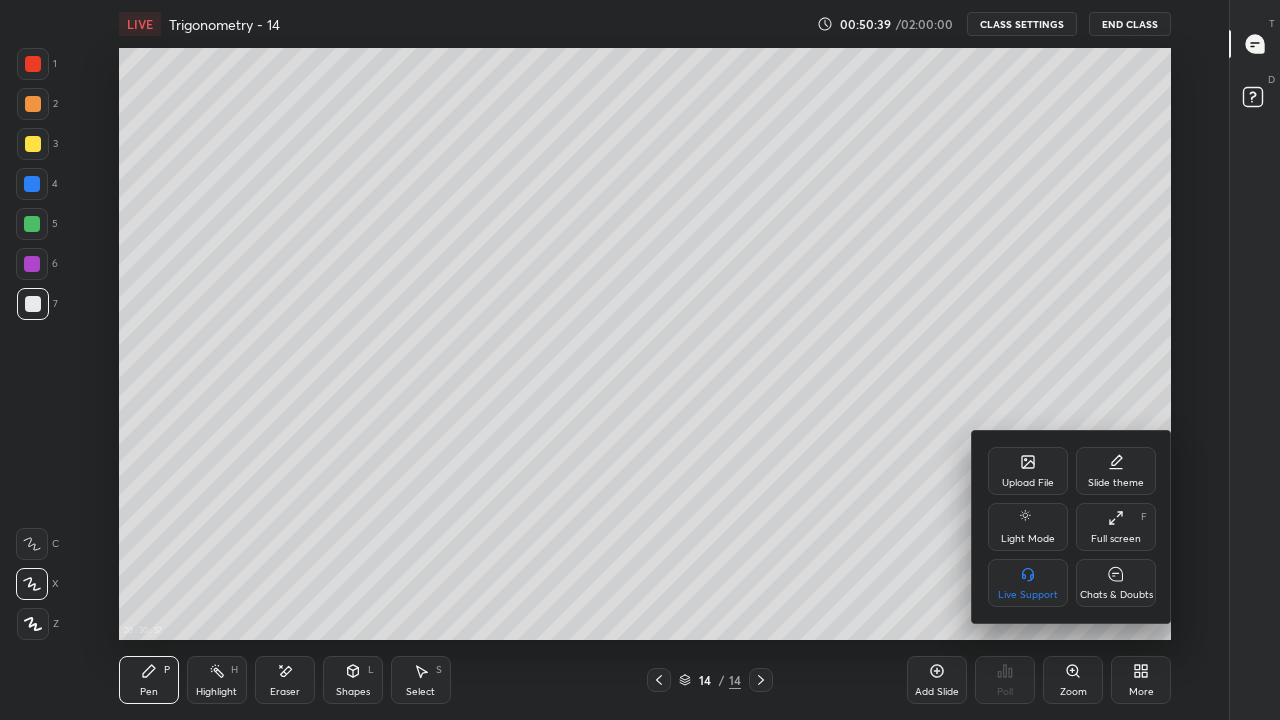 click 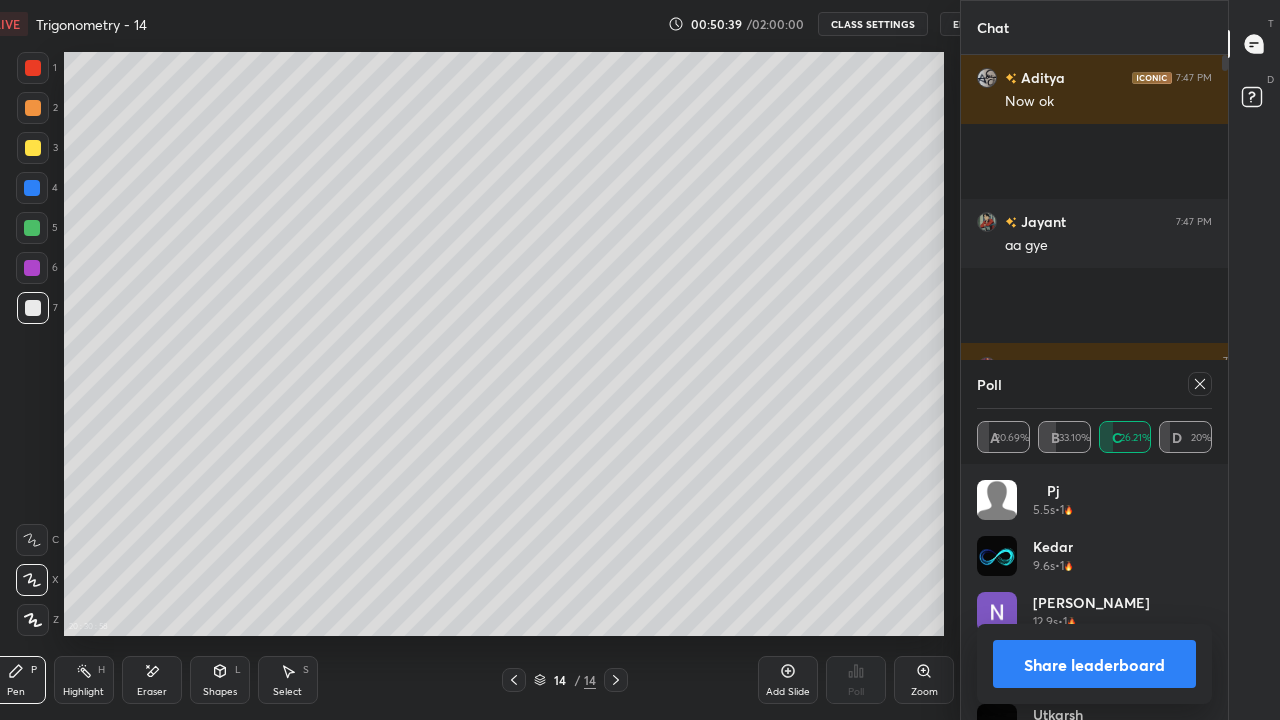 scroll, scrollTop: 592, scrollLeft: 945, axis: both 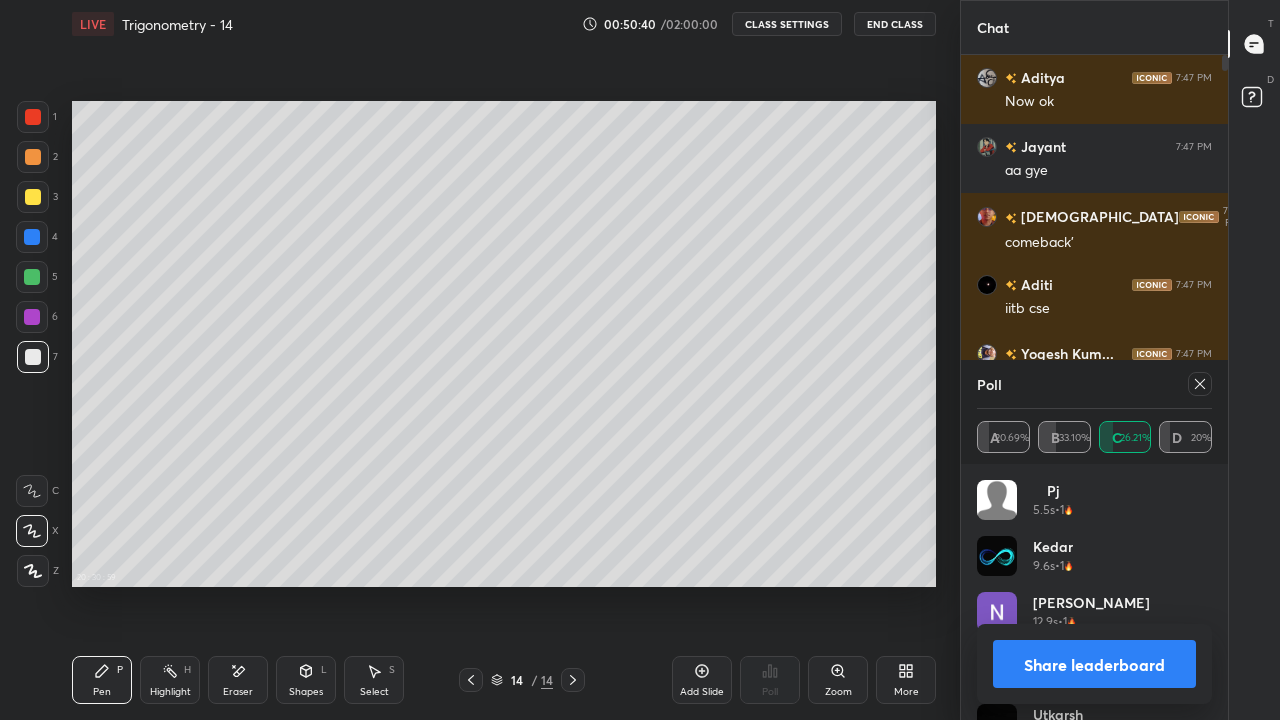 click 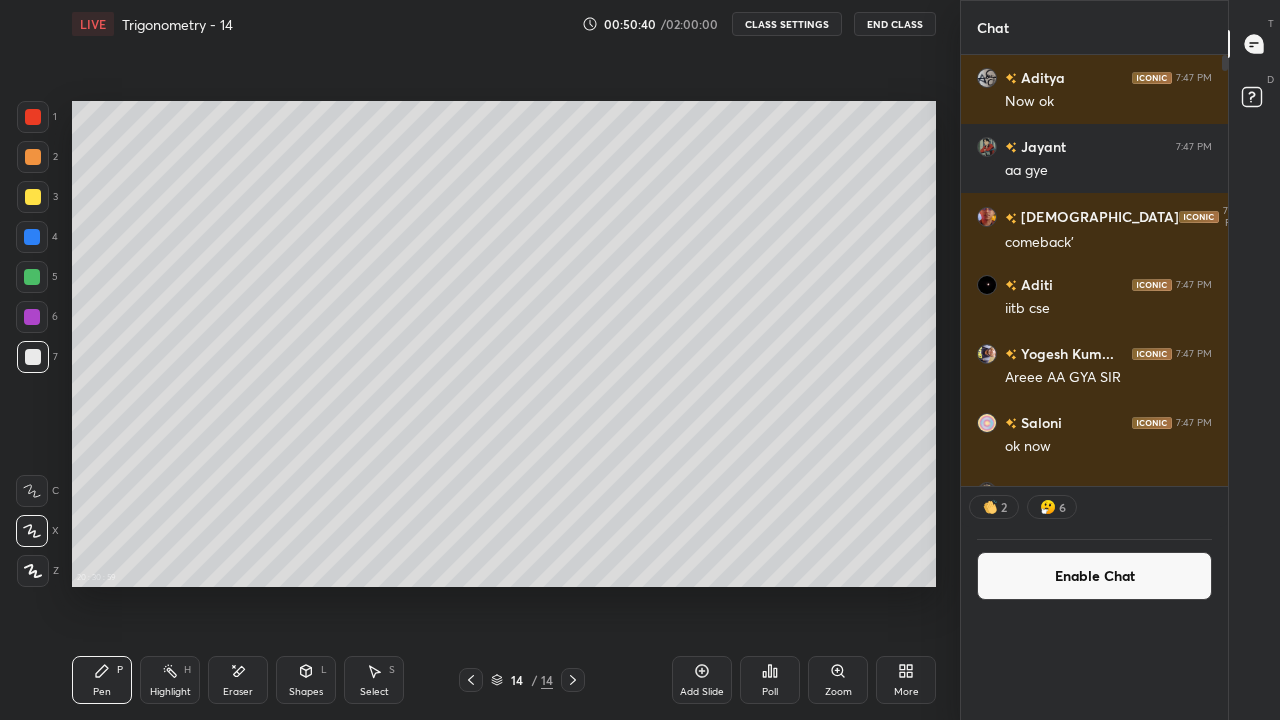 scroll, scrollTop: 0, scrollLeft: 0, axis: both 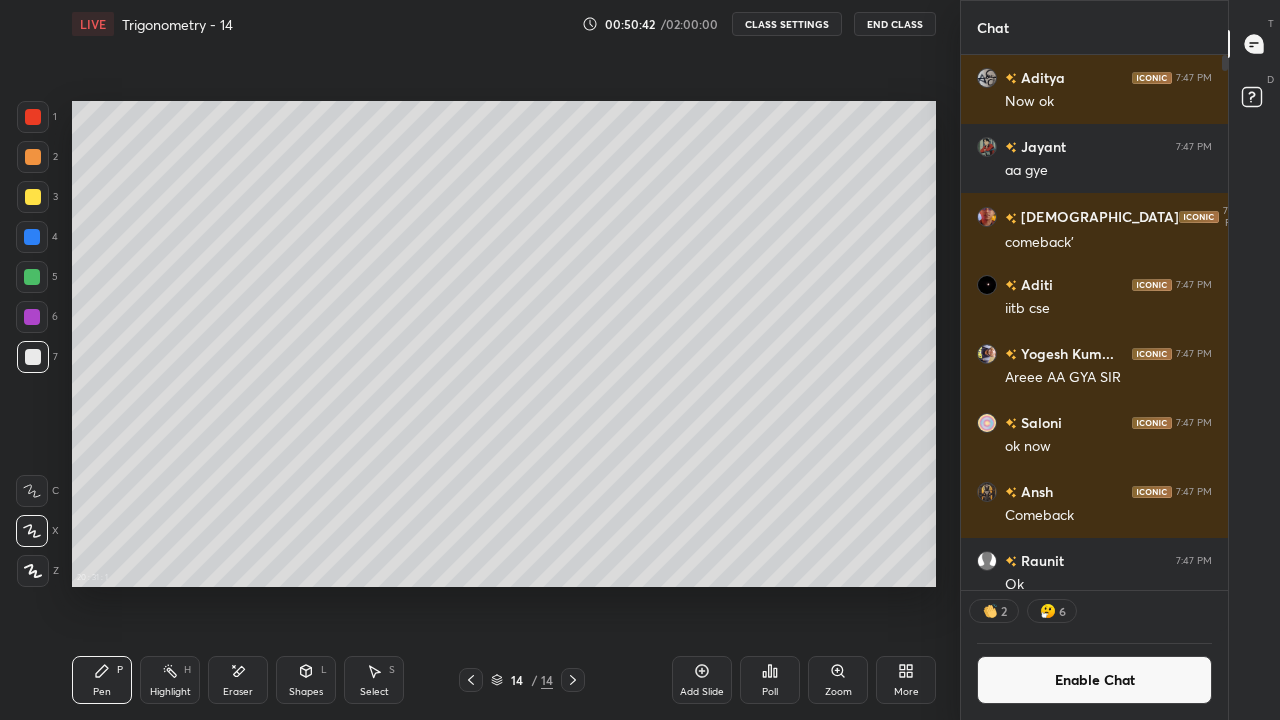 click on "More" at bounding box center (906, 680) 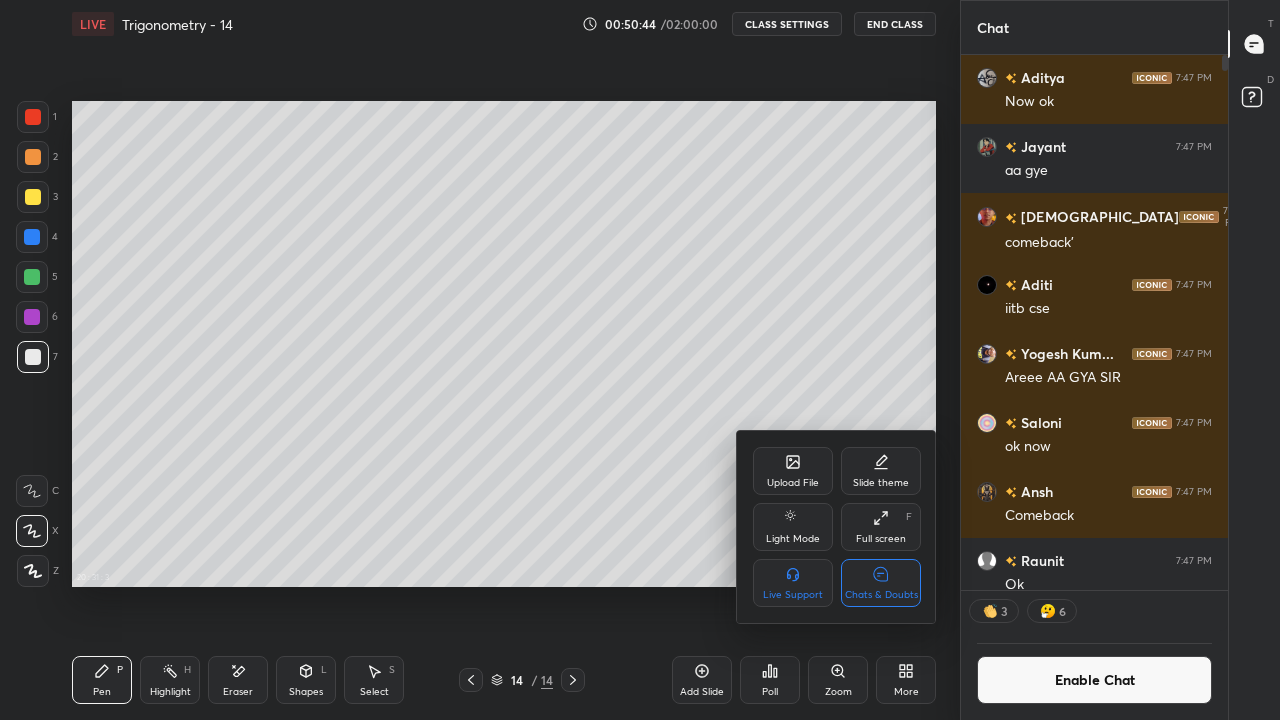click on "Chats & Doubts" at bounding box center [881, 595] 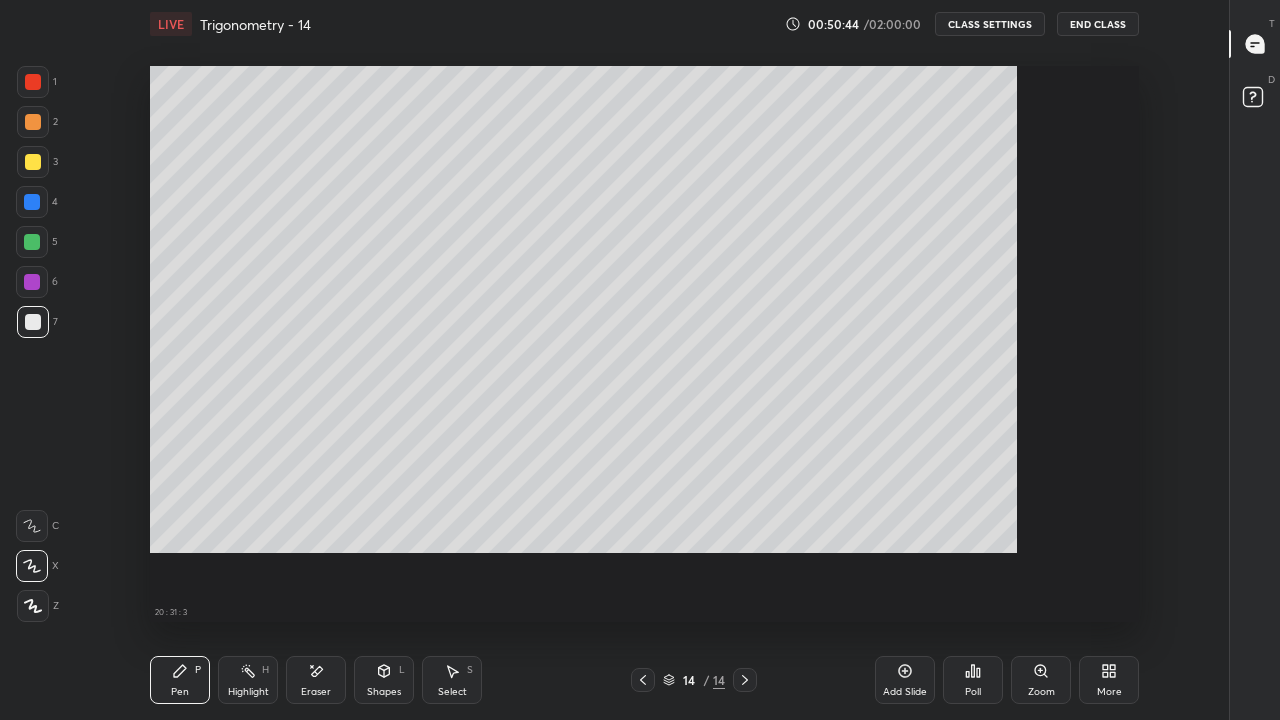 scroll, scrollTop: 7, scrollLeft: 1, axis: both 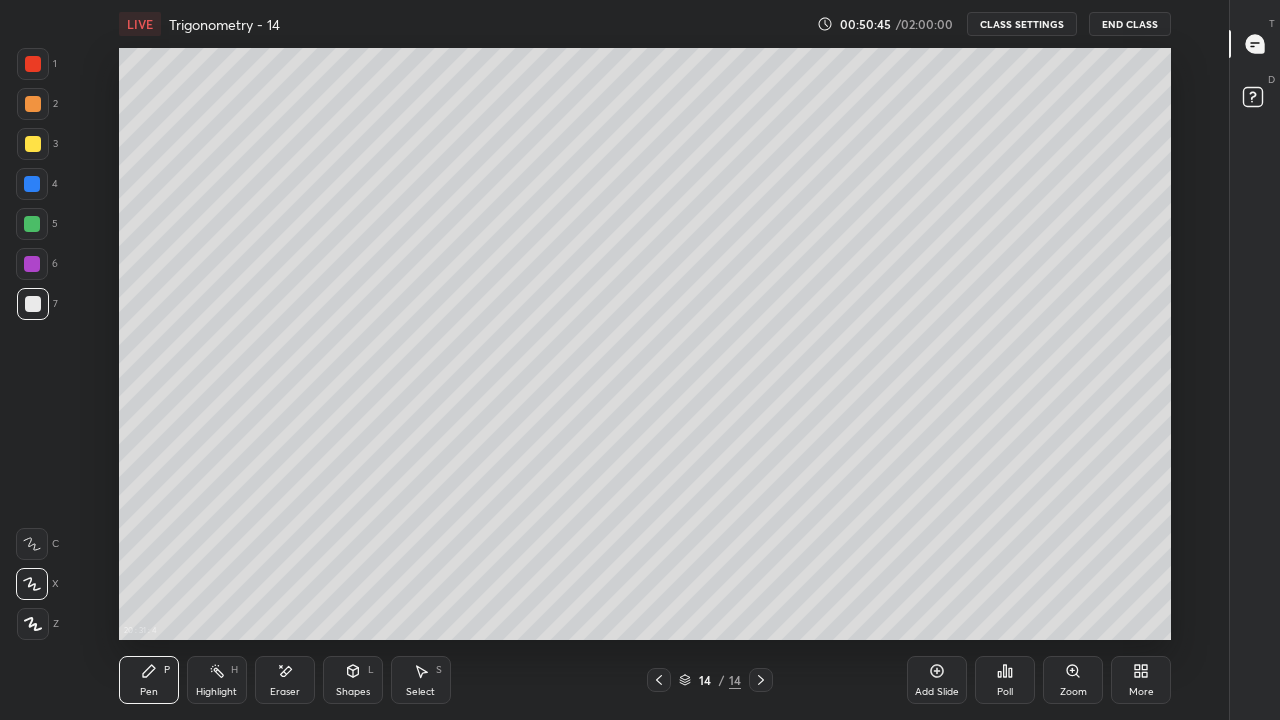 click on "Poll" at bounding box center [1005, 680] 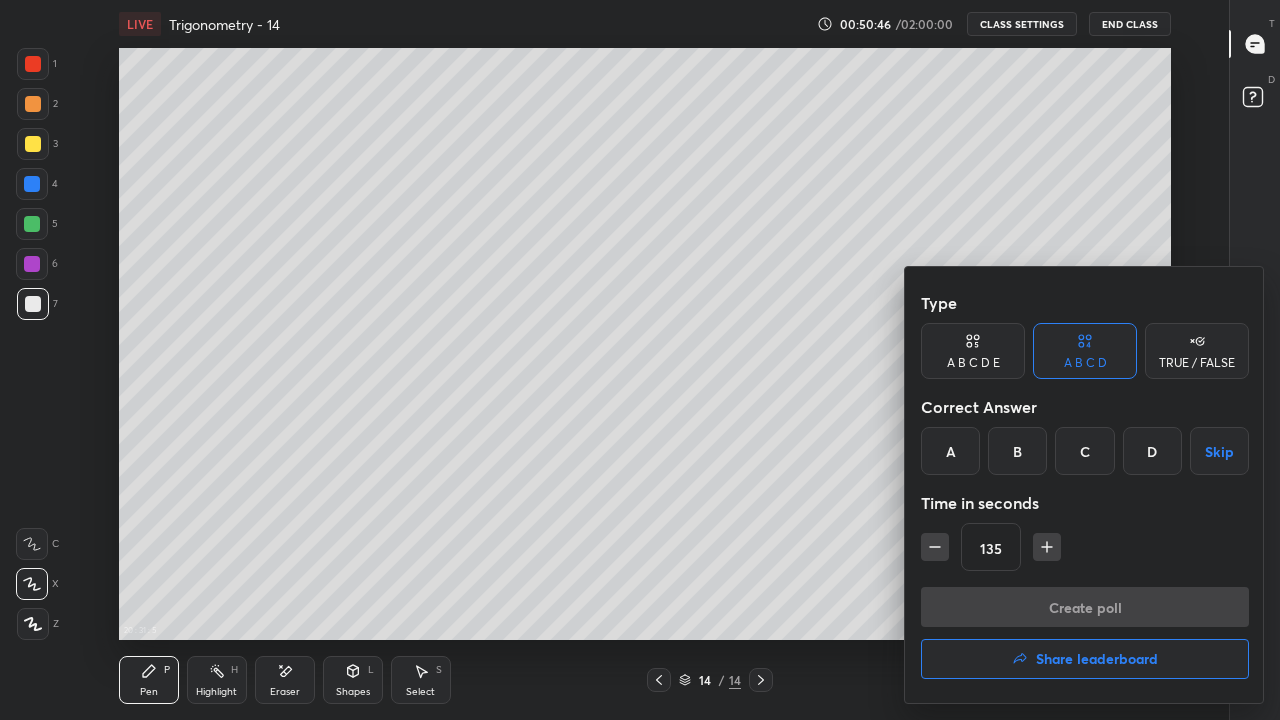 click on "C" at bounding box center (1084, 451) 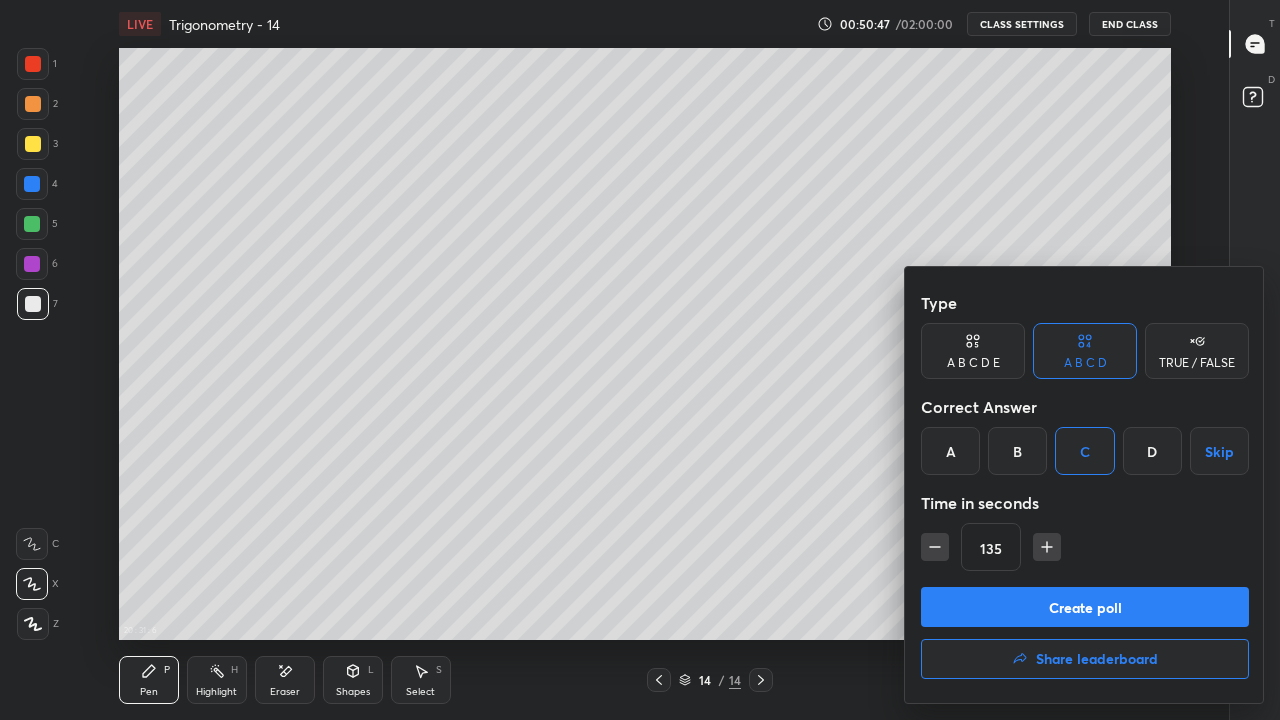 click 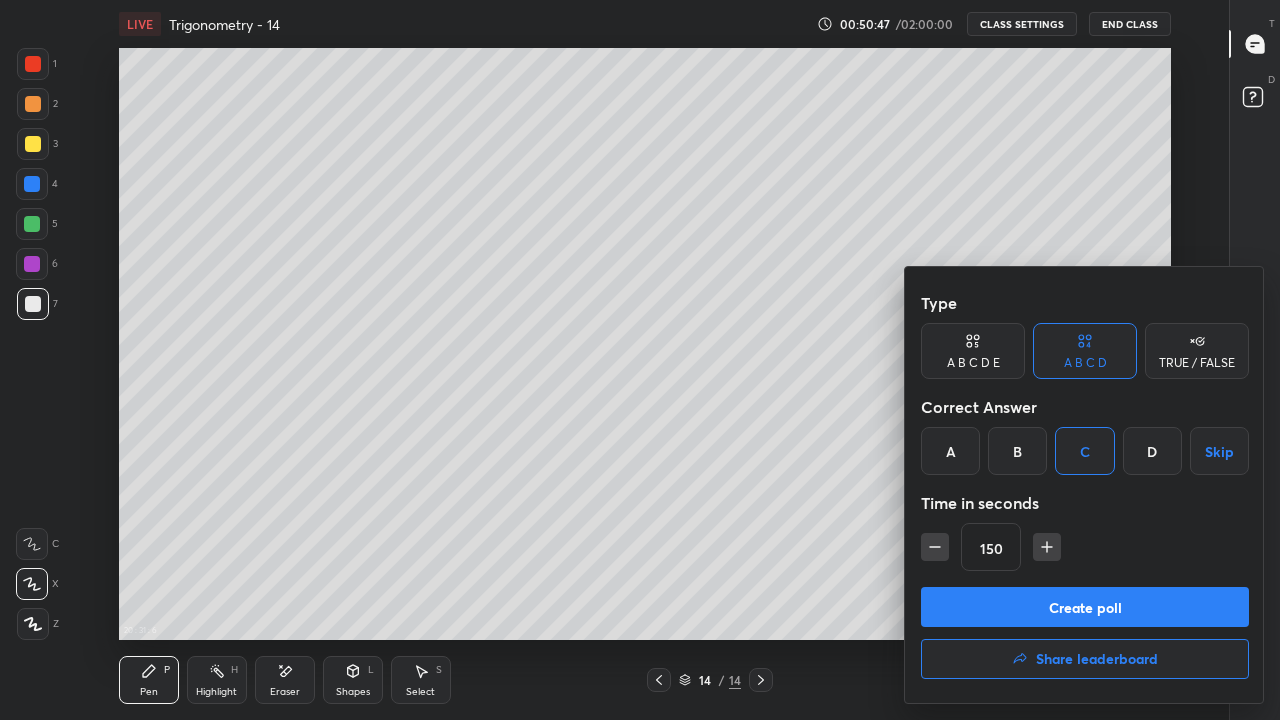 click 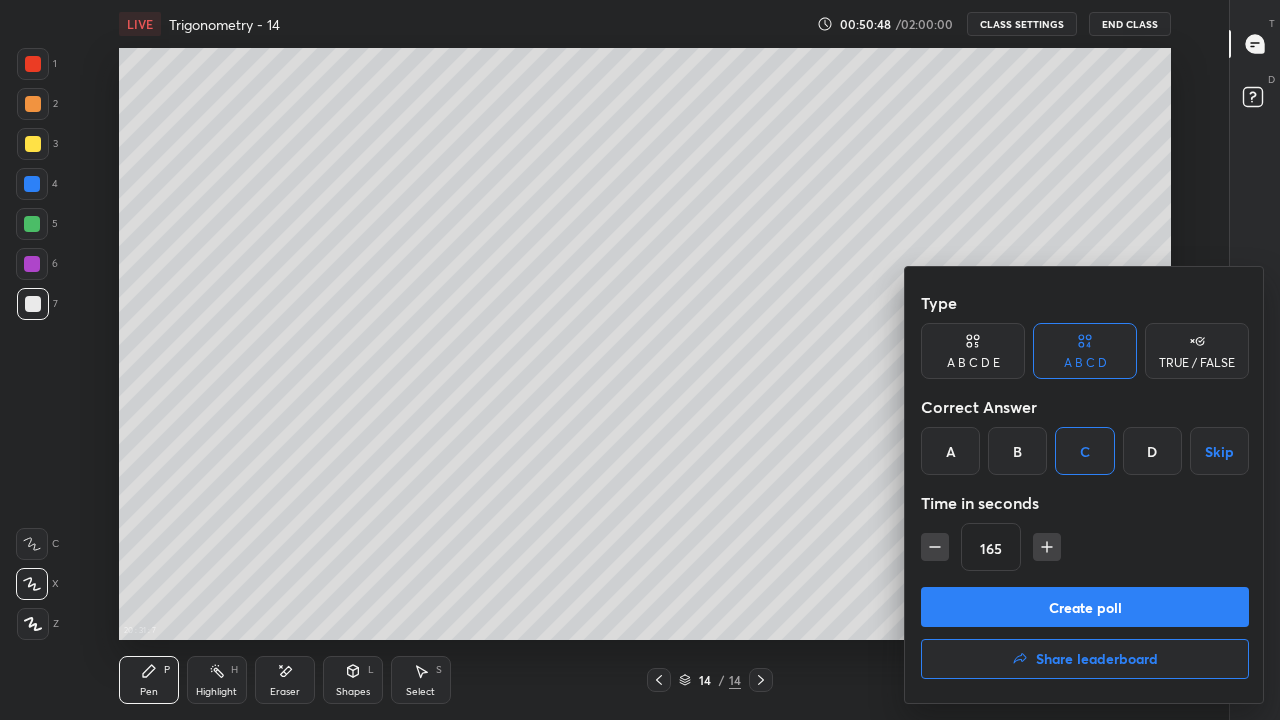 click 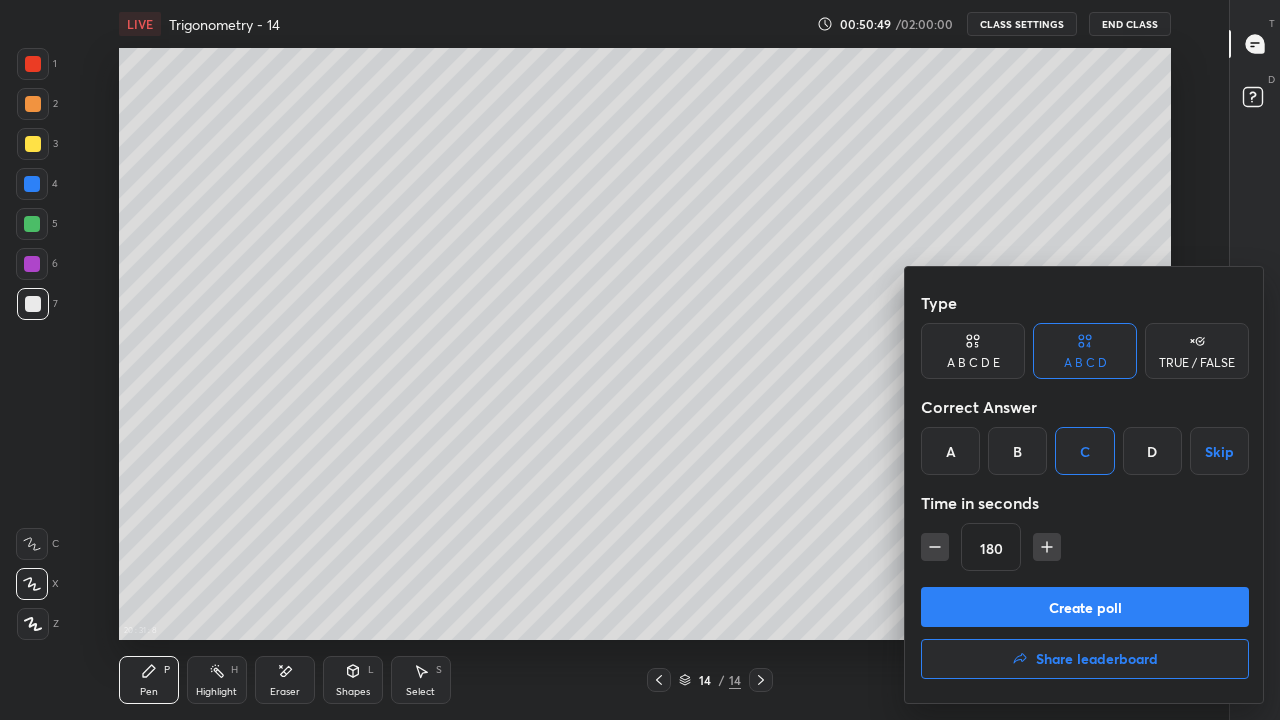 click 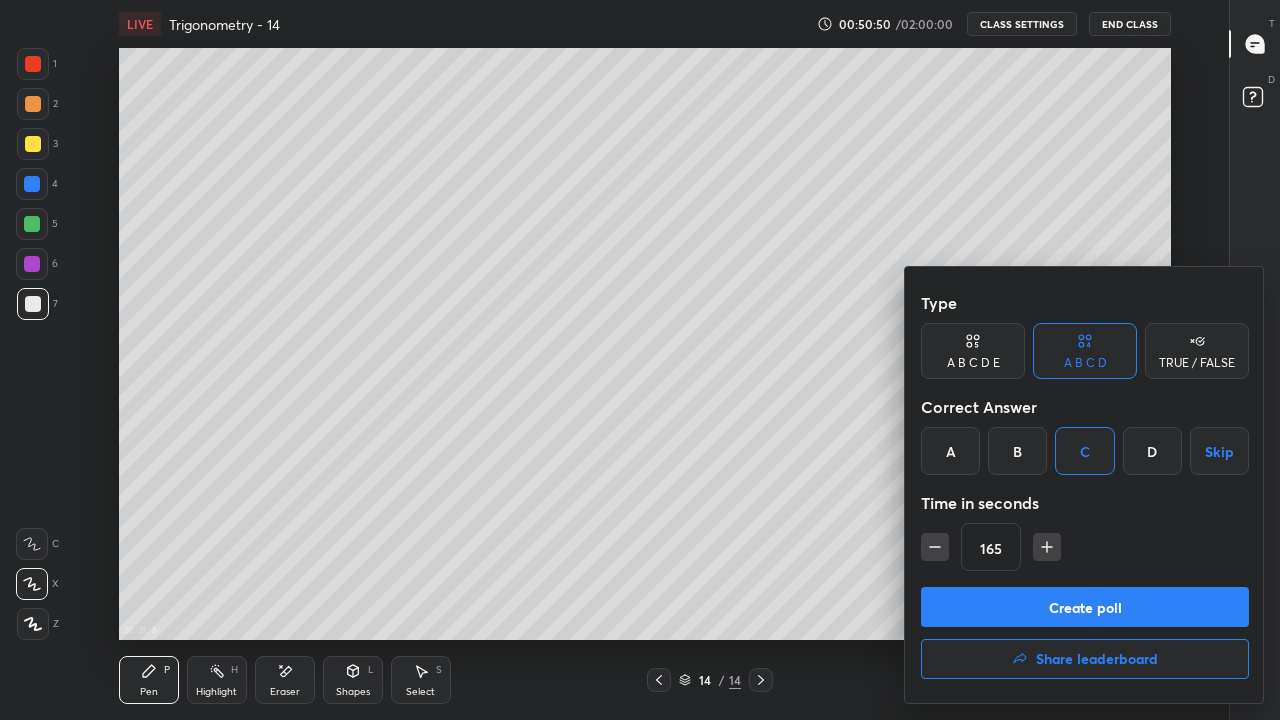 click on "Create poll" at bounding box center [1085, 607] 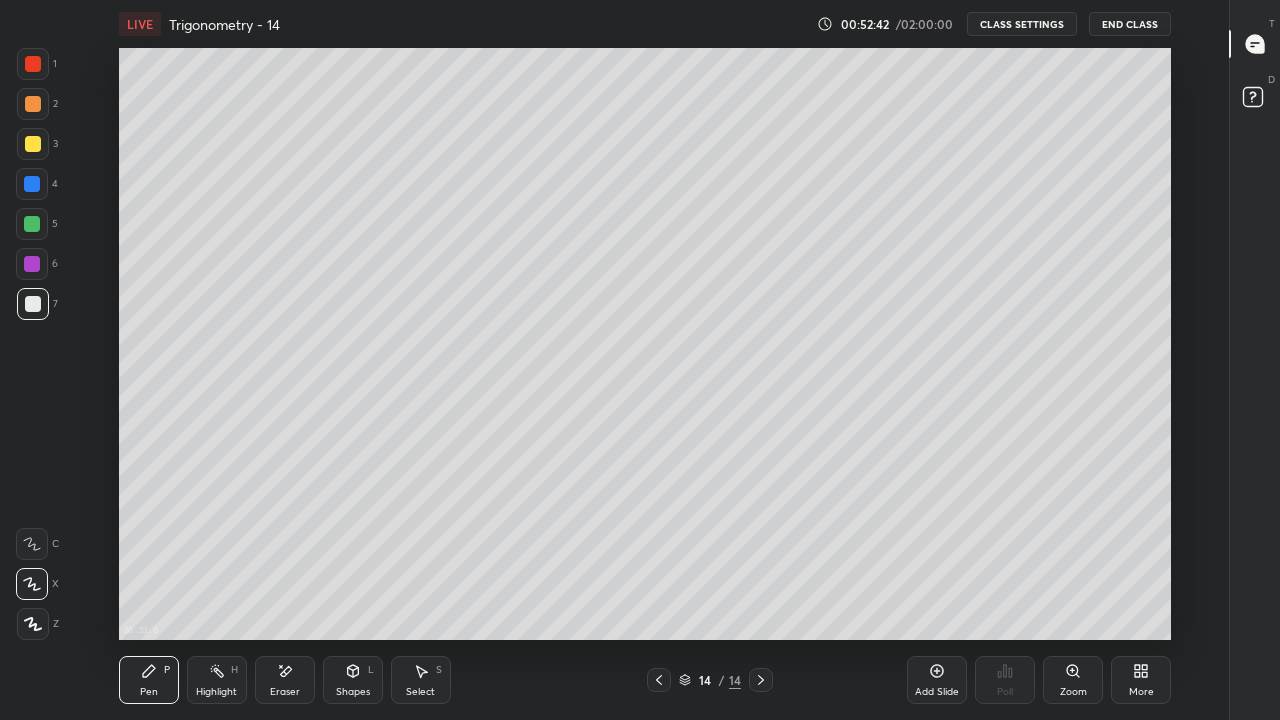 click at bounding box center (33, 144) 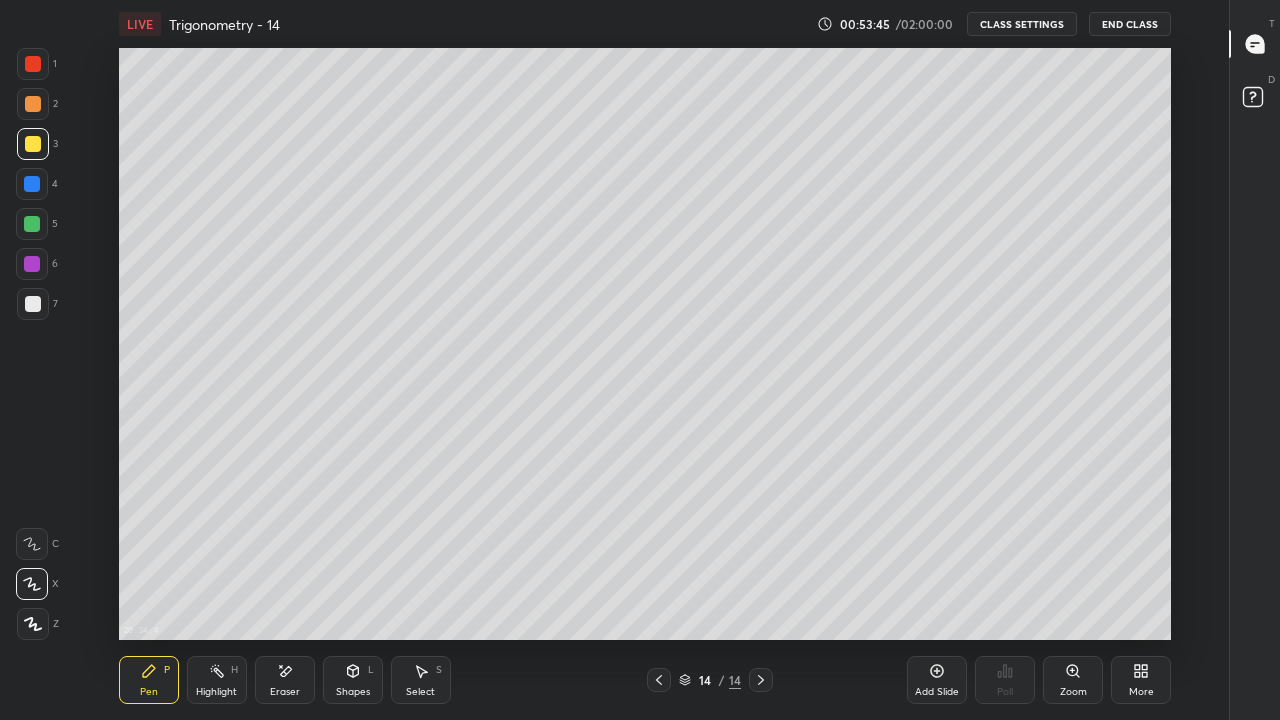 click on "CLASS SETTINGS" at bounding box center (1022, 24) 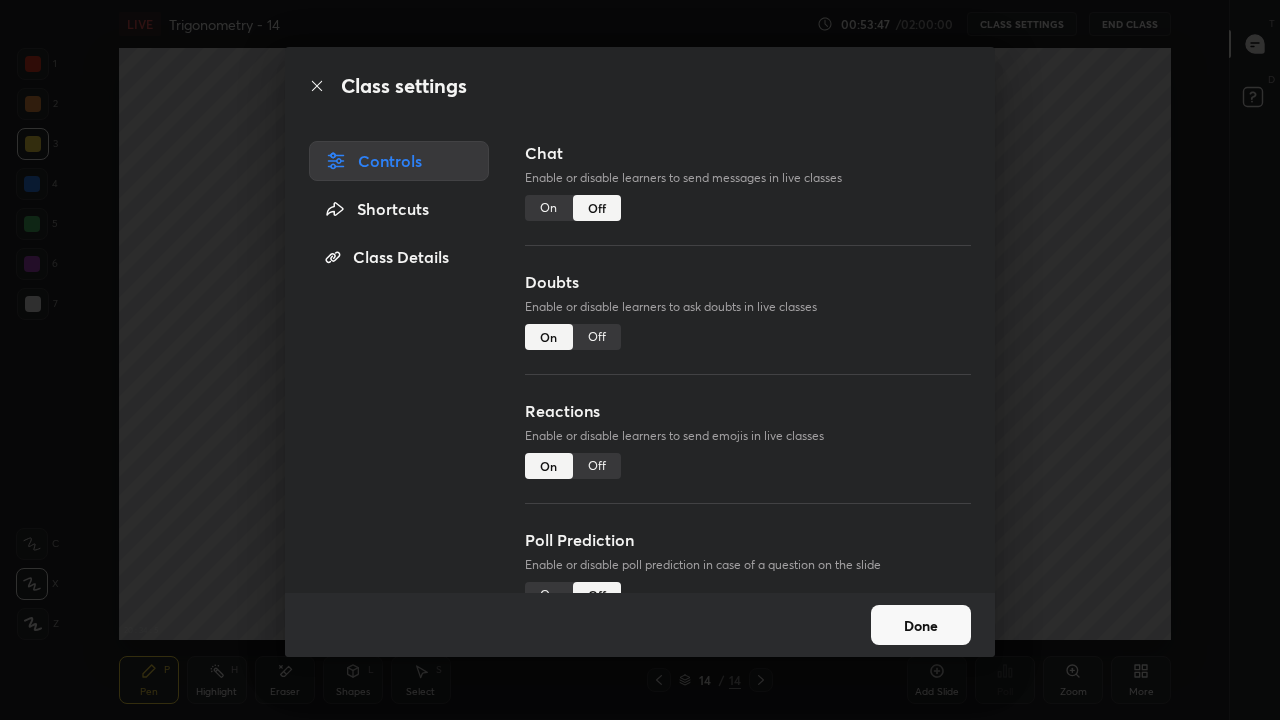 click on "On" at bounding box center (549, 208) 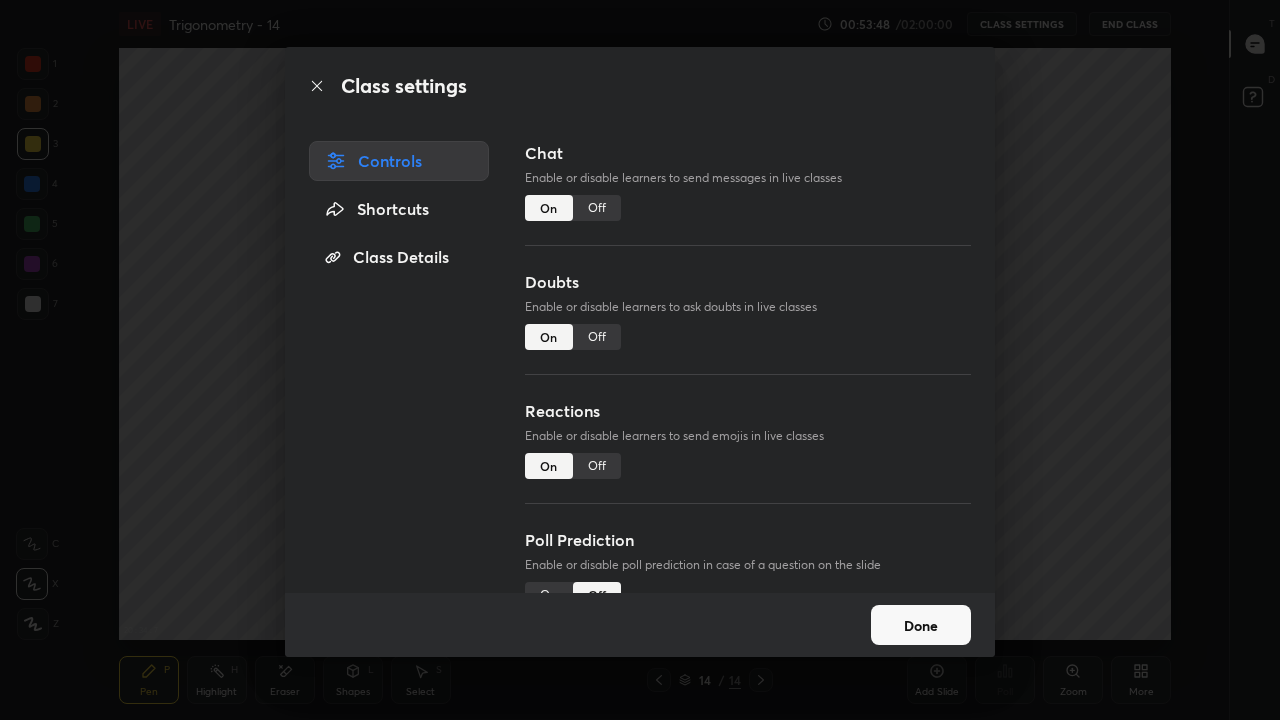 click on "Done" at bounding box center [921, 625] 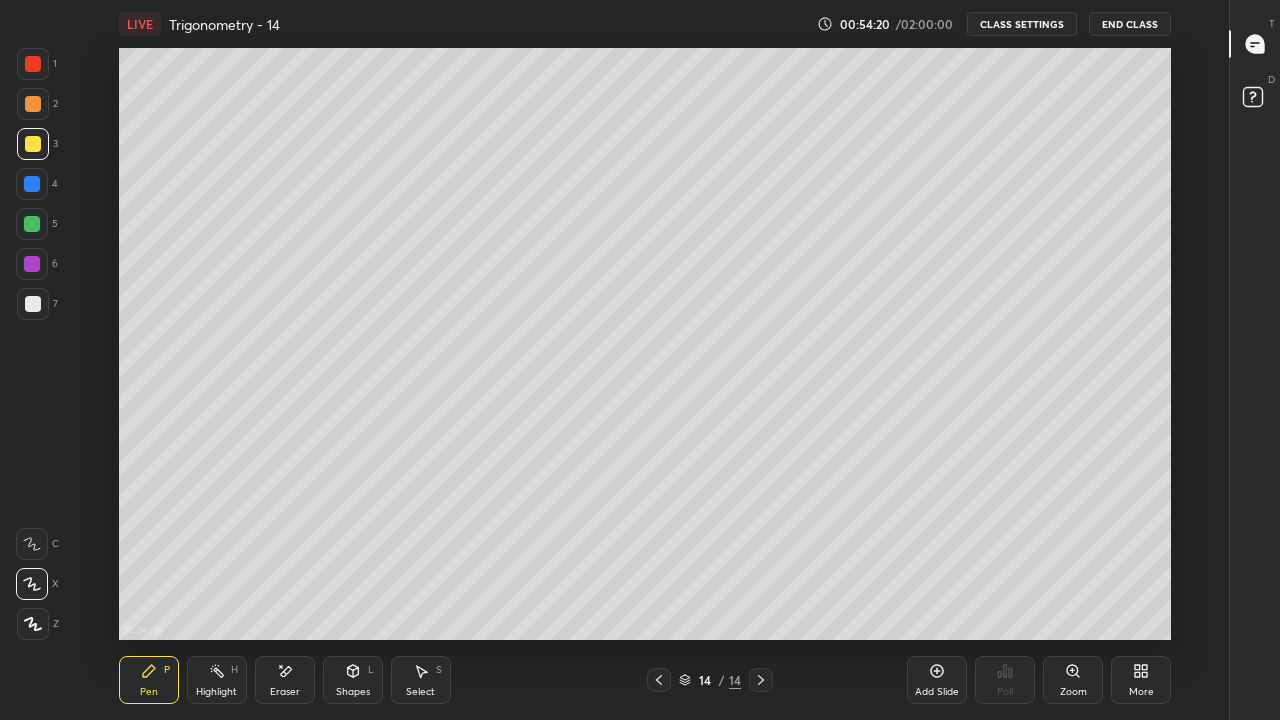 click on "Add Slide" at bounding box center (937, 680) 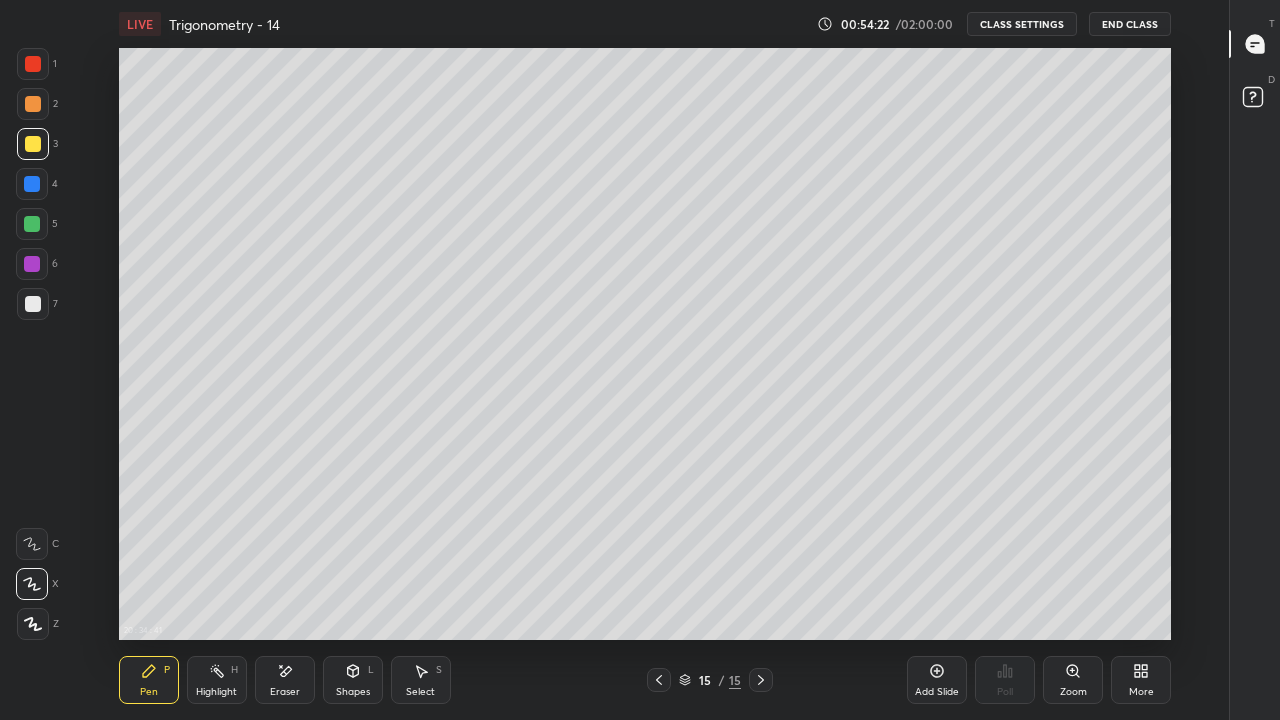 click at bounding box center [33, 304] 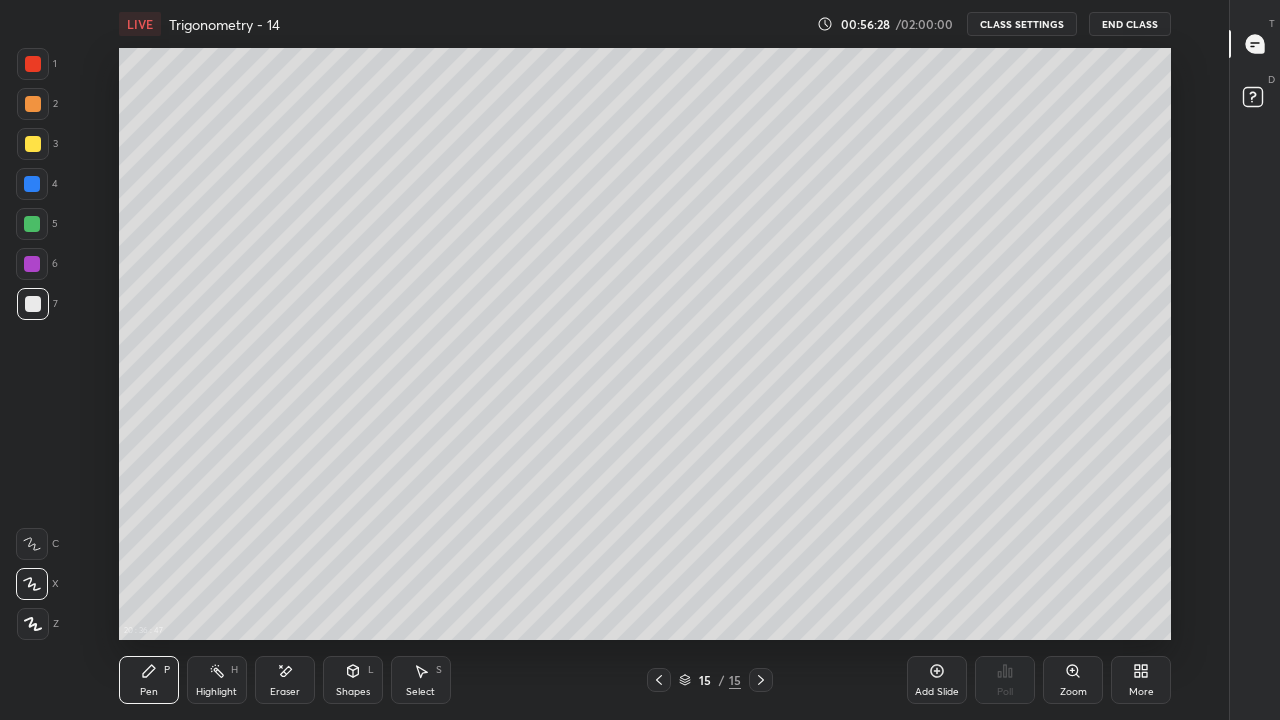 click 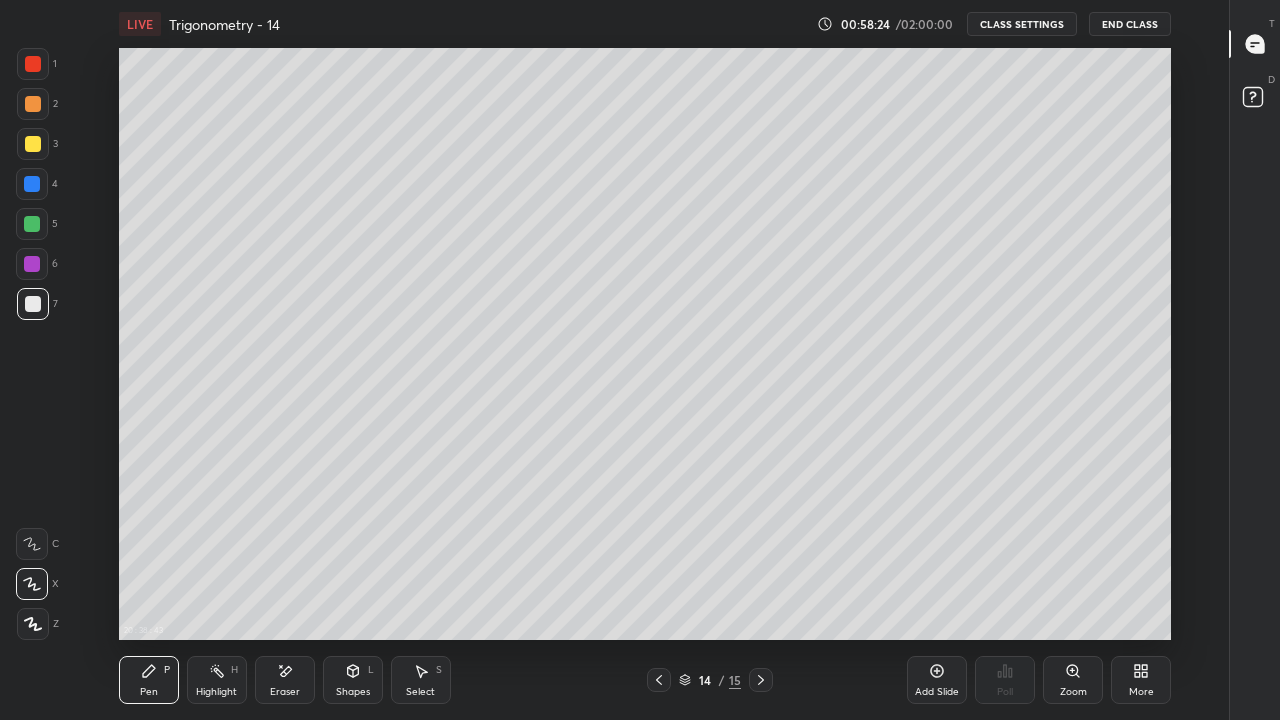 click at bounding box center (761, 680) 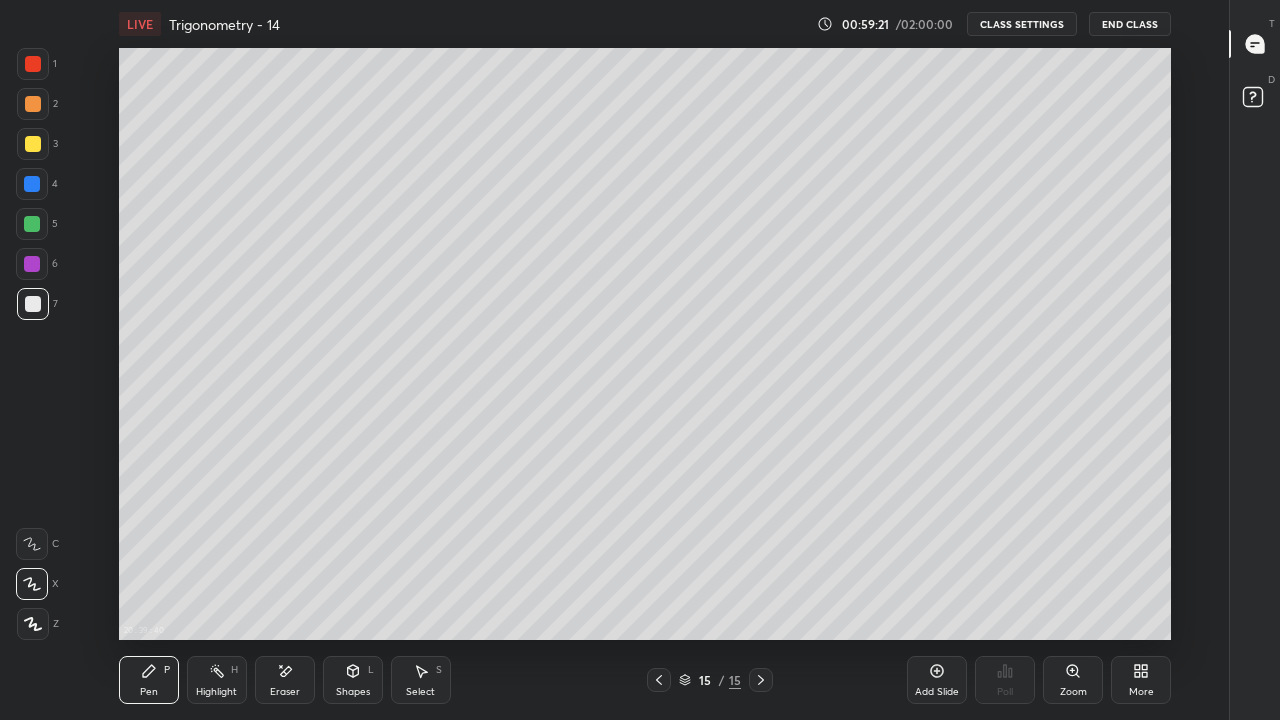 click 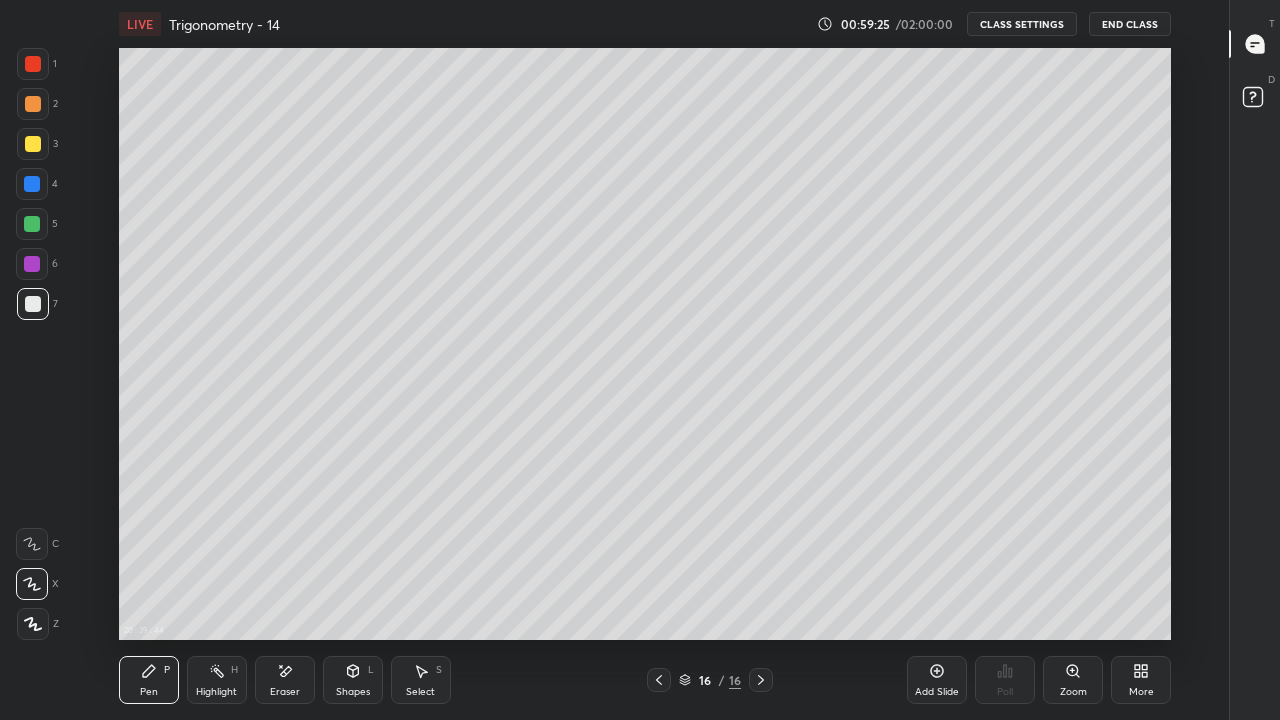 click at bounding box center [33, 144] 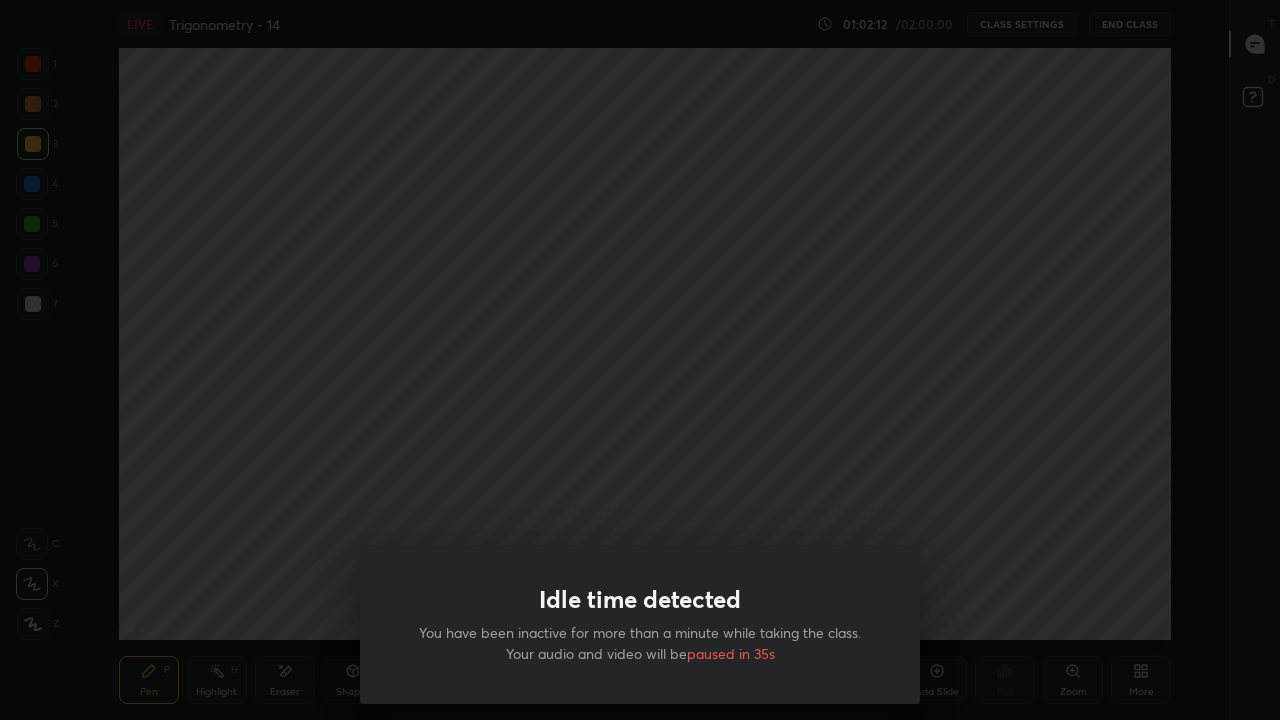 click on "Idle time detected You have been inactive for more than a minute while taking the class. Your audio and video will be  paused in 35s" at bounding box center [640, 360] 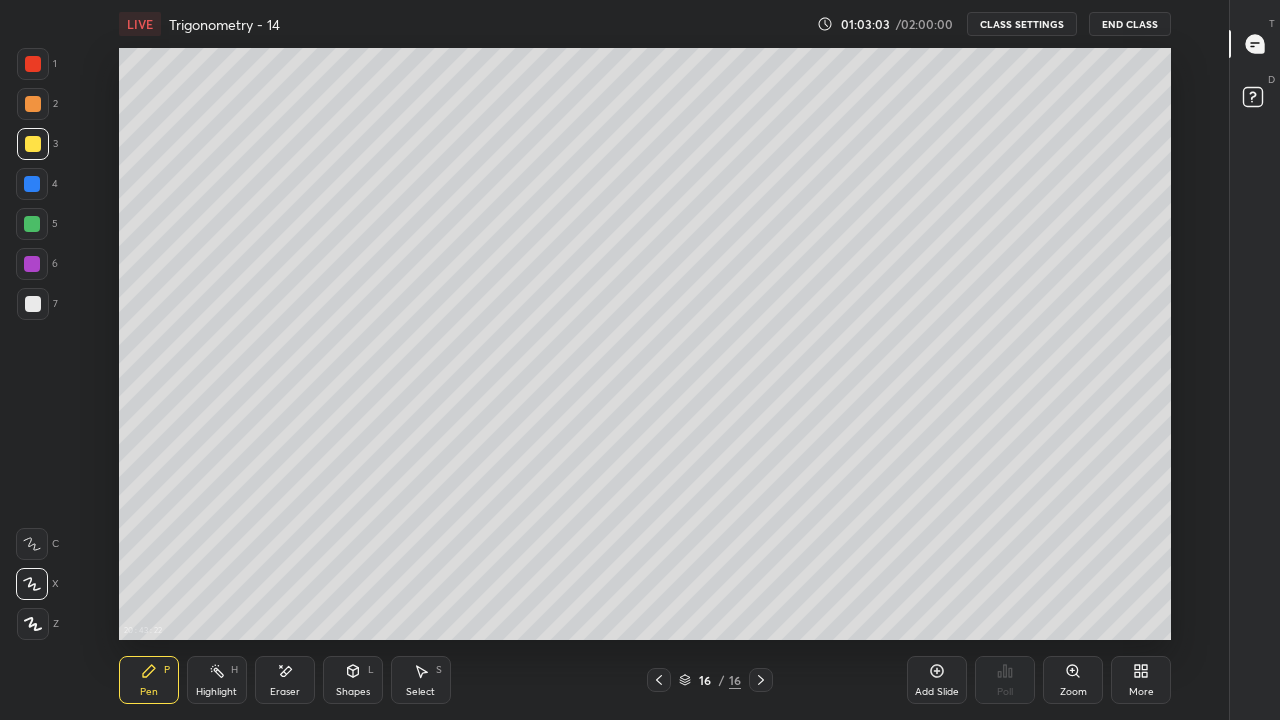 click at bounding box center (33, 304) 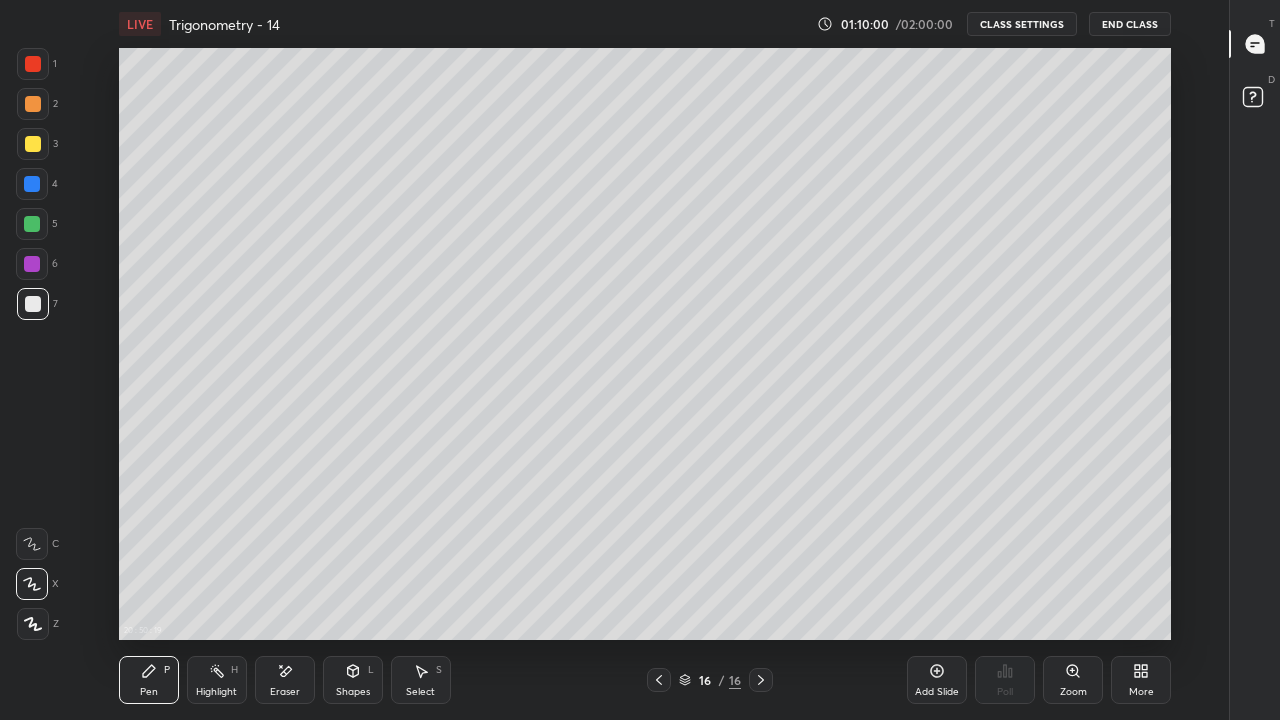 click on "Add Slide" at bounding box center [937, 692] 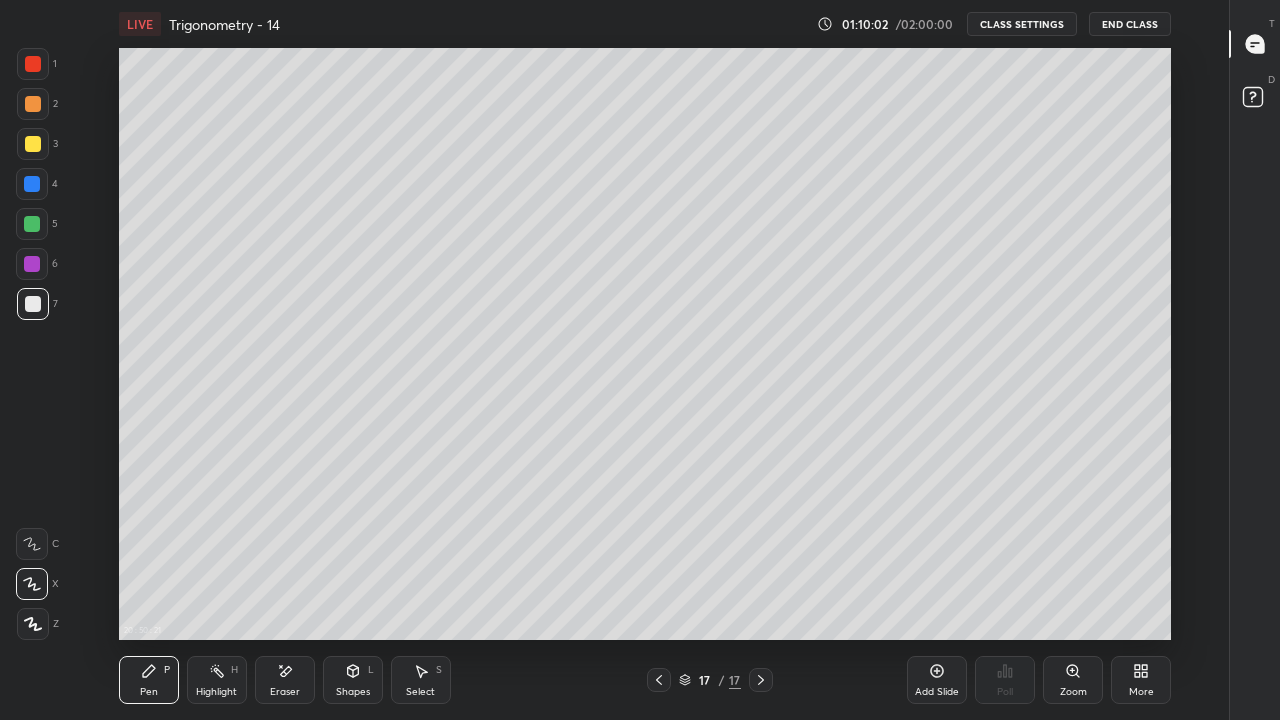 click on "More" at bounding box center [1141, 680] 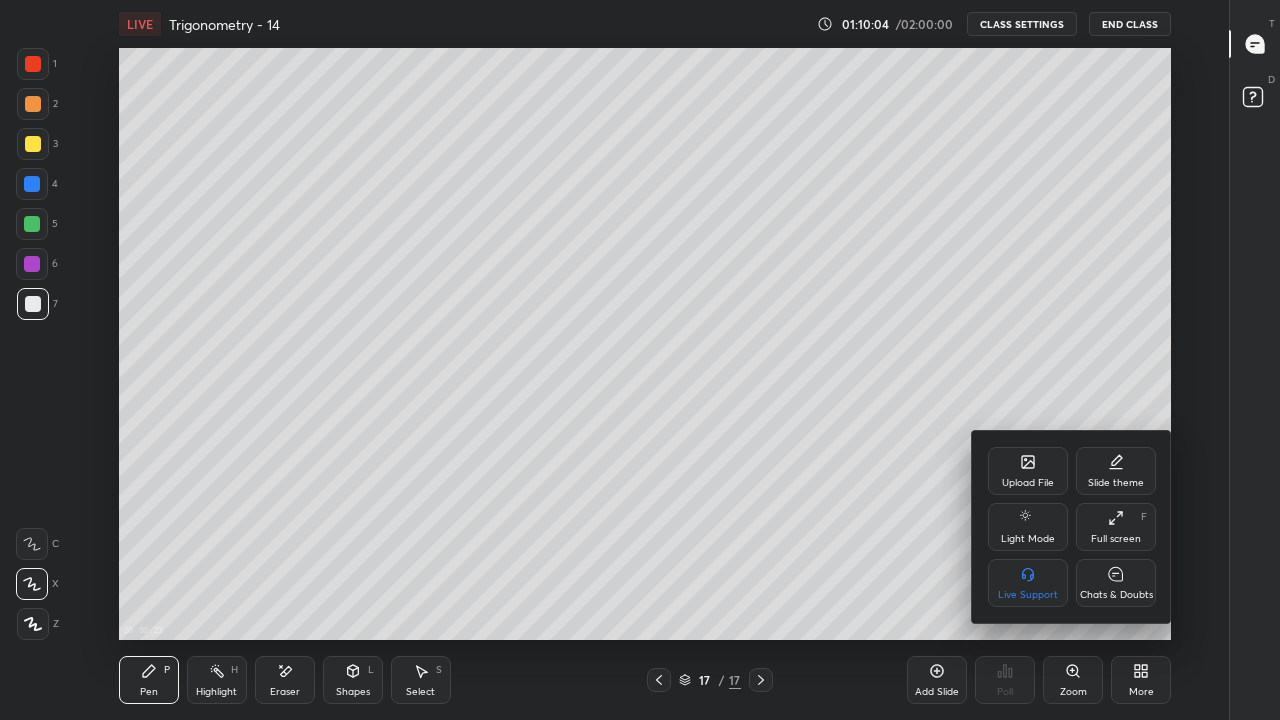 click on "Chats & Doubts" at bounding box center (1116, 583) 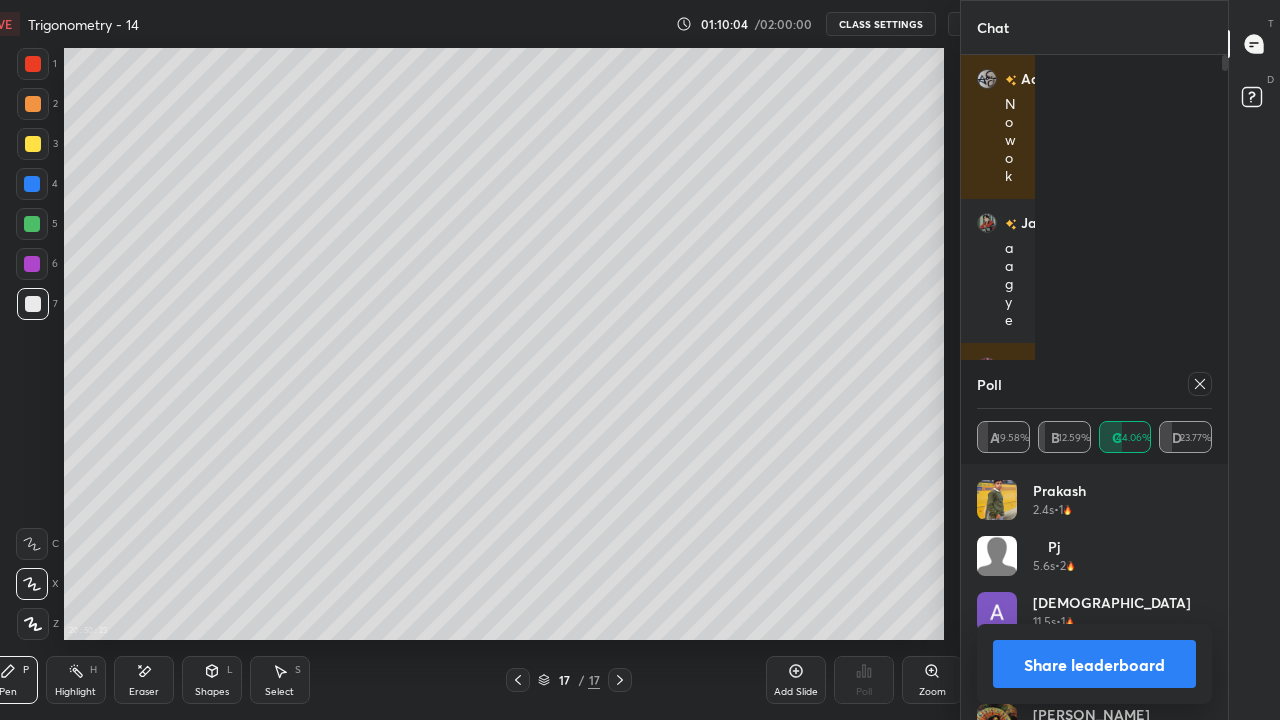 scroll, scrollTop: 592, scrollLeft: 1036, axis: both 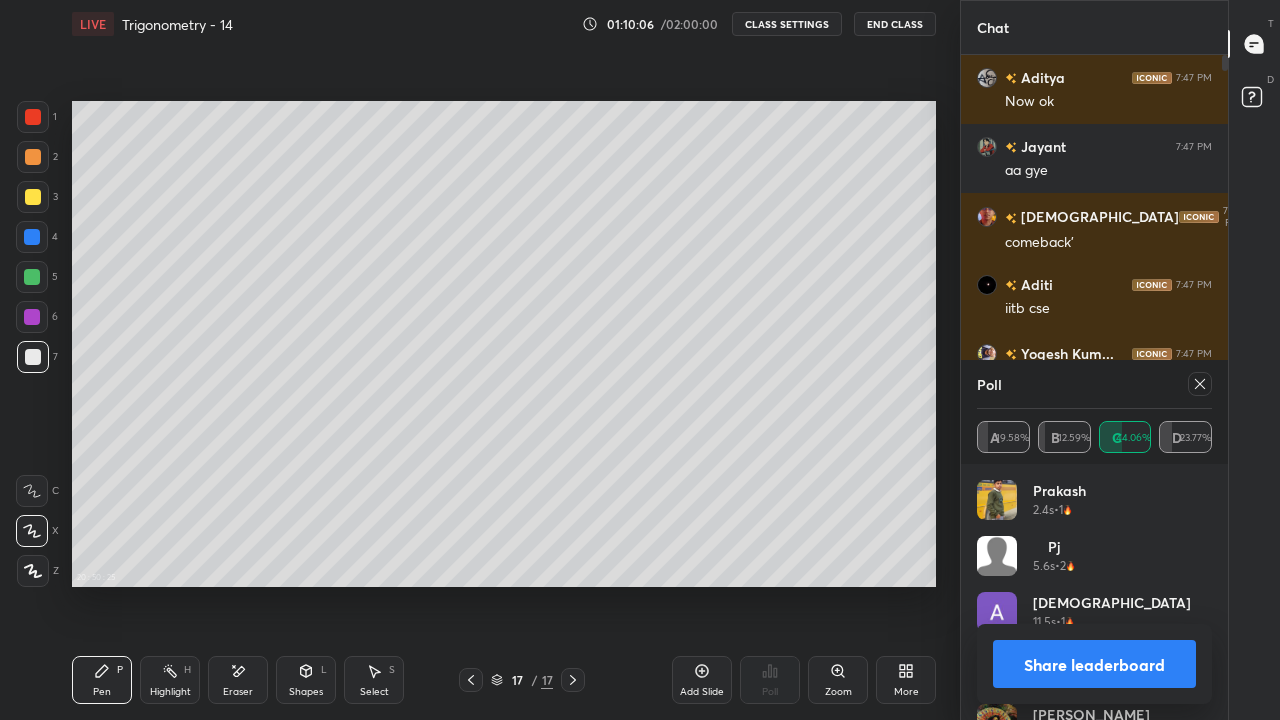 click on "Share leaderboard" at bounding box center (1094, 664) 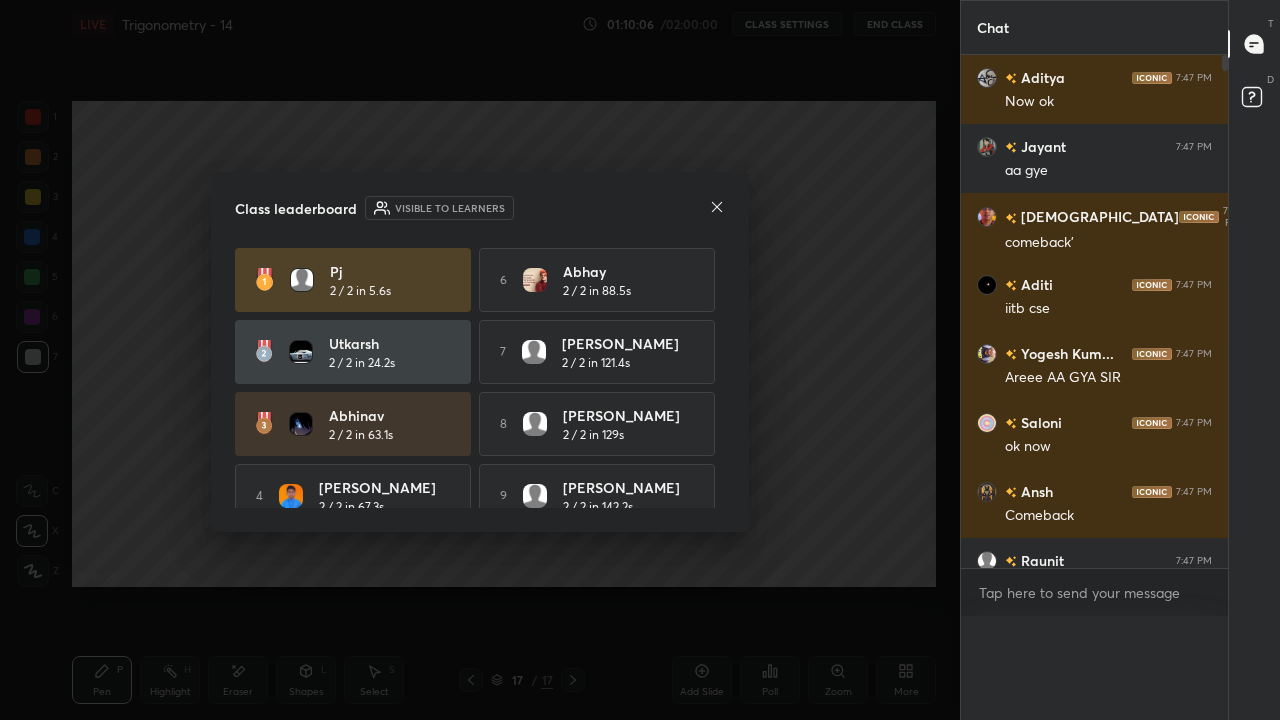 scroll, scrollTop: 0, scrollLeft: 0, axis: both 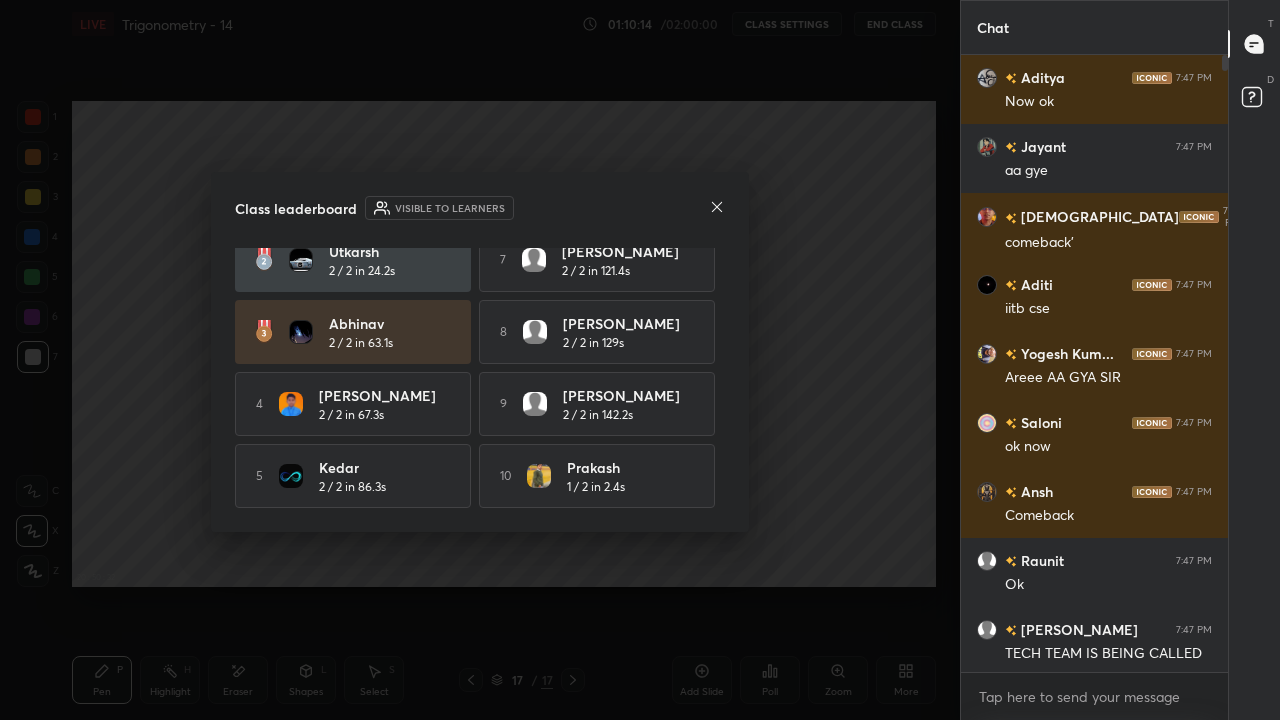 click 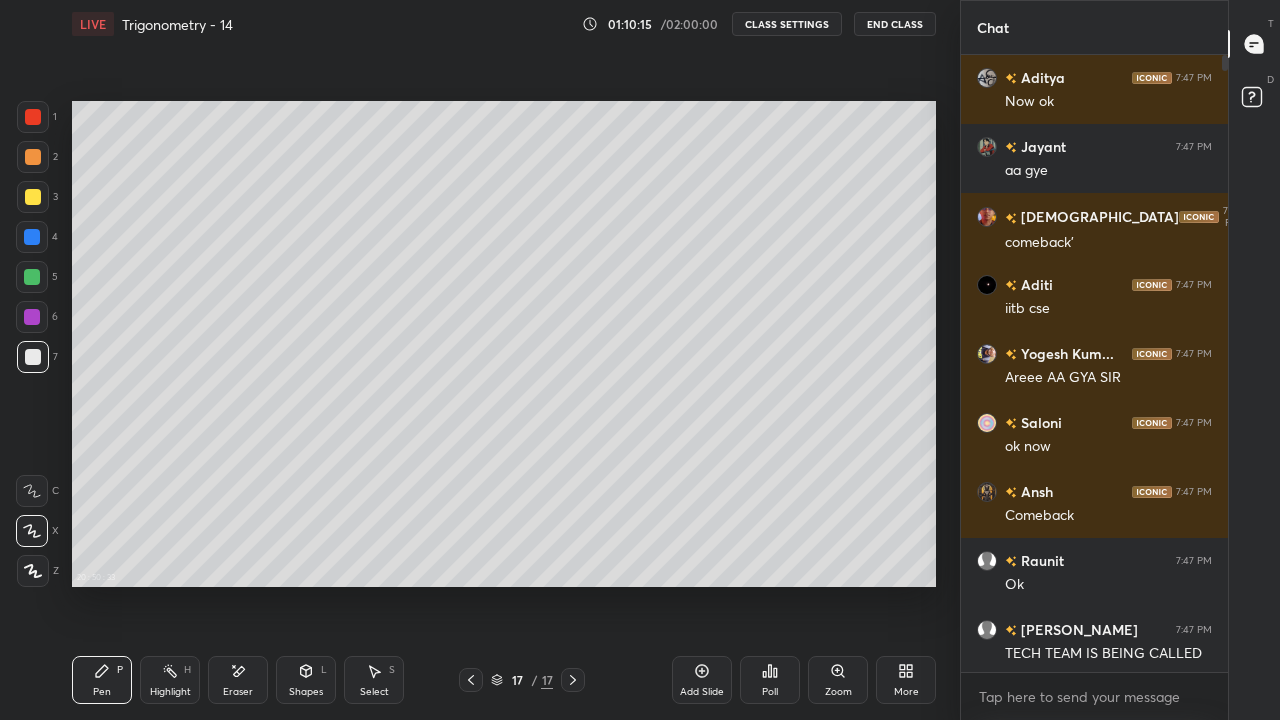 click on "More" at bounding box center [906, 680] 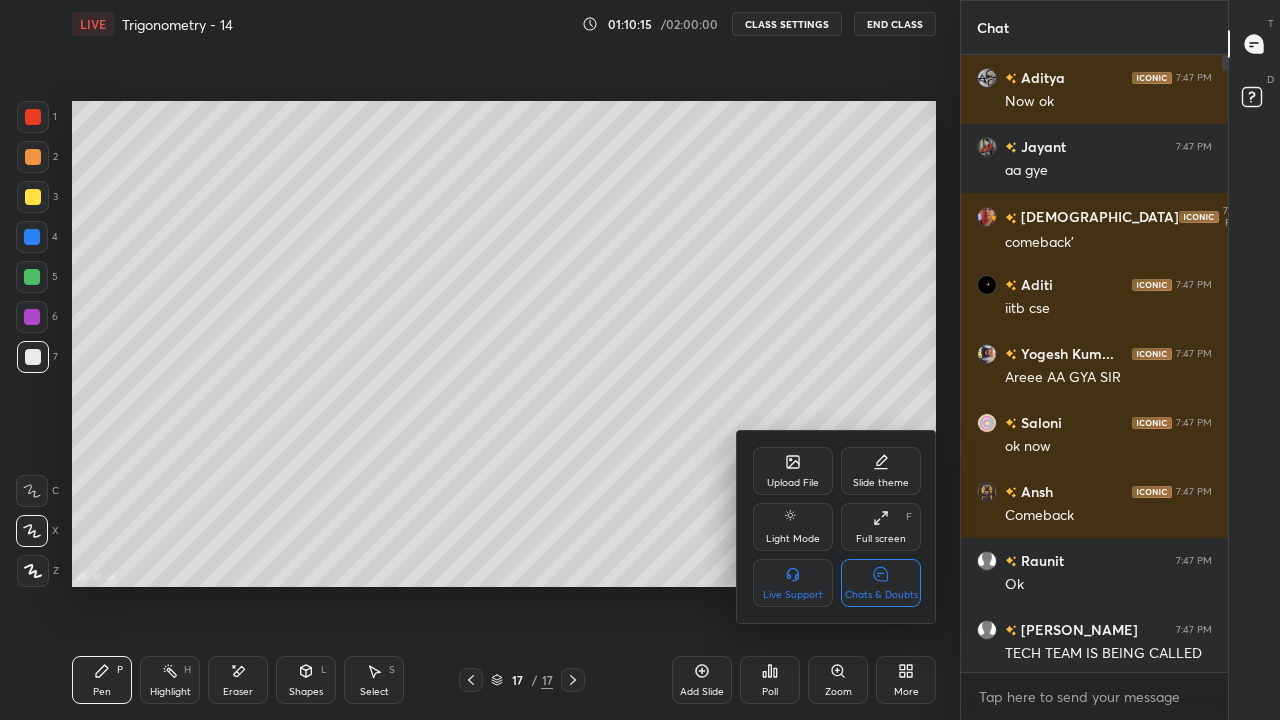 click 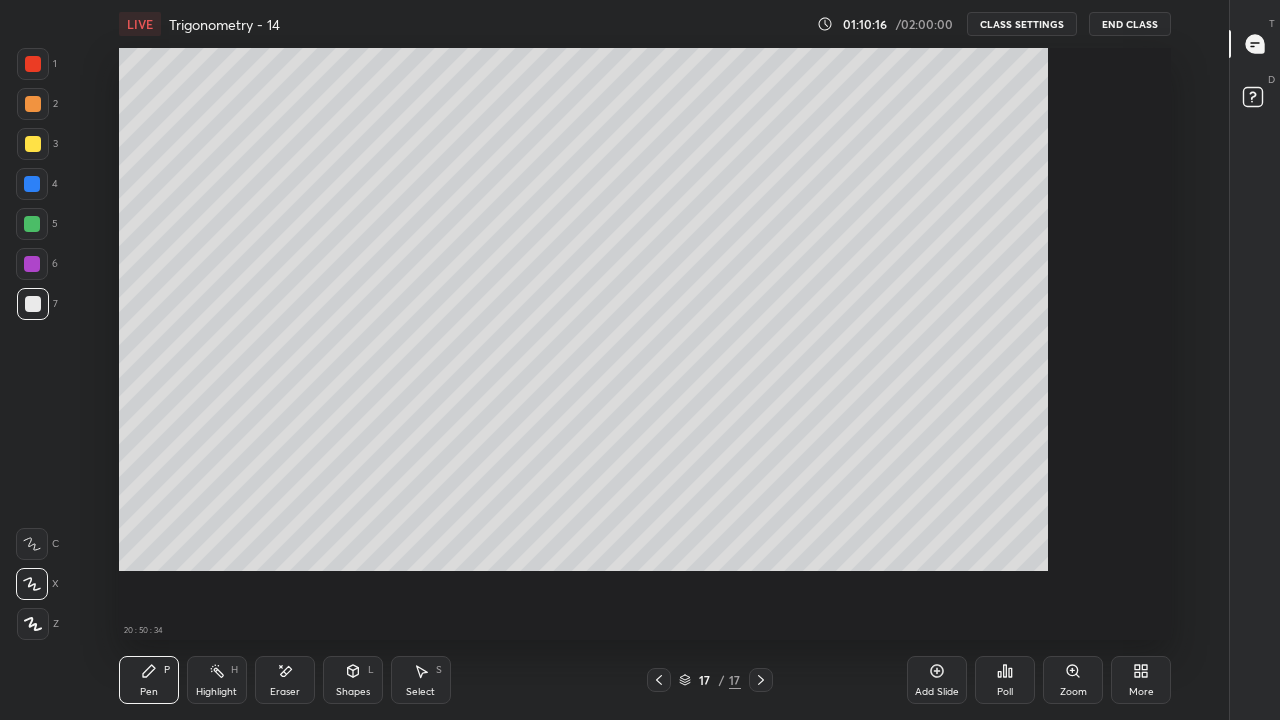 scroll, scrollTop: 7, scrollLeft: 1, axis: both 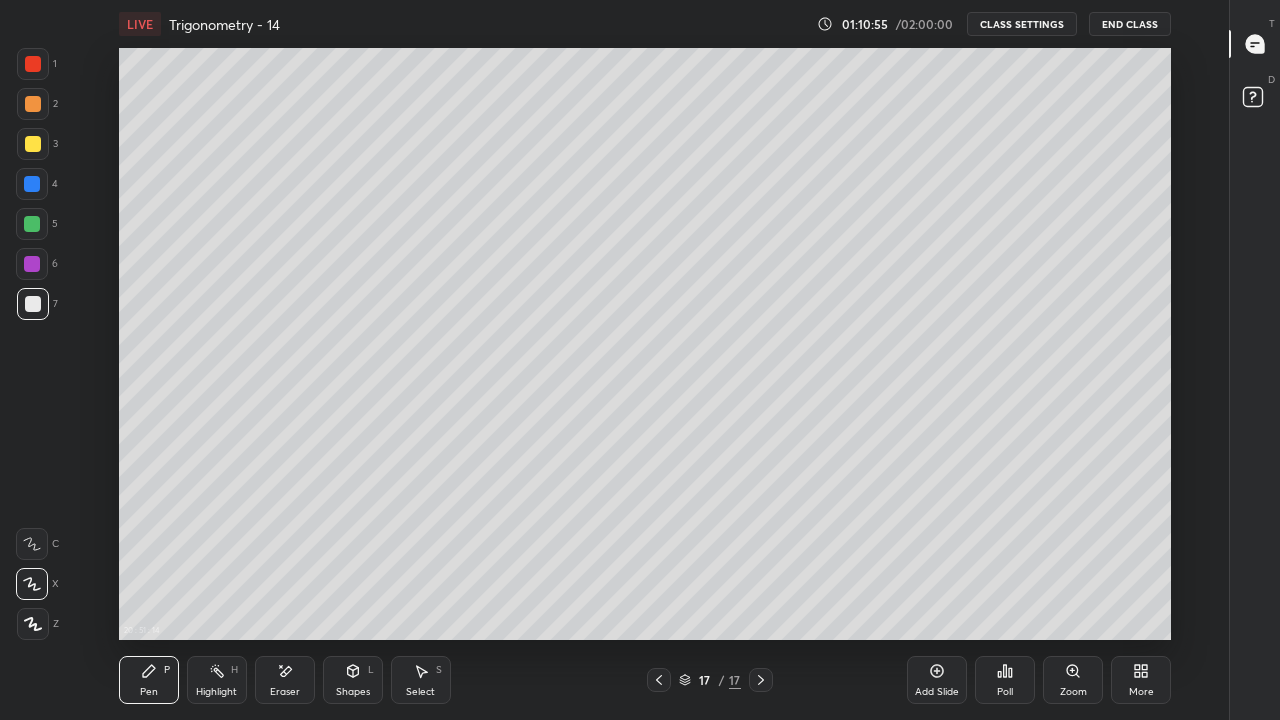 click at bounding box center (33, 144) 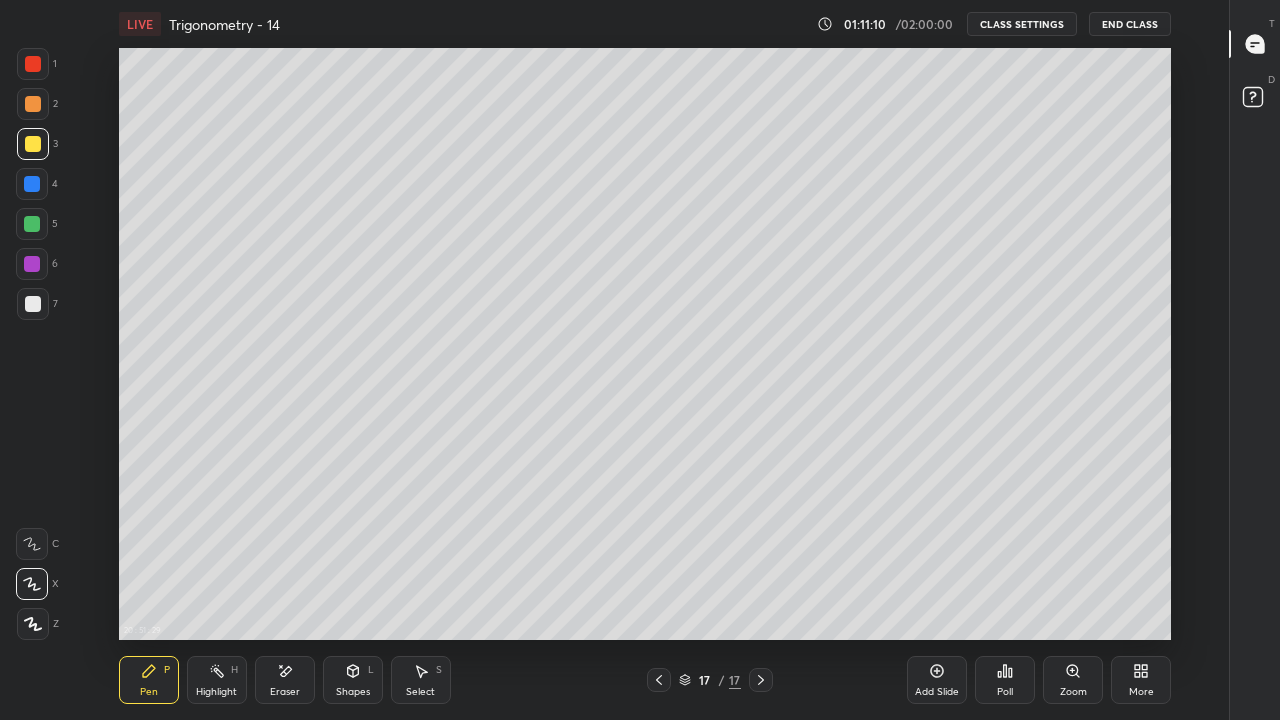 click on "Eraser" at bounding box center (285, 680) 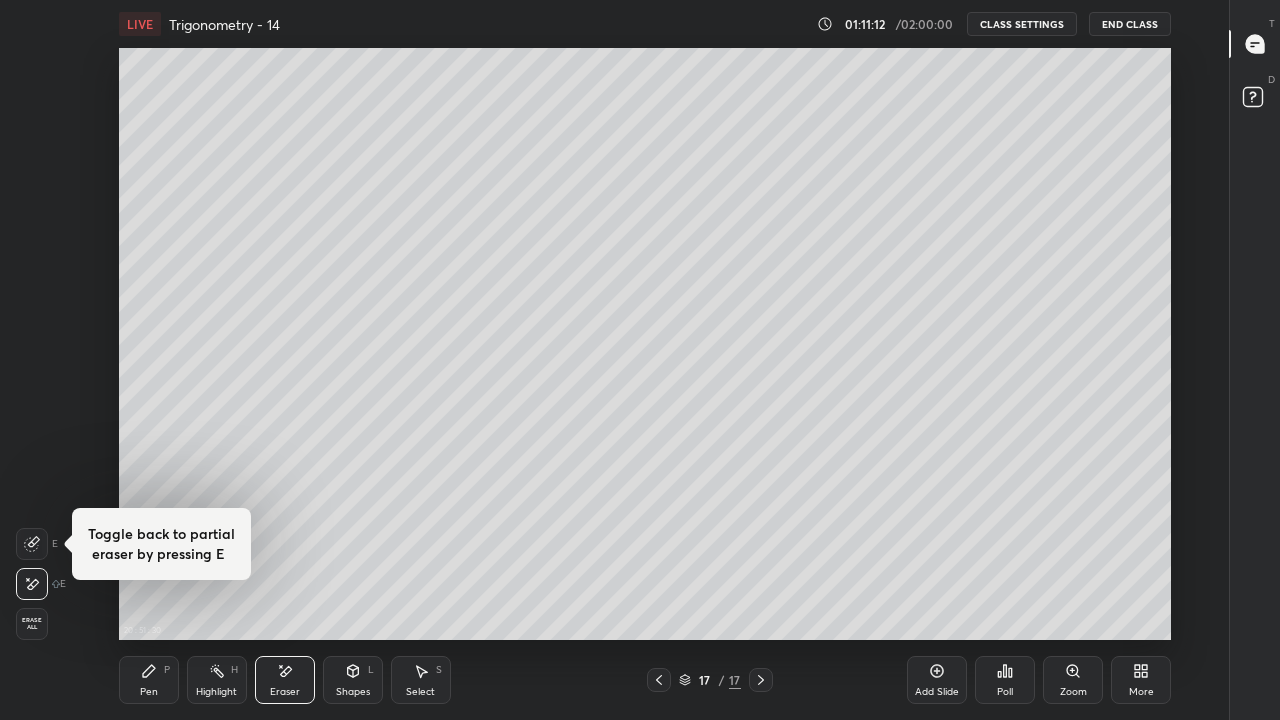 click on "Pen" at bounding box center [149, 692] 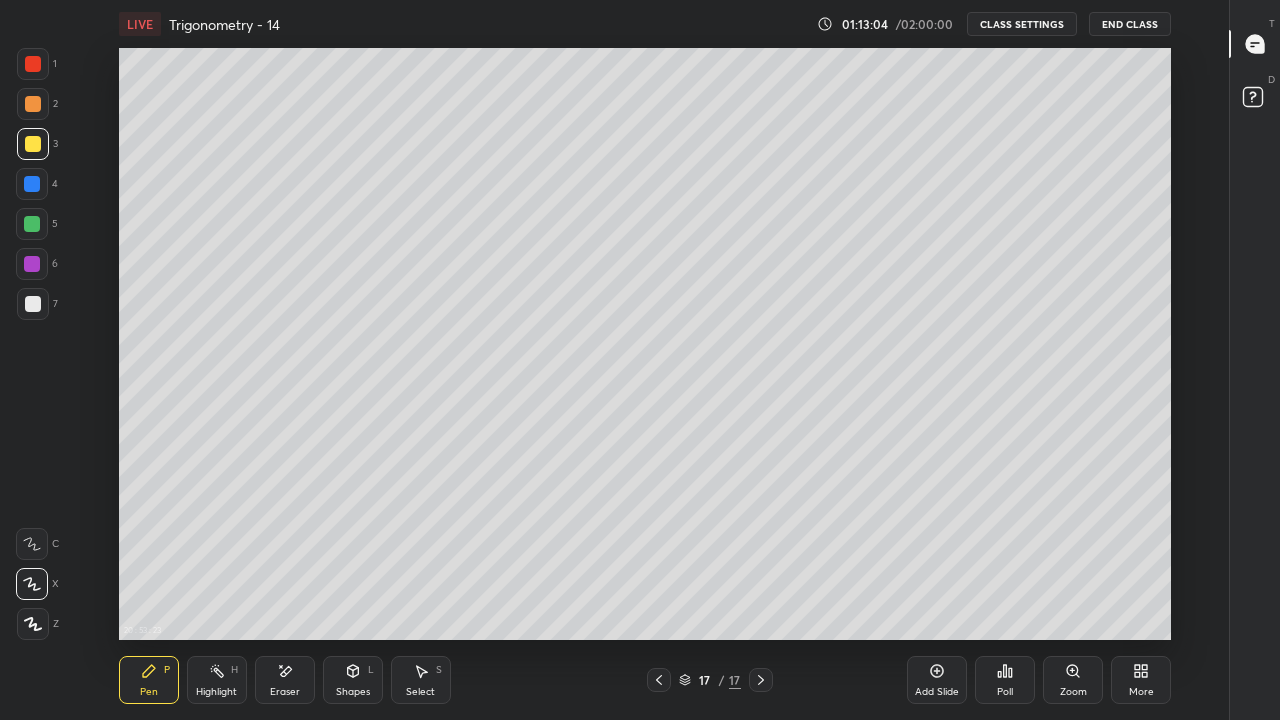 click on "1 2 3 4 5 6 7 C X Z E E Erase all   H H LIVE Trigonometry - 14 01:13:04 /  02:00:00 CLASS SETTINGS End Class 20 : 53 : 23 Setting up your live class Back Trigonometry - 14 • L14 of Trigonometry, SOT JEE 2027 [PERSON_NAME] Pen P Highlight H Eraser Shapes L Select S 17 / 17 Add Slide Poll Zoom More" at bounding box center [613, 360] 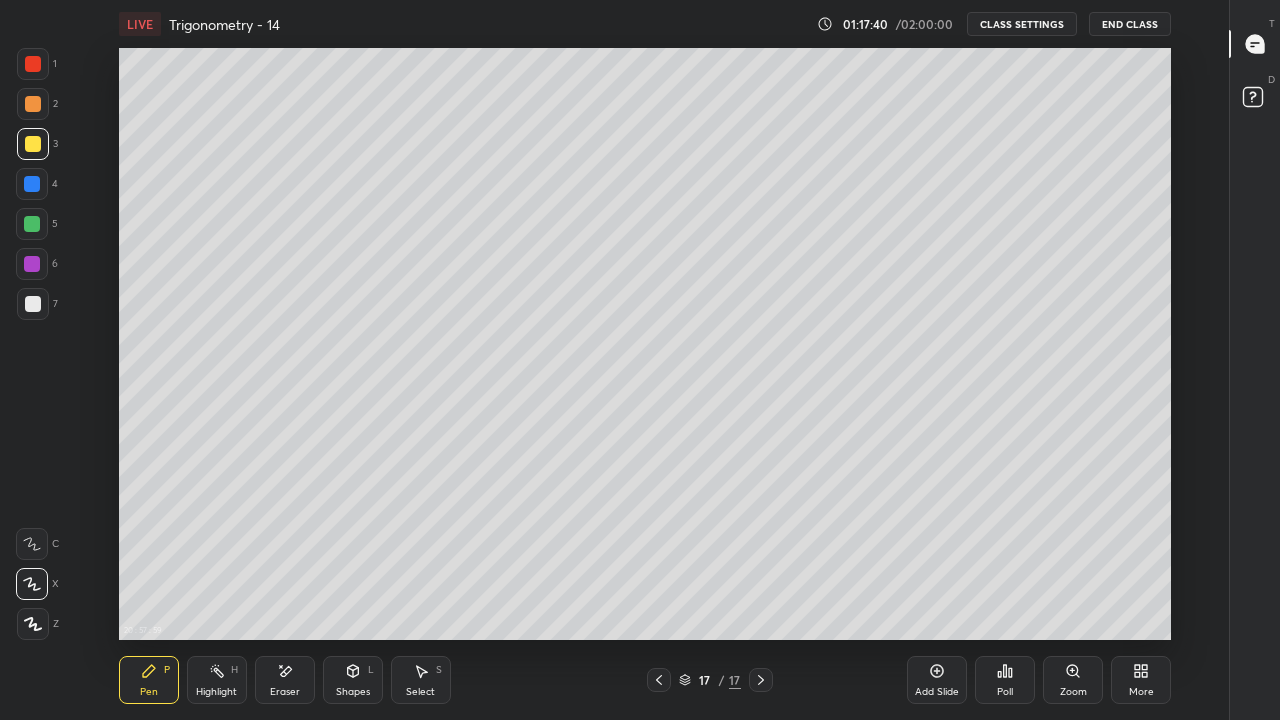 click on "Add Slide" at bounding box center [937, 680] 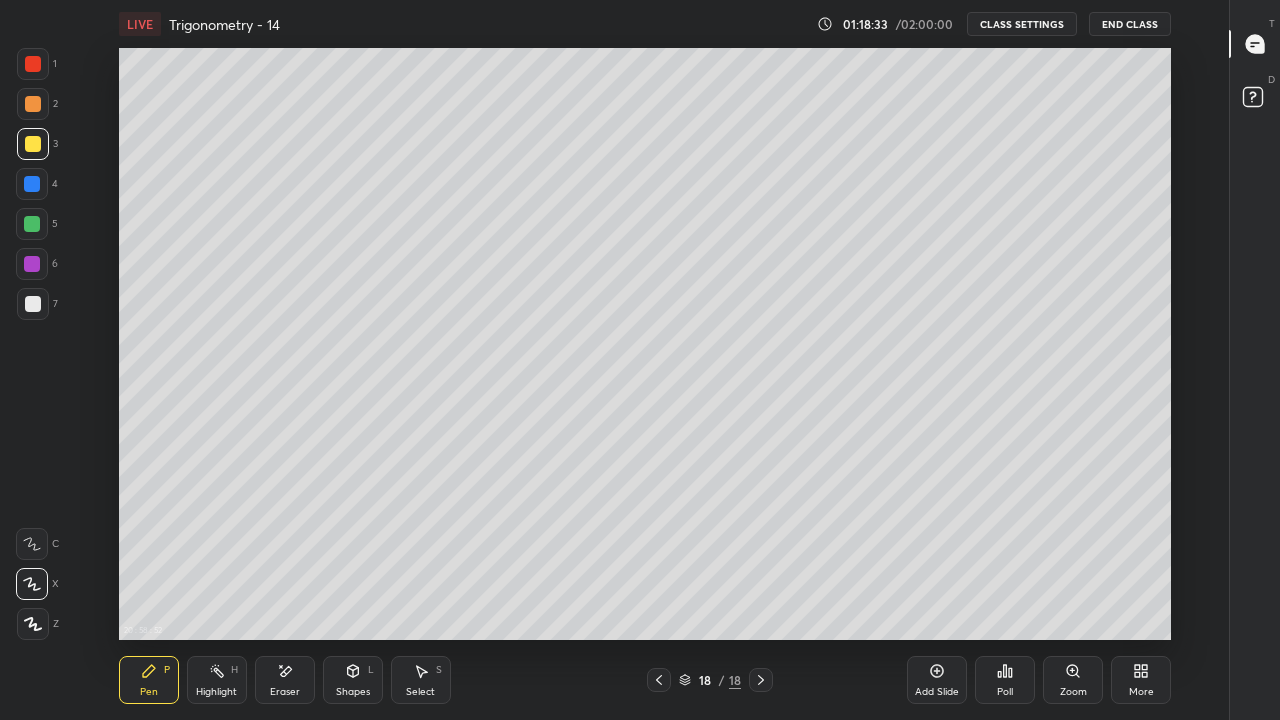 click on "Eraser" at bounding box center (285, 680) 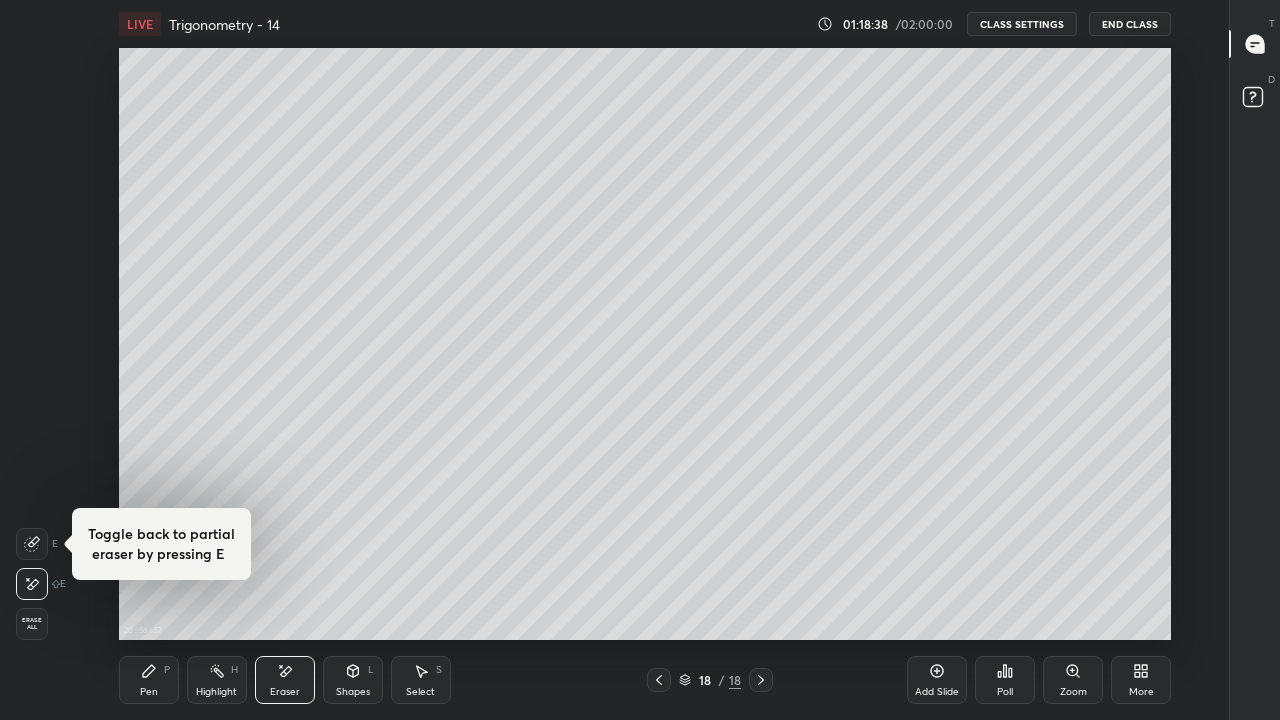 click on "Pen" at bounding box center (149, 692) 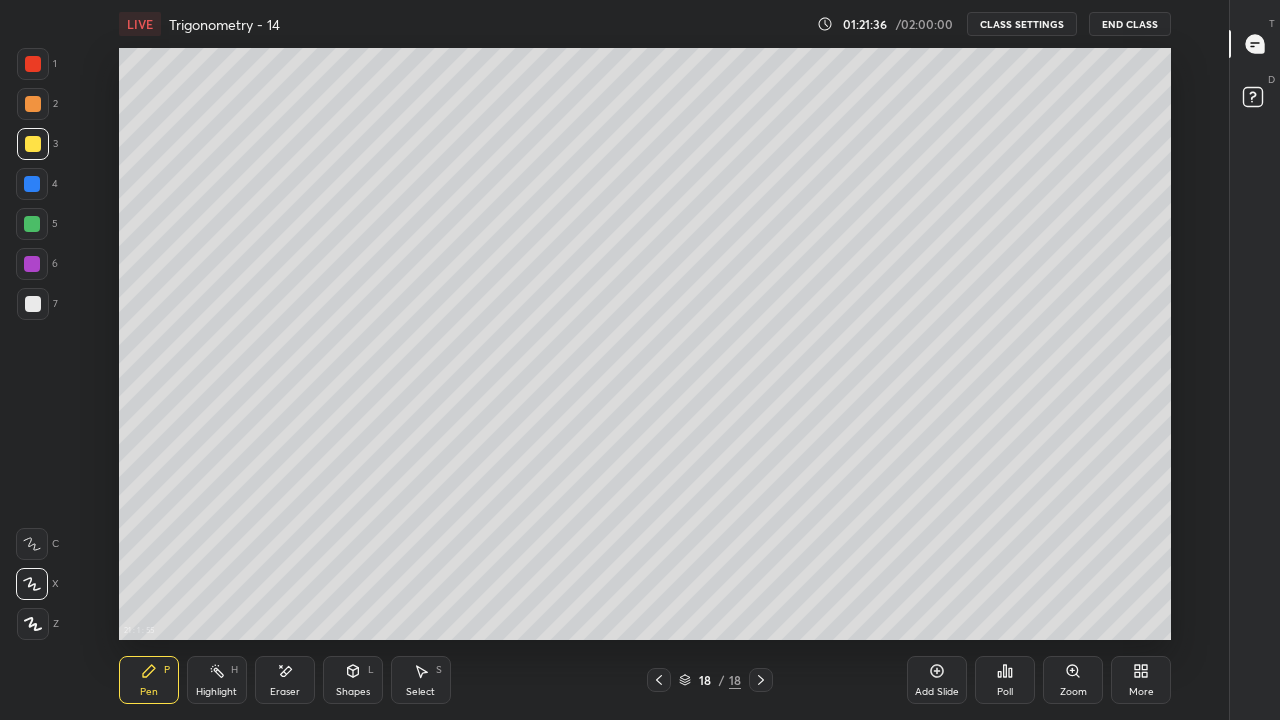 click on "More" at bounding box center (1141, 680) 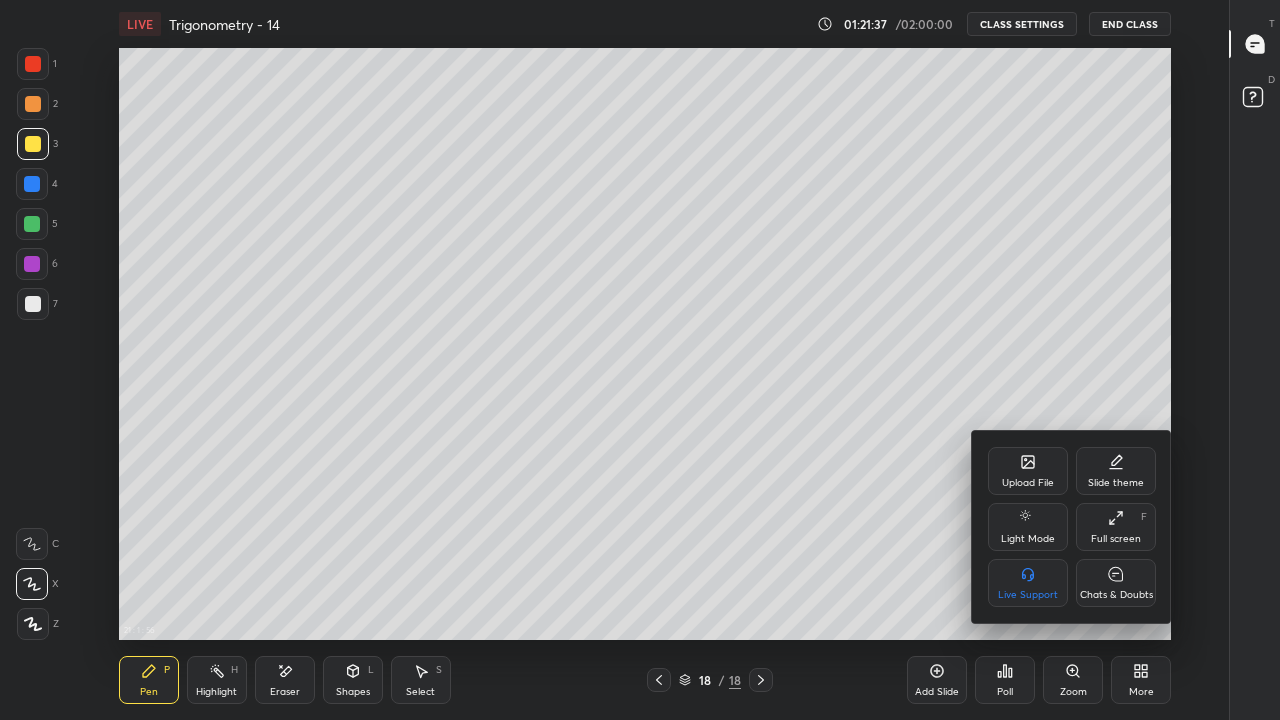 click on "Upload File" at bounding box center [1028, 483] 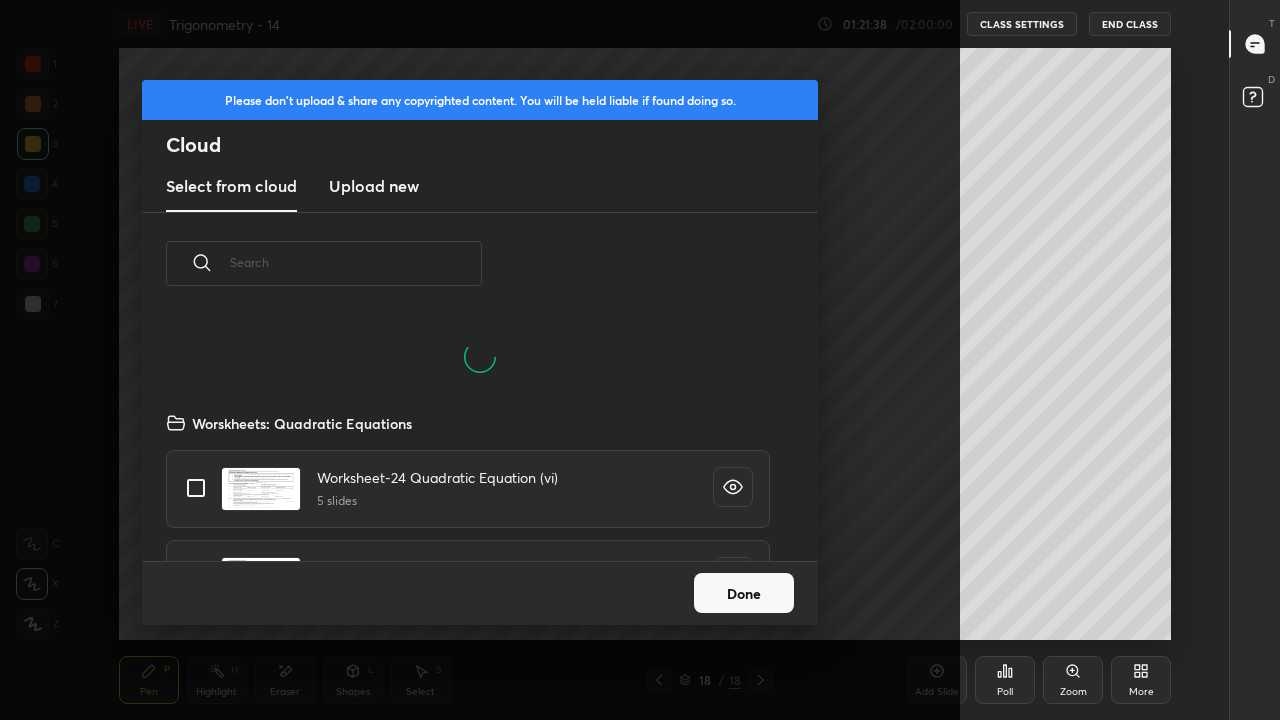 scroll, scrollTop: 7, scrollLeft: 11, axis: both 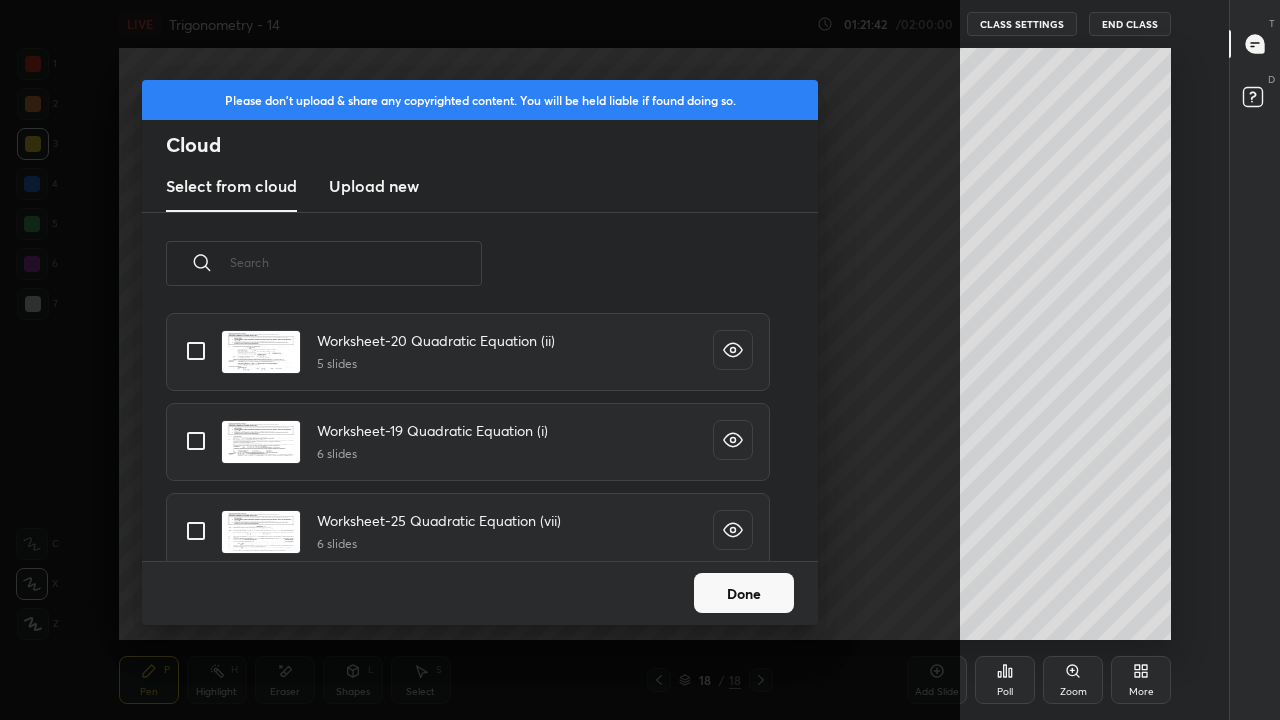 type on "x" 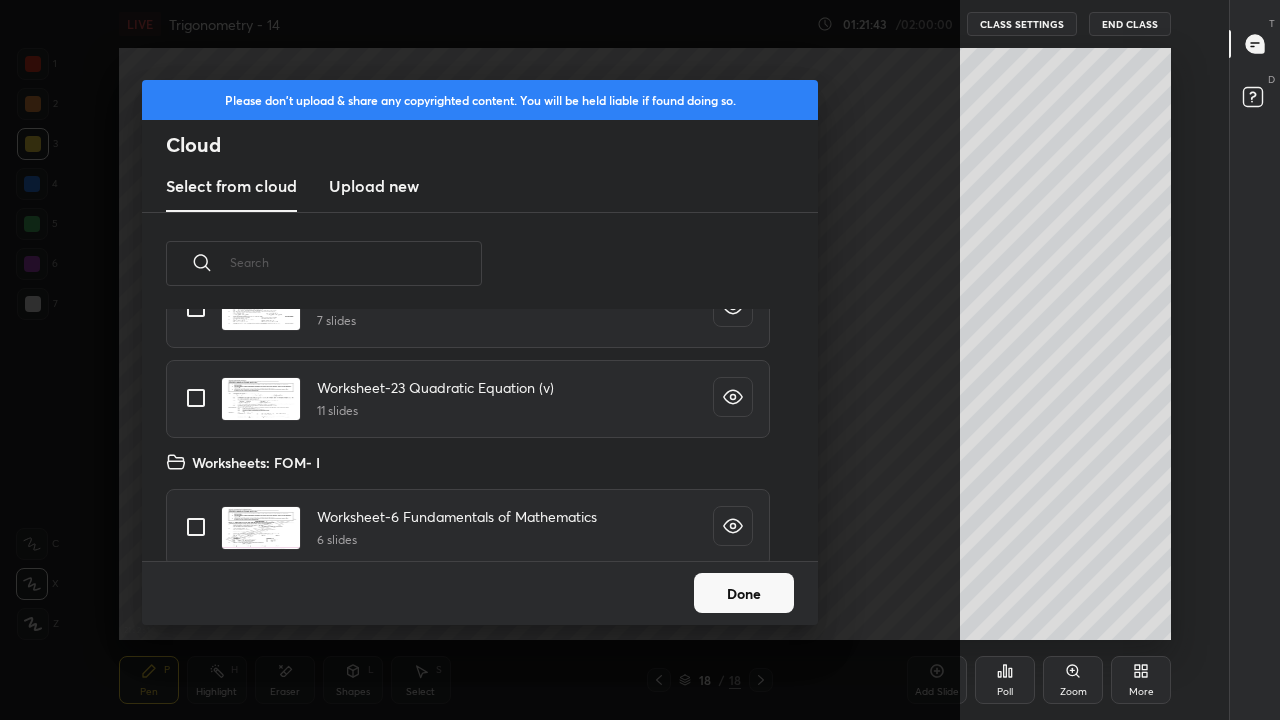 scroll, scrollTop: 883, scrollLeft: 0, axis: vertical 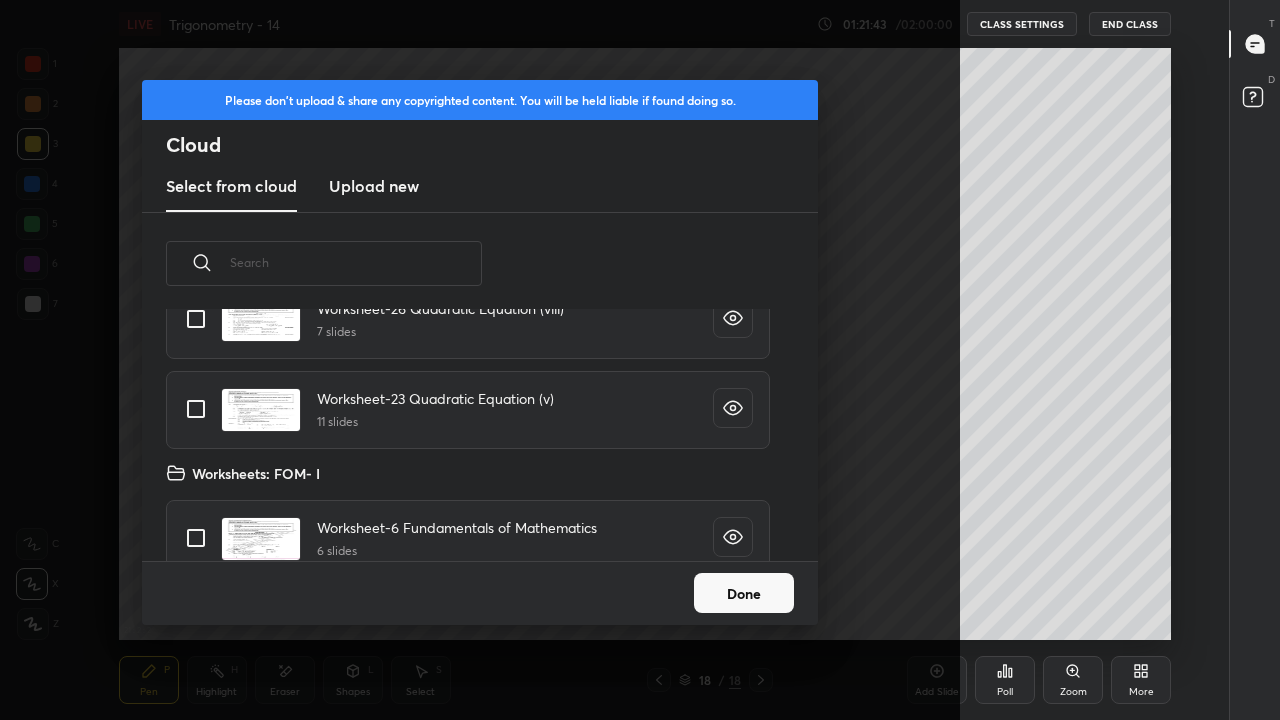 click at bounding box center [356, 262] 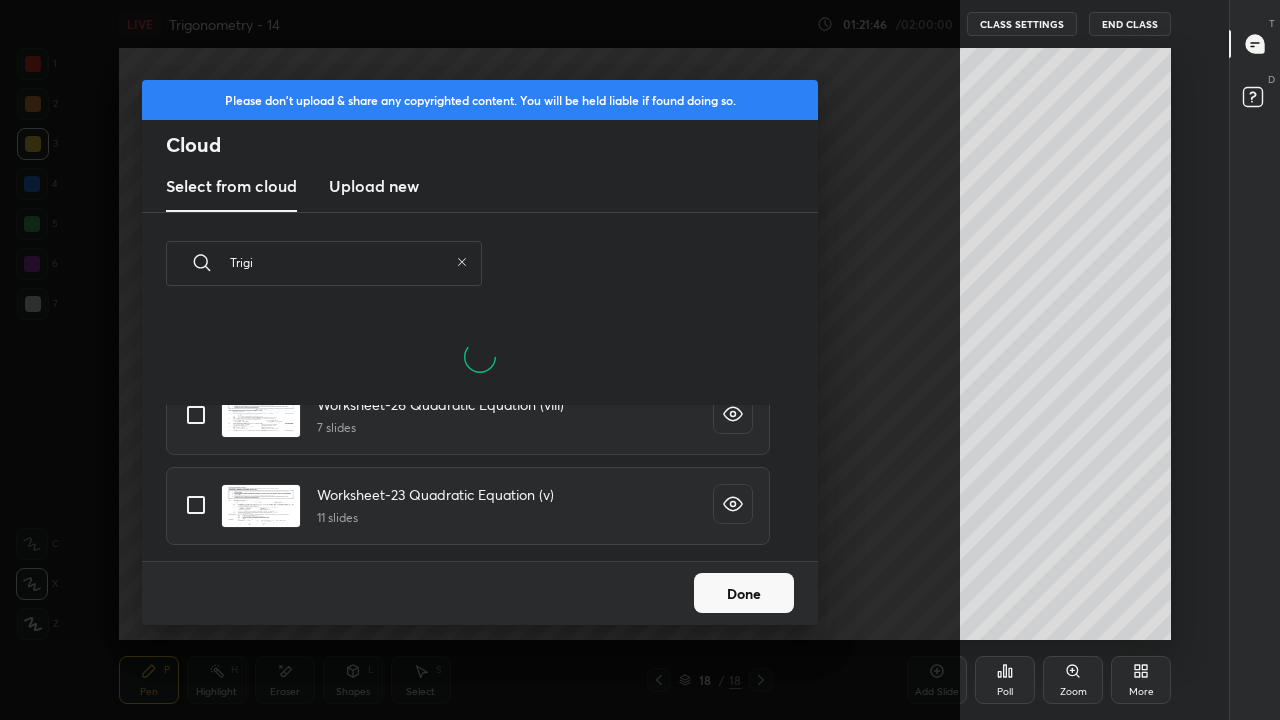 scroll, scrollTop: 246, scrollLeft: 642, axis: both 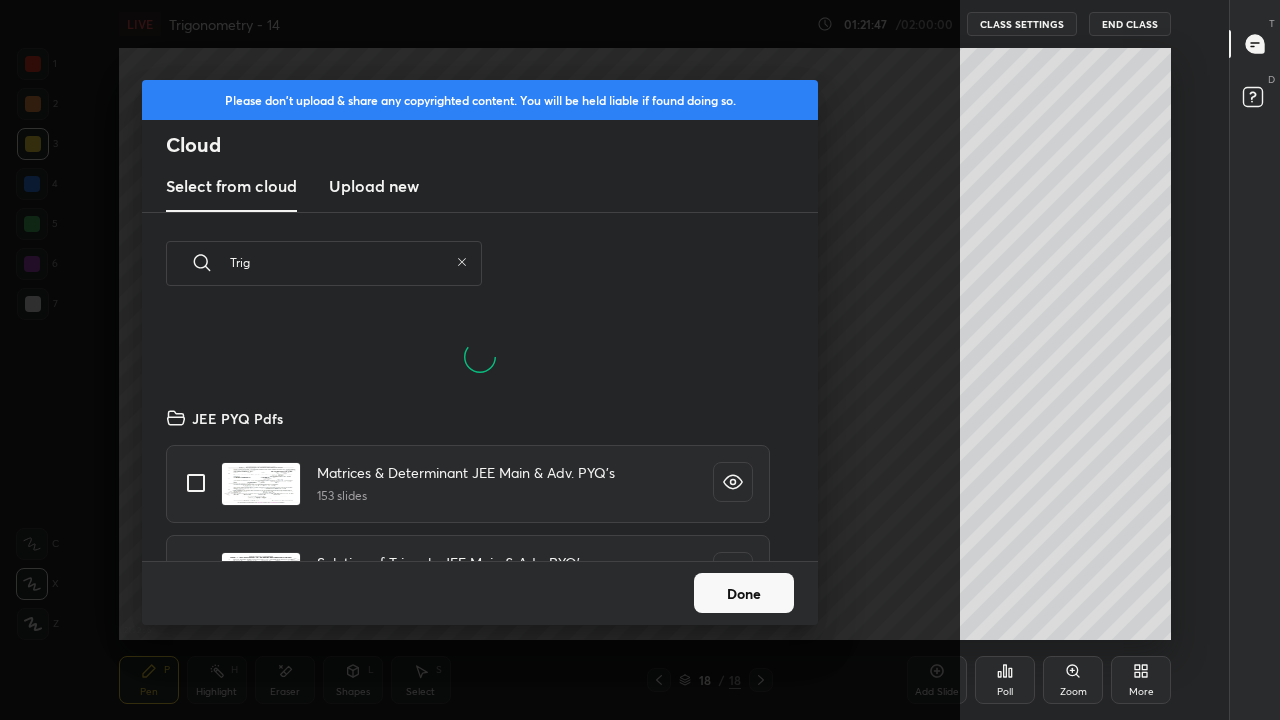 type on "[PERSON_NAME]" 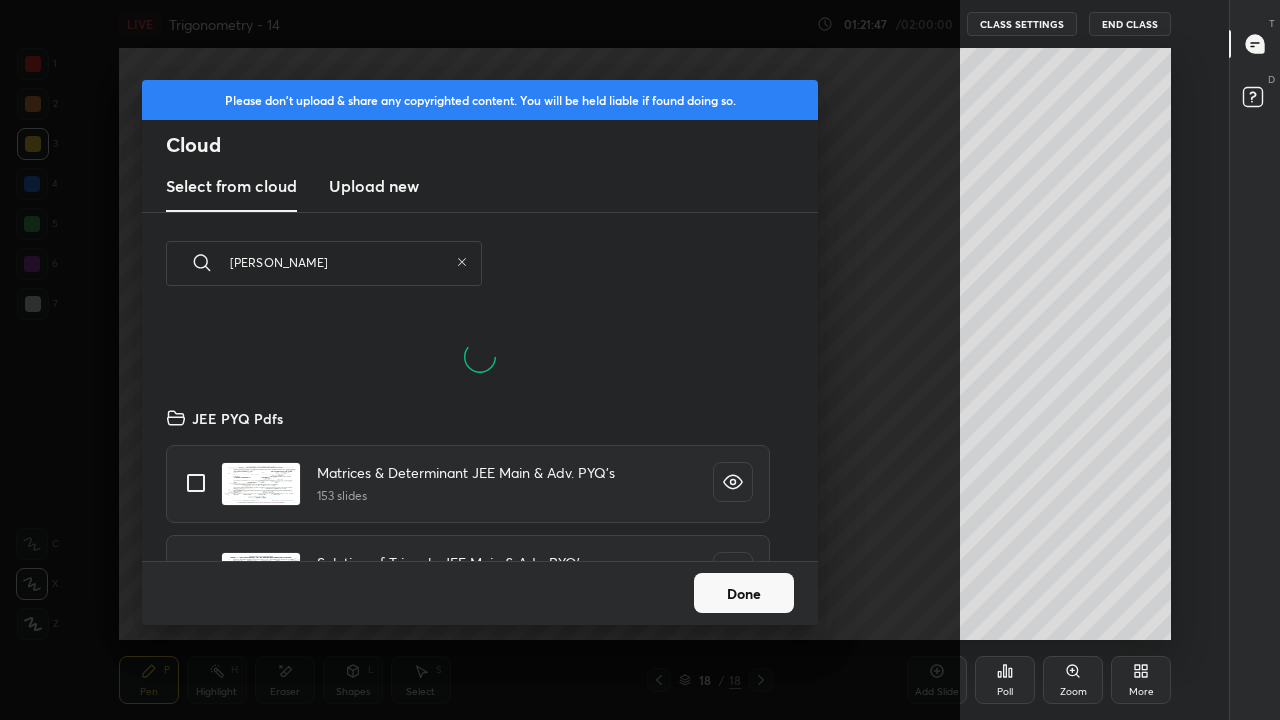 scroll, scrollTop: 0, scrollLeft: 0, axis: both 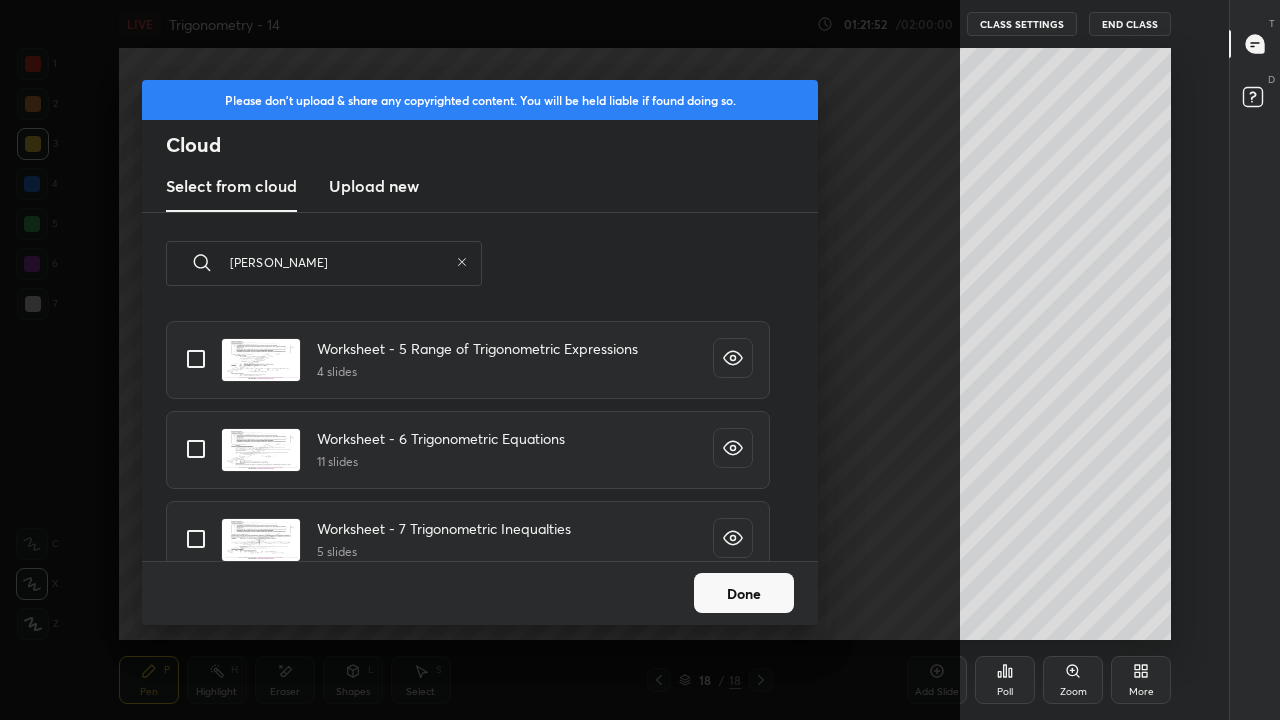 type on "x" 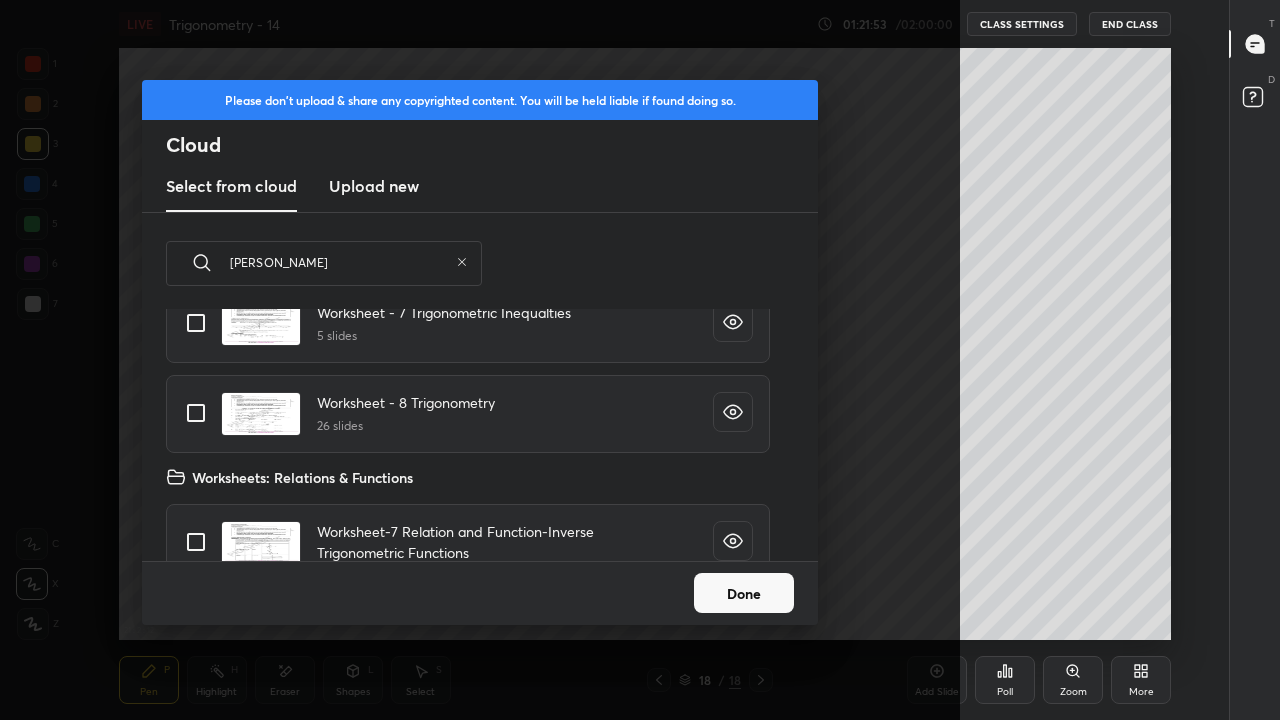 scroll, scrollTop: 618, scrollLeft: 0, axis: vertical 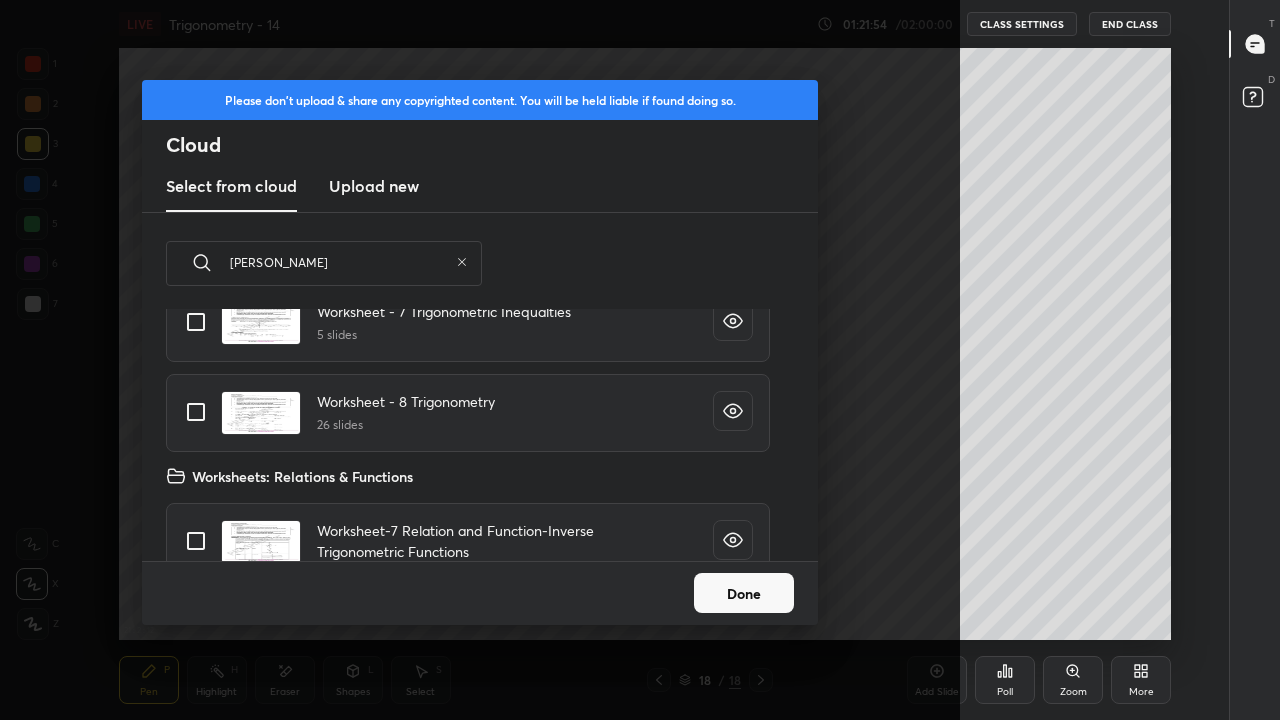 type on "[PERSON_NAME]" 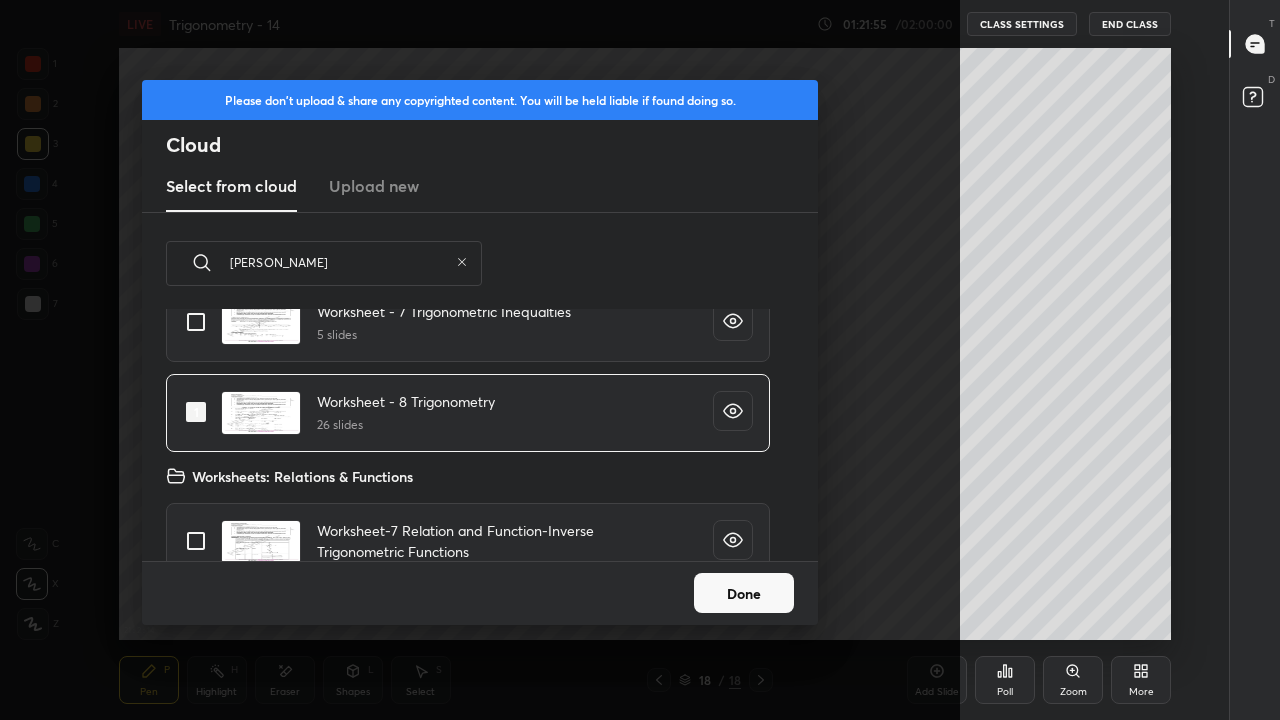 click on "Done" at bounding box center [744, 593] 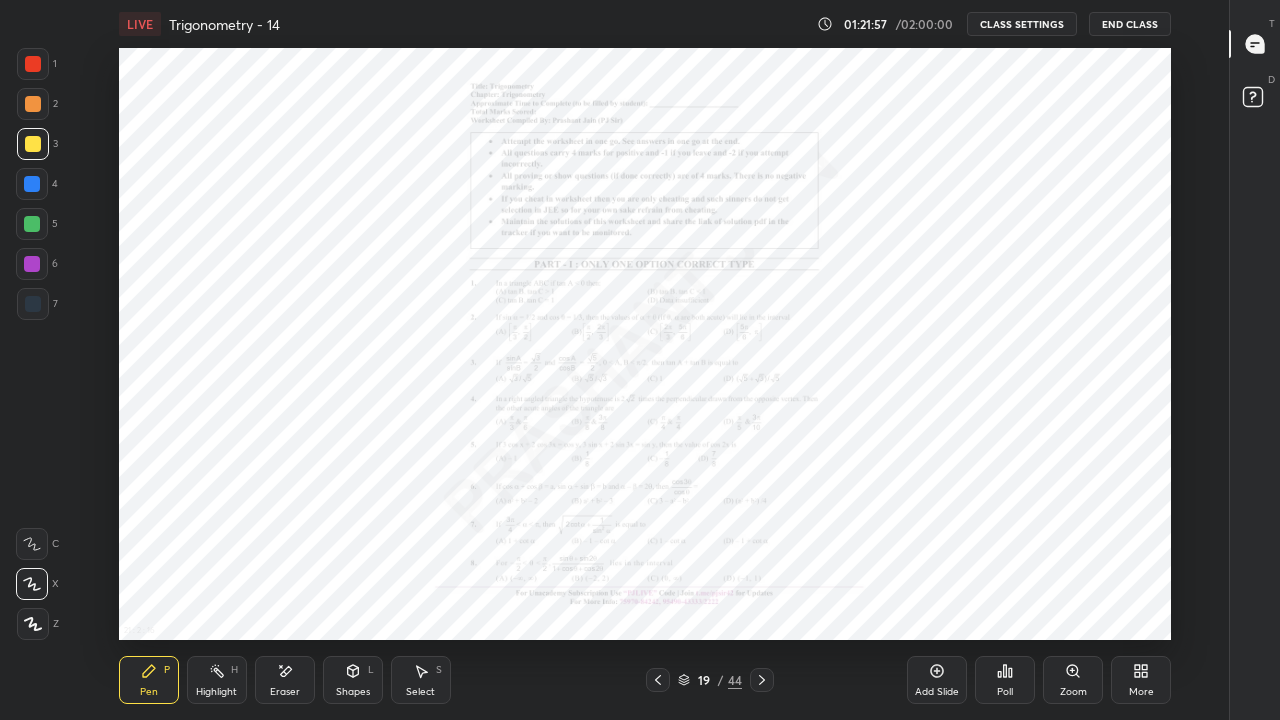 click at bounding box center [762, 680] 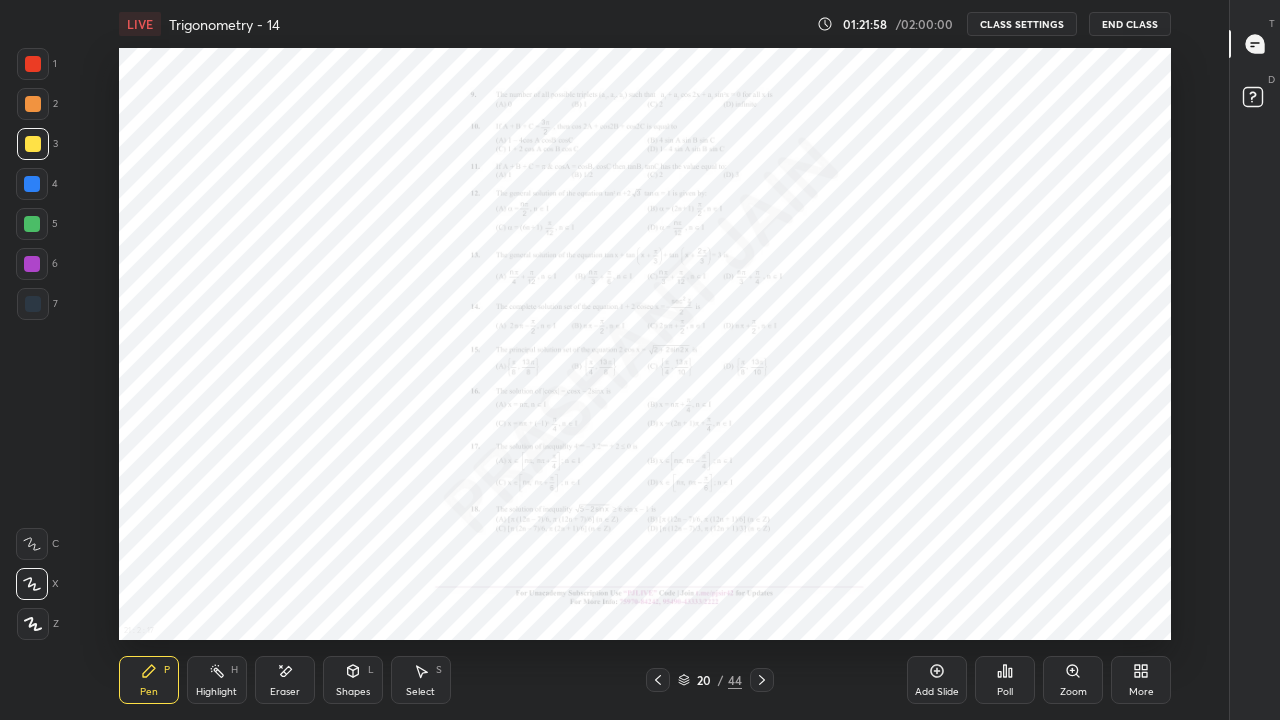 click 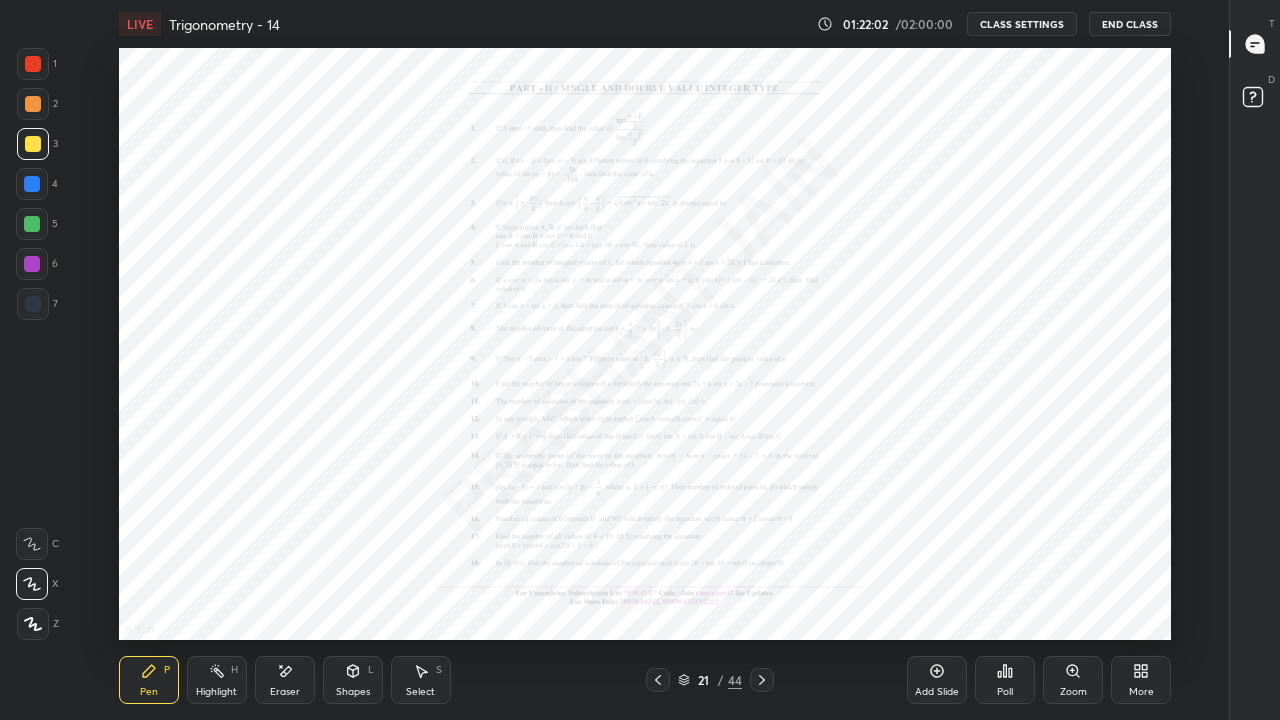 click on "Zoom" at bounding box center (1073, 680) 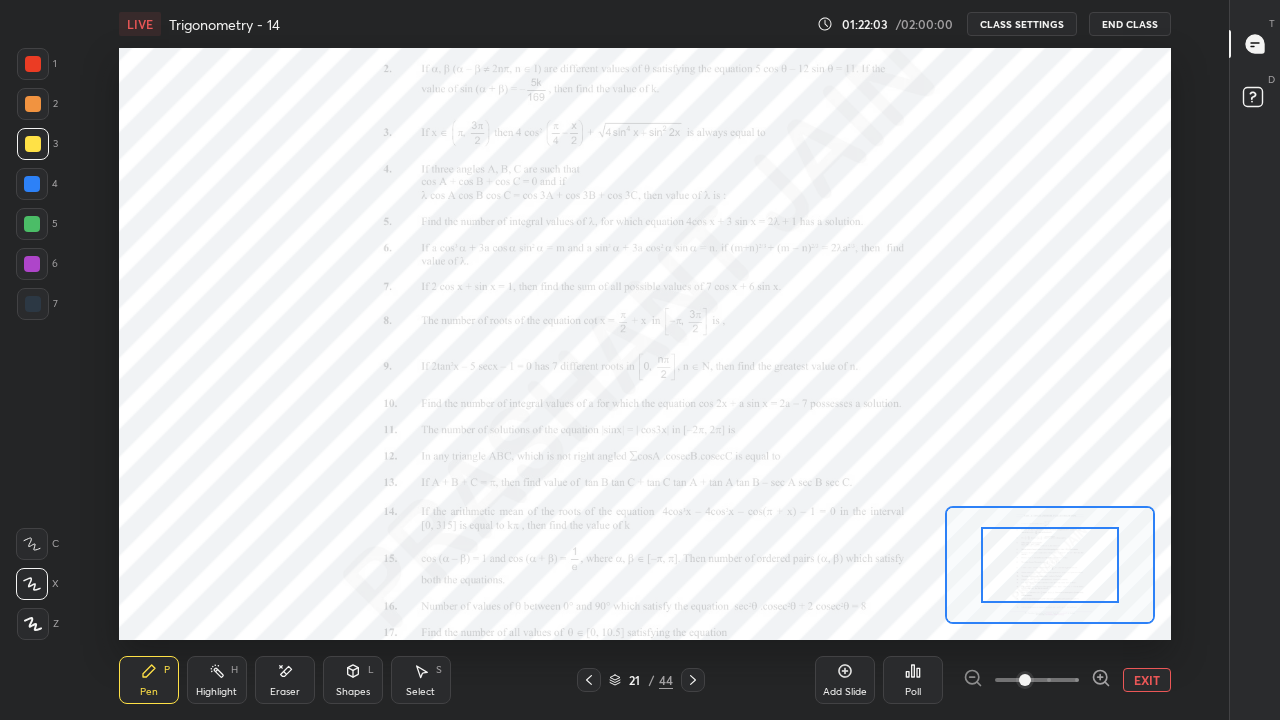 click 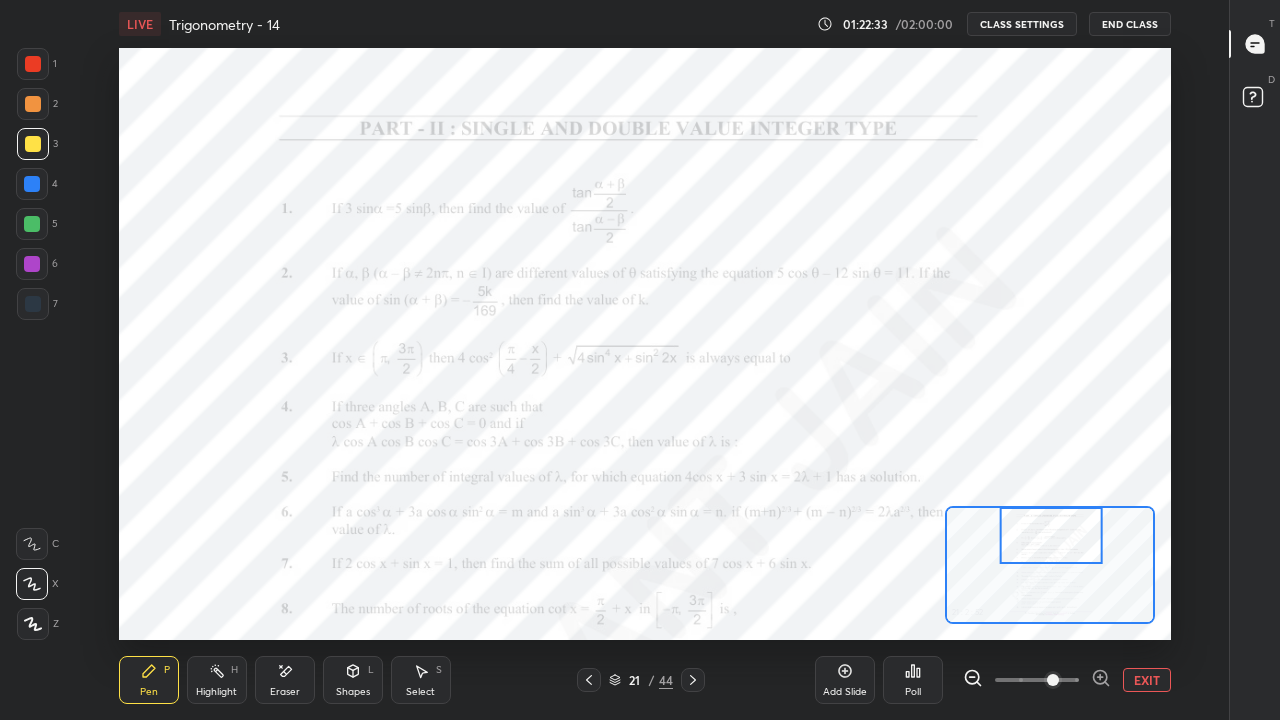 click 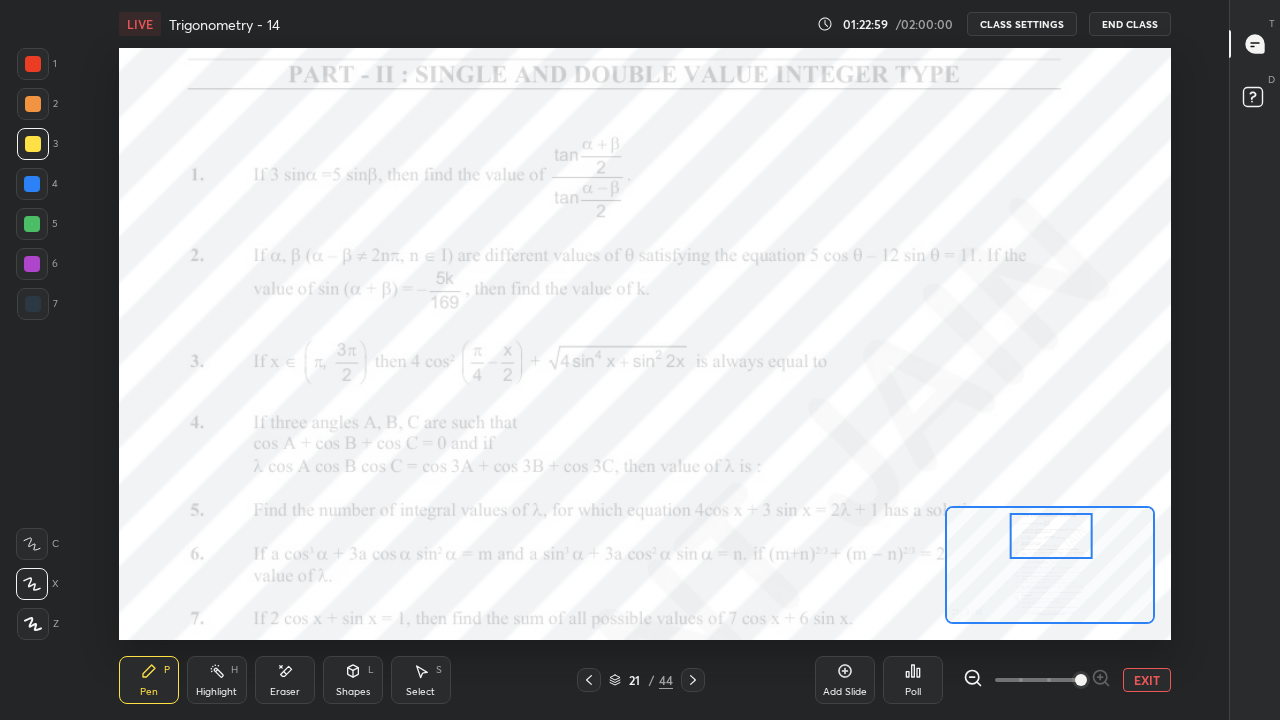 click on "Add Slide" at bounding box center (845, 680) 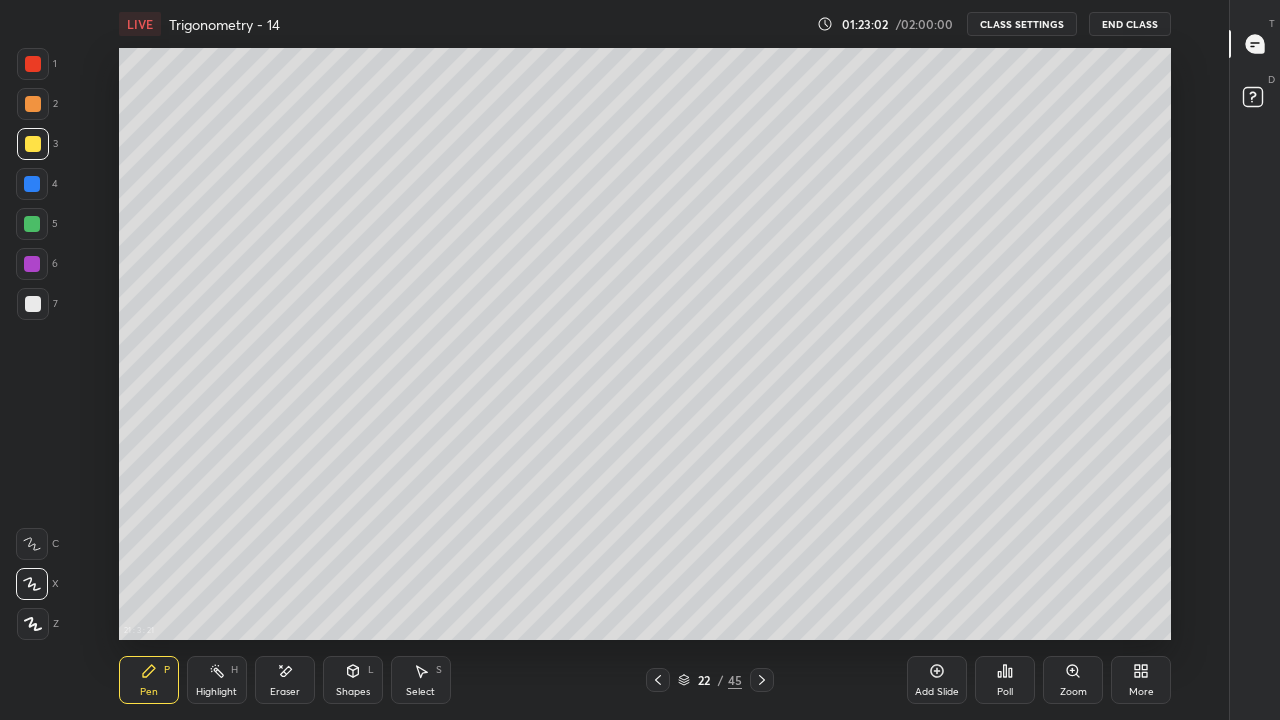 click at bounding box center [33, 304] 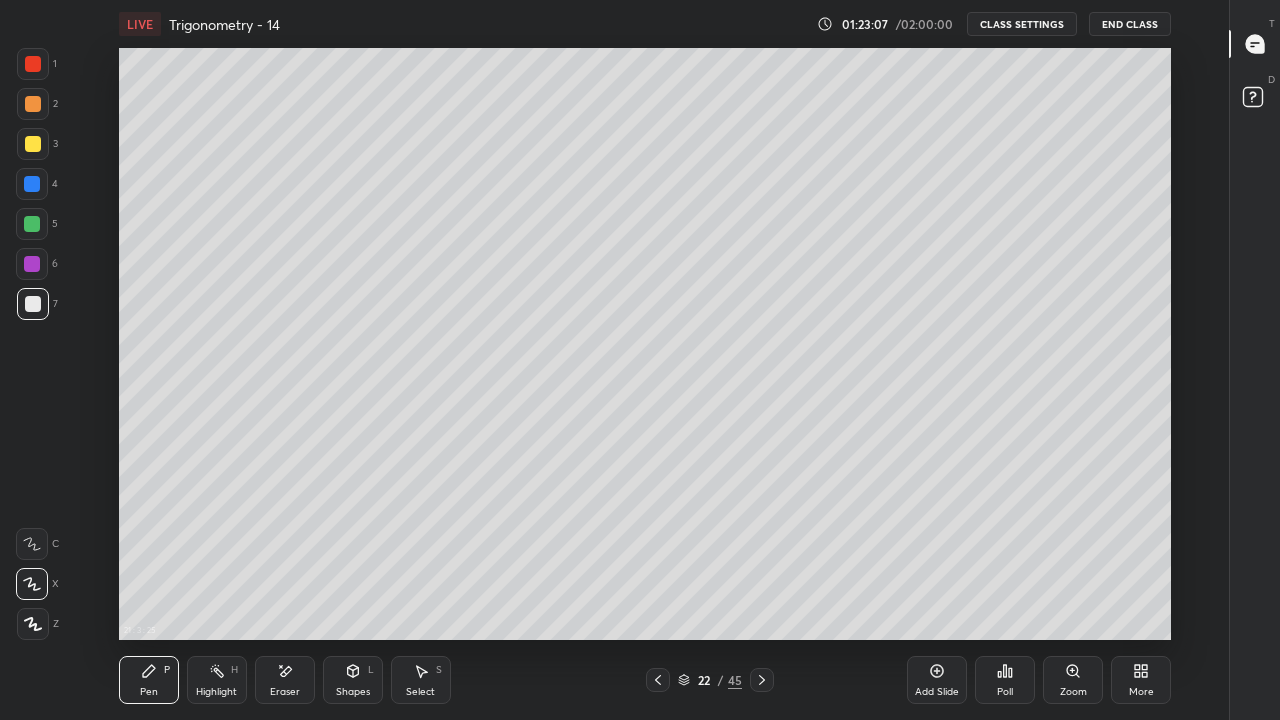 click 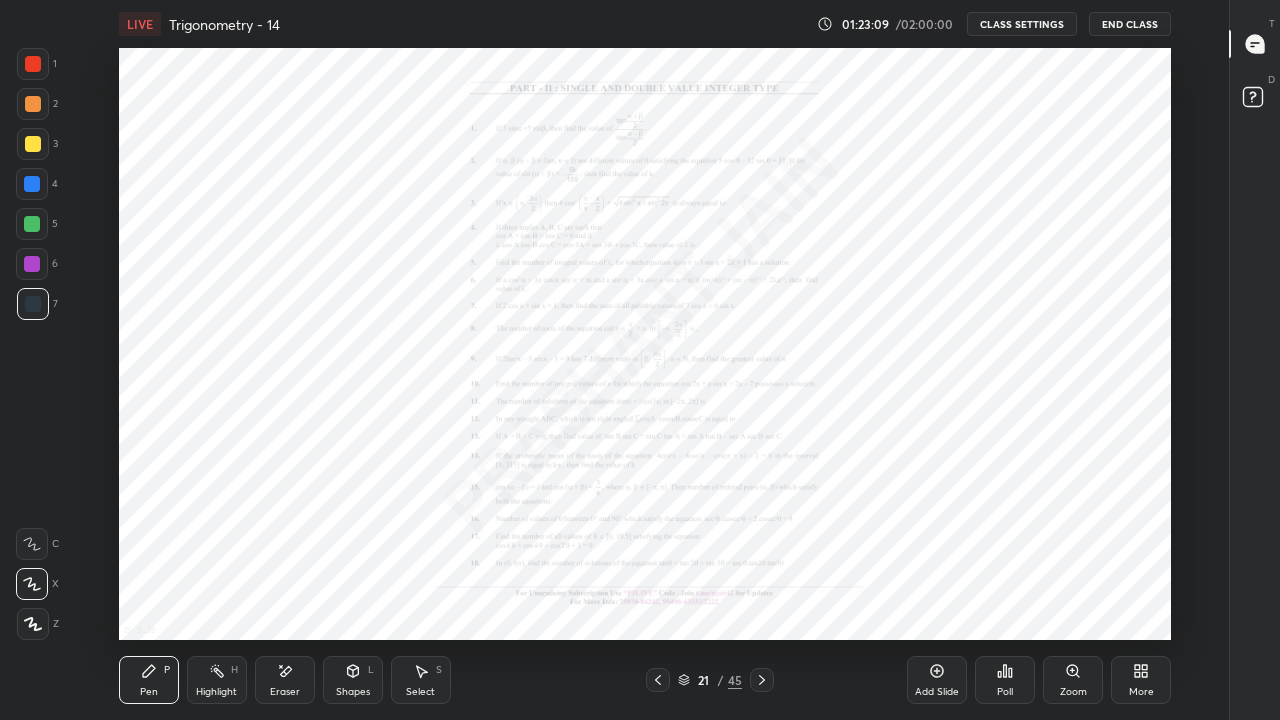 click 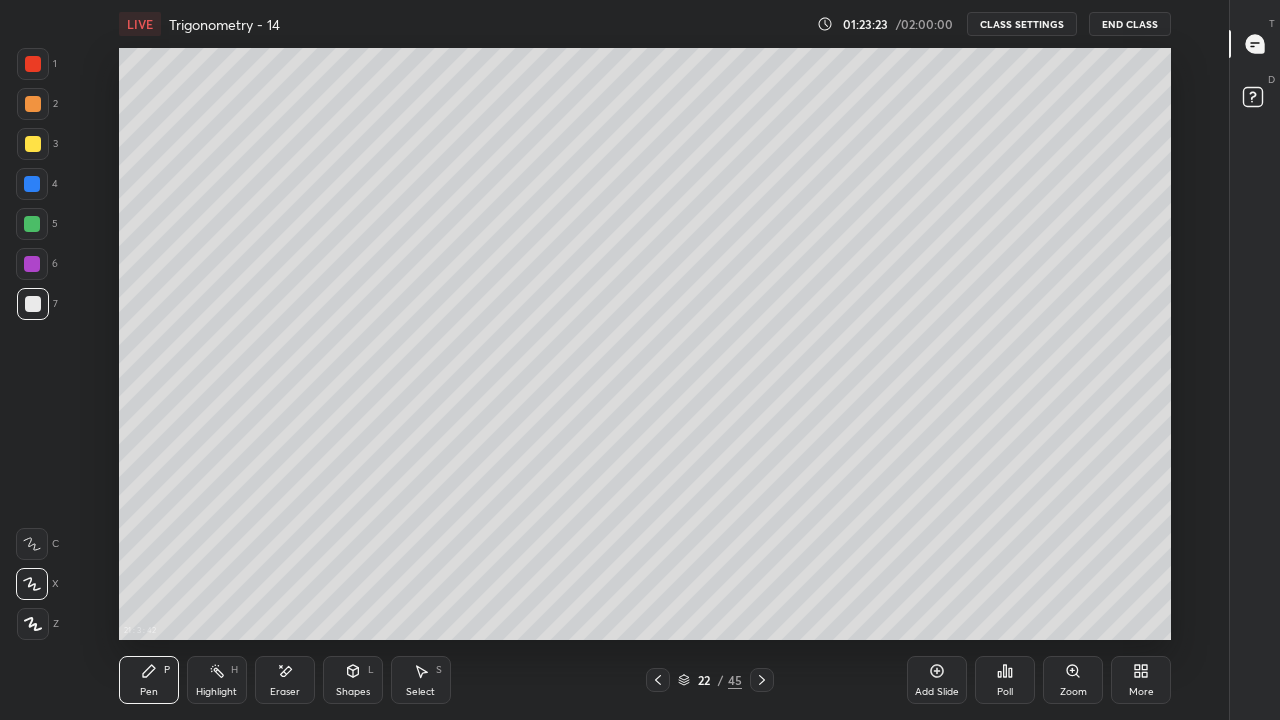click 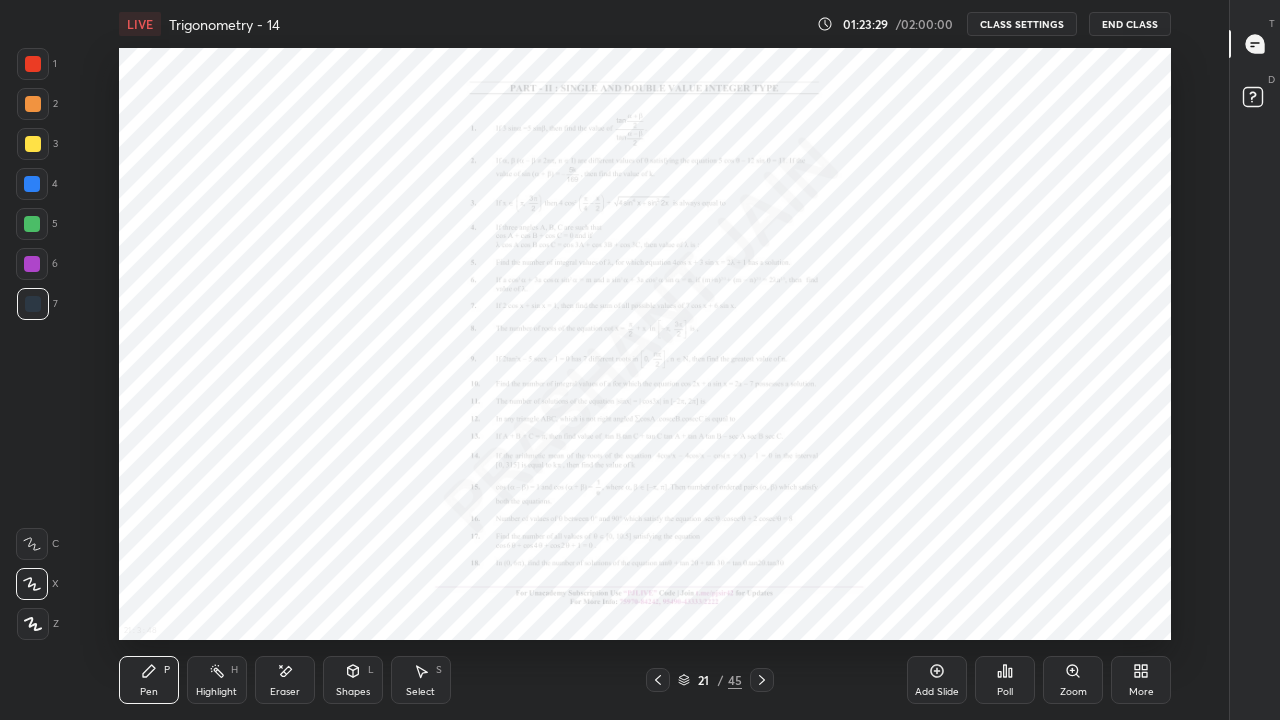 click 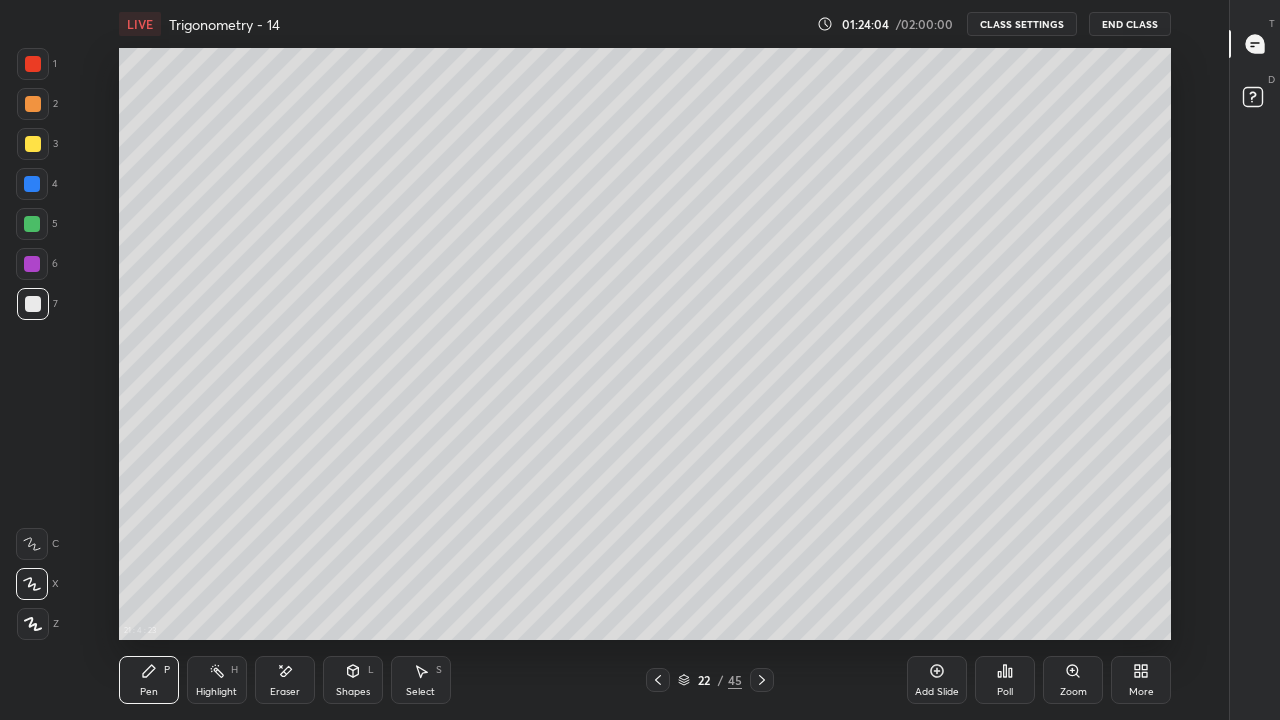click at bounding box center (32, 224) 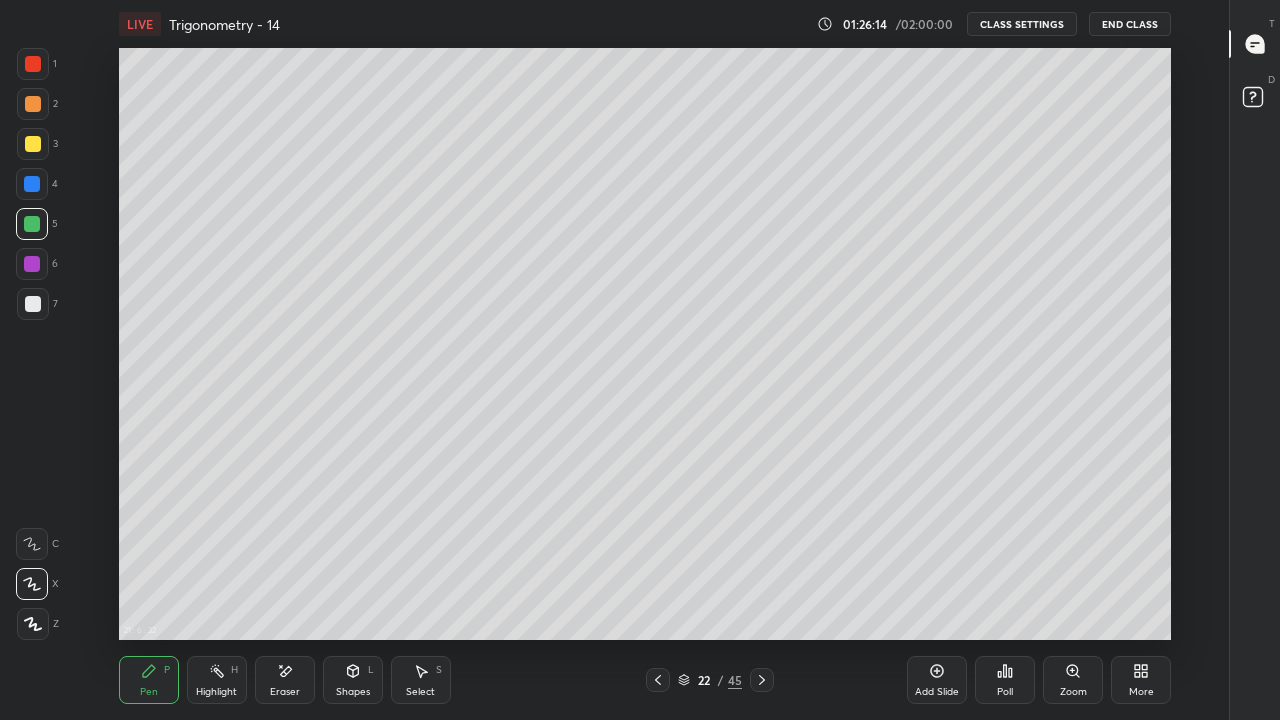 click on "Eraser" at bounding box center [285, 680] 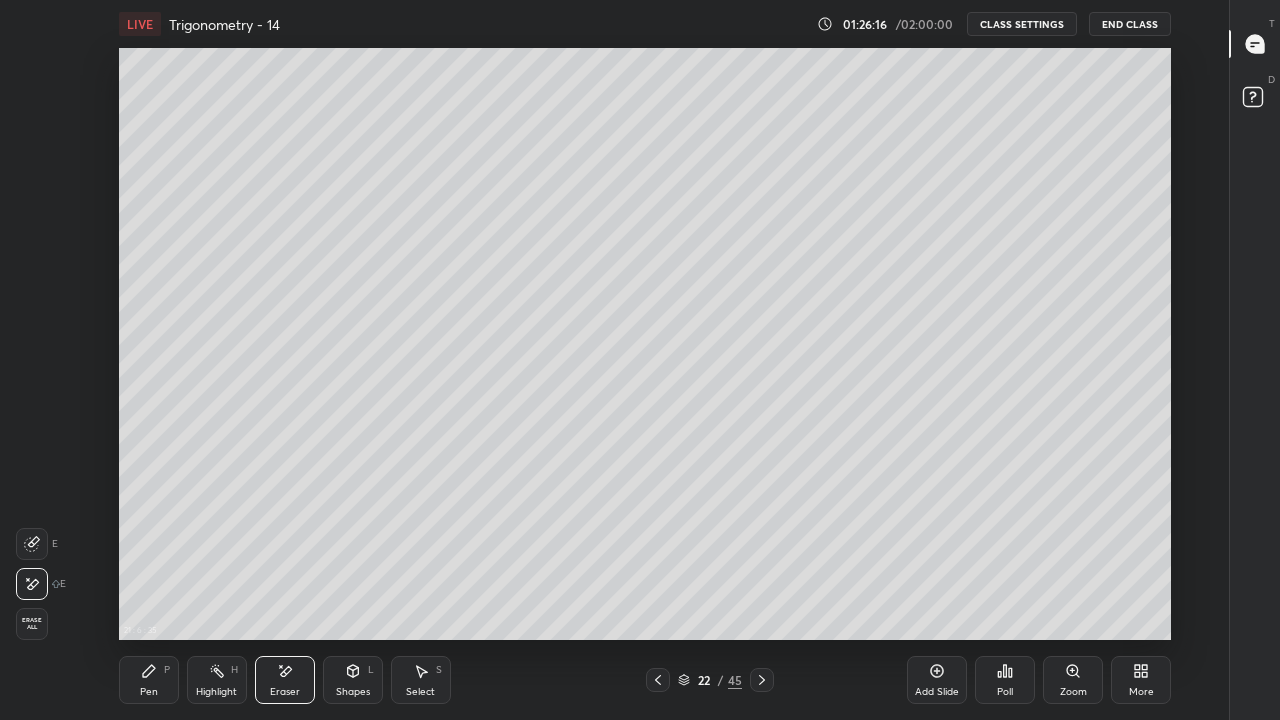 click on "Pen" at bounding box center [149, 692] 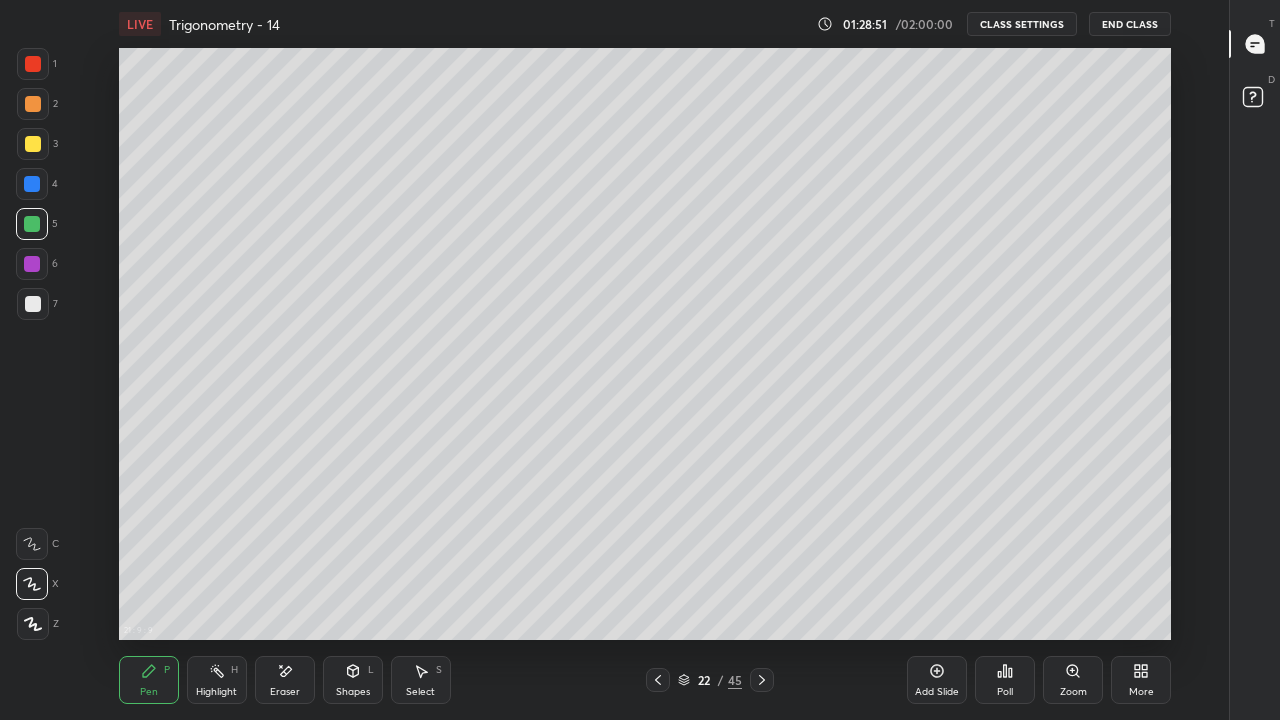 click 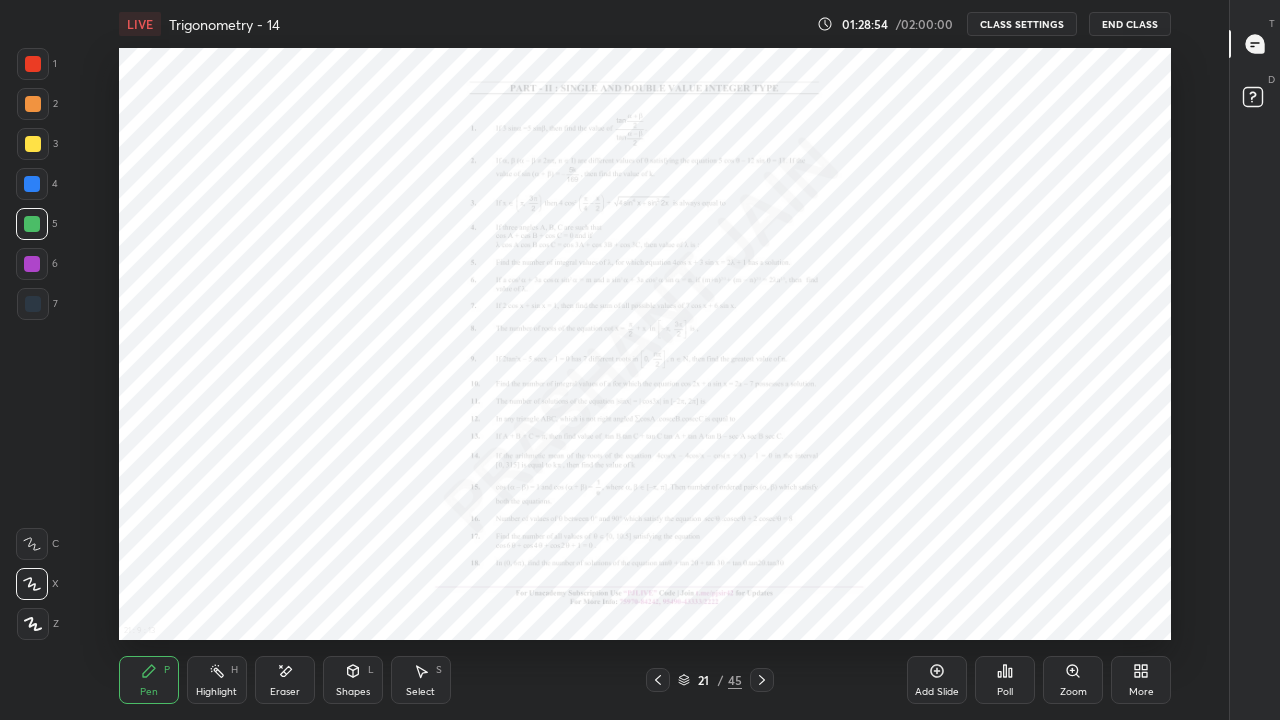 click 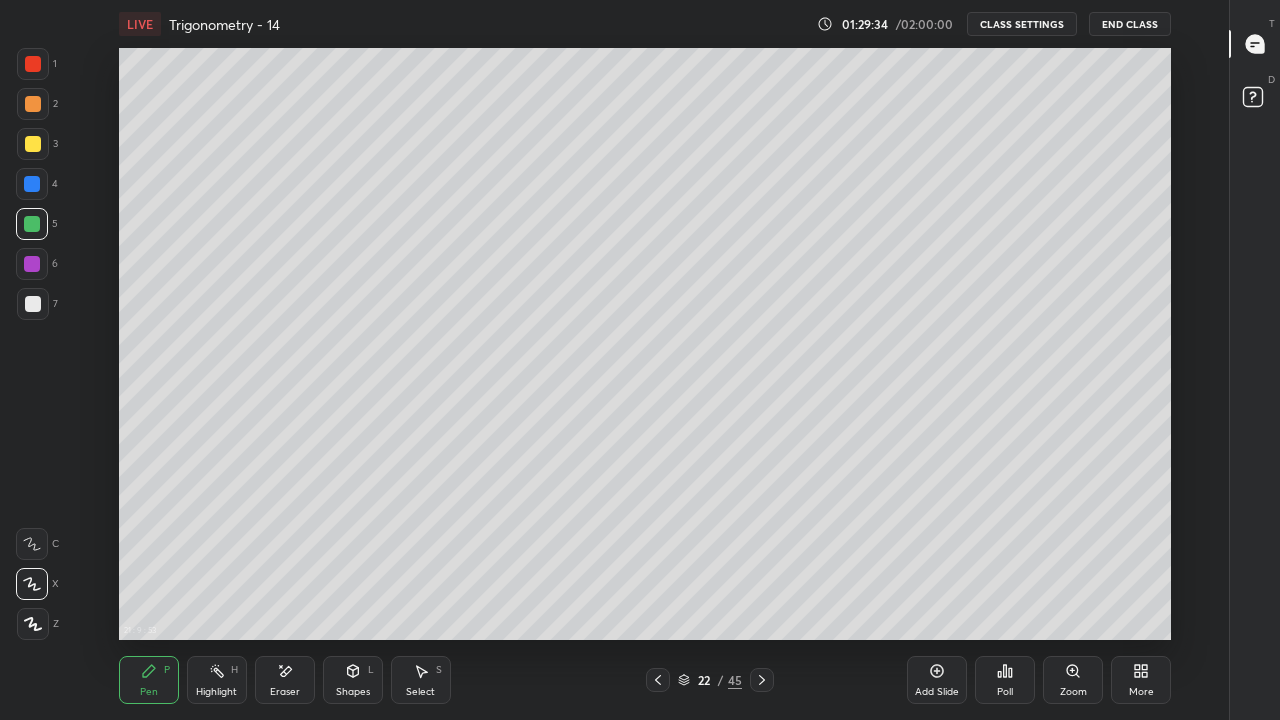 click on "Eraser" at bounding box center [285, 692] 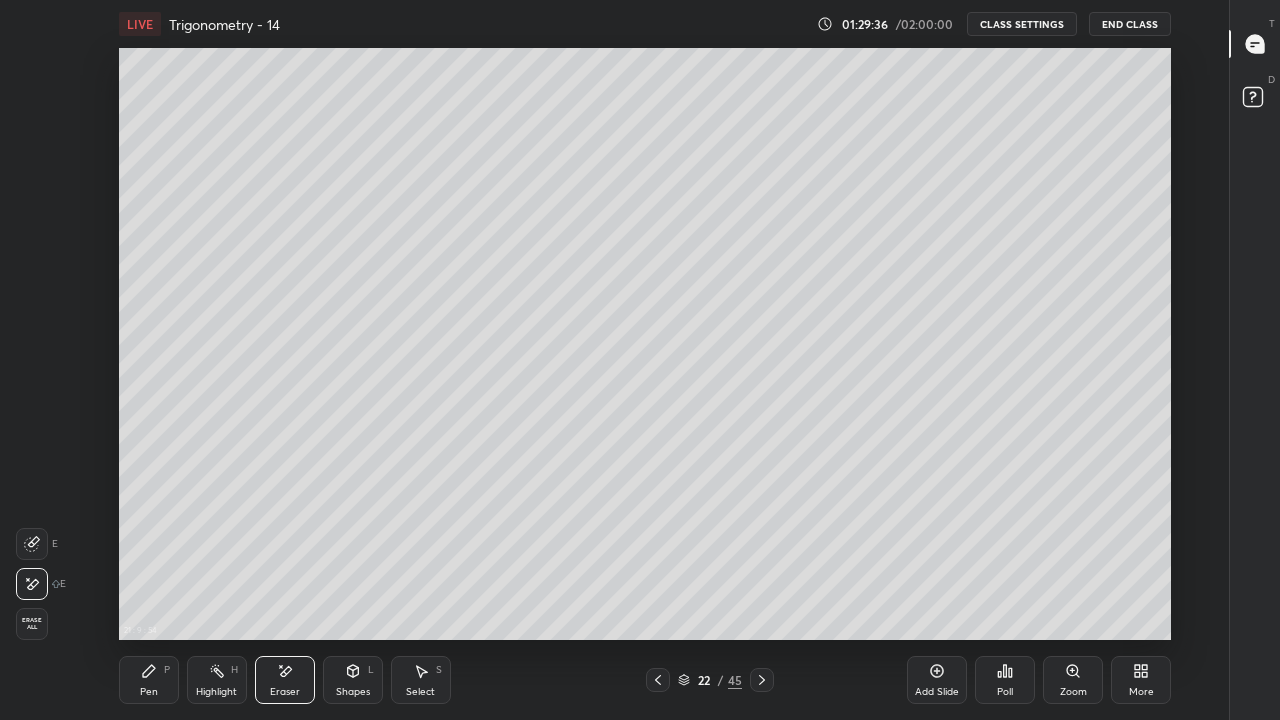 click on "Pen P" at bounding box center (149, 680) 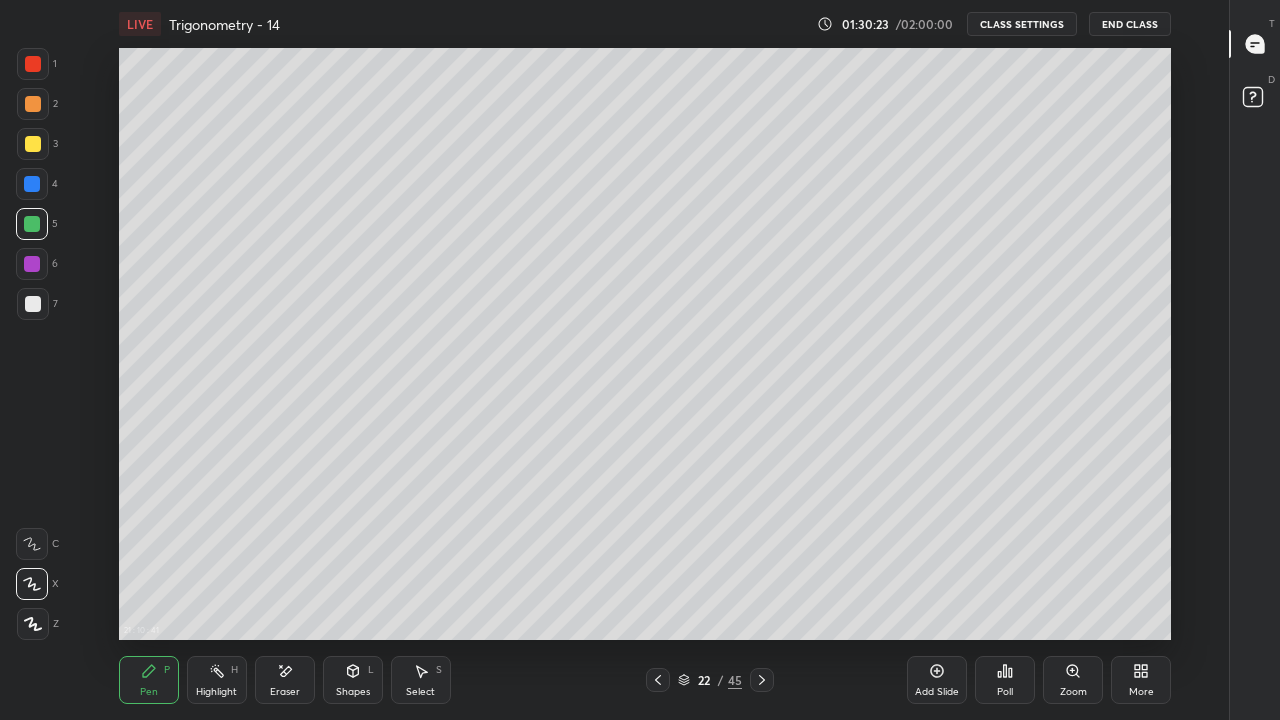 click on "Add Slide" at bounding box center (937, 692) 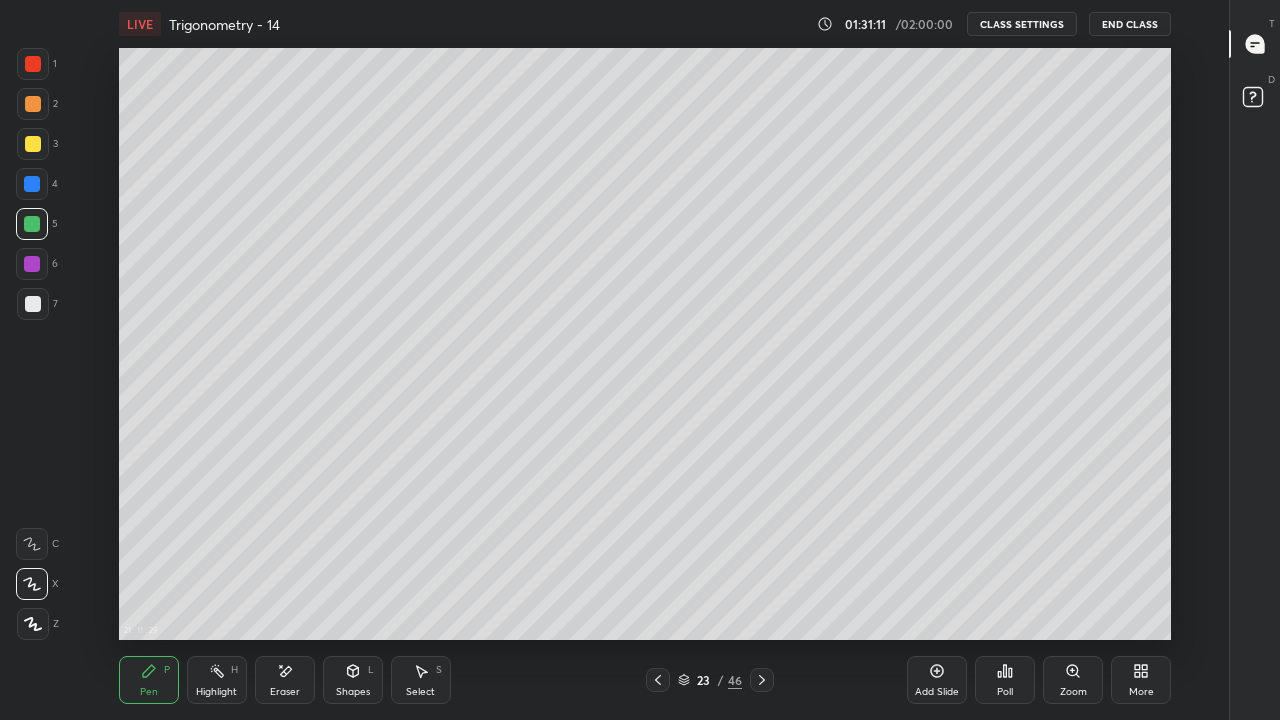 click on "Eraser" at bounding box center (285, 680) 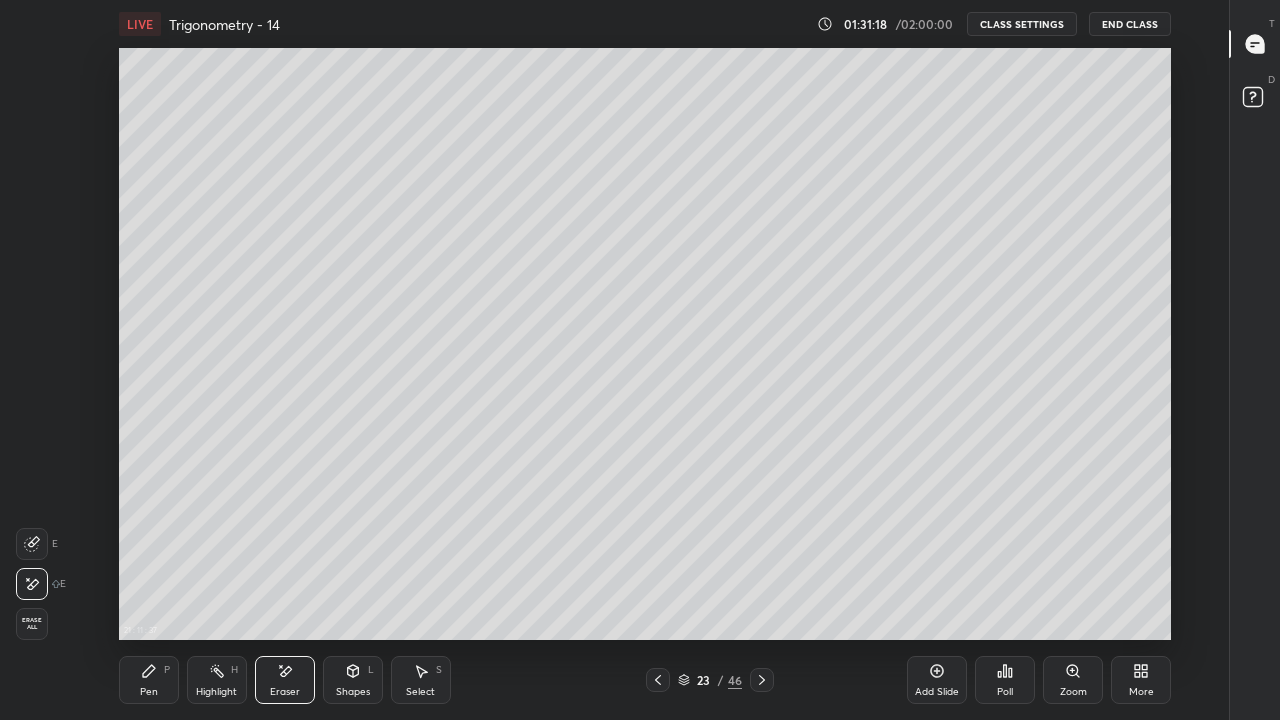 click on "Pen P" at bounding box center (149, 680) 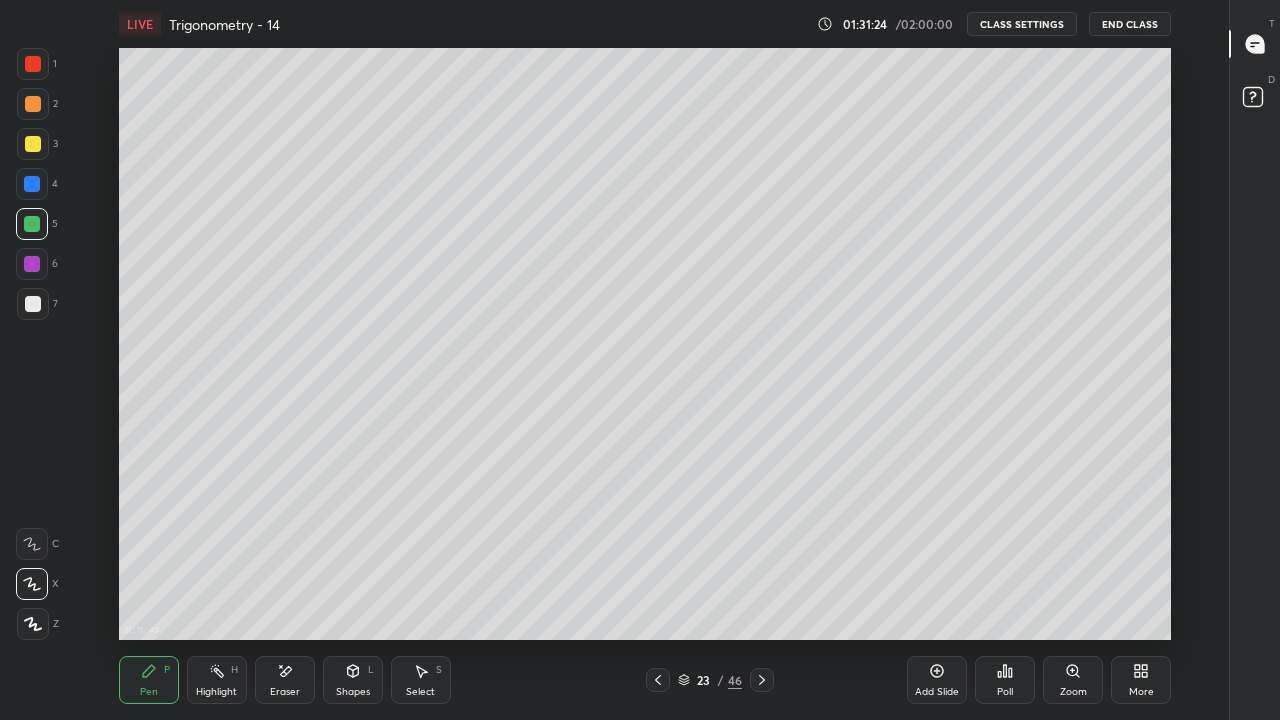 click 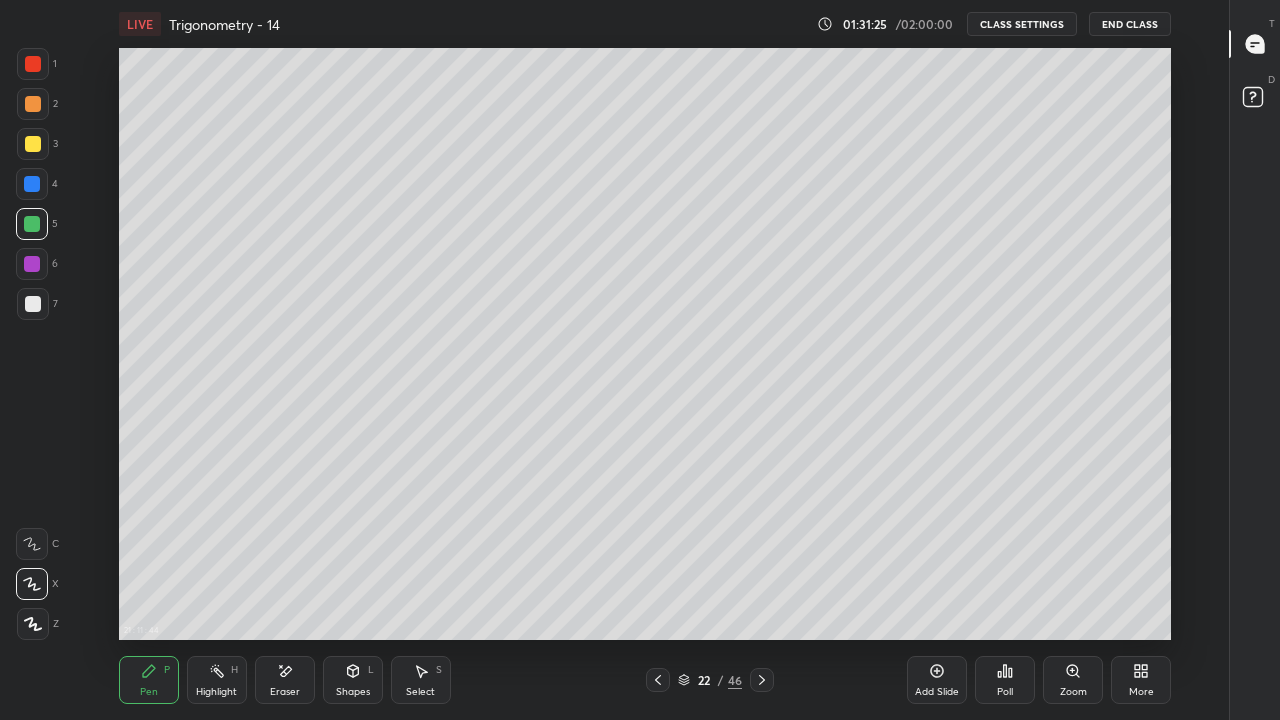 click 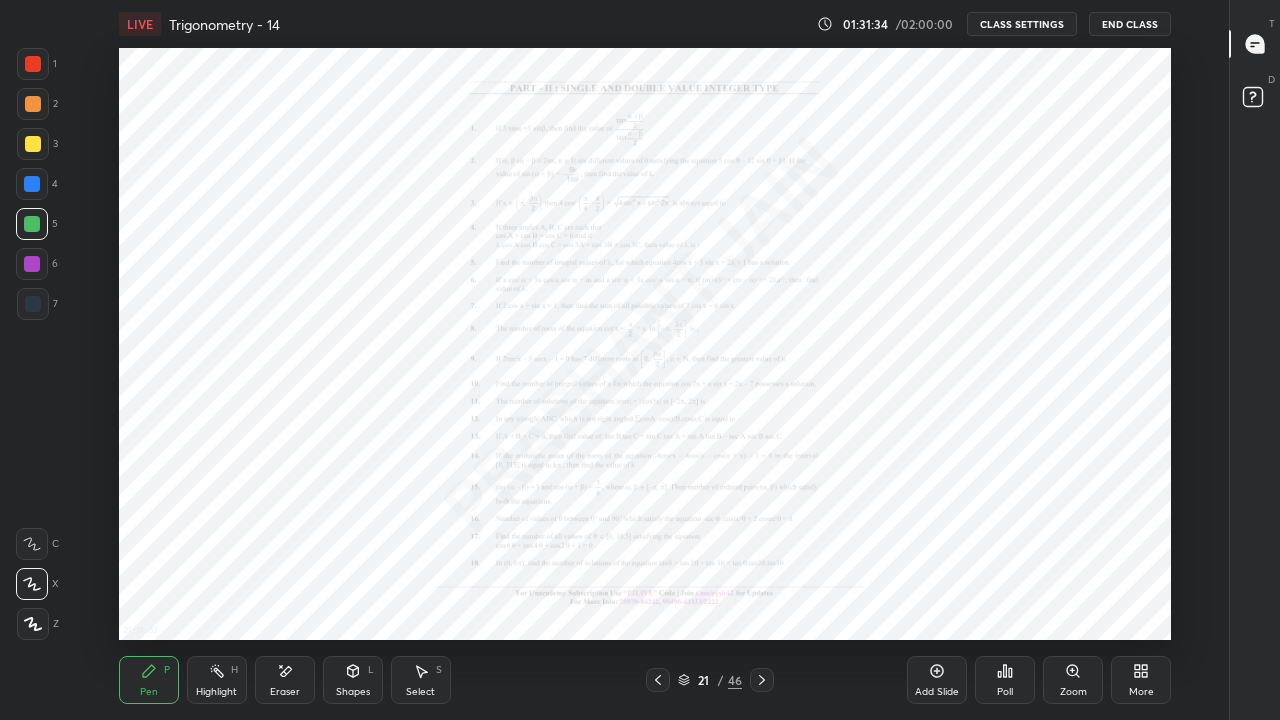 click at bounding box center (33, 304) 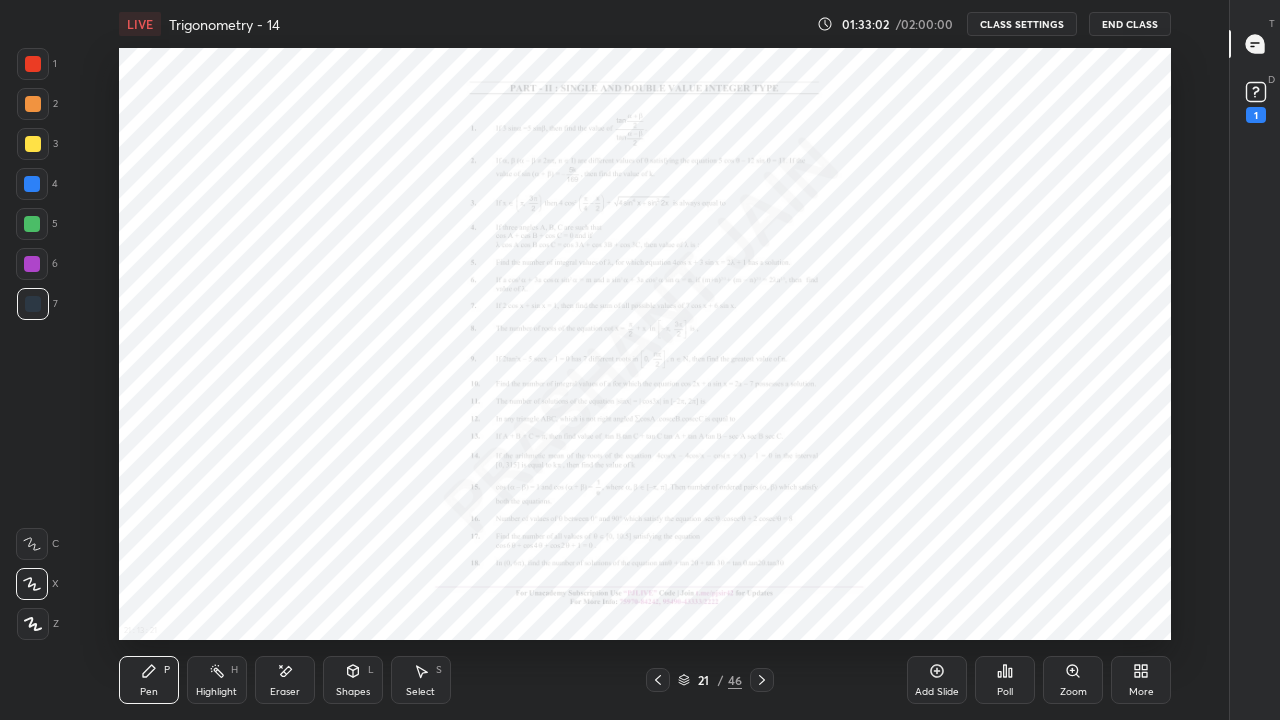 click on "Zoom" at bounding box center (1073, 680) 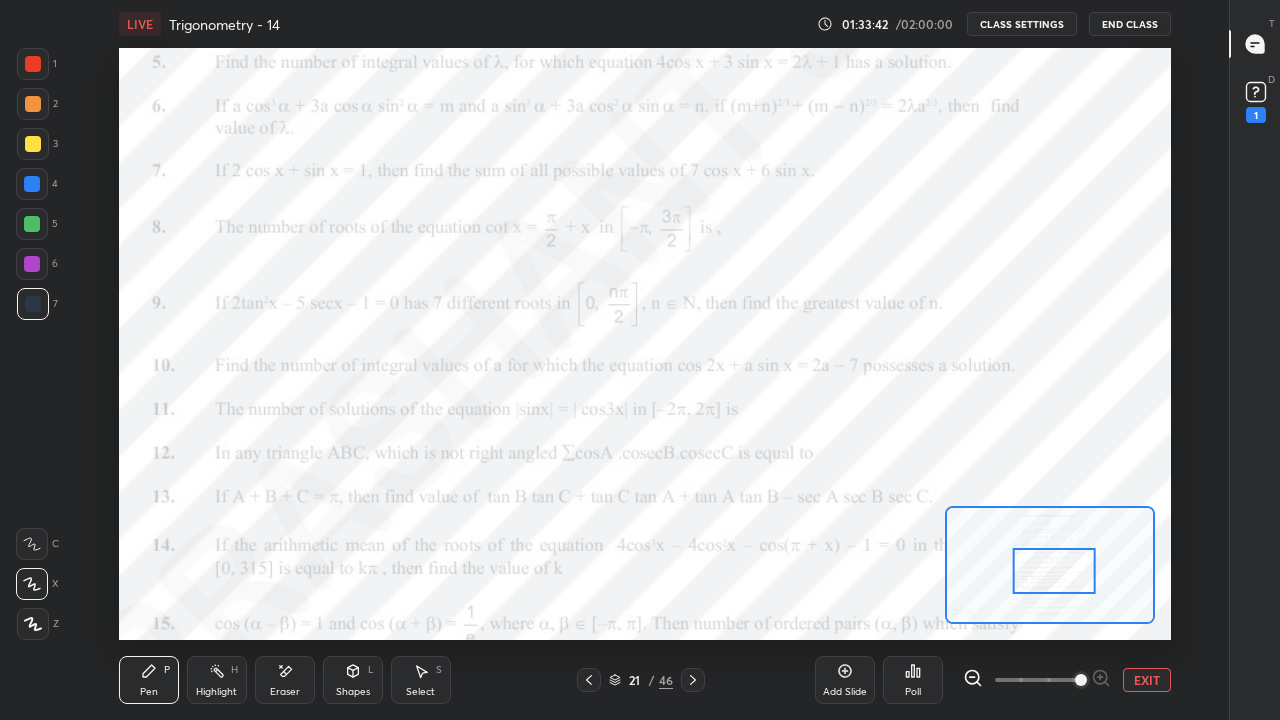 click 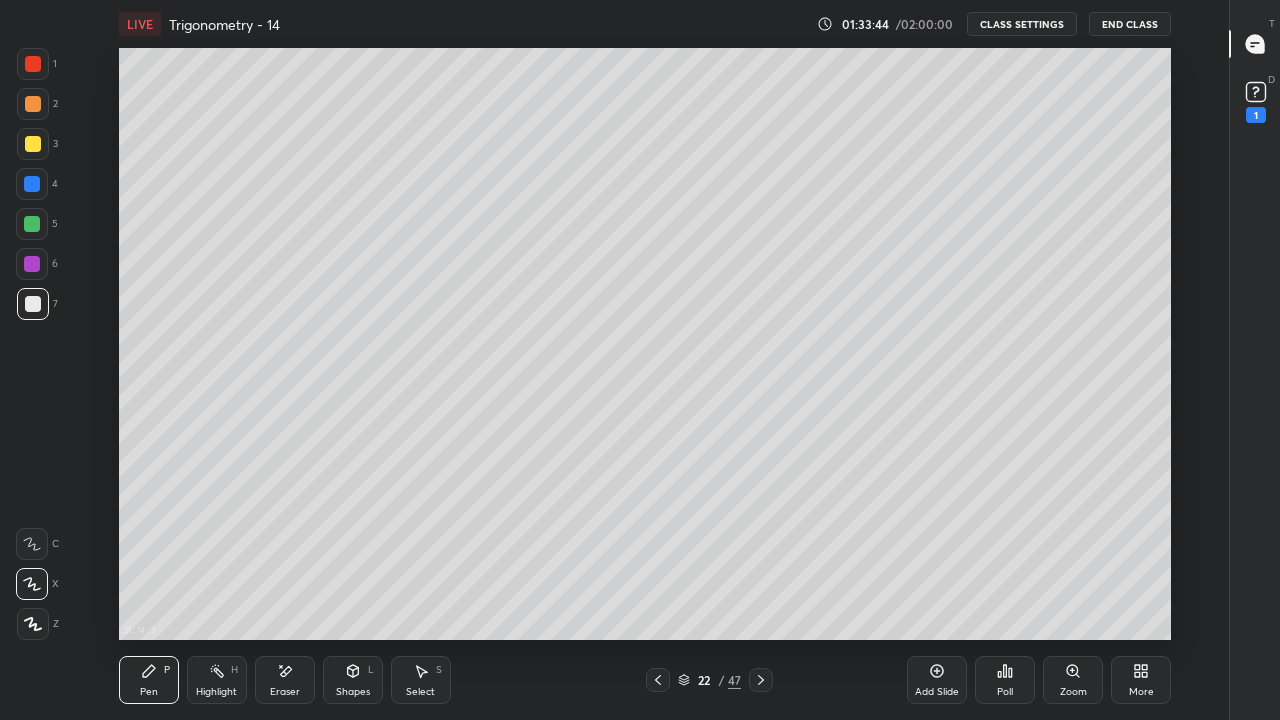 click at bounding box center (33, 144) 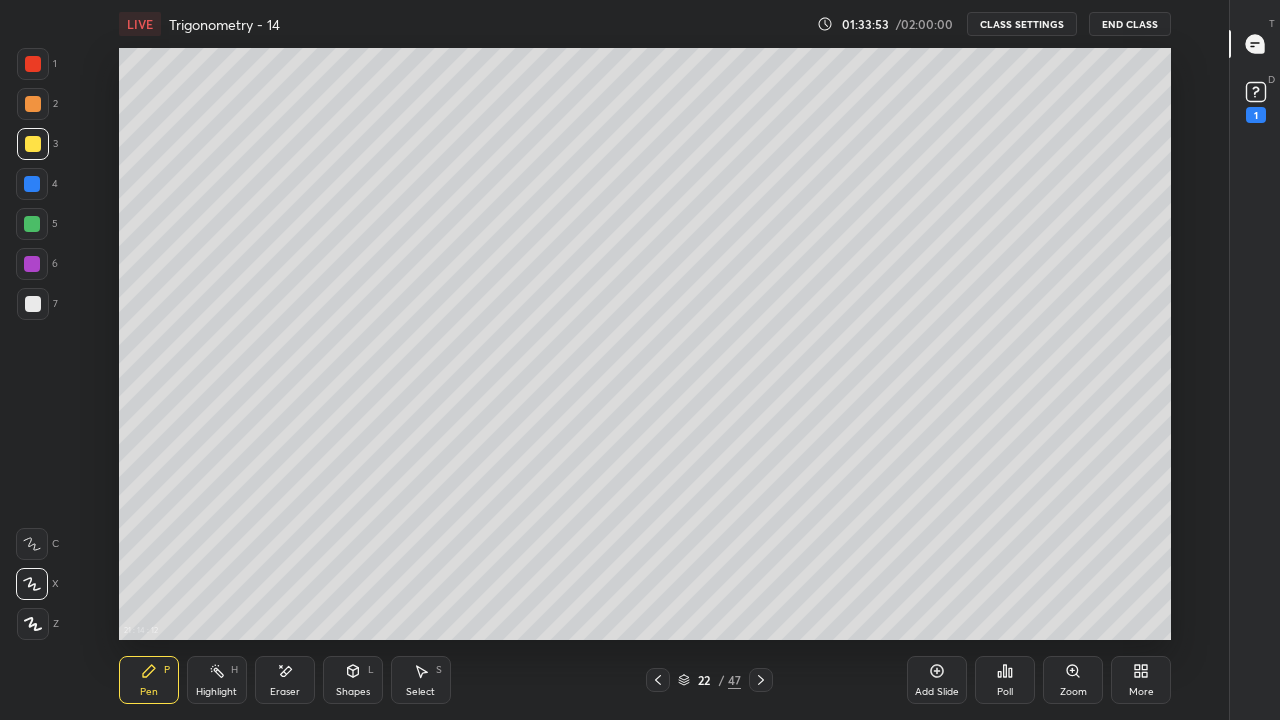 click 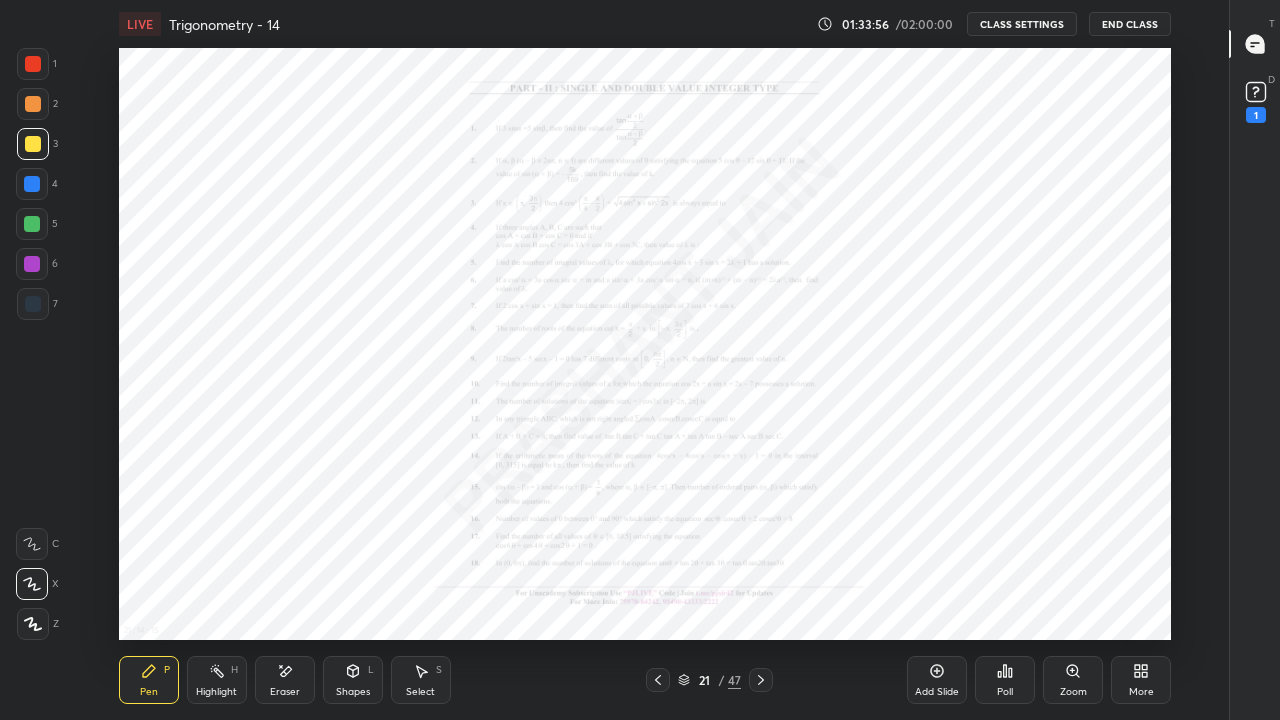 click 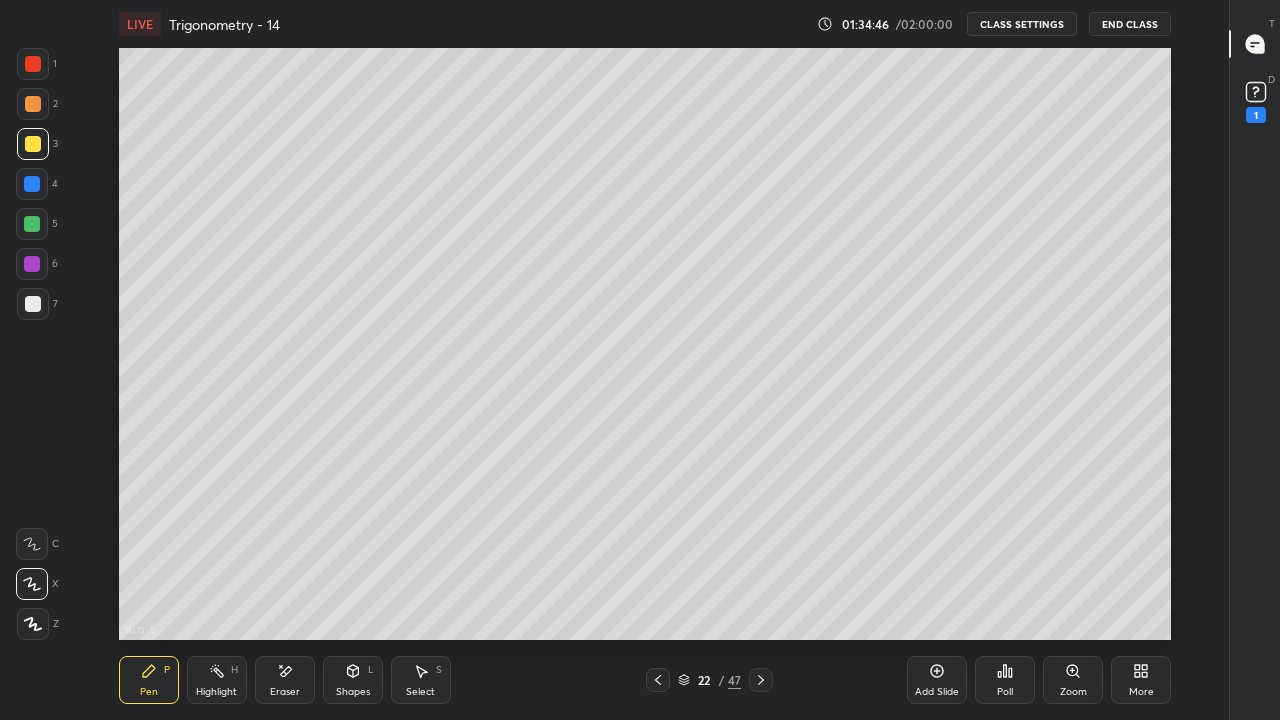 click at bounding box center [33, 304] 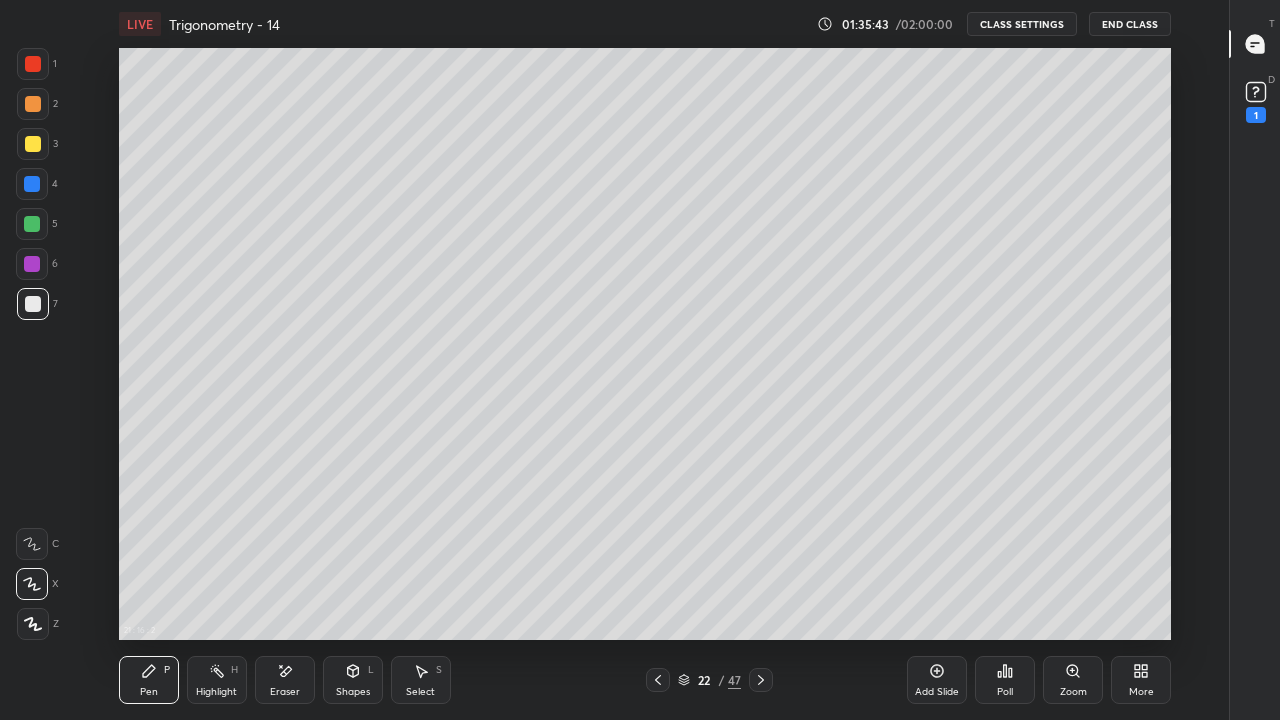 click 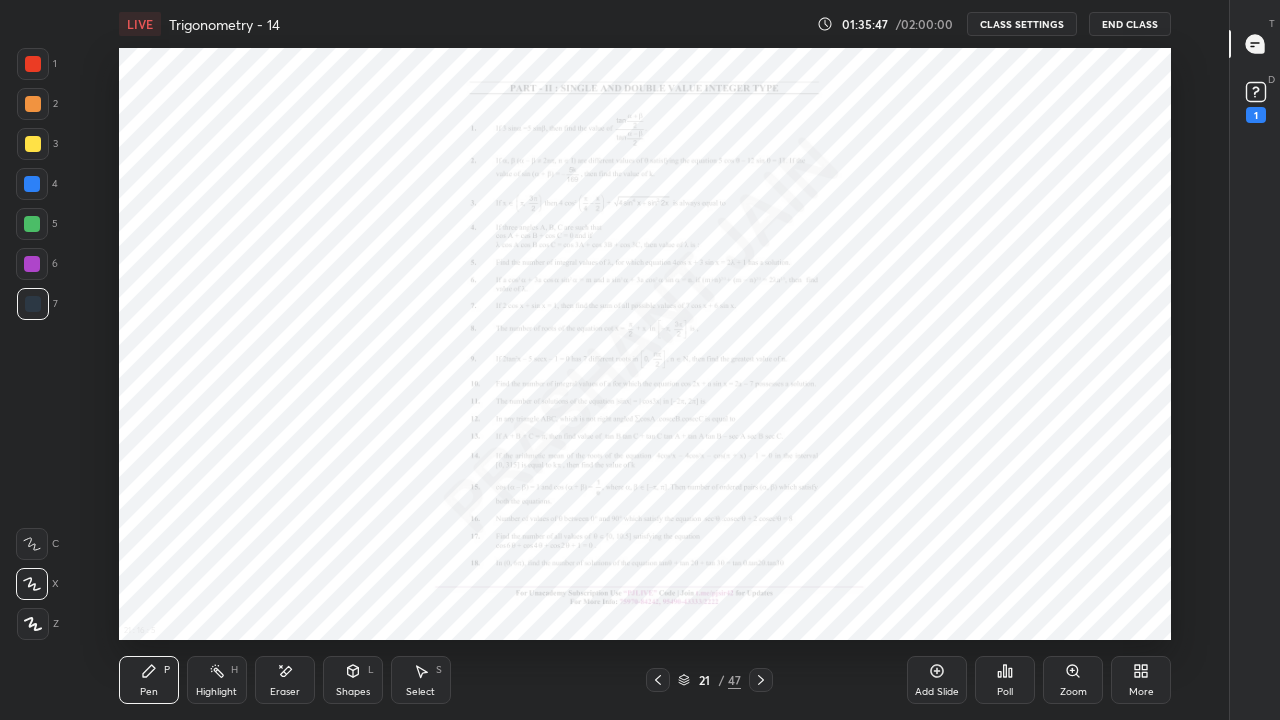 click on "Zoom" at bounding box center [1073, 692] 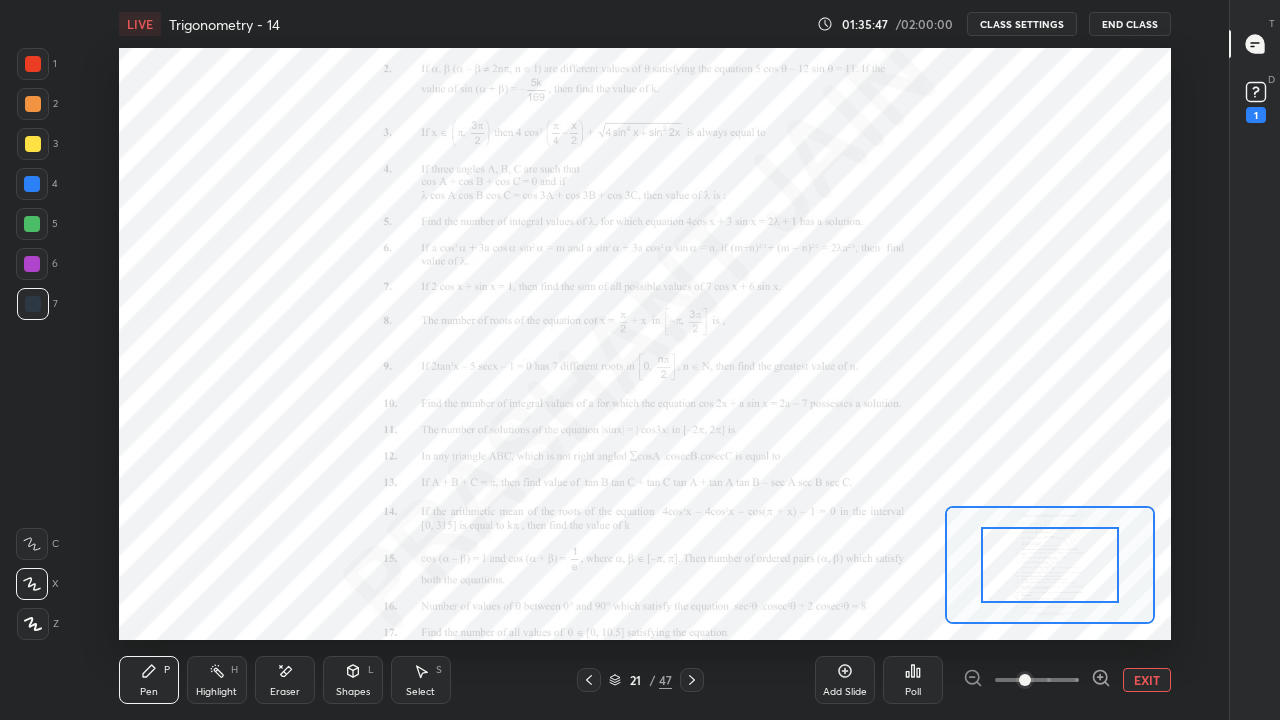 click 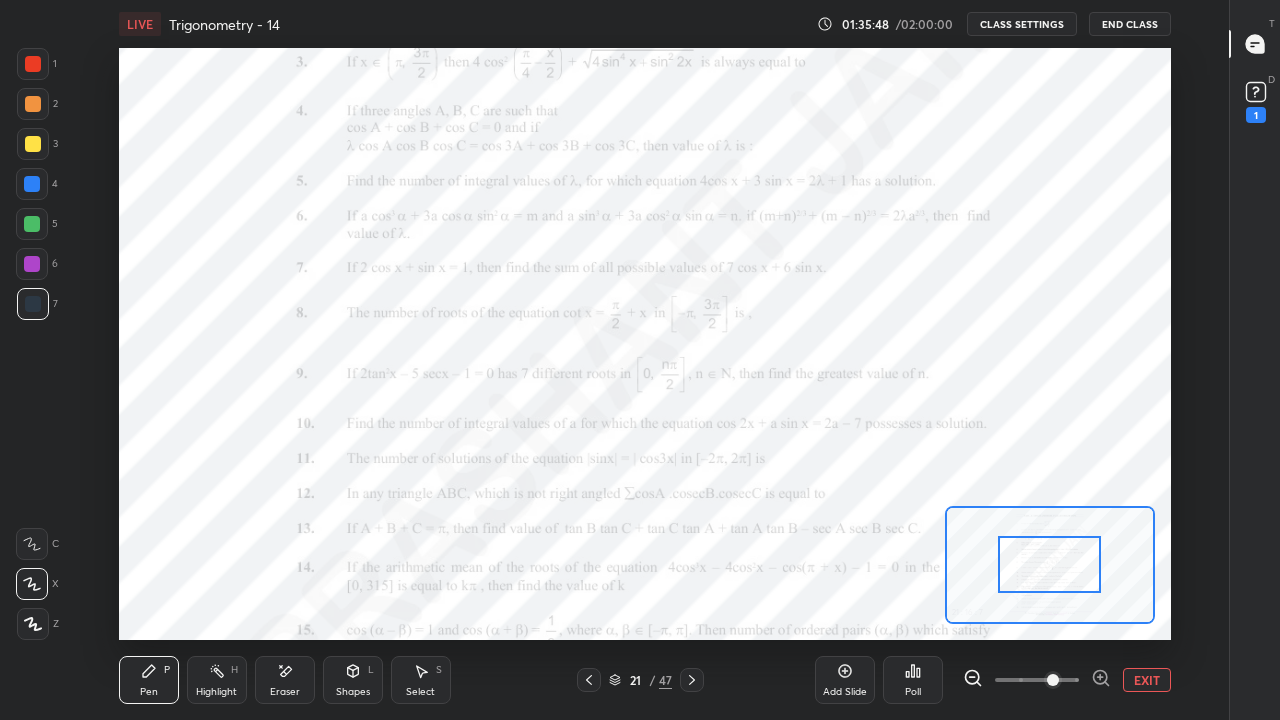 click 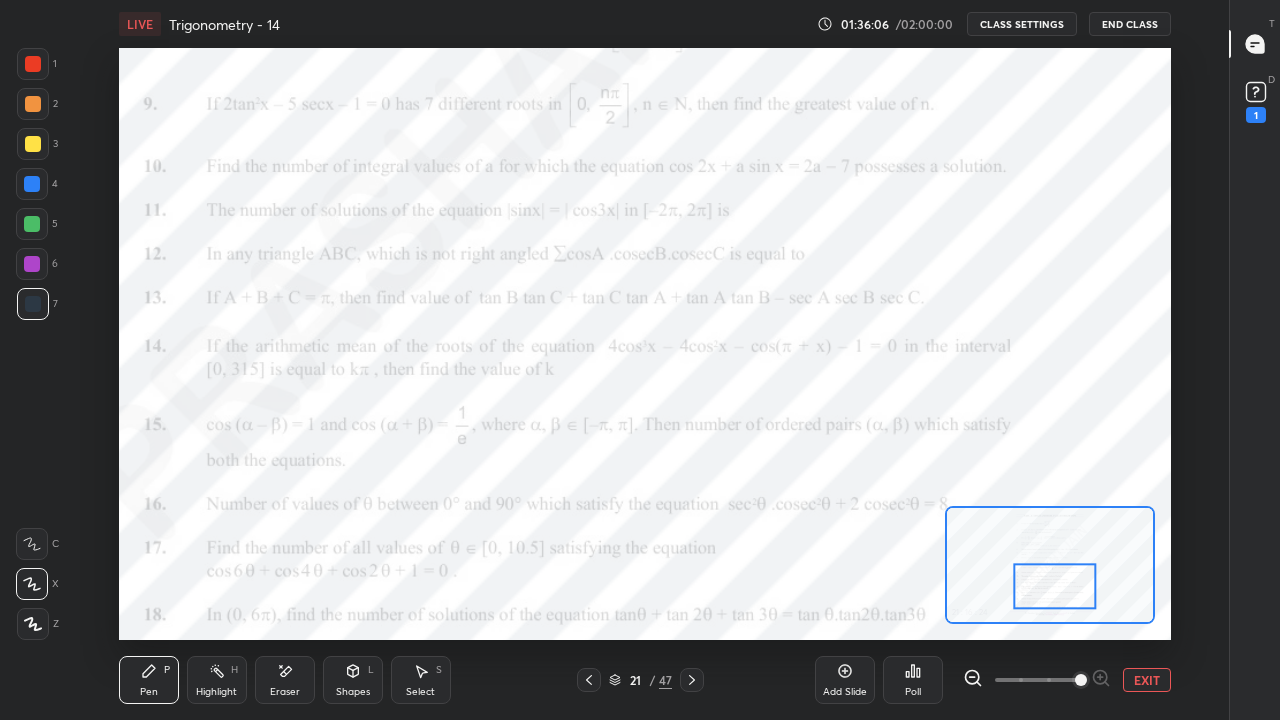 click 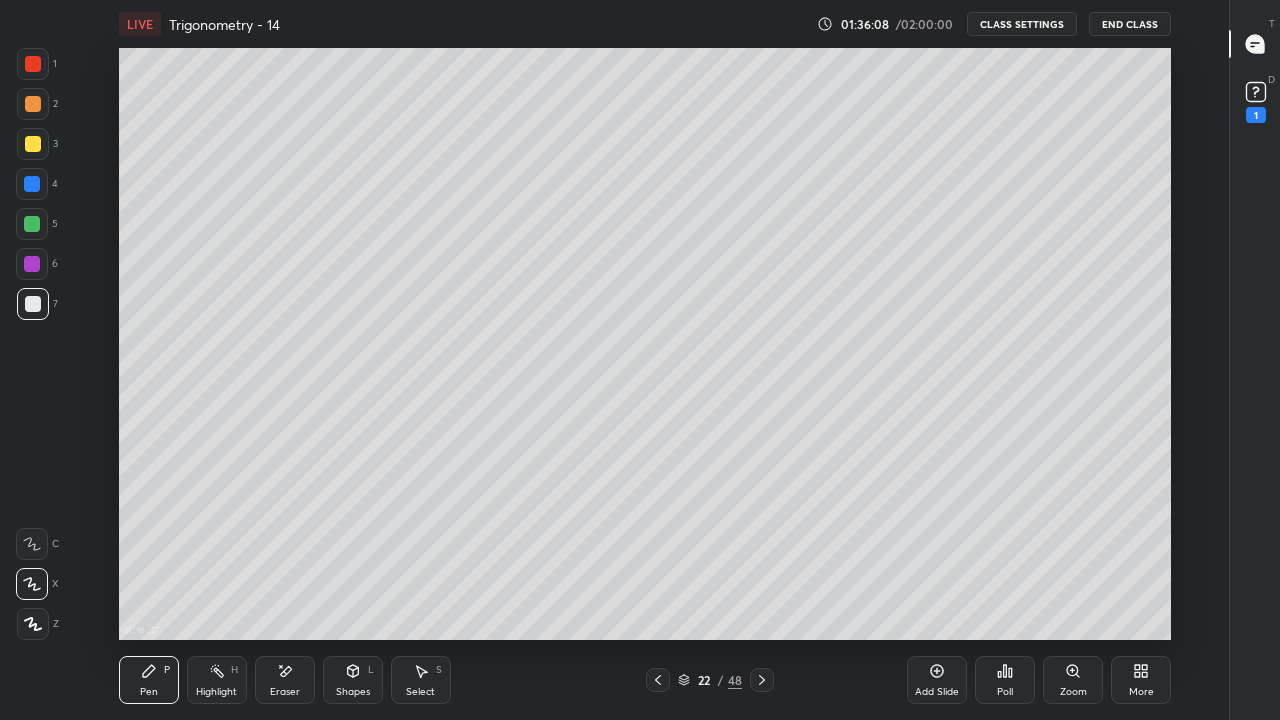 click at bounding box center [33, 144] 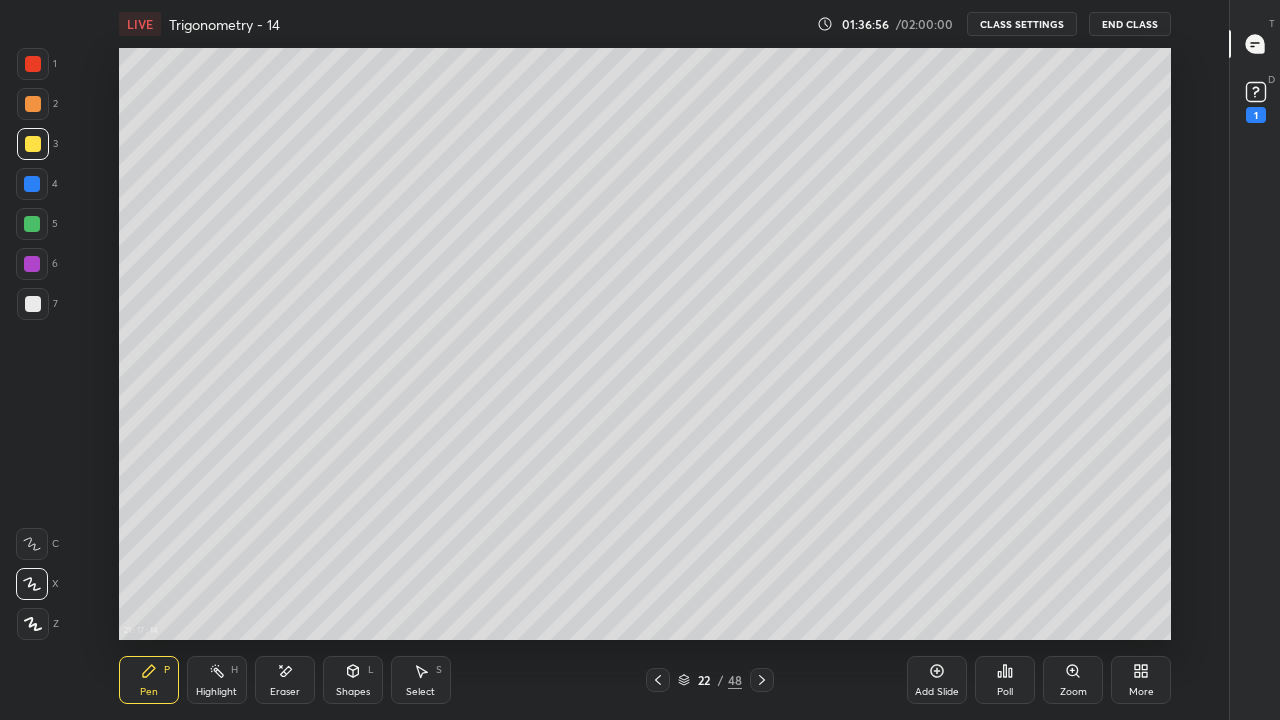 click at bounding box center (33, 304) 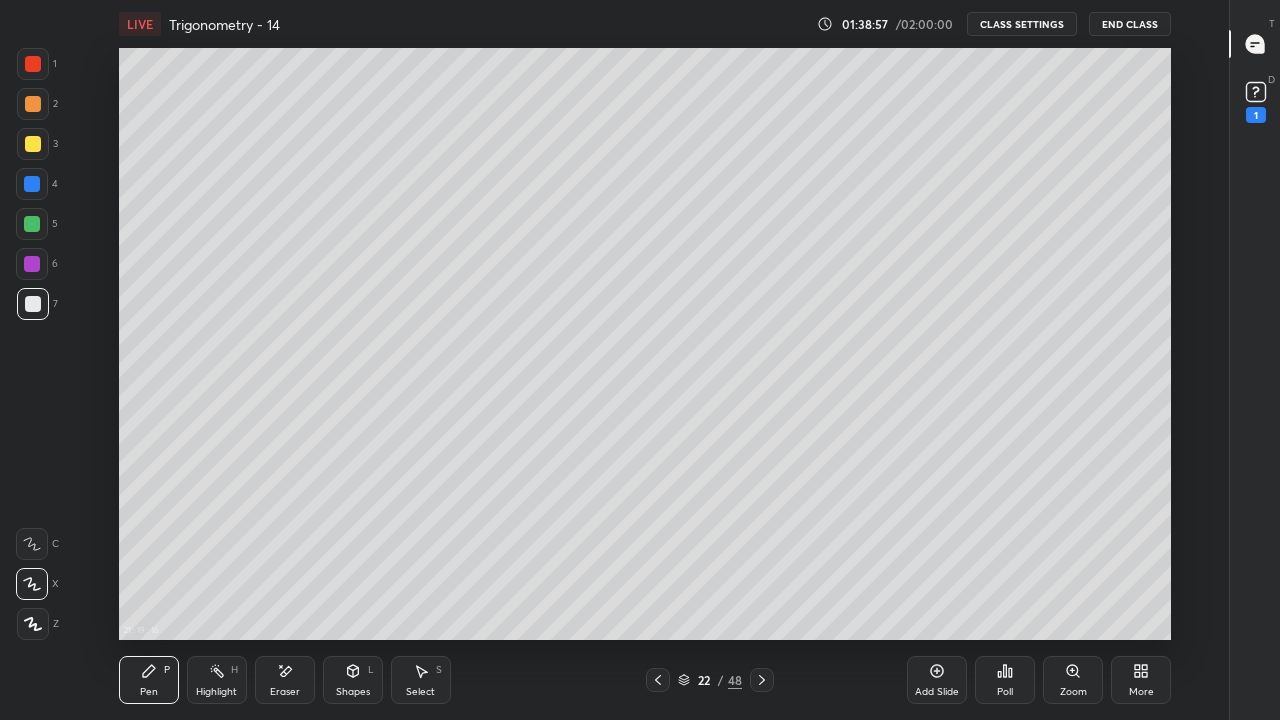 click on "Eraser" at bounding box center [285, 692] 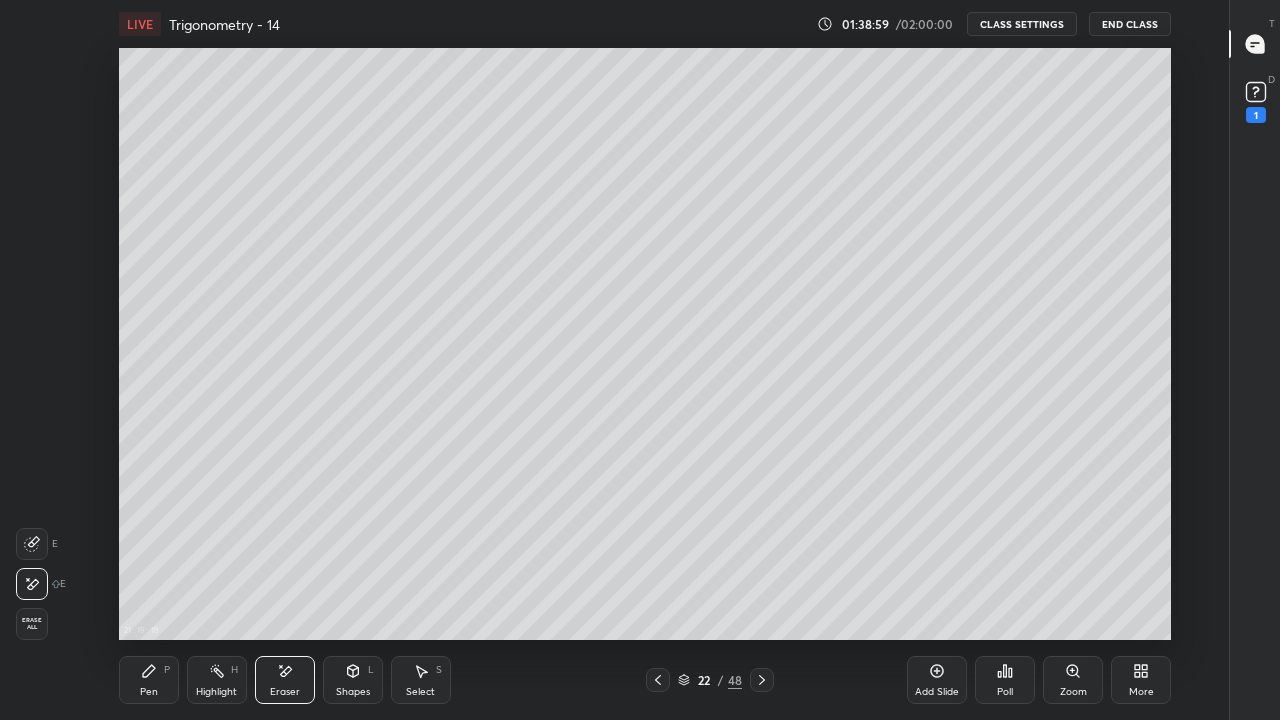 click on "Pen P" at bounding box center [149, 680] 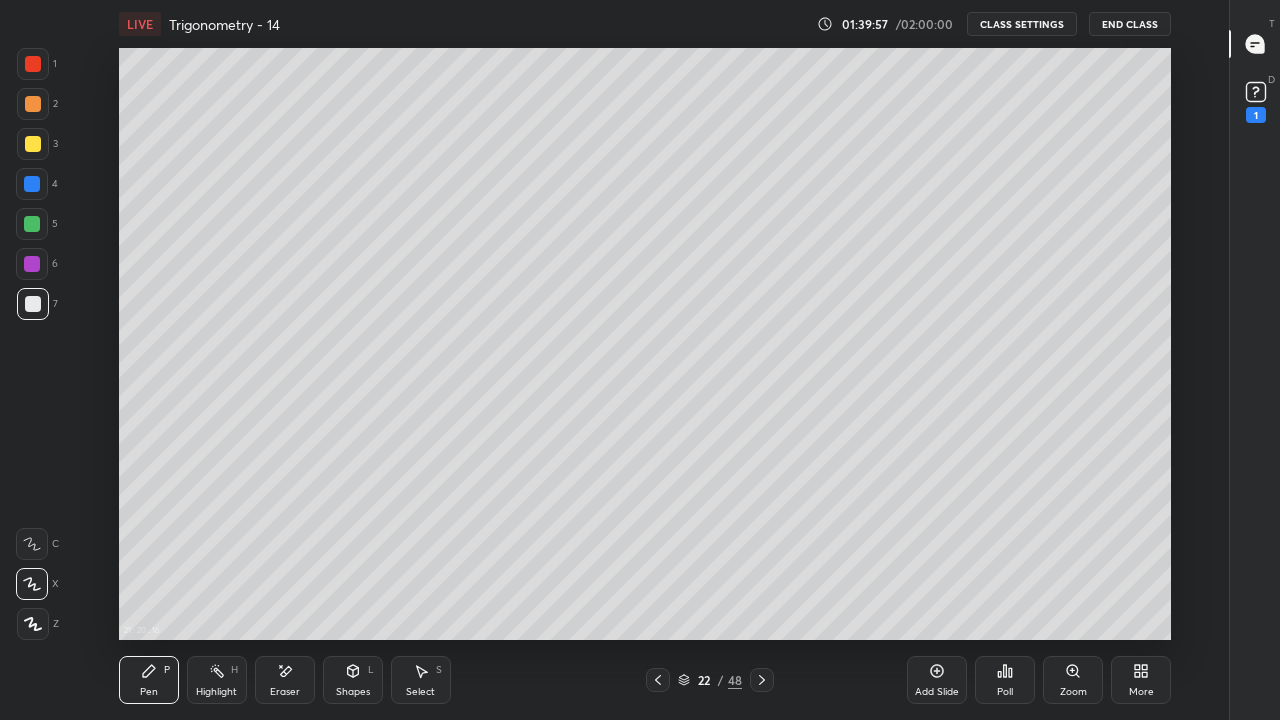 click 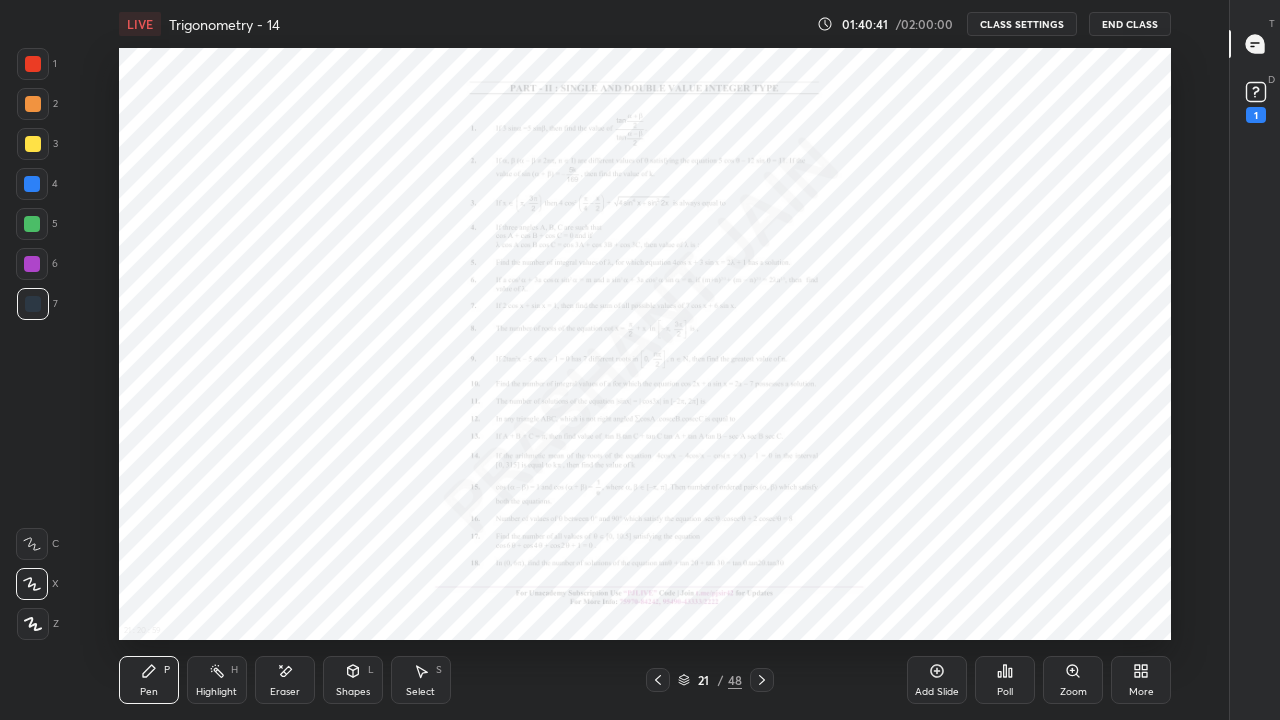 click 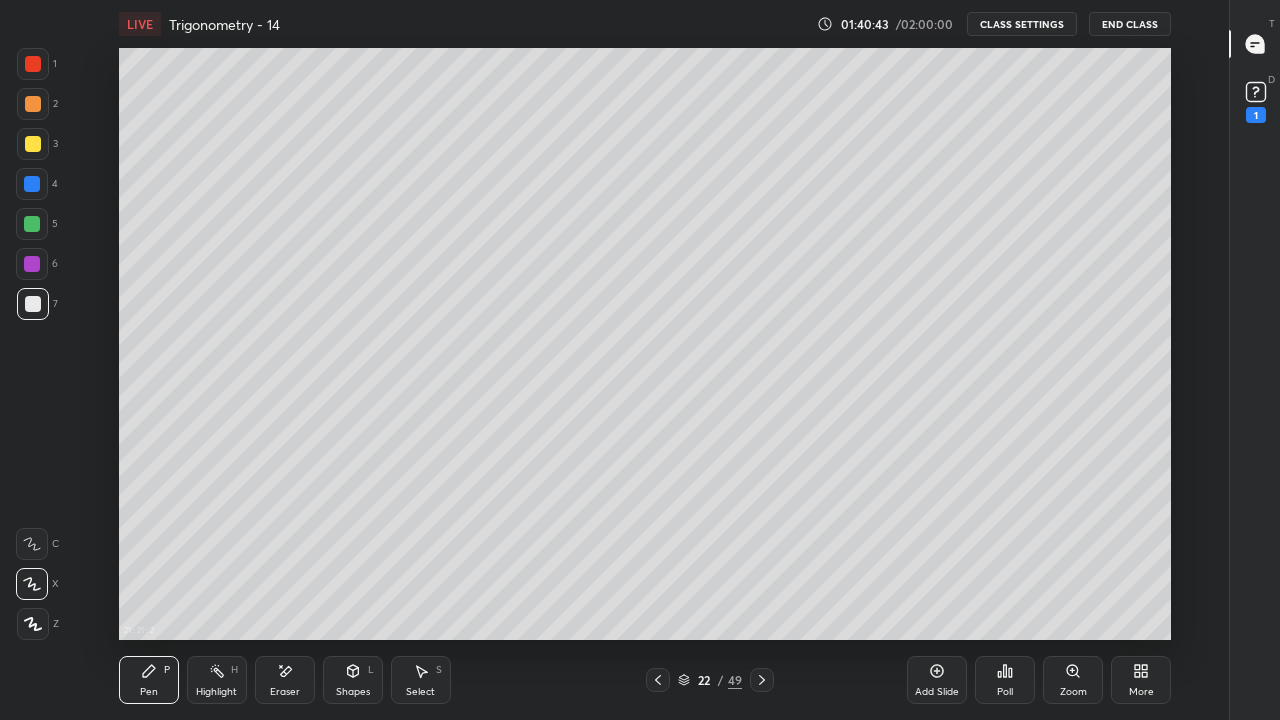 click at bounding box center [33, 144] 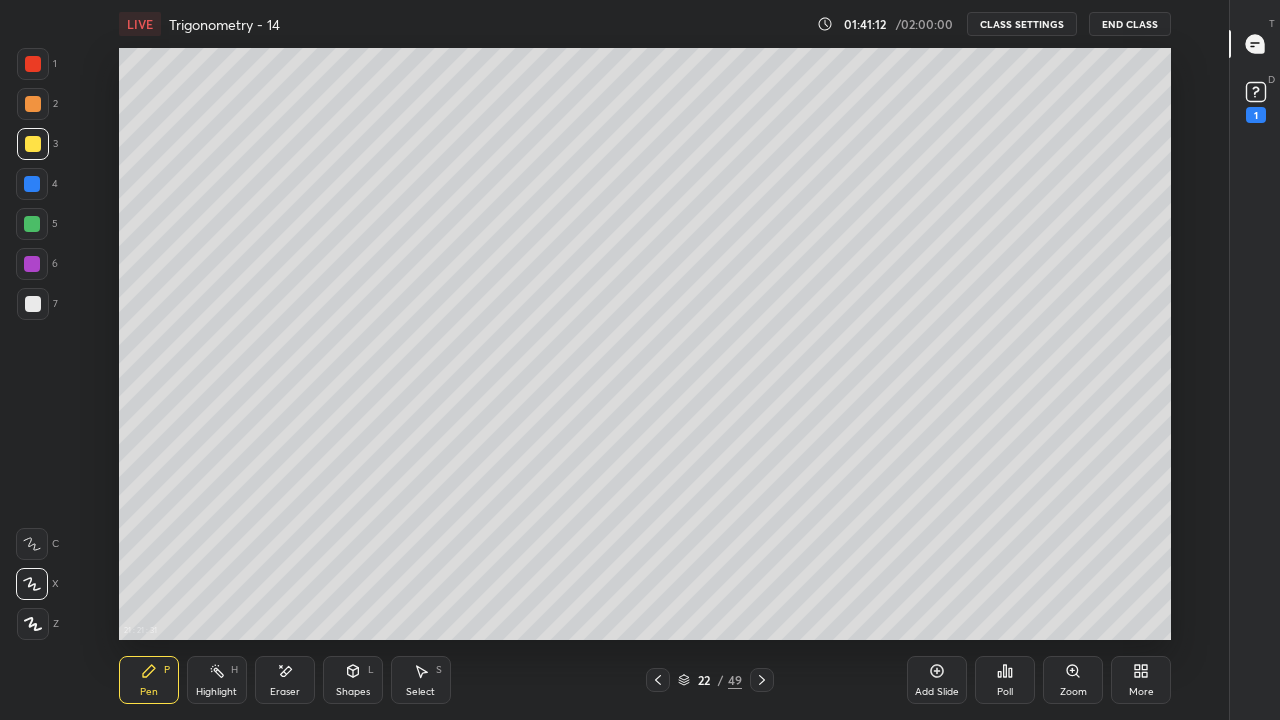click 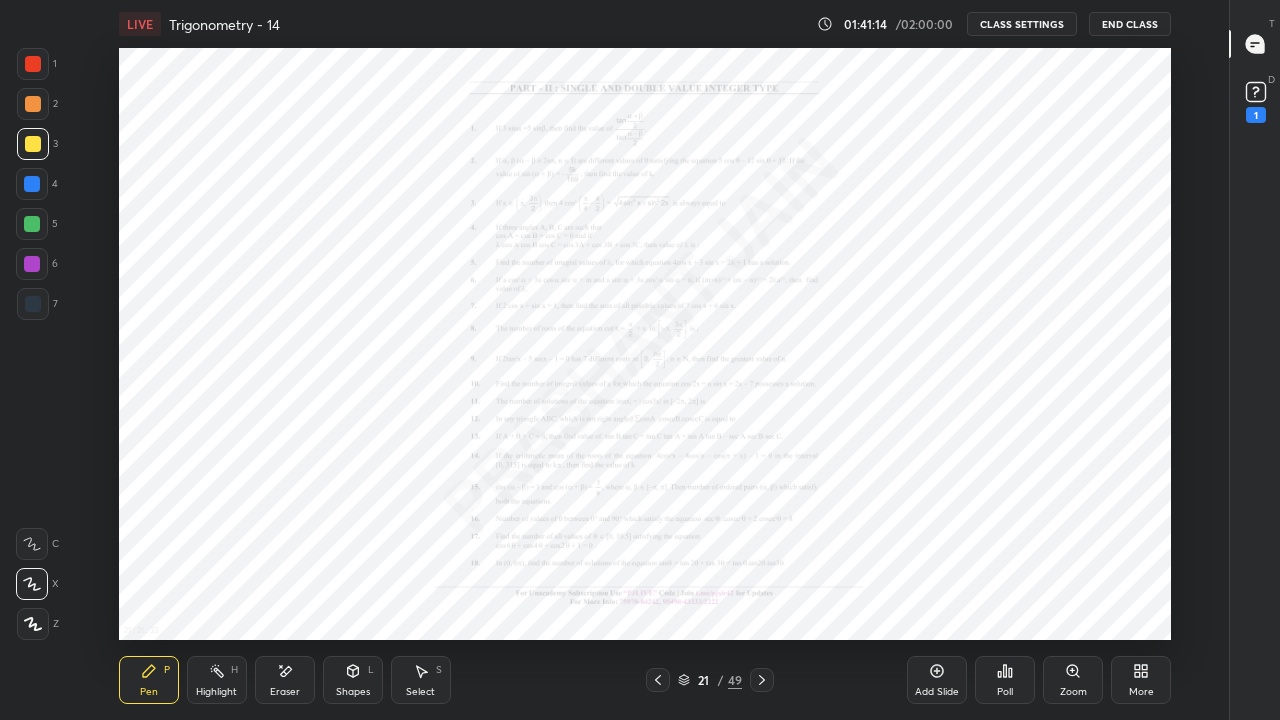click 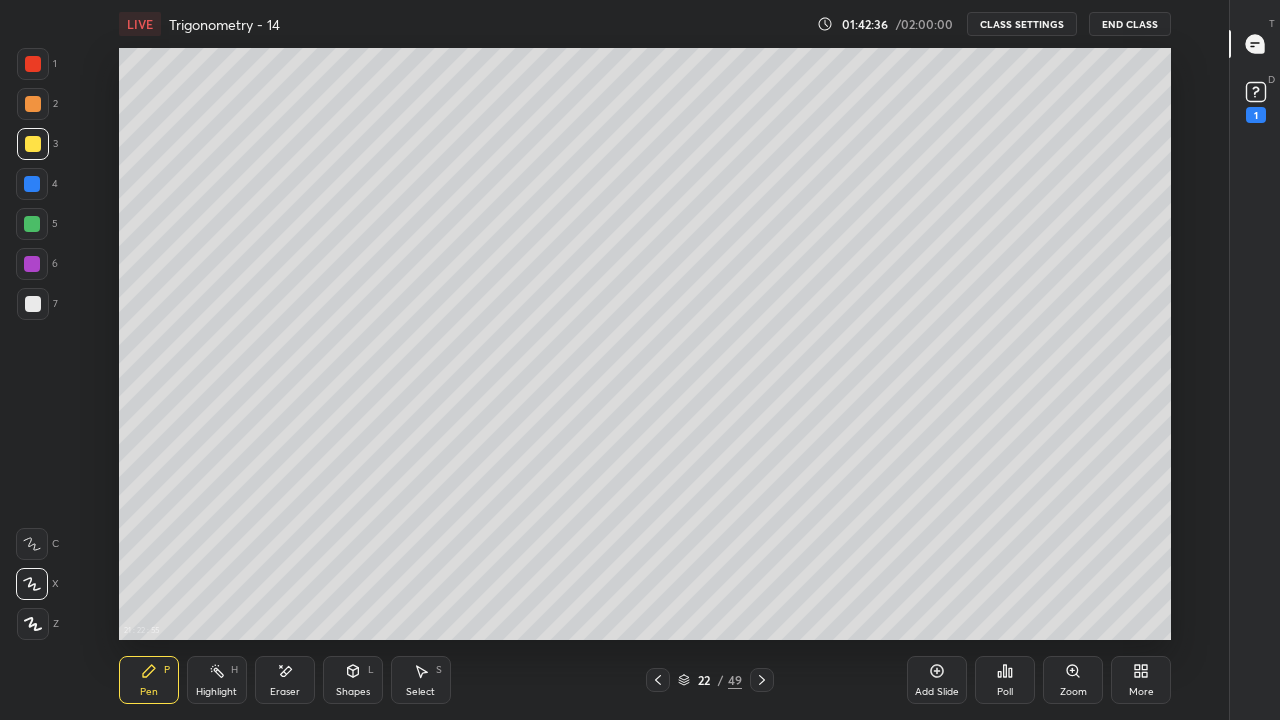 click on "Add Slide" at bounding box center [937, 680] 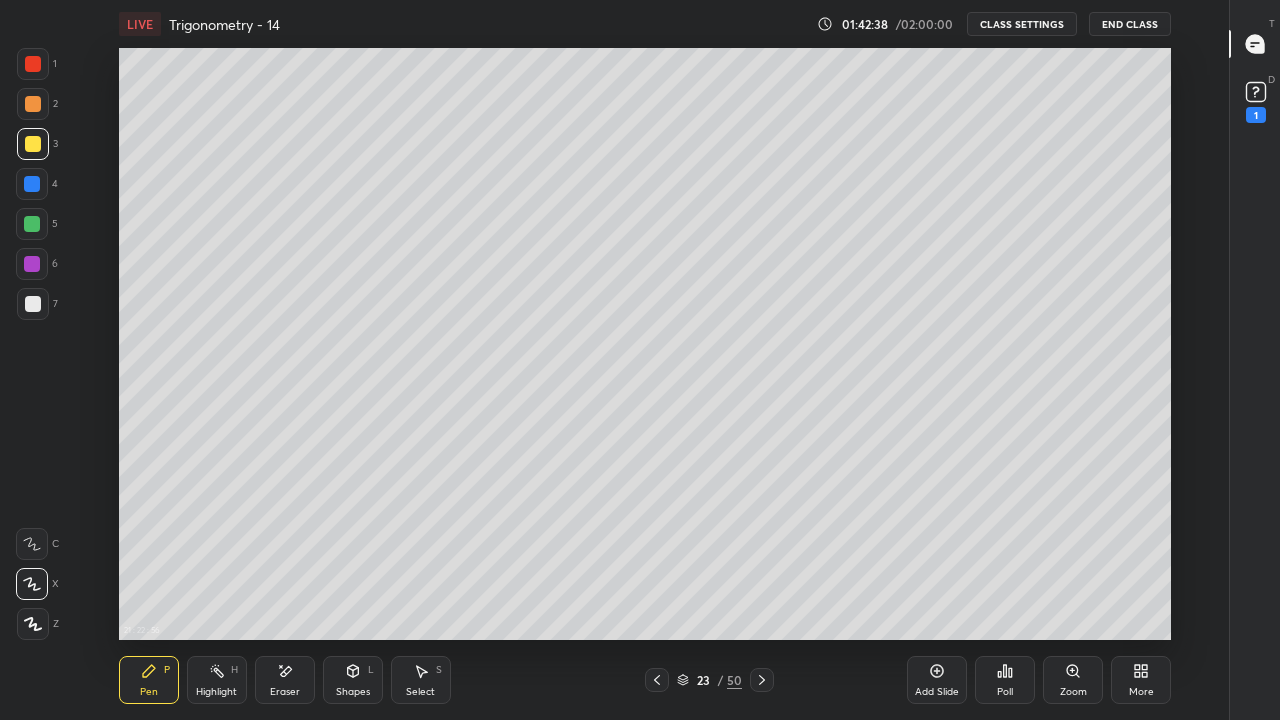 click 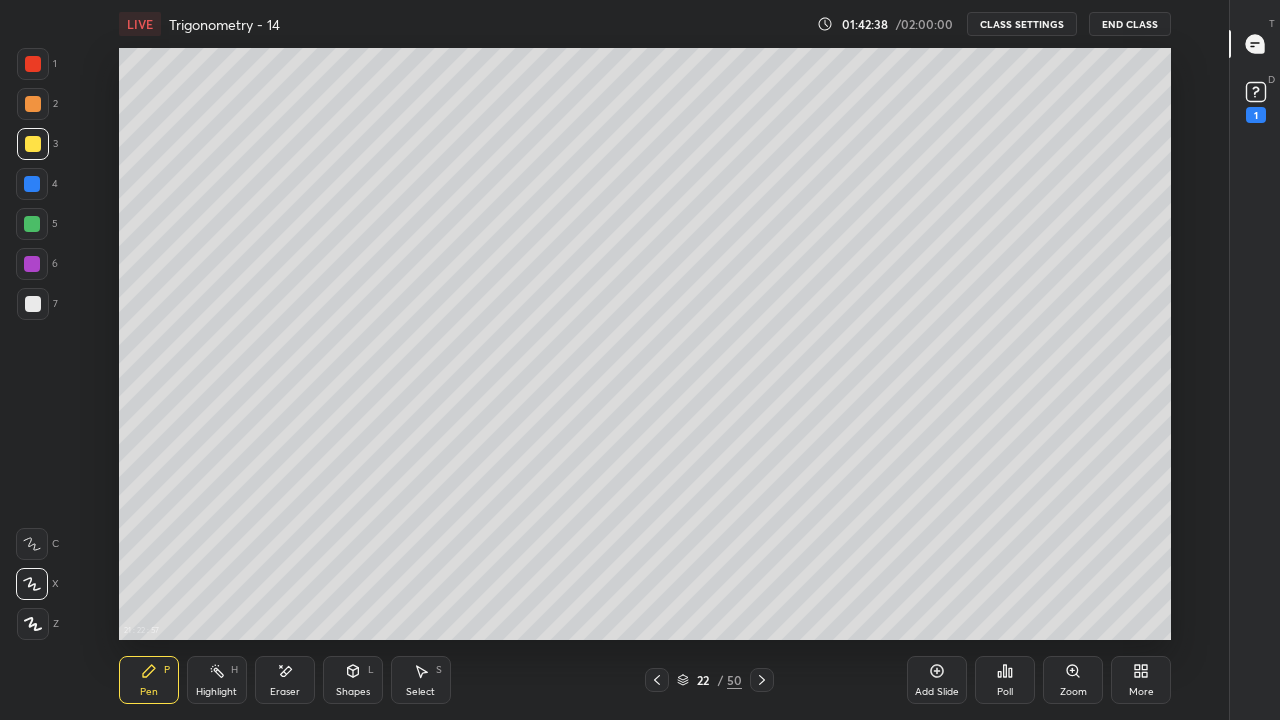 click 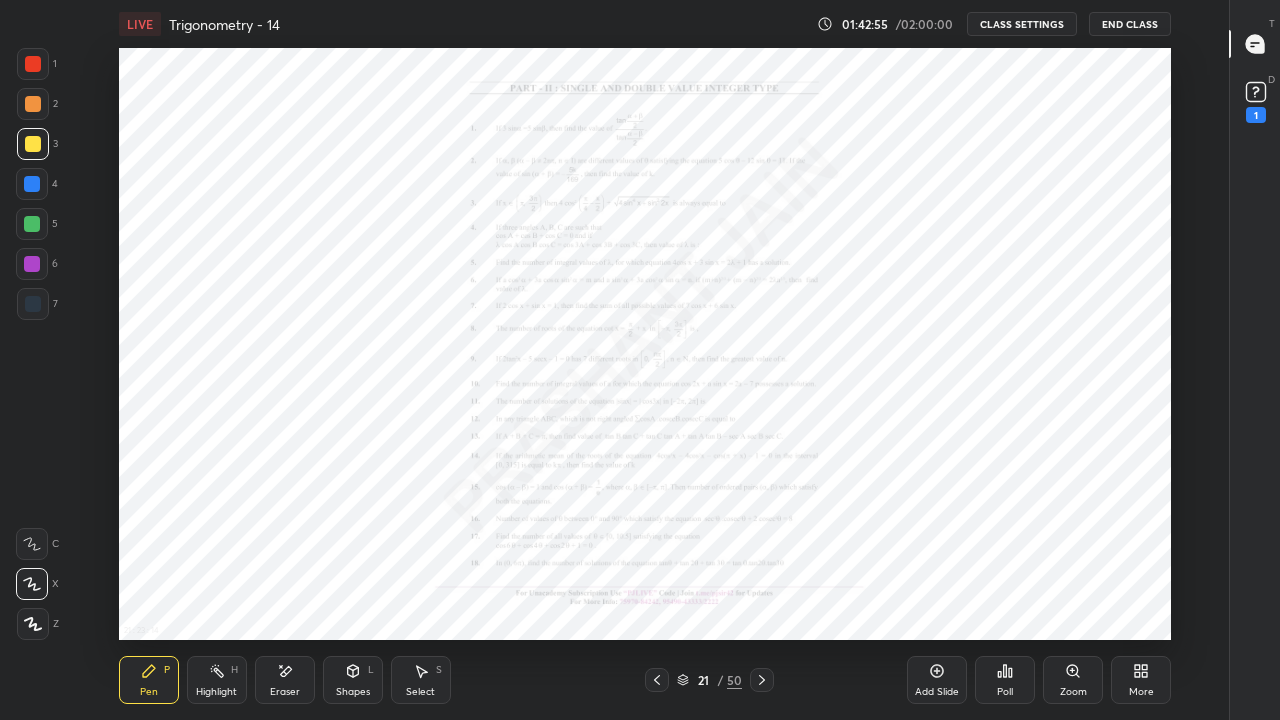 click at bounding box center [33, 304] 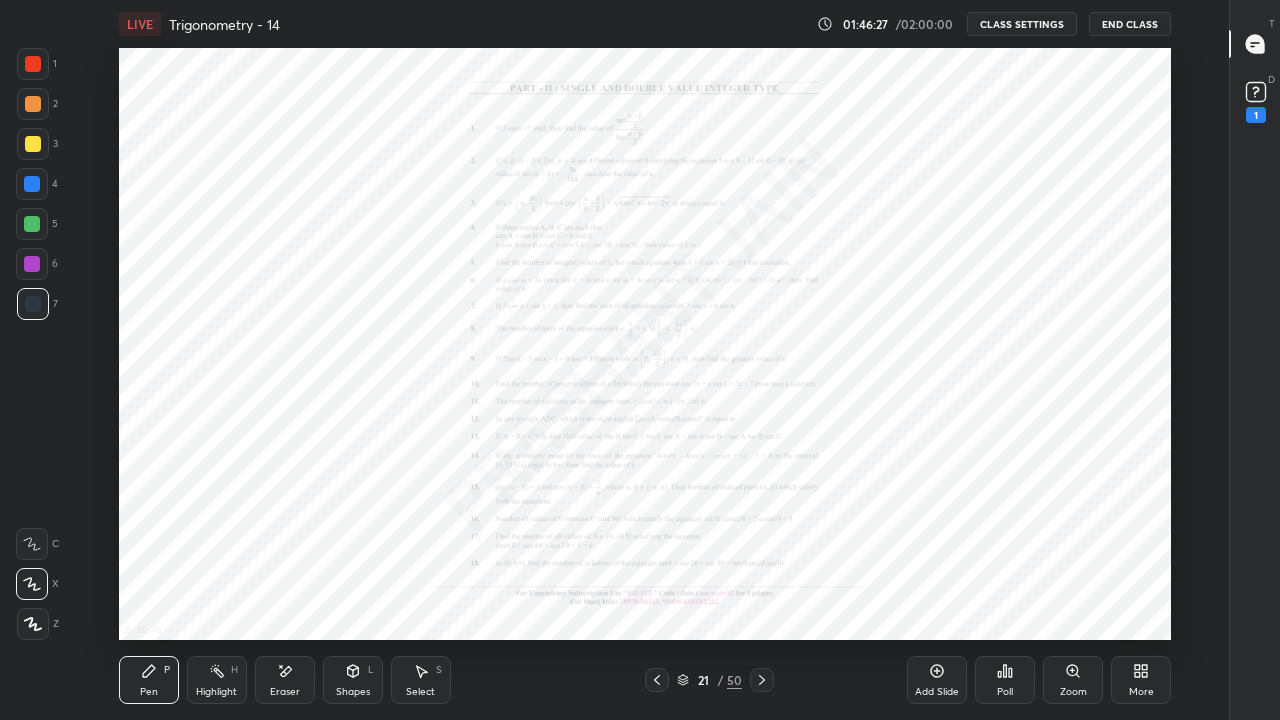 click 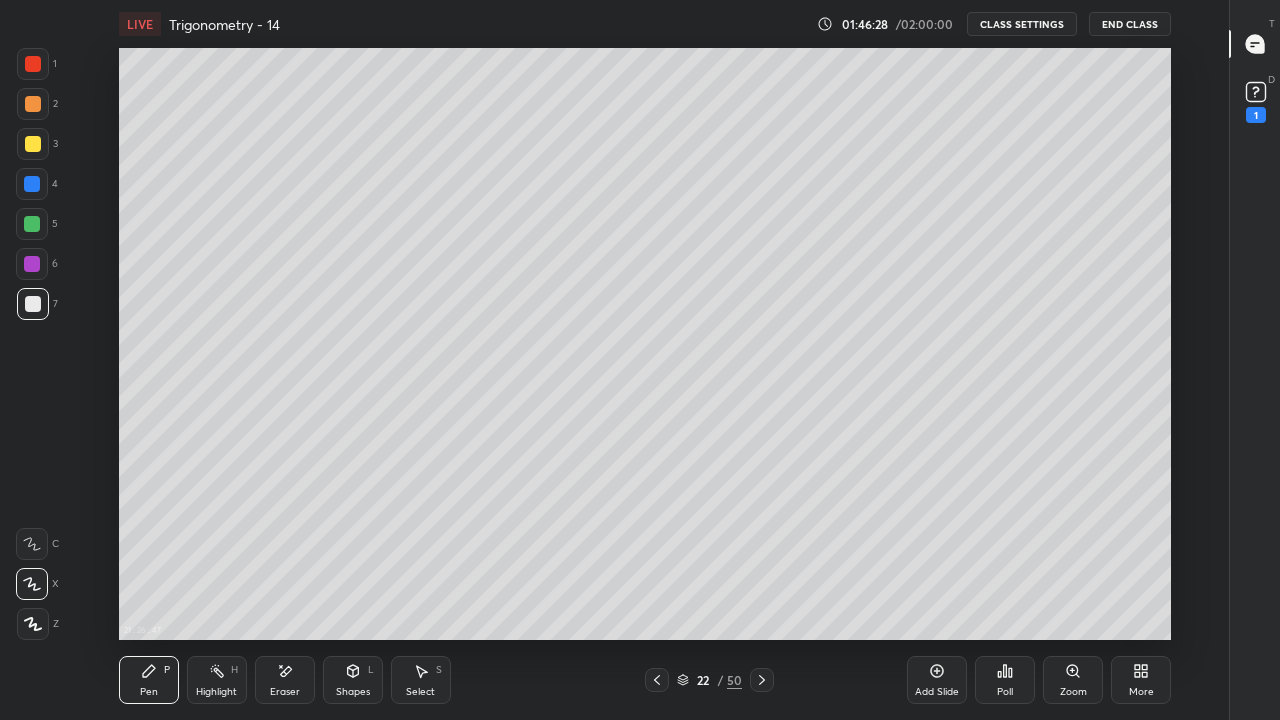 click 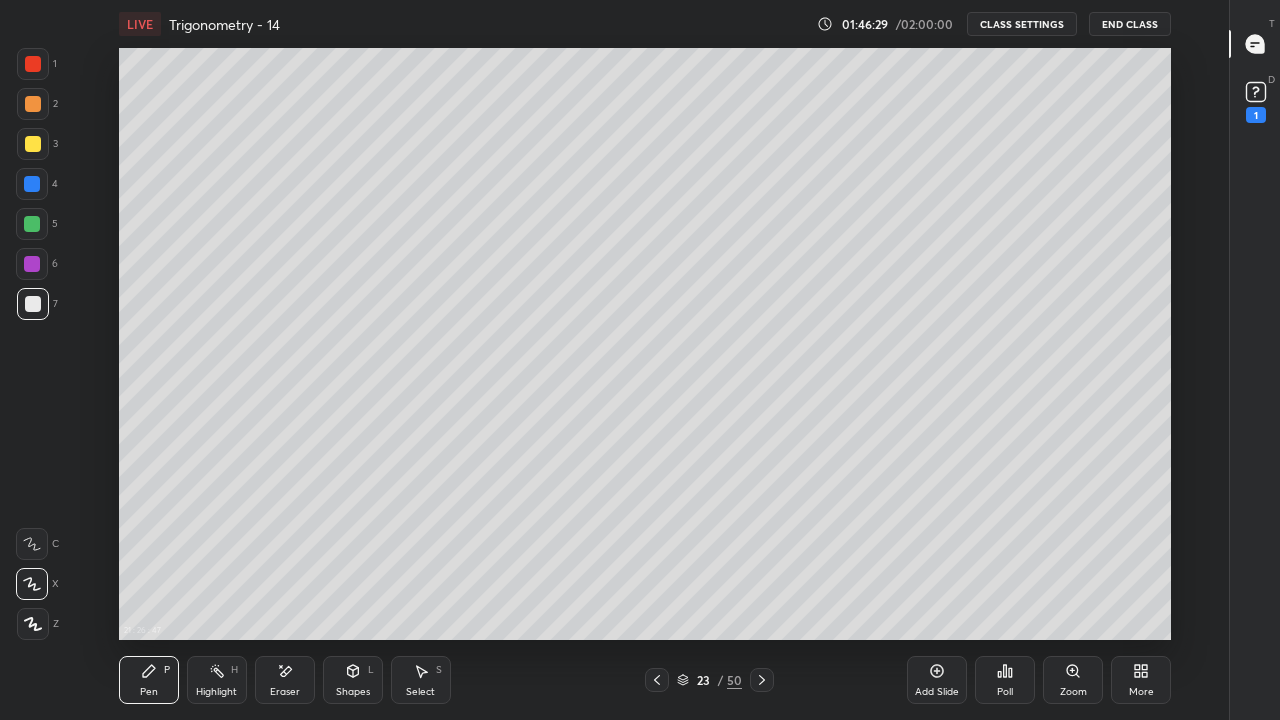 click 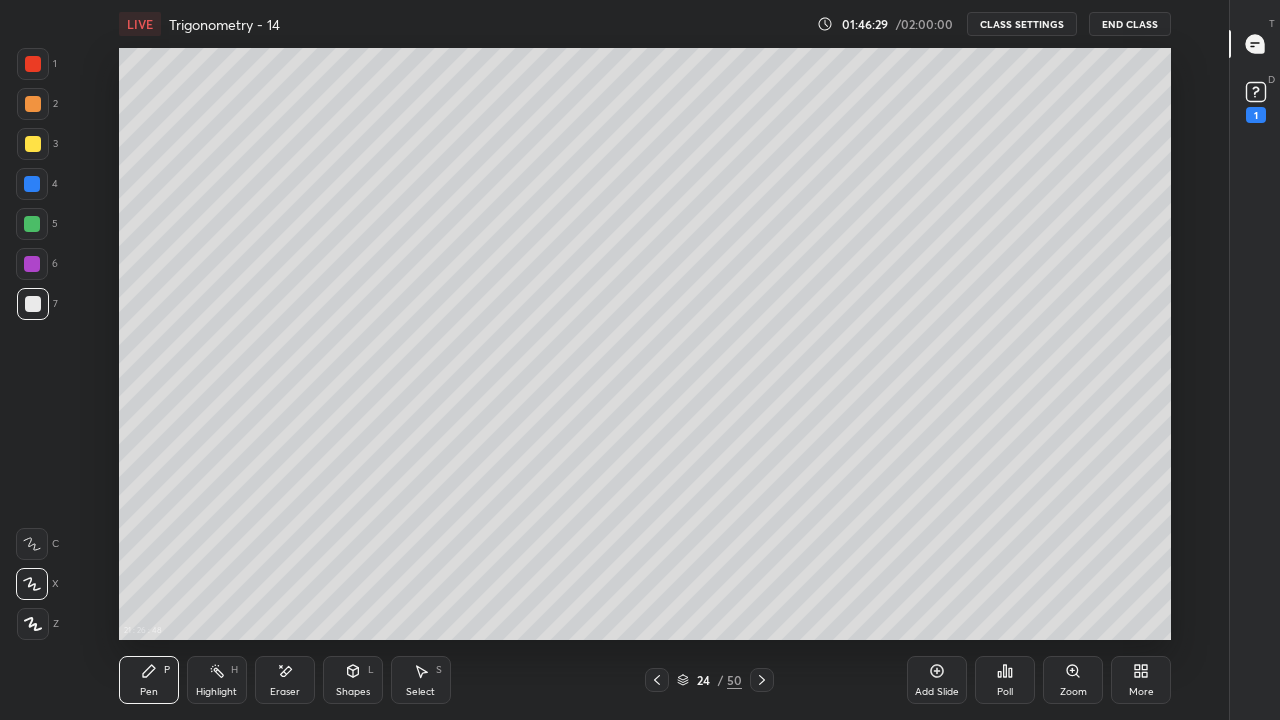 click 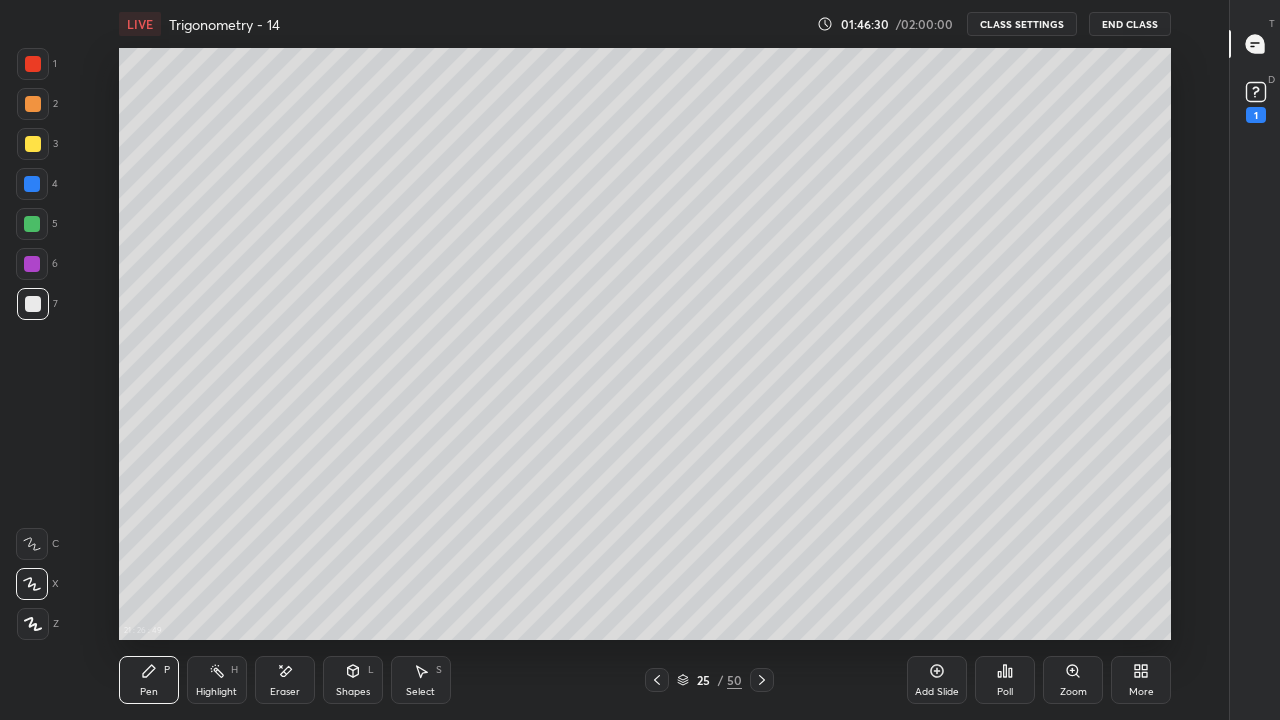 click 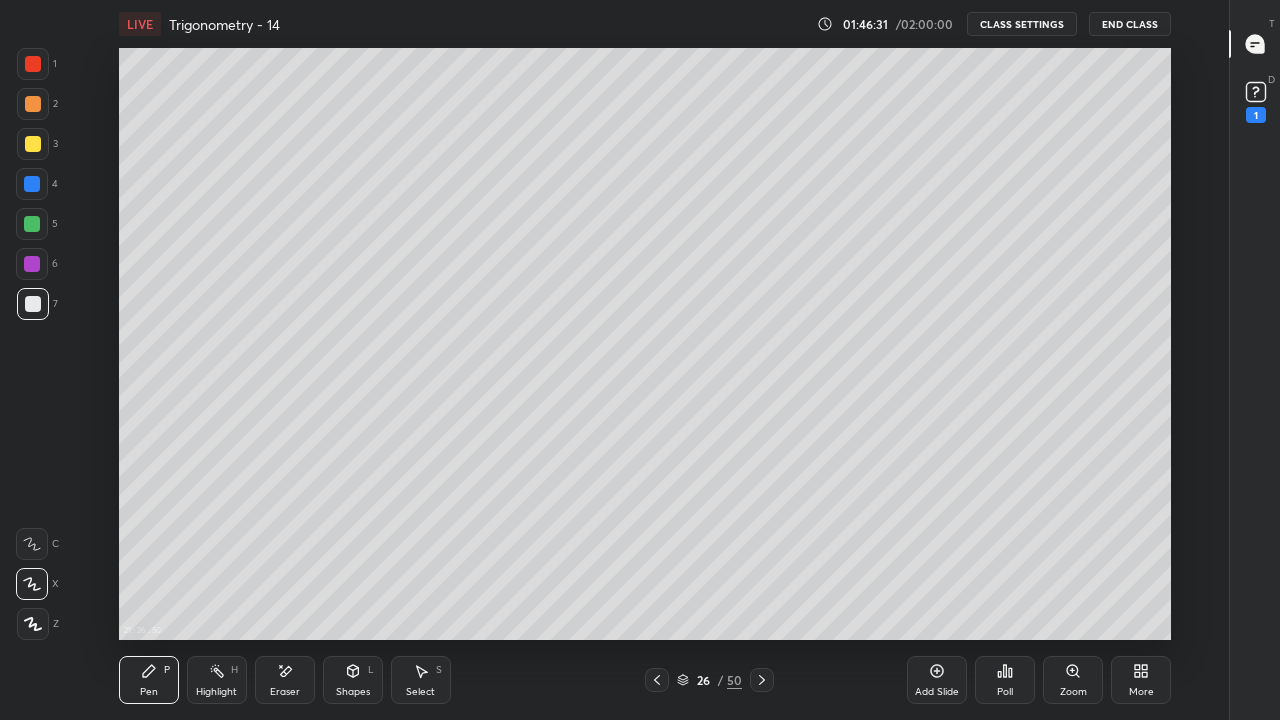 click 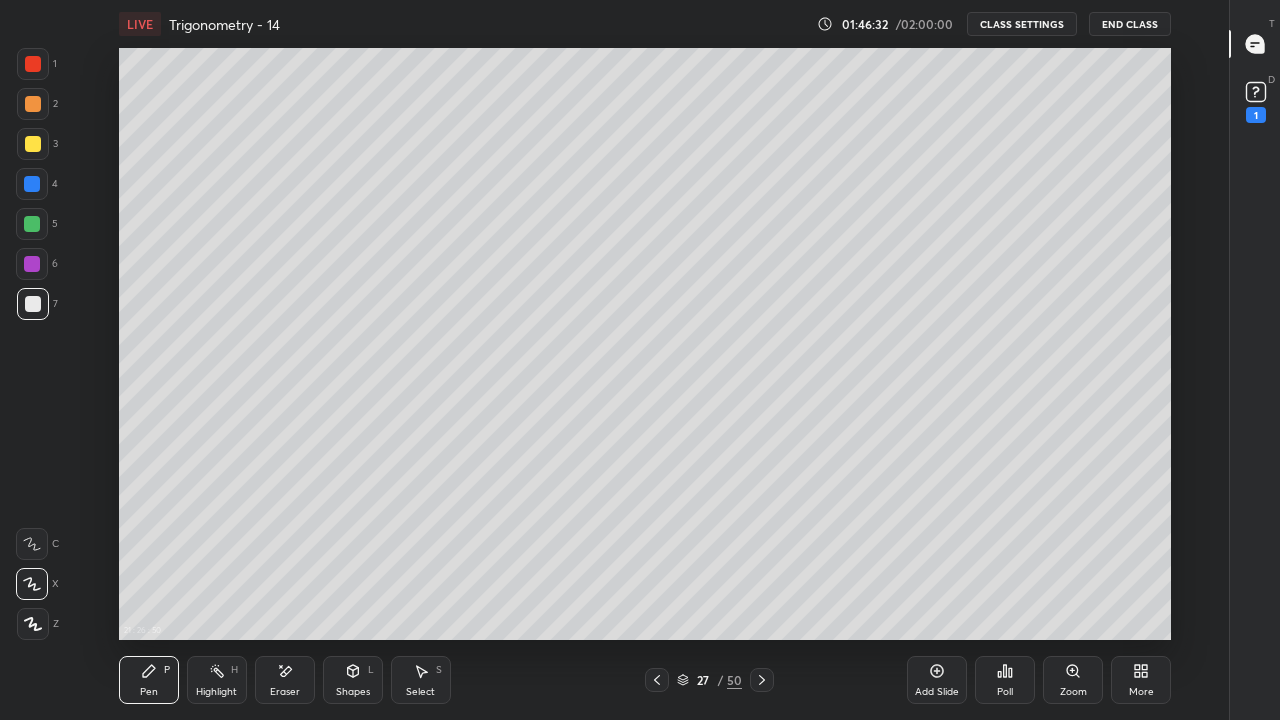 click at bounding box center [762, 680] 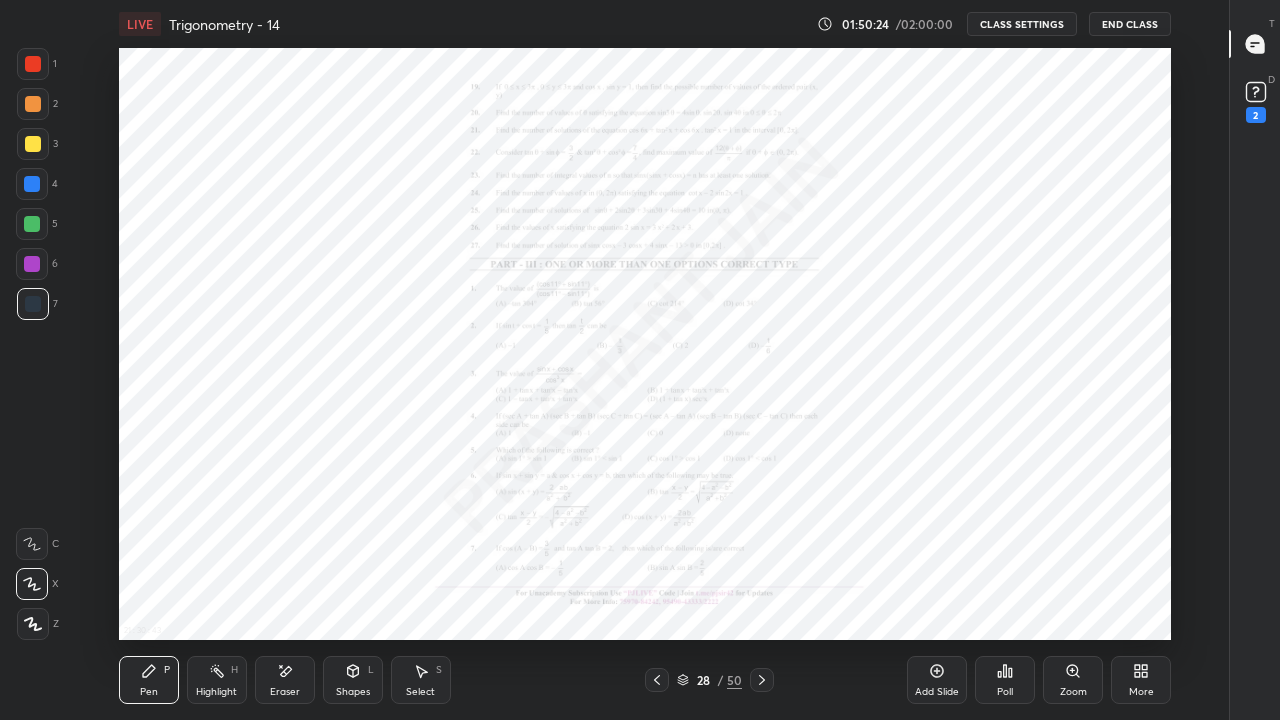 click on "Add Slide" at bounding box center [937, 692] 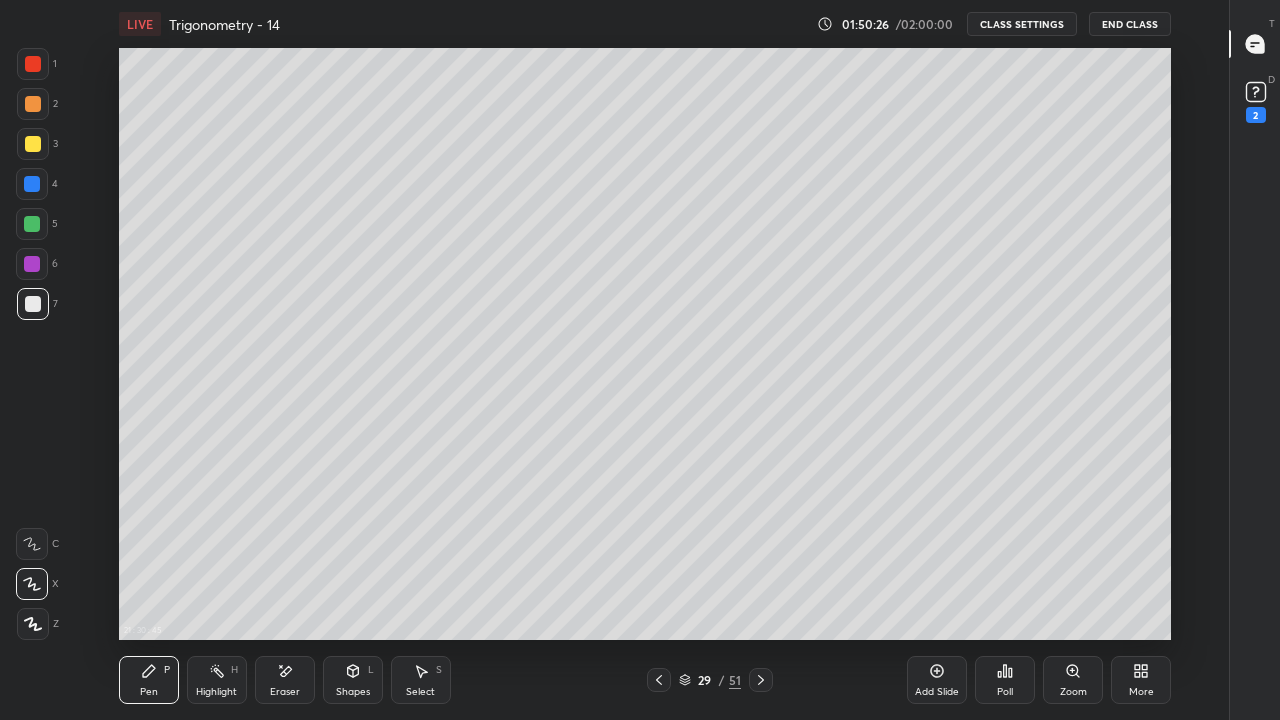 click at bounding box center (33, 144) 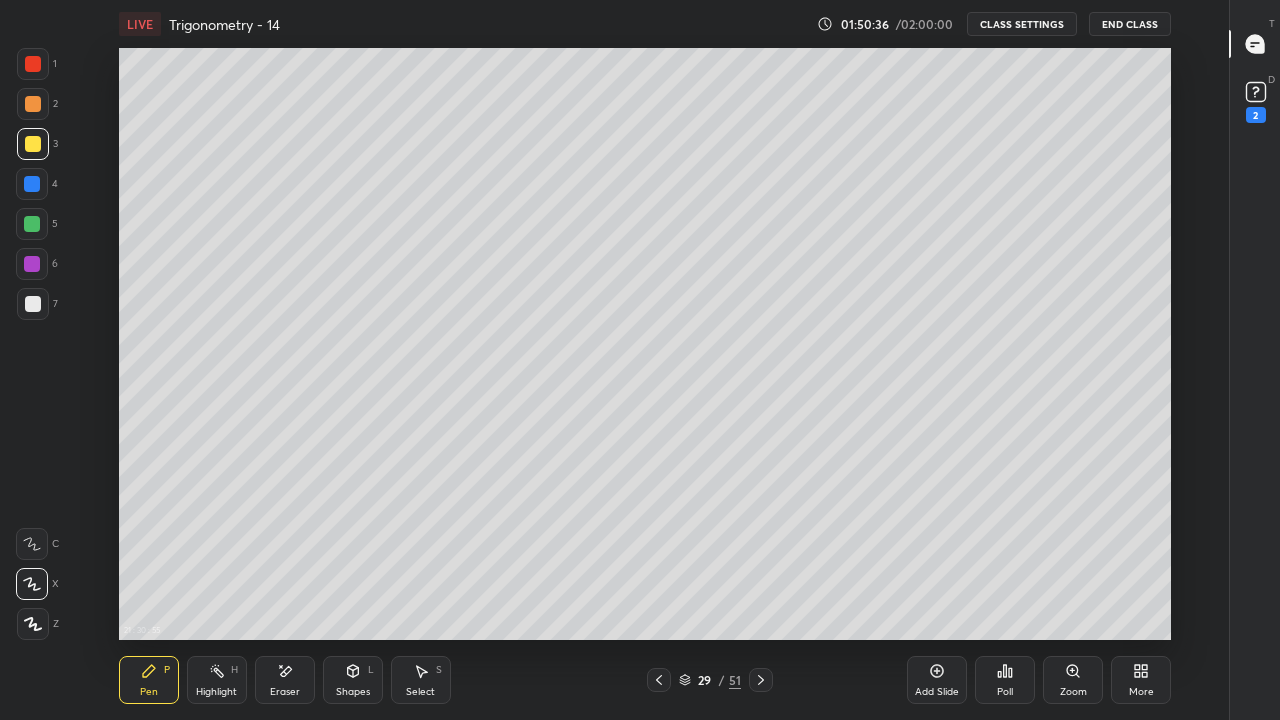 click 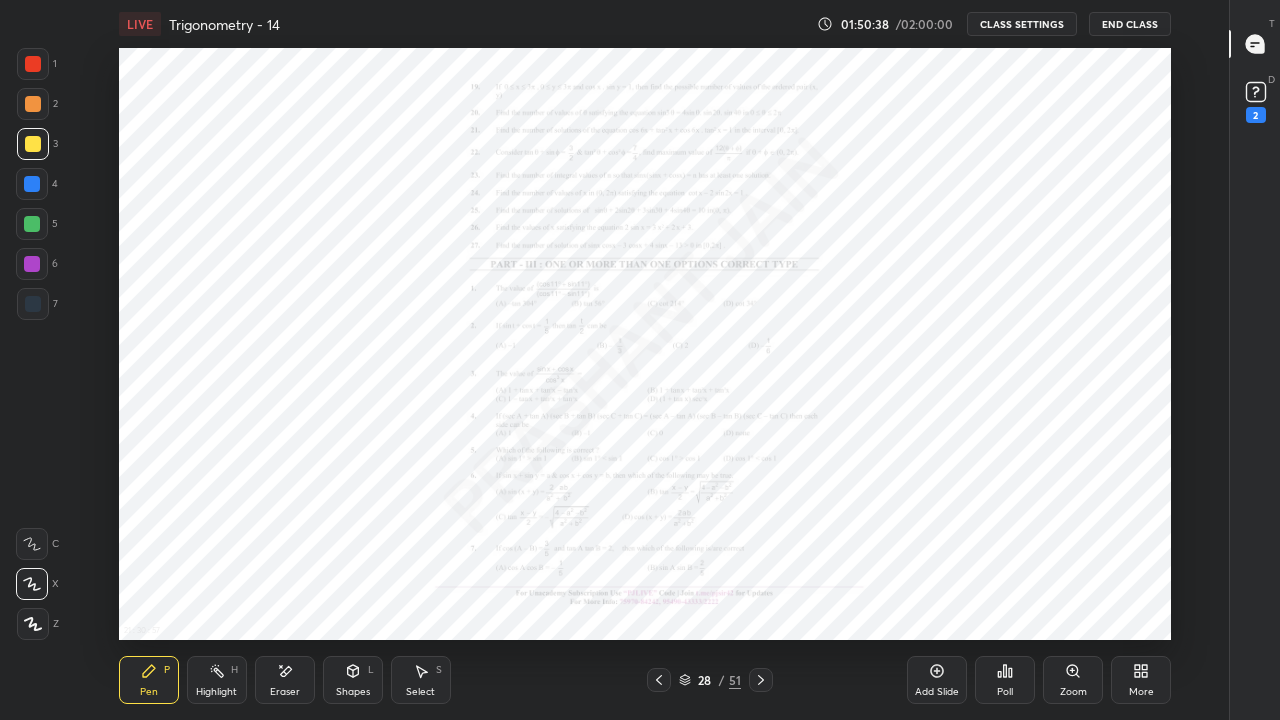 click 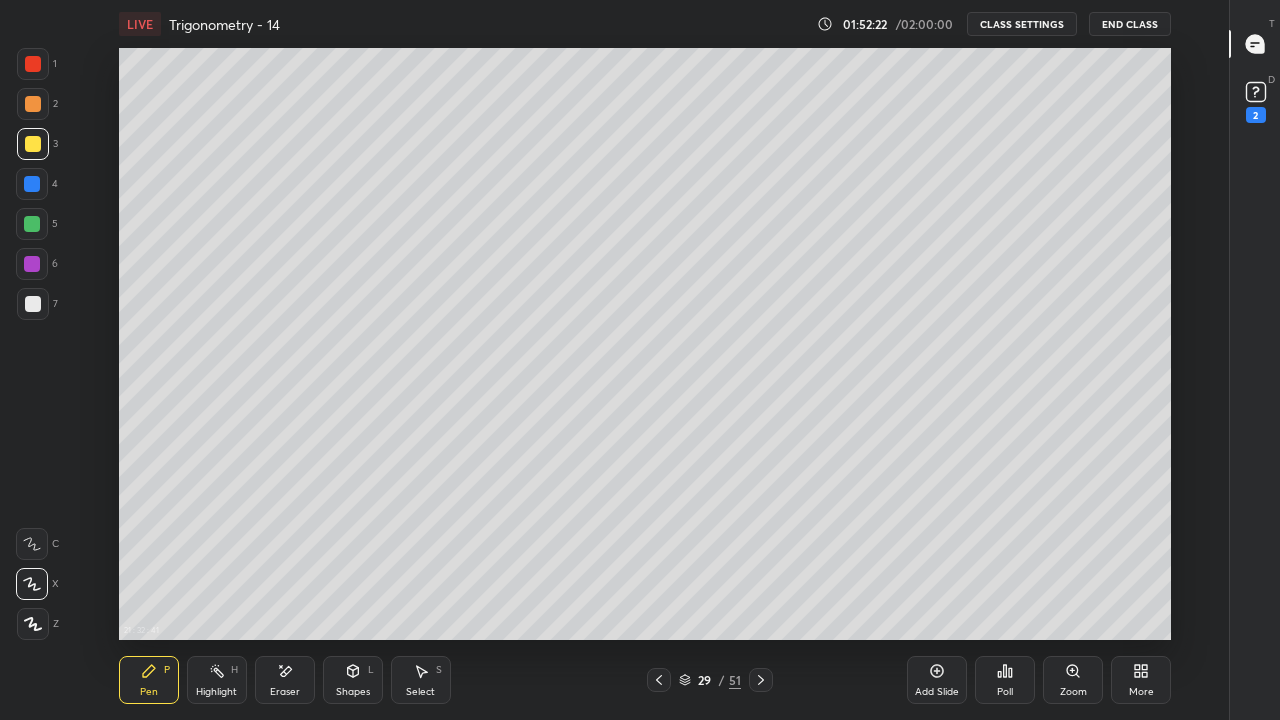 click 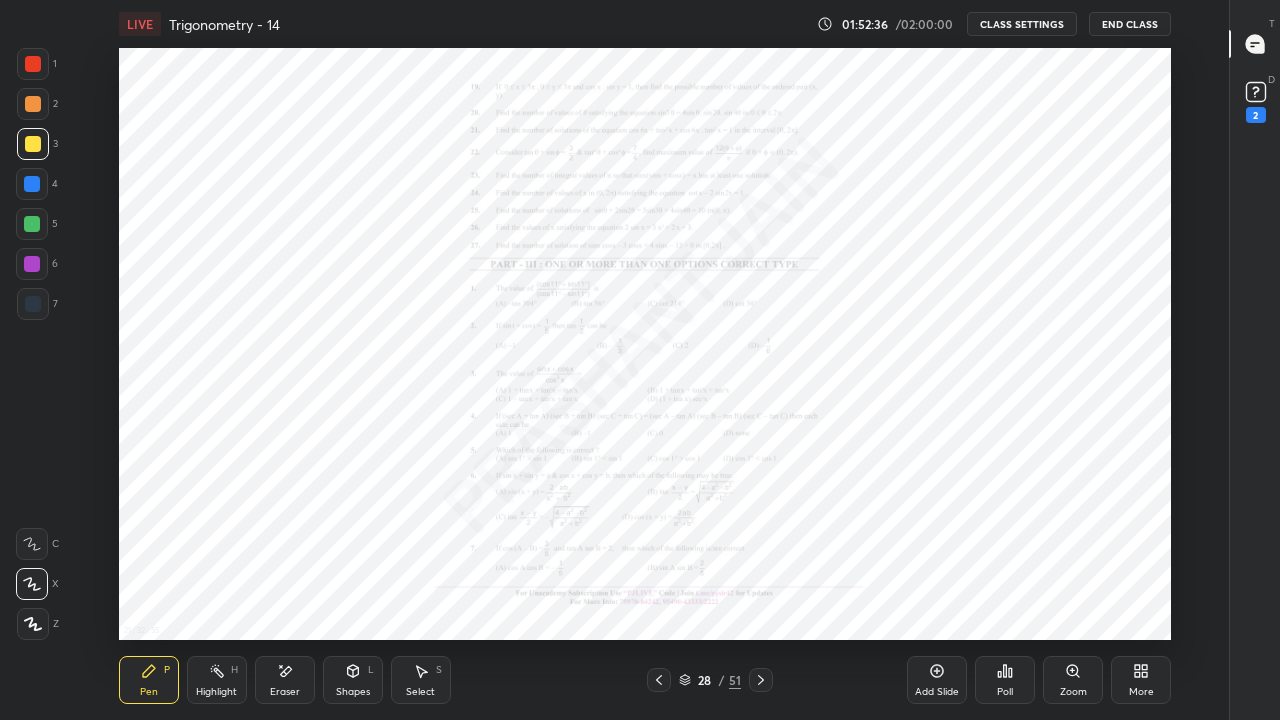 click at bounding box center (33, 304) 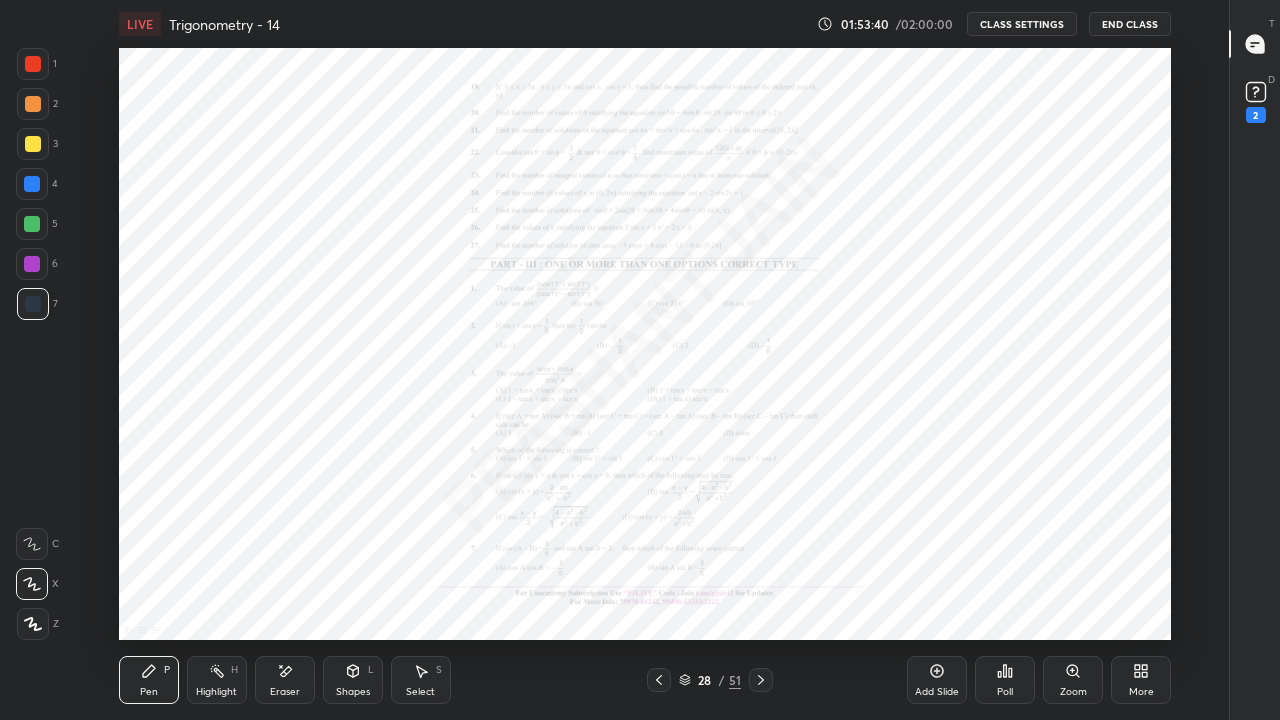 type on "x" 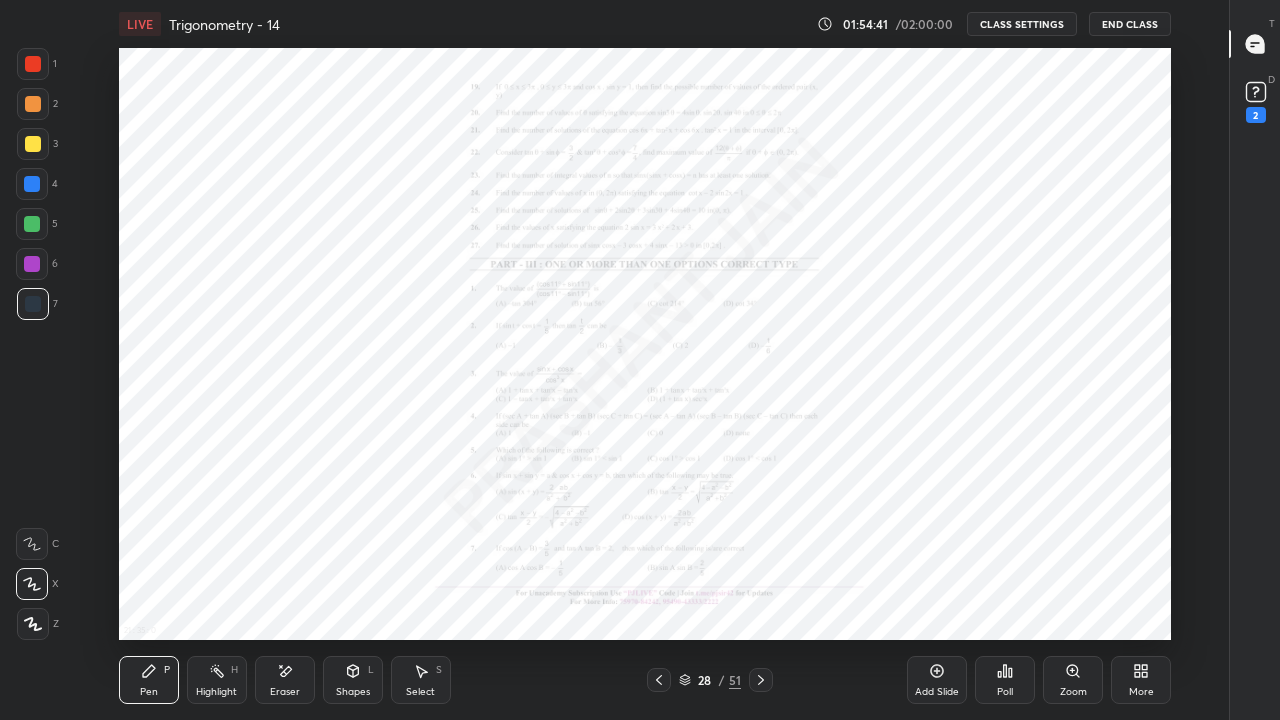 click 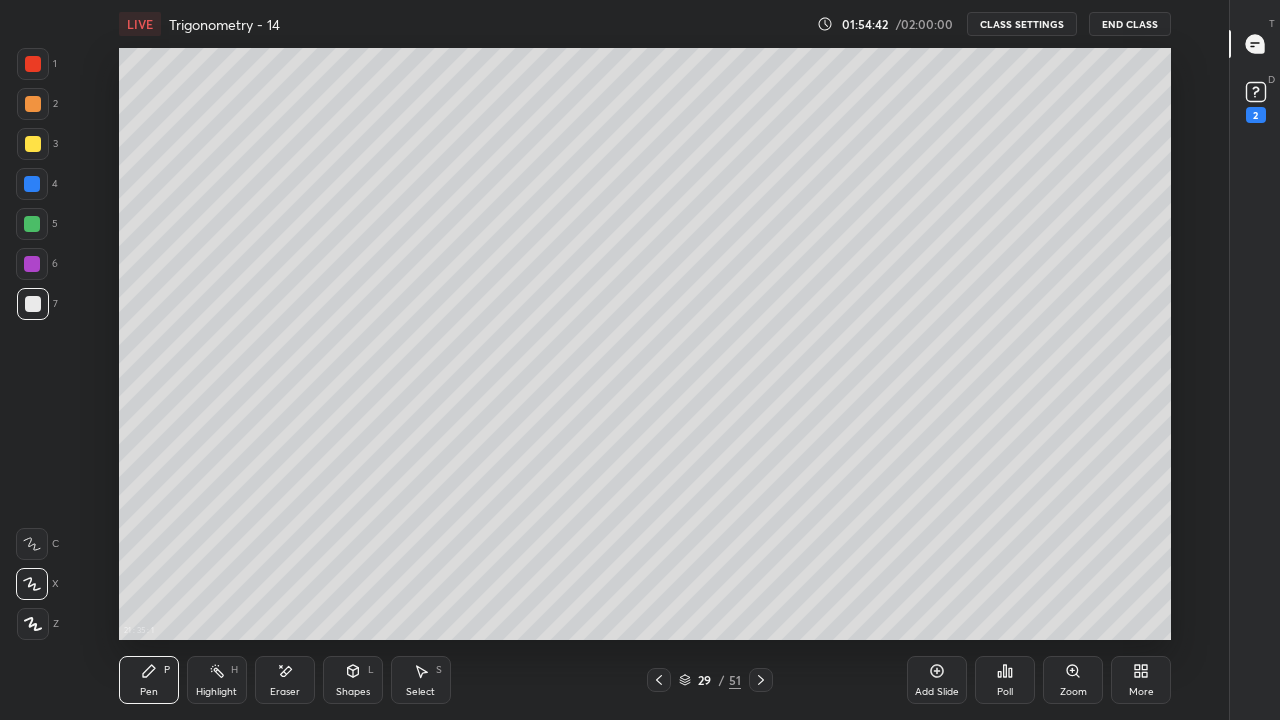 click 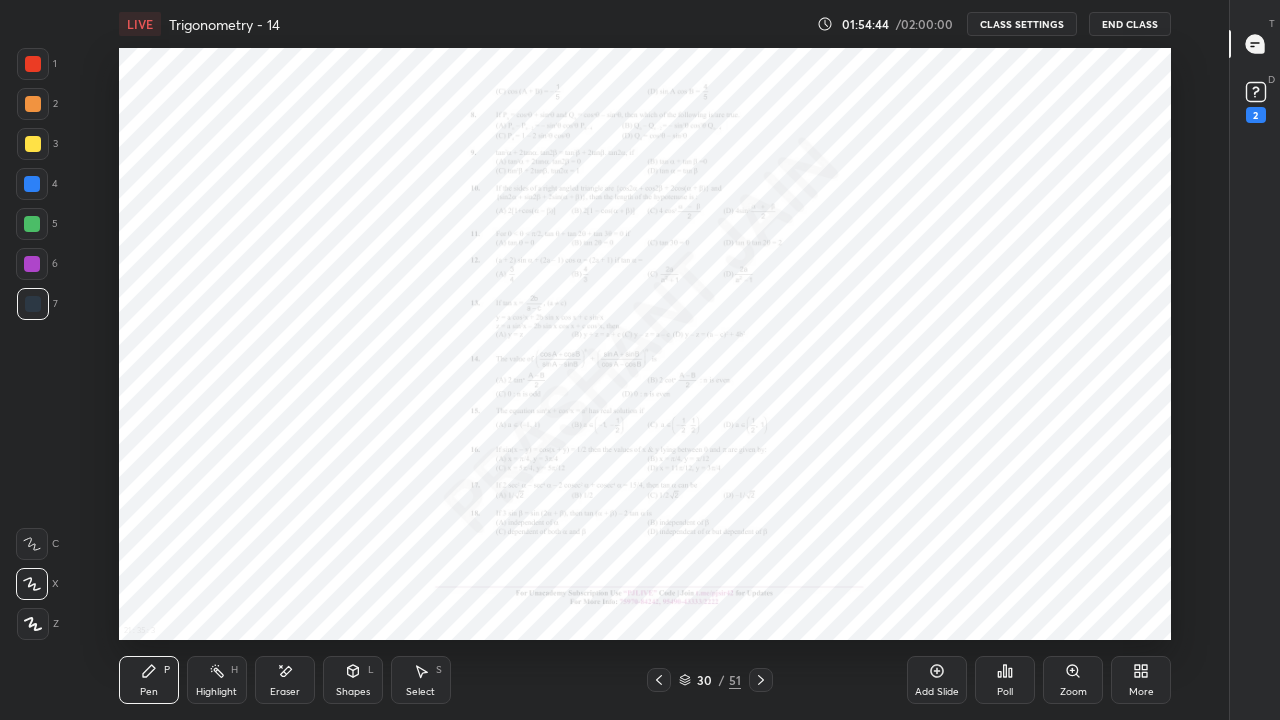 click 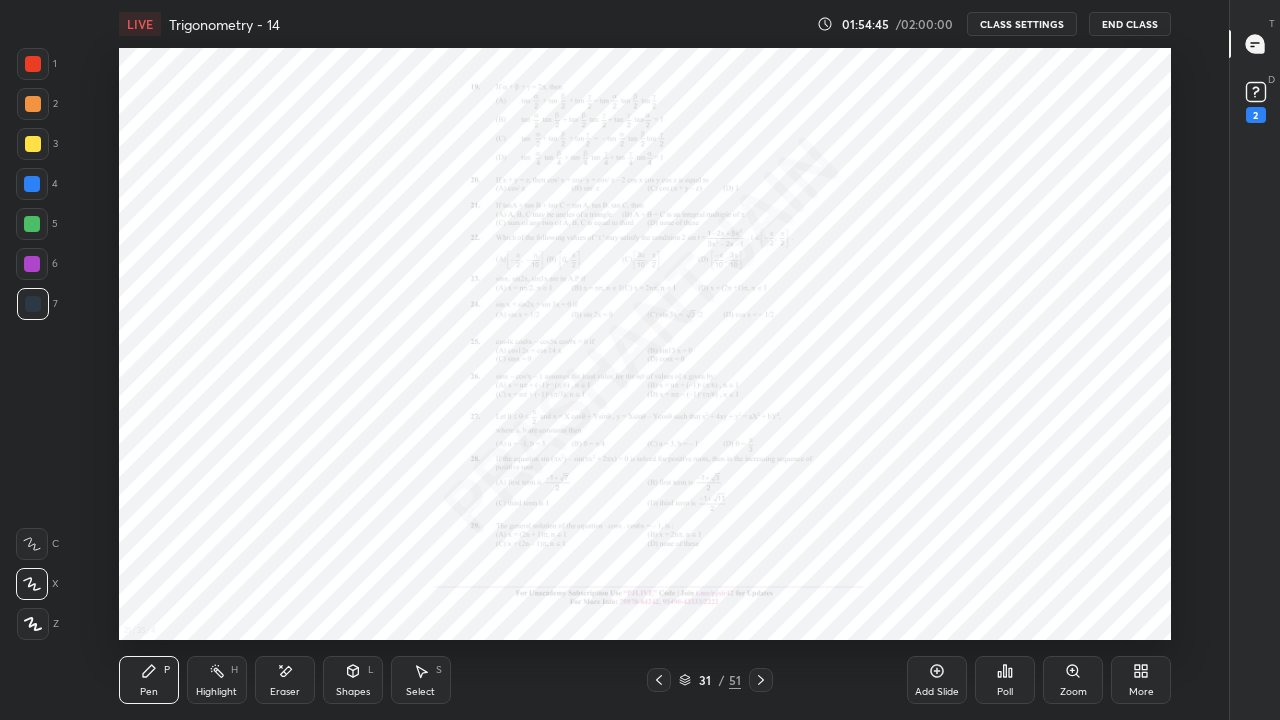 click 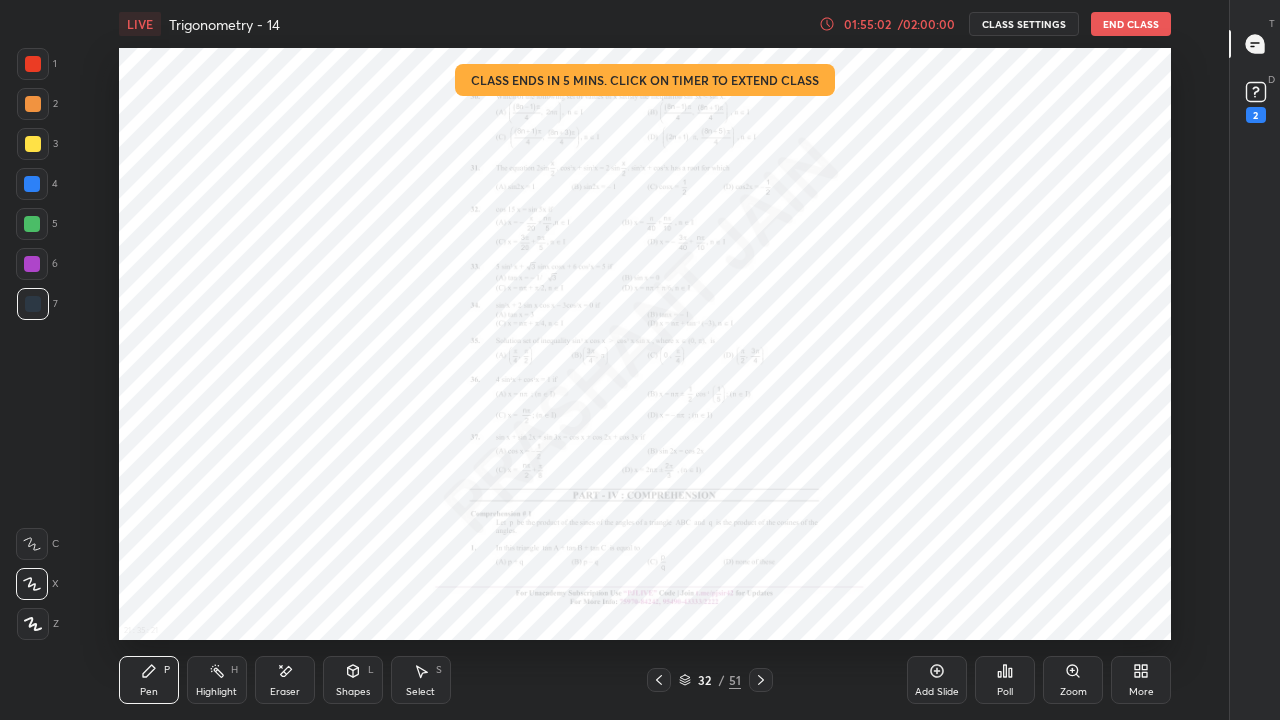 click on "Add Slide" at bounding box center (937, 680) 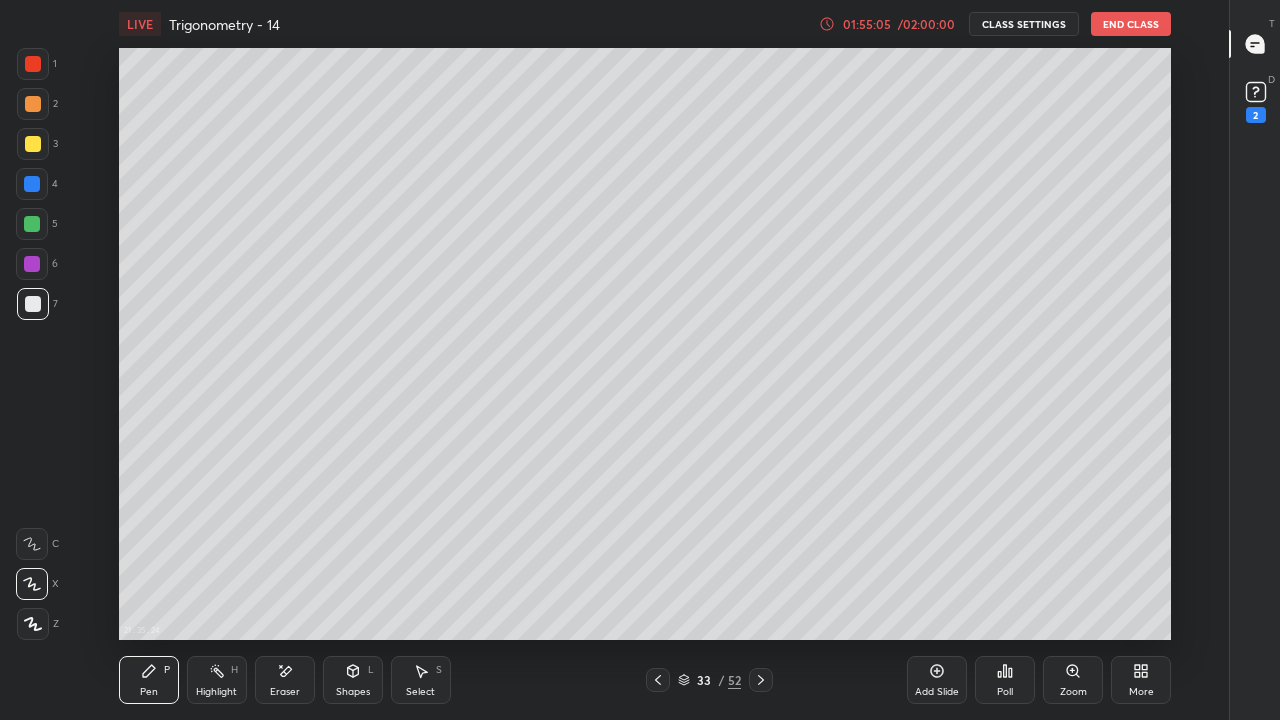 click at bounding box center (33, 144) 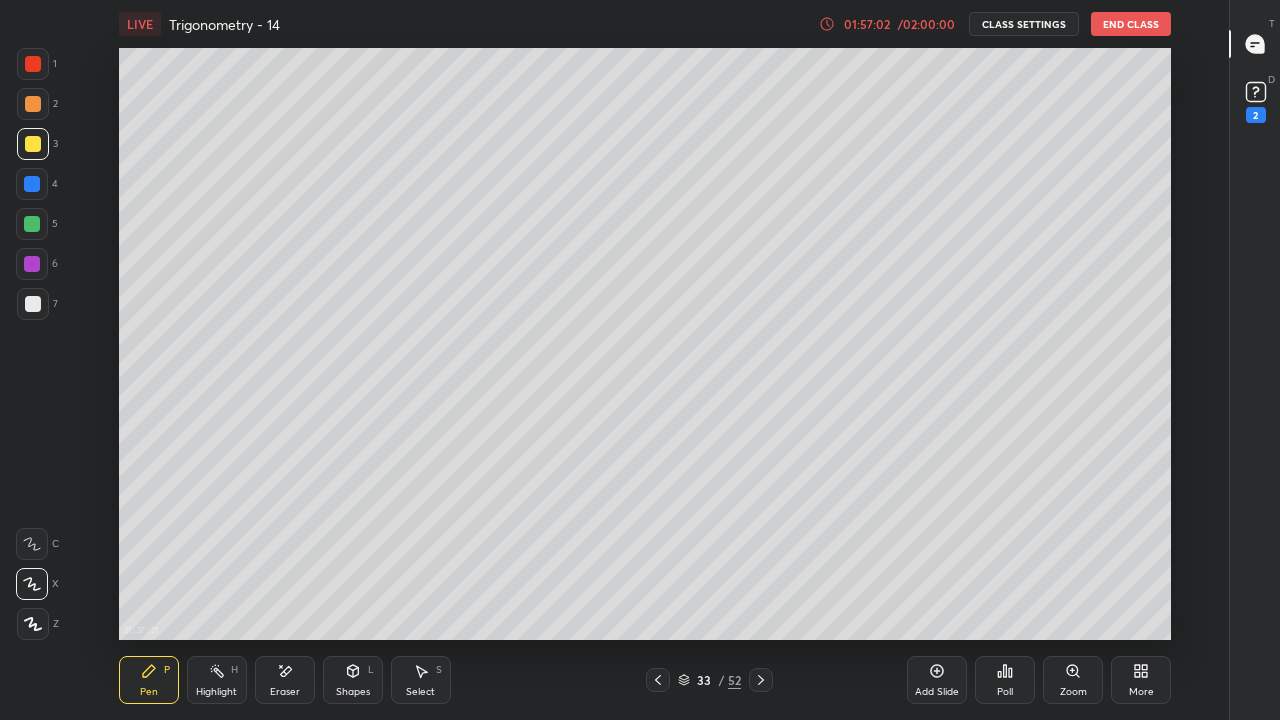 click on "More" at bounding box center (1141, 692) 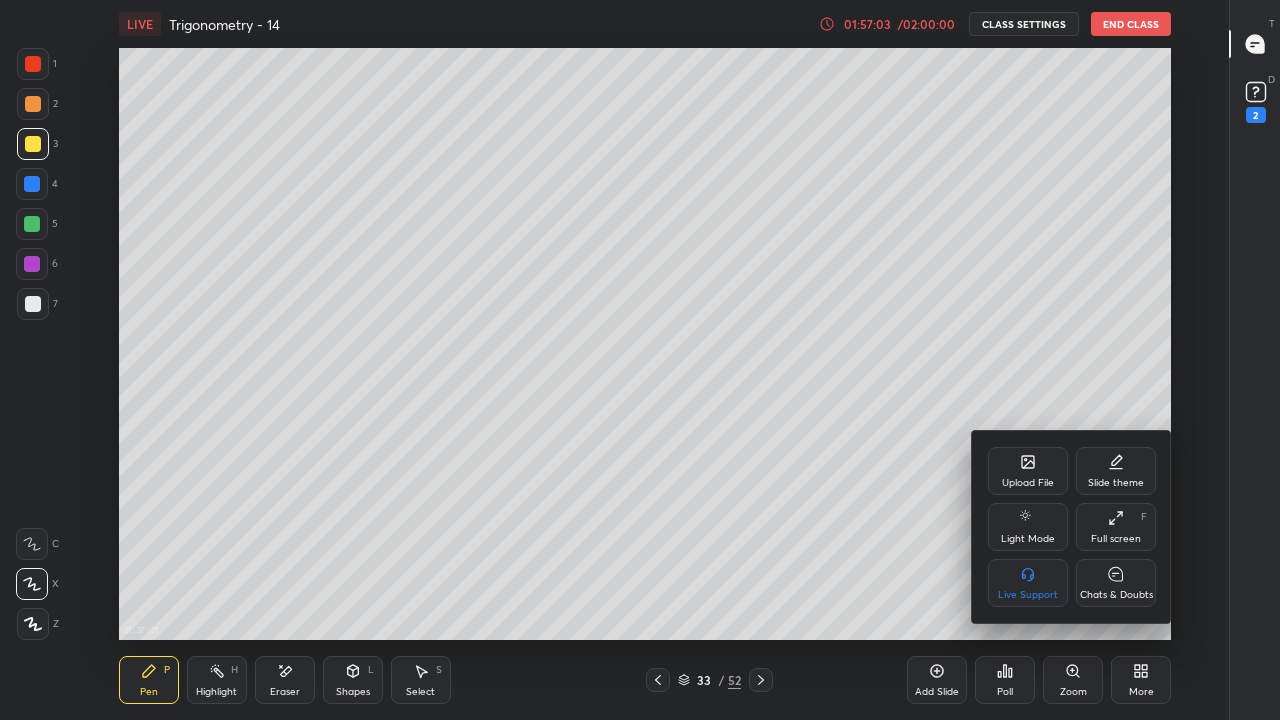 click on "Upload File" at bounding box center [1028, 471] 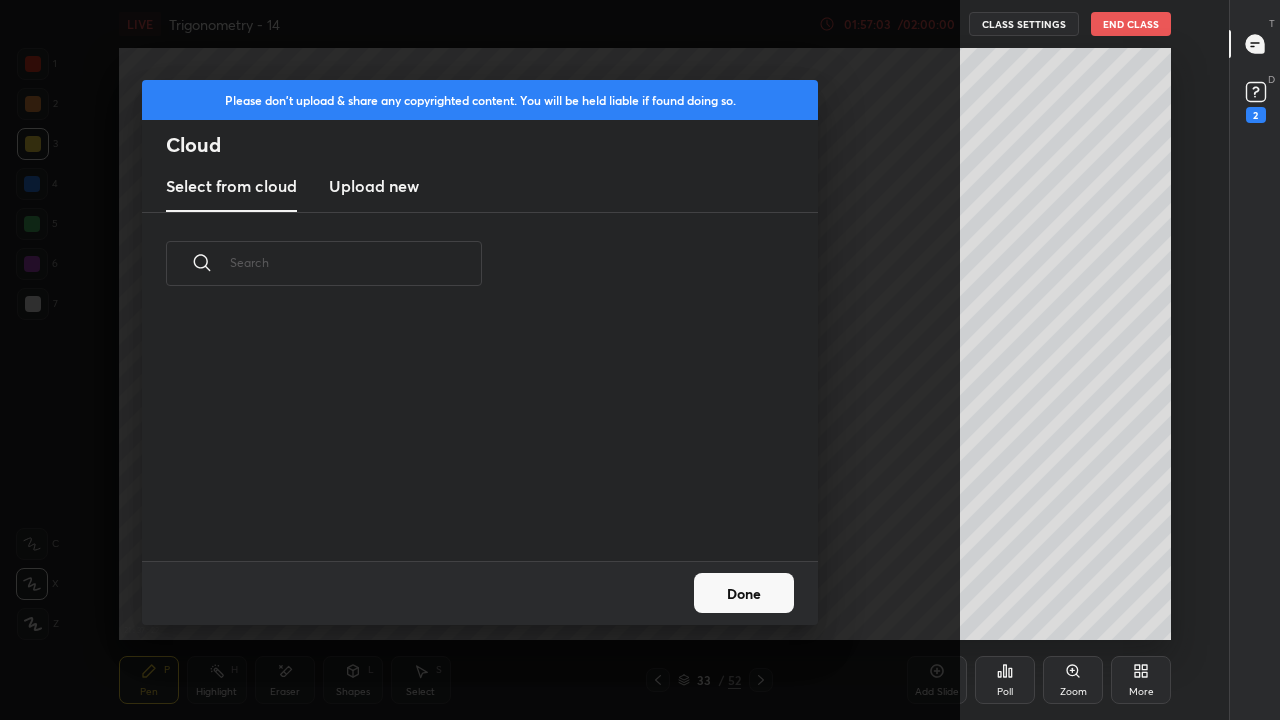 scroll, scrollTop: 7, scrollLeft: 11, axis: both 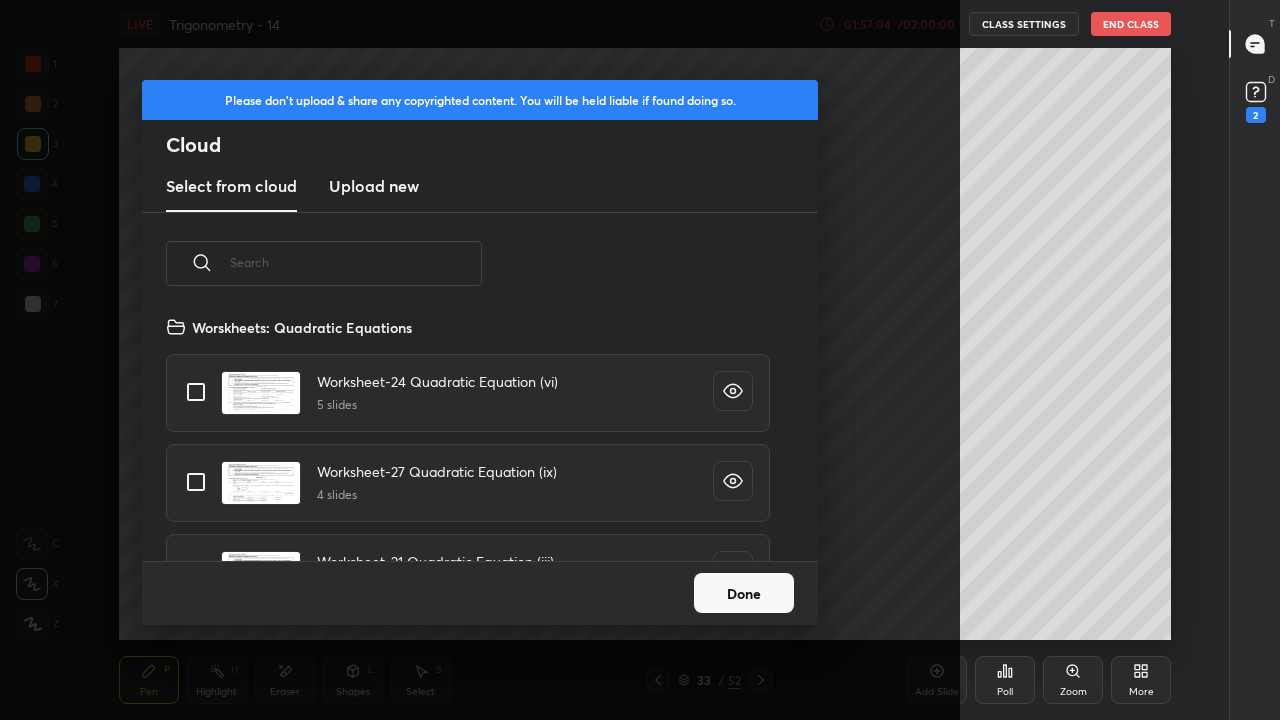 click at bounding box center [356, 262] 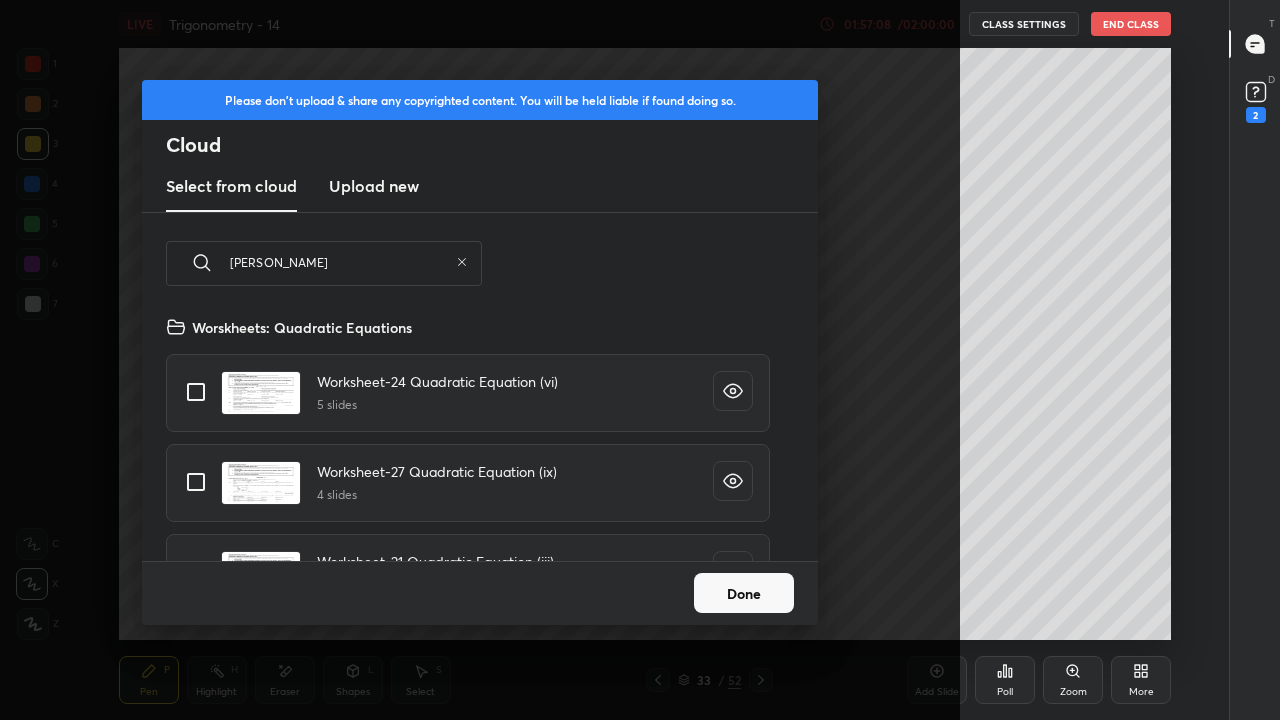 scroll, scrollTop: 150, scrollLeft: 642, axis: both 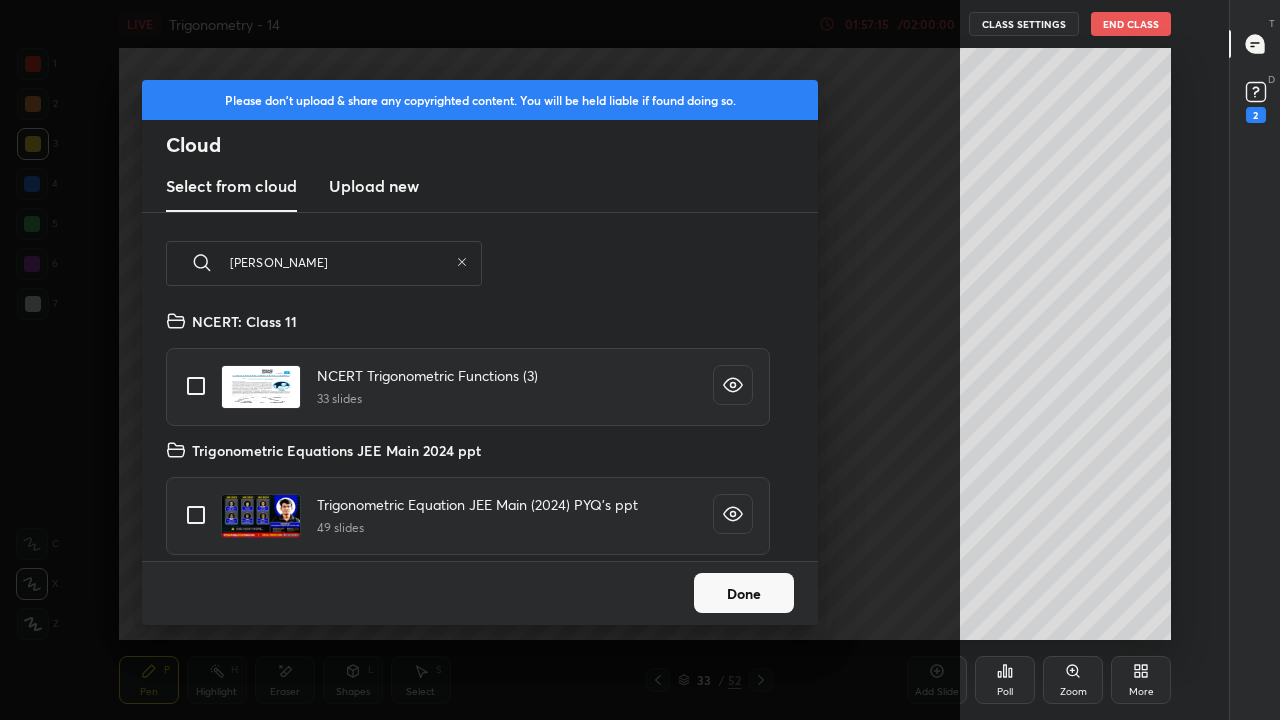 type on "[PERSON_NAME]" 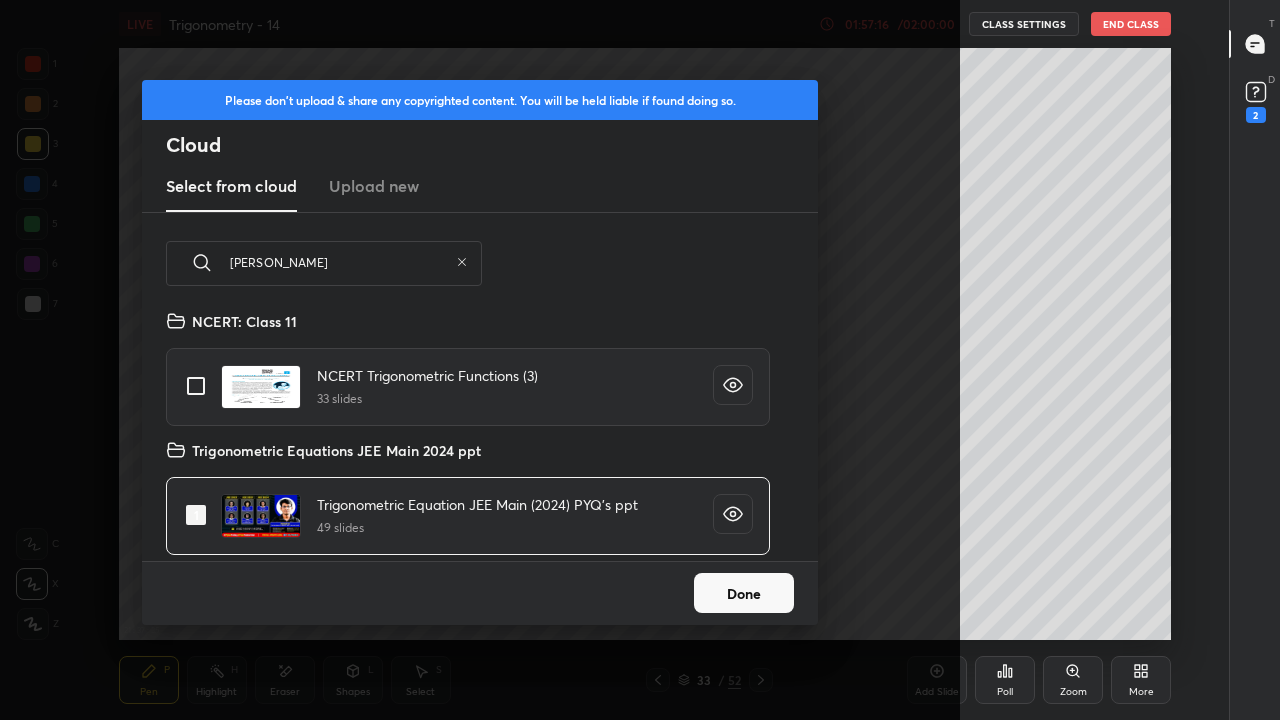 click on "Done" at bounding box center (744, 593) 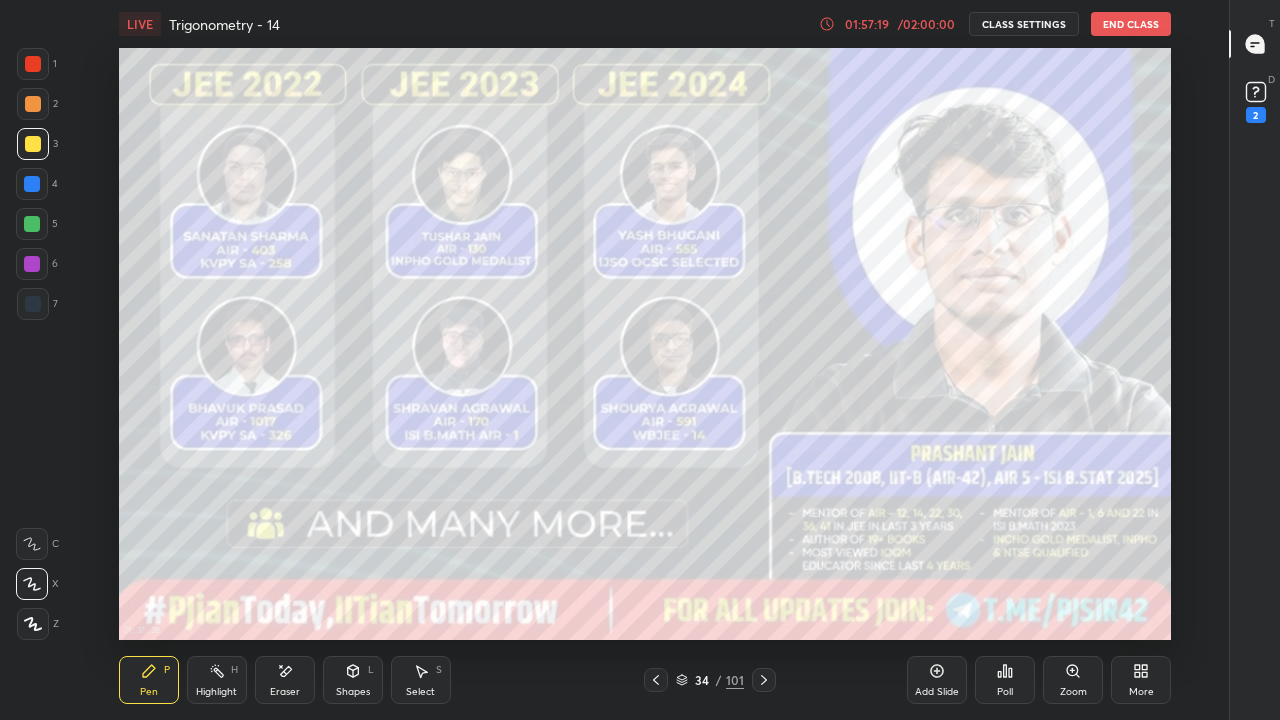 click at bounding box center (764, 680) 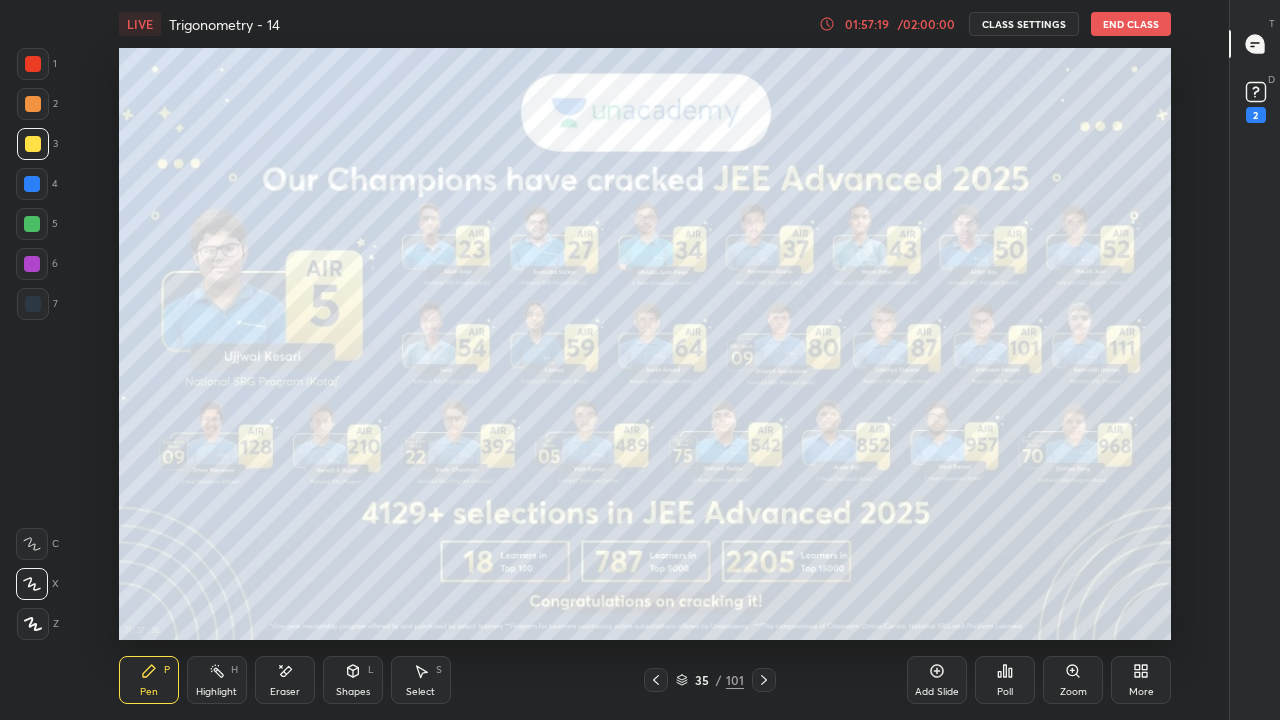 click 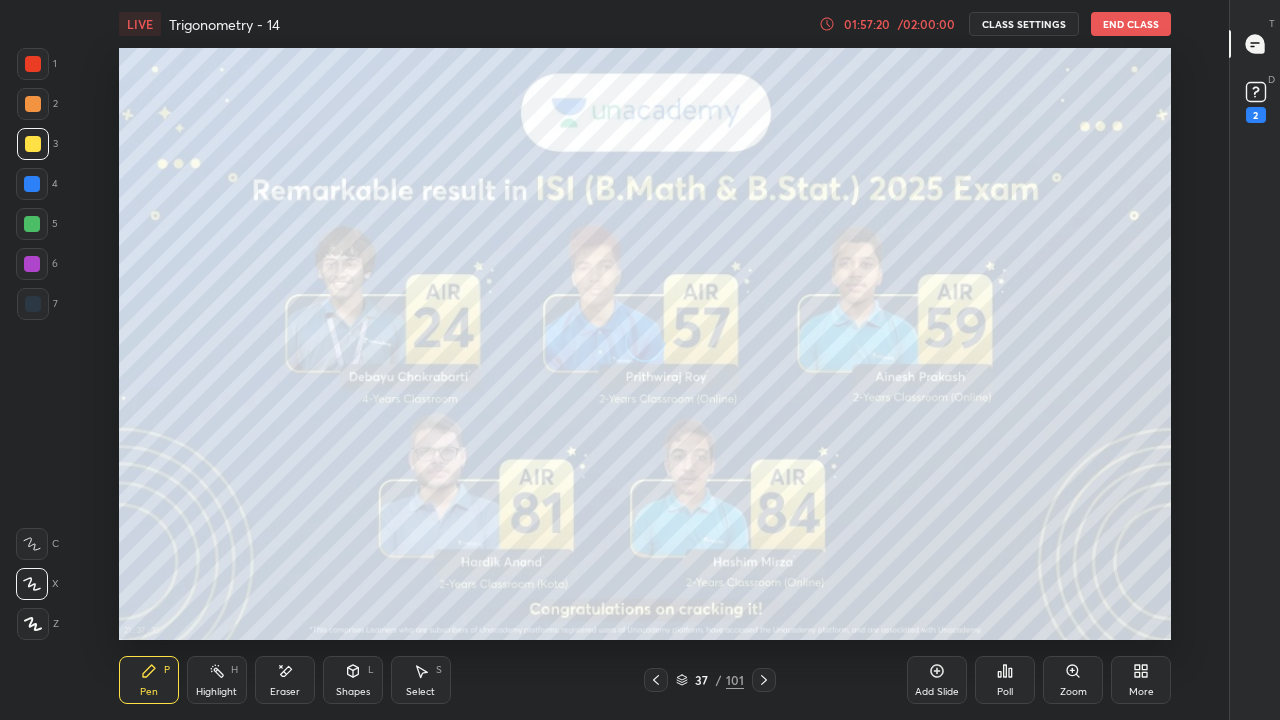click 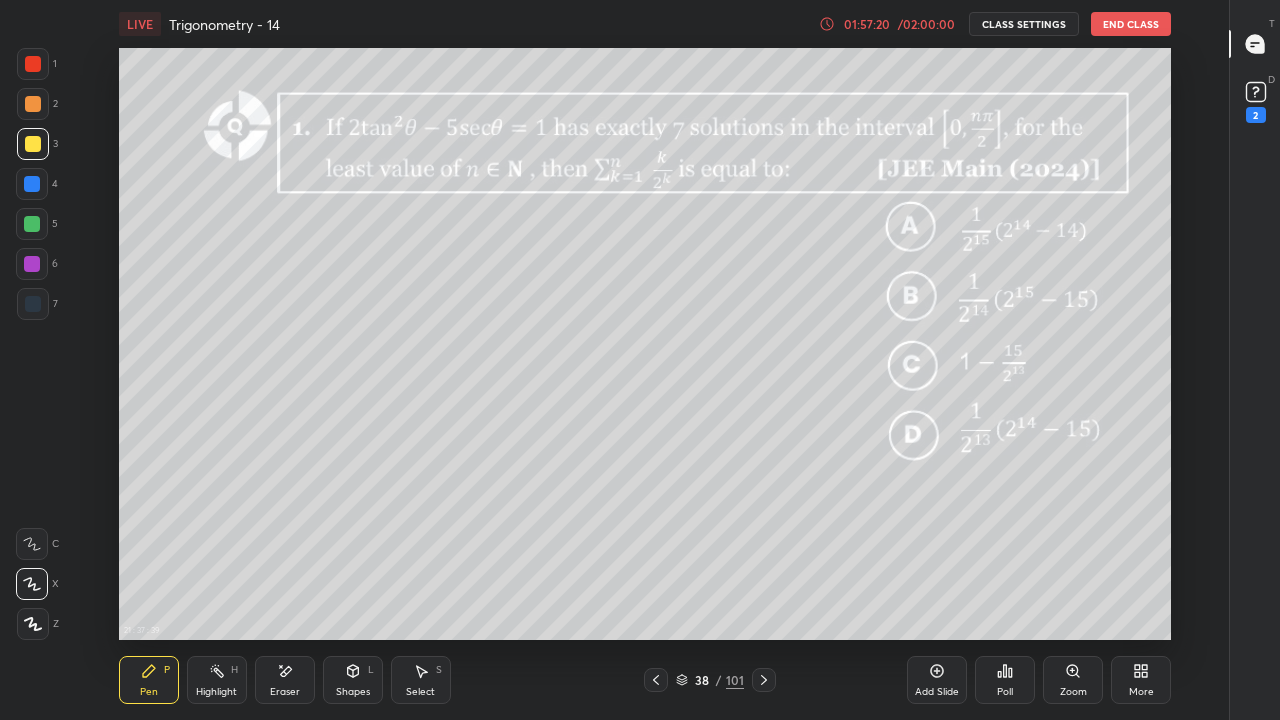 click 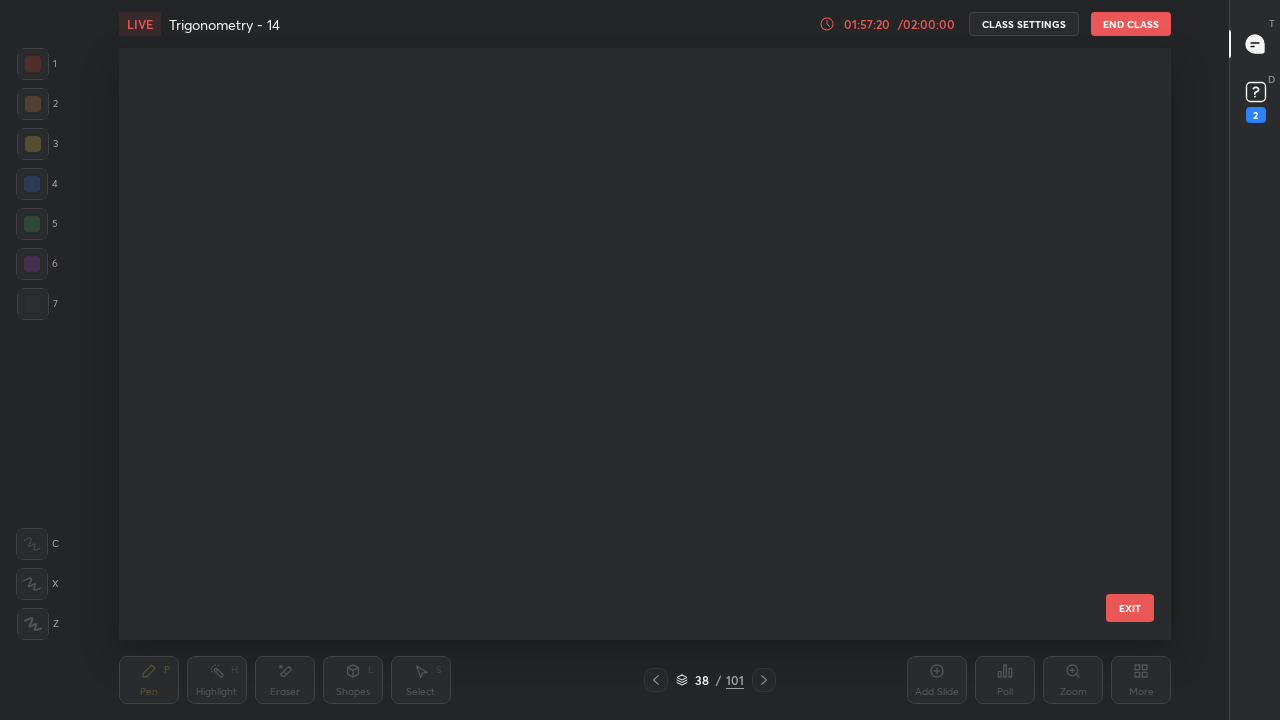 scroll, scrollTop: 1777, scrollLeft: 0, axis: vertical 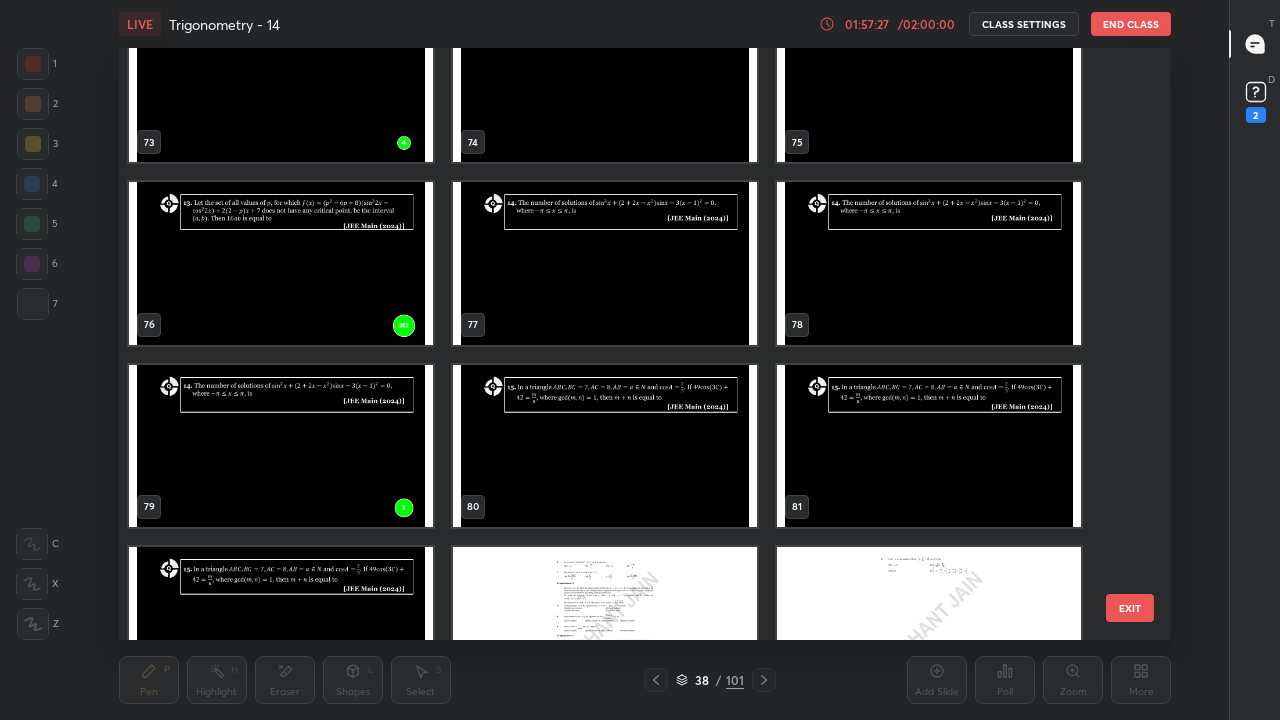 click at bounding box center (605, 263) 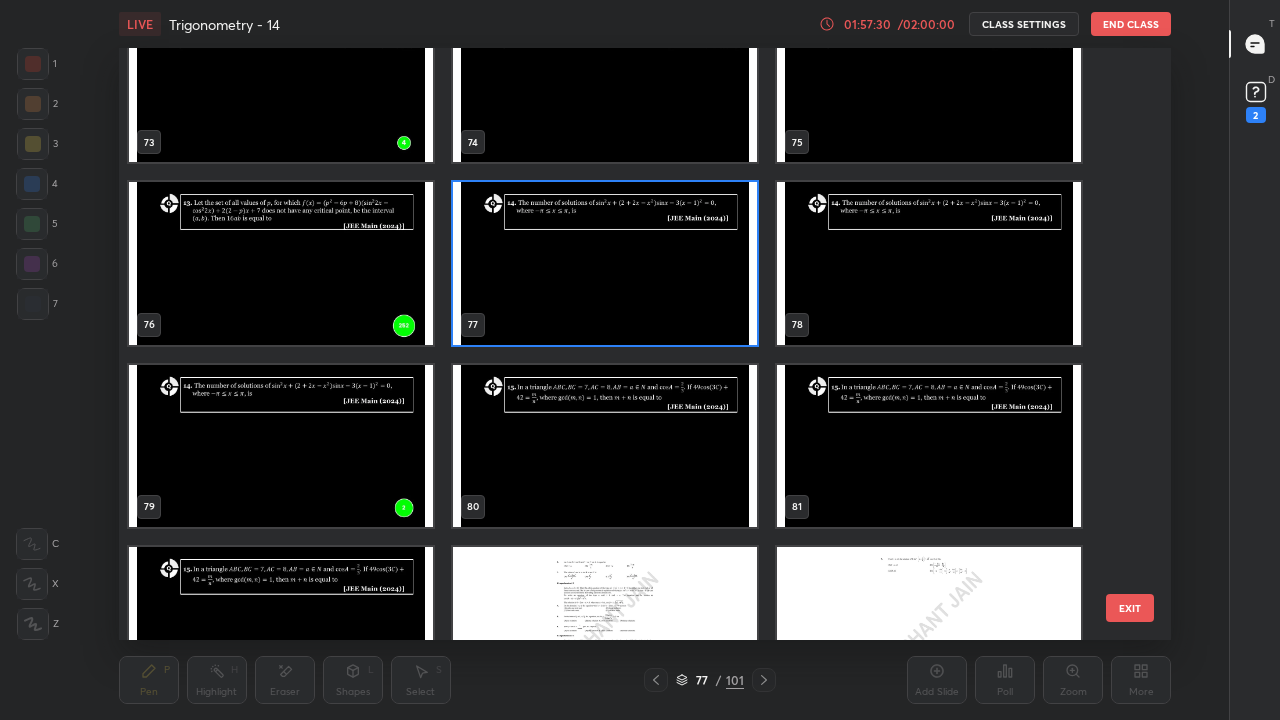 click at bounding box center [605, 263] 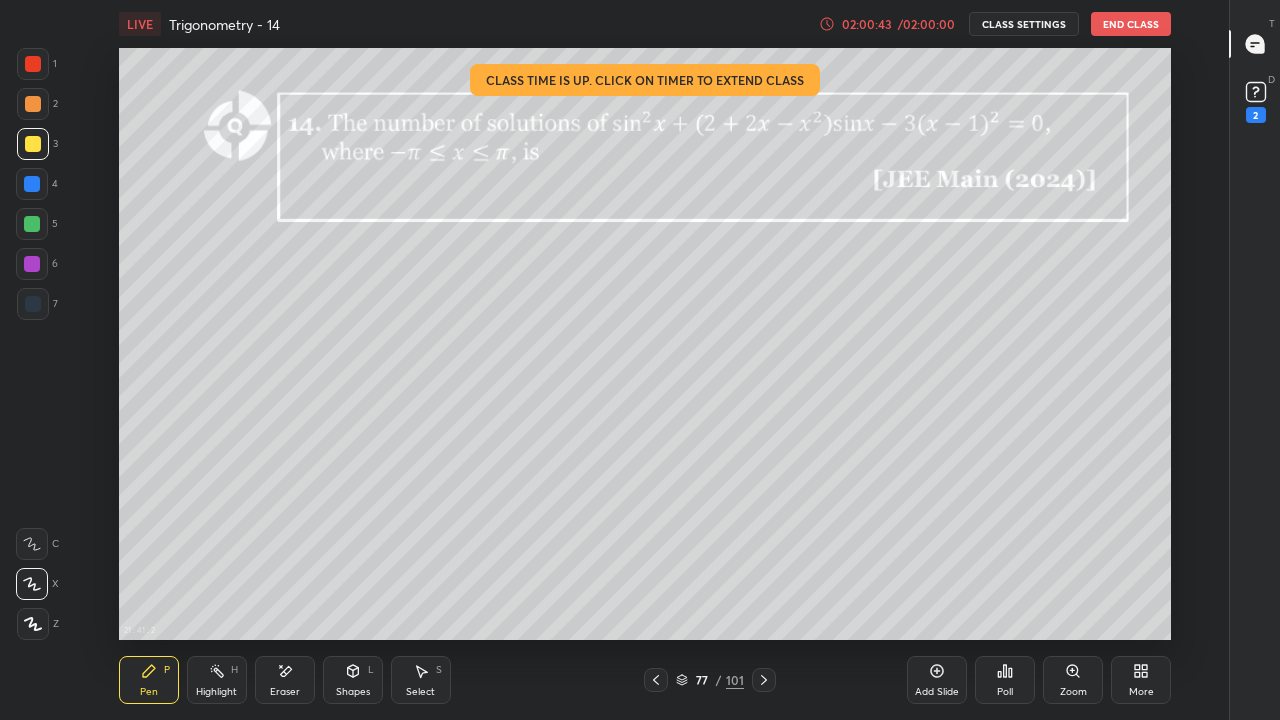 click 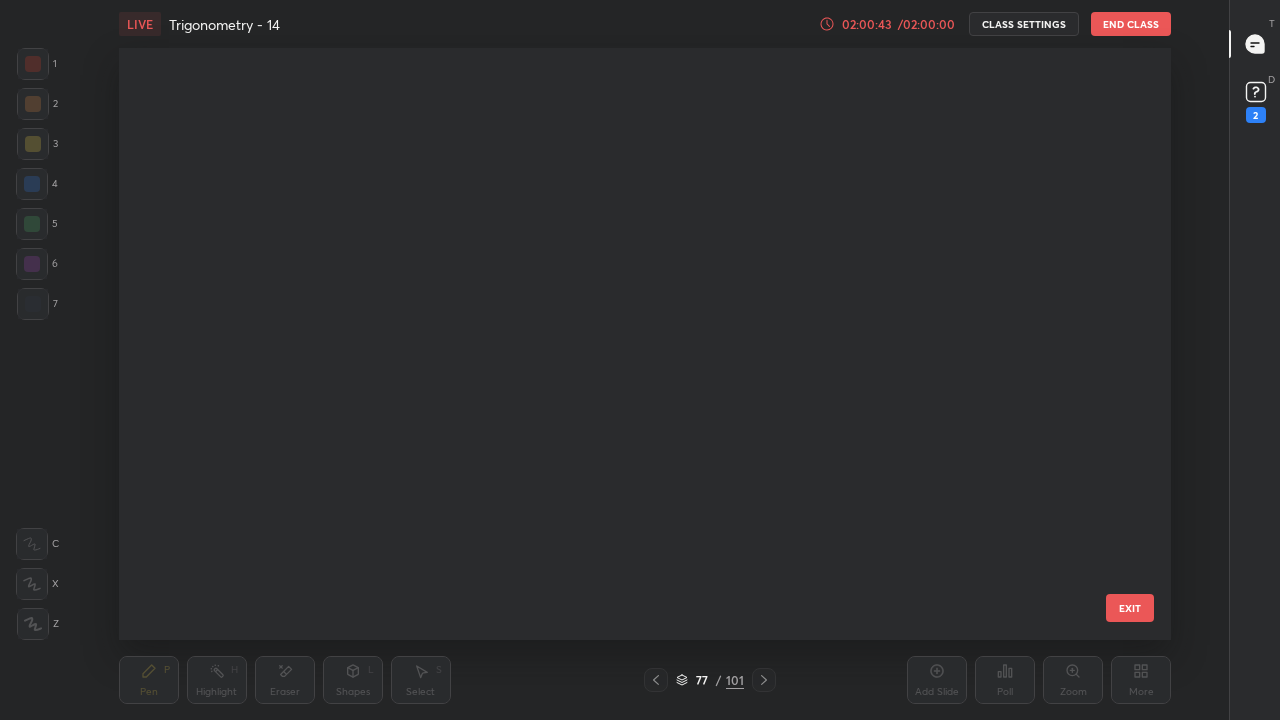 scroll, scrollTop: 4146, scrollLeft: 0, axis: vertical 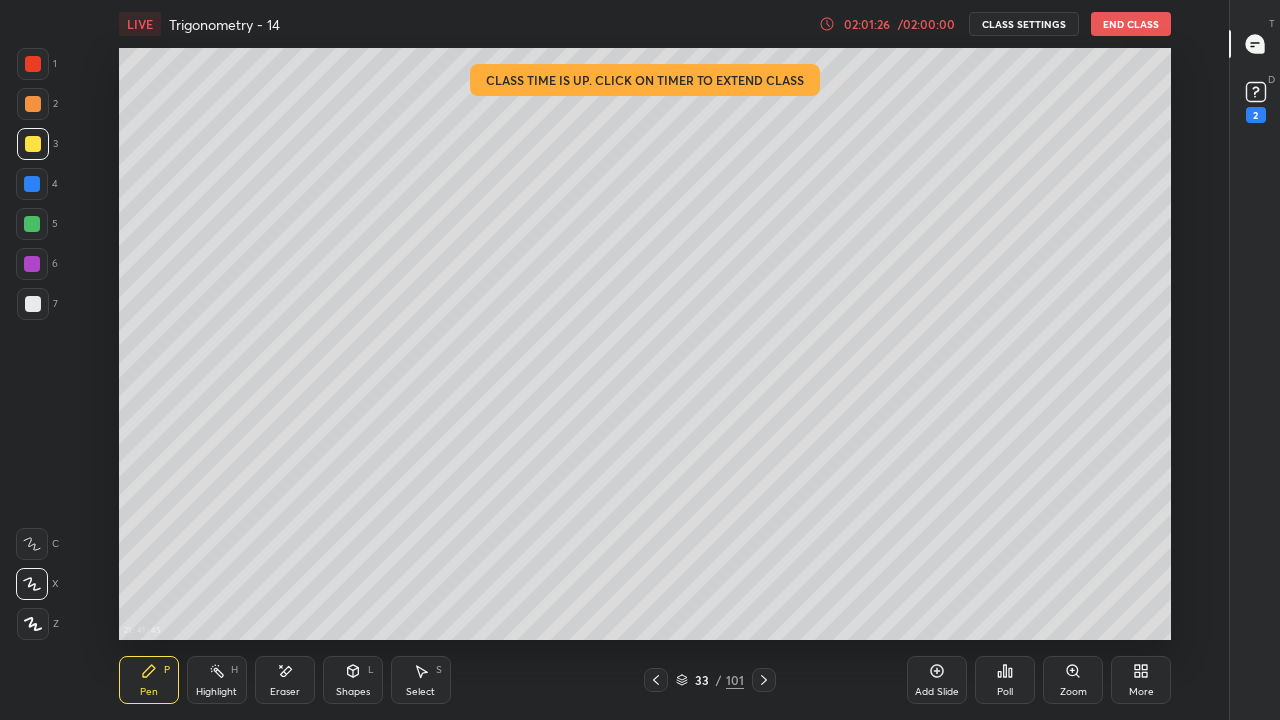 click on "End Class" at bounding box center (1131, 24) 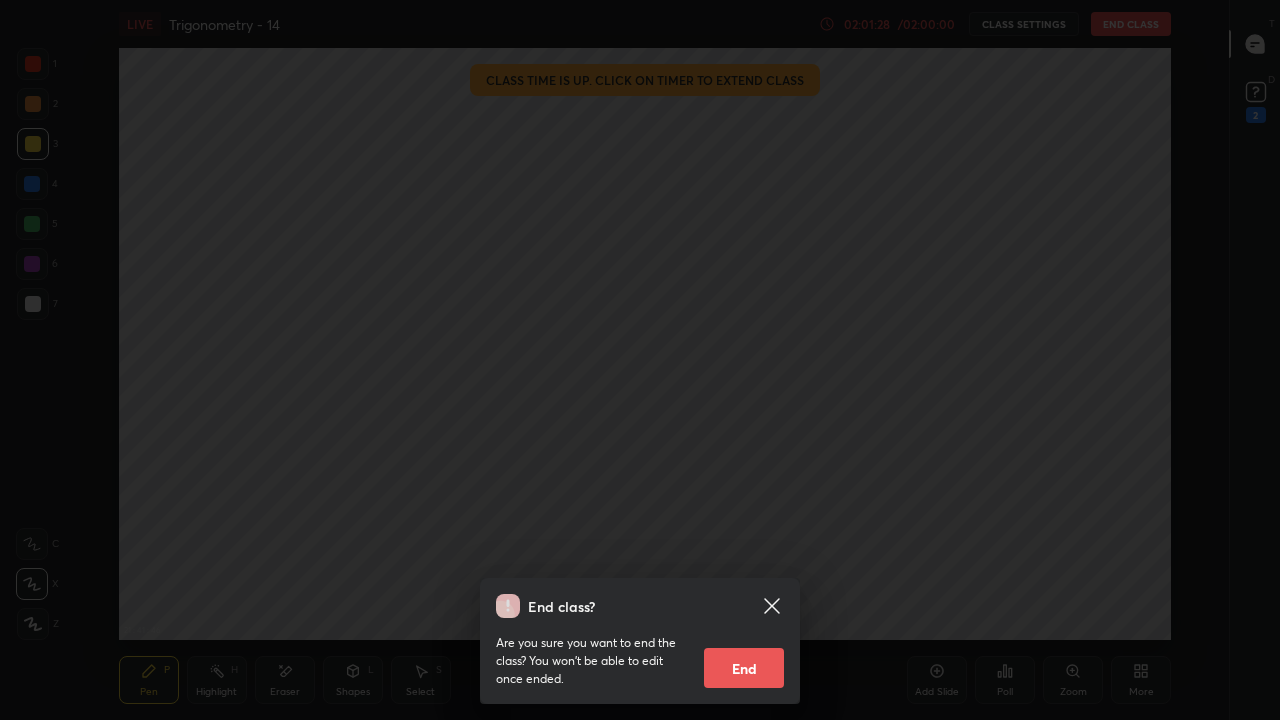 click on "End" at bounding box center [744, 668] 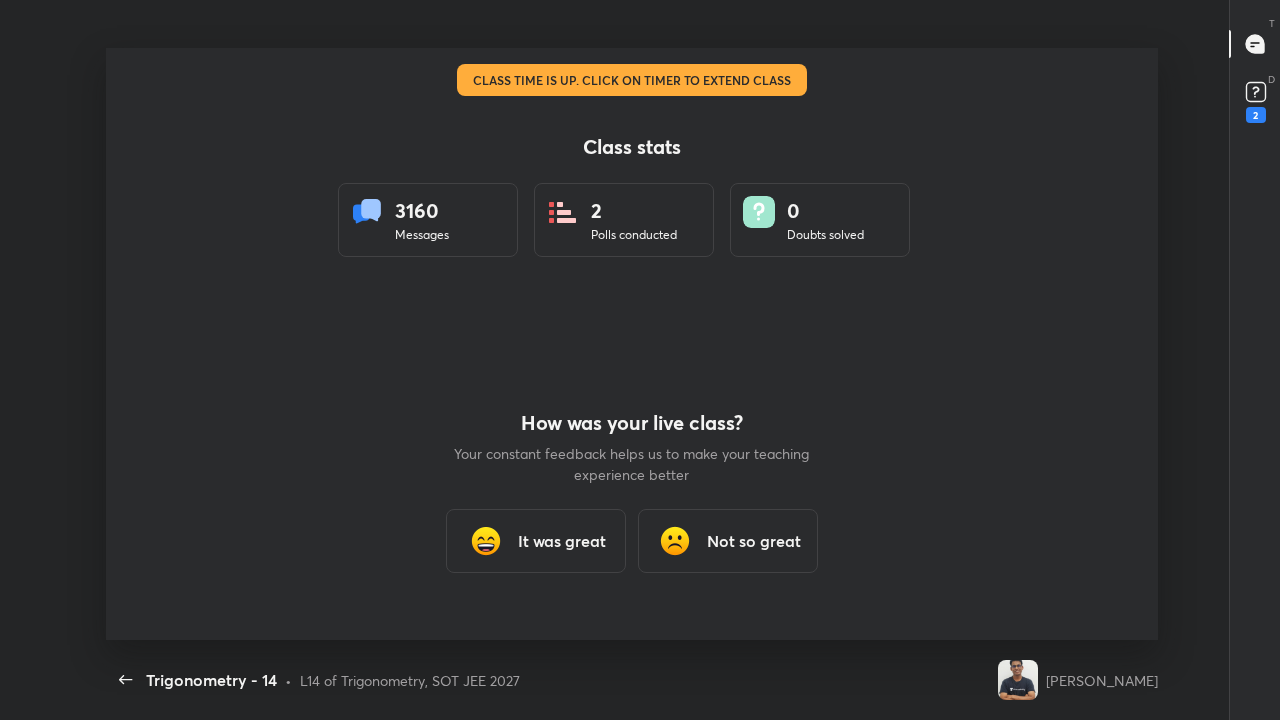 scroll, scrollTop: 99408, scrollLeft: 98771, axis: both 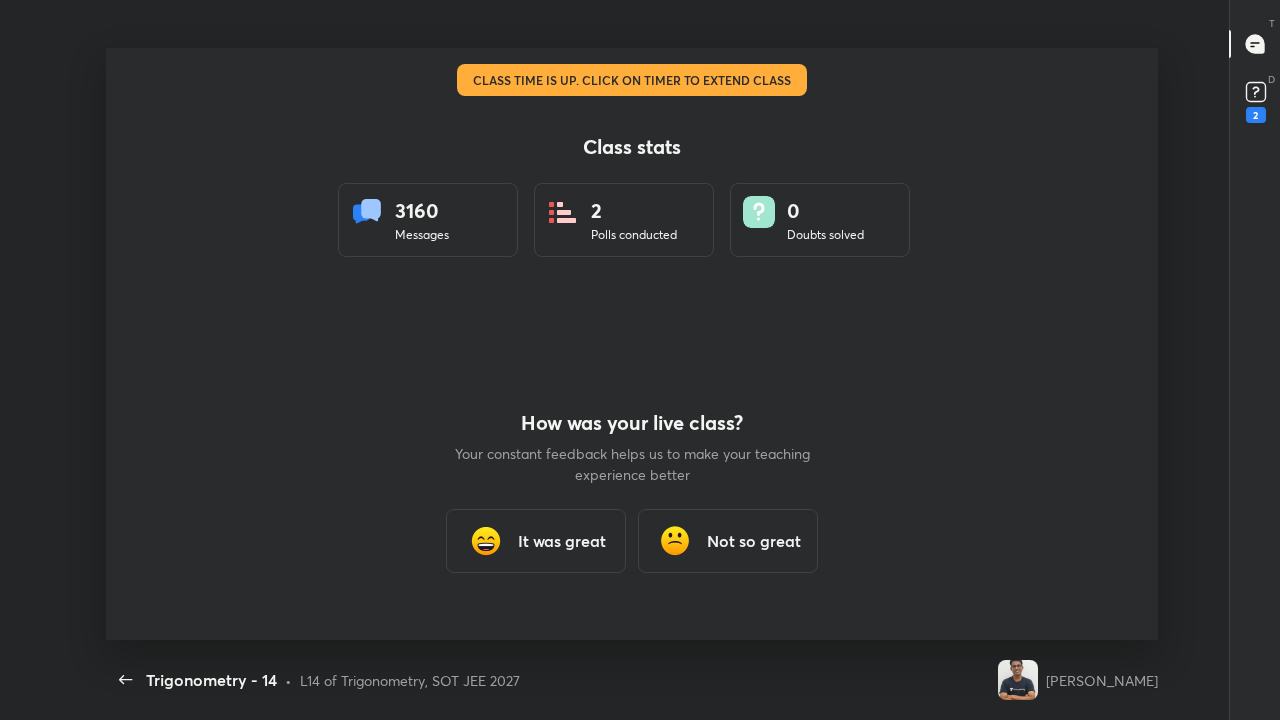 type on "x" 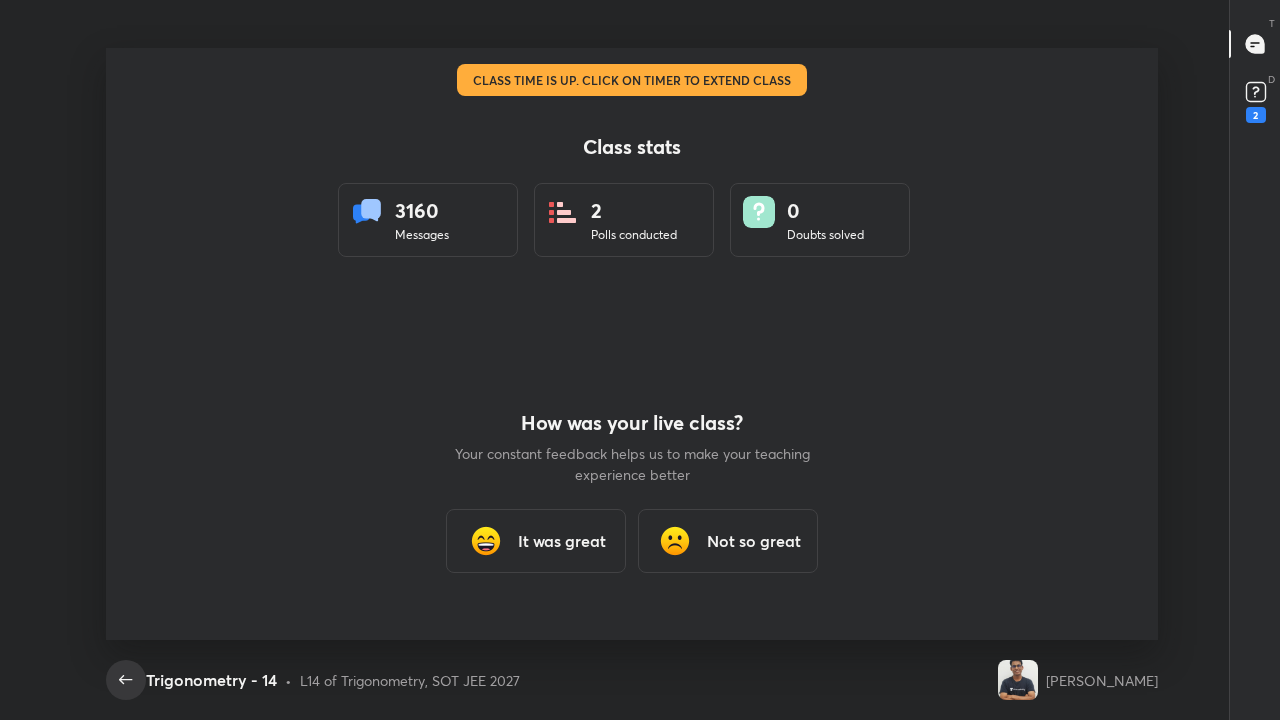click 